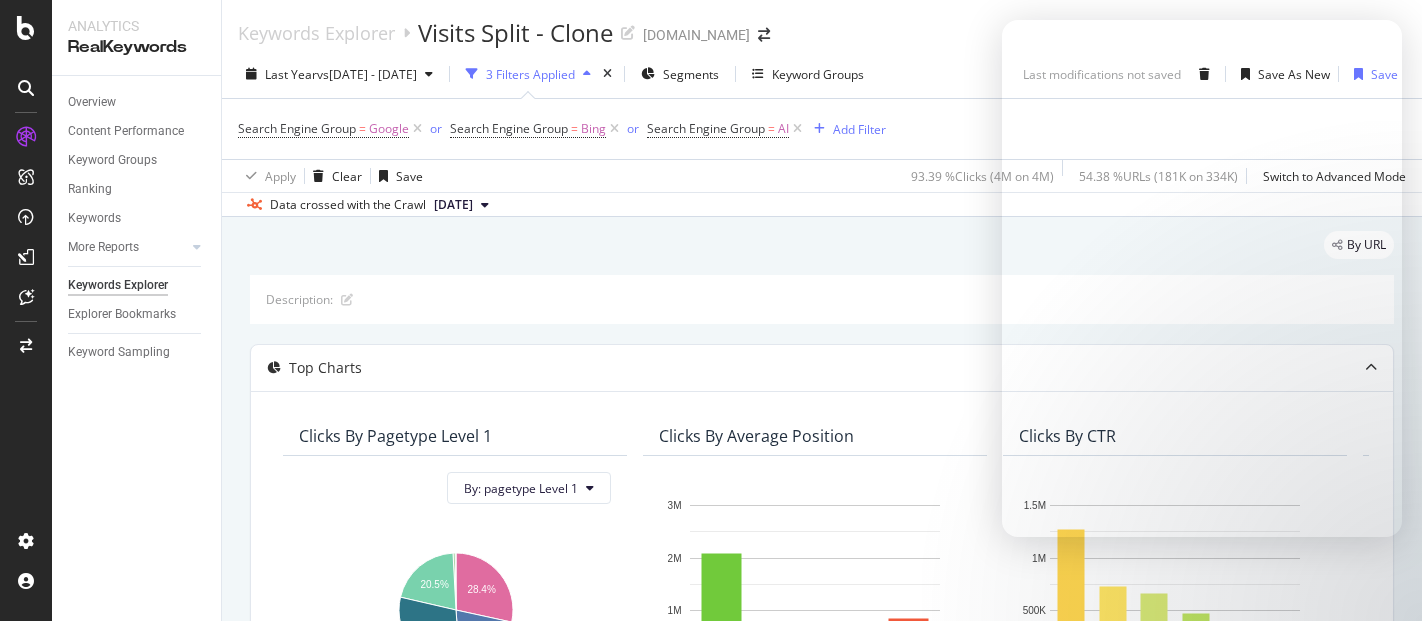 scroll, scrollTop: 0, scrollLeft: 0, axis: both 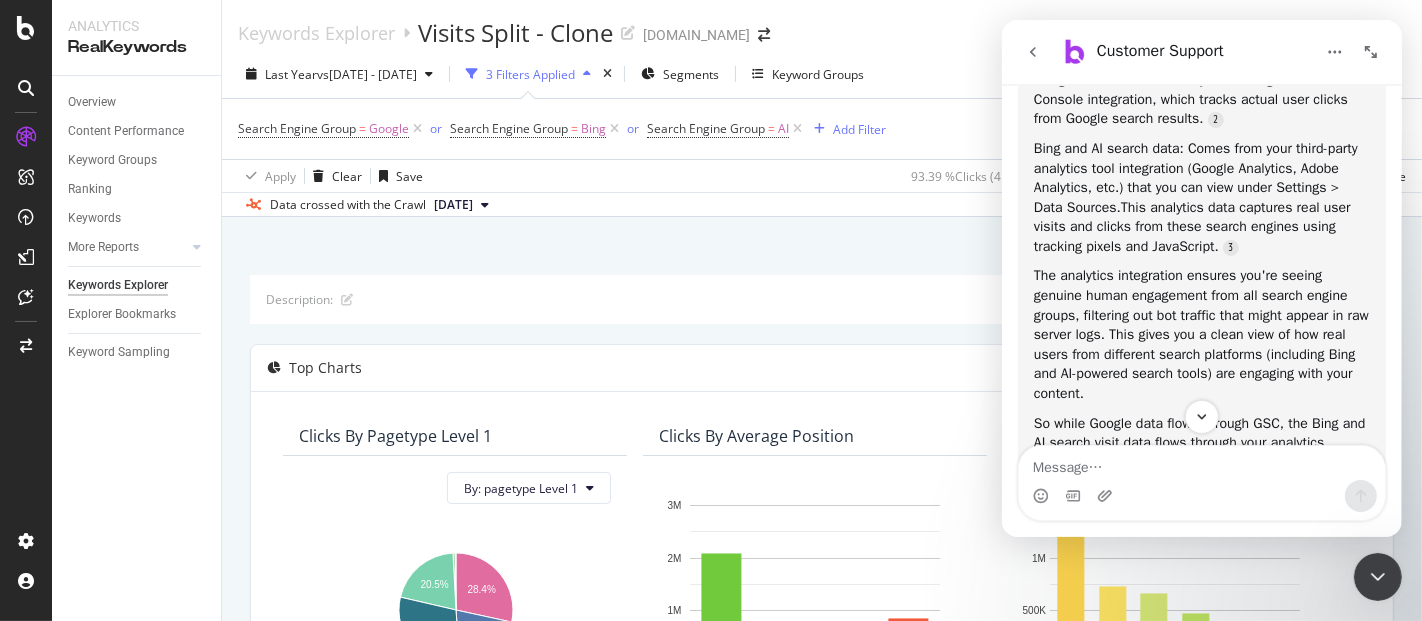 drag, startPoint x: 1374, startPoint y: 564, endPoint x: 1383, endPoint y: 571, distance: 11.401754 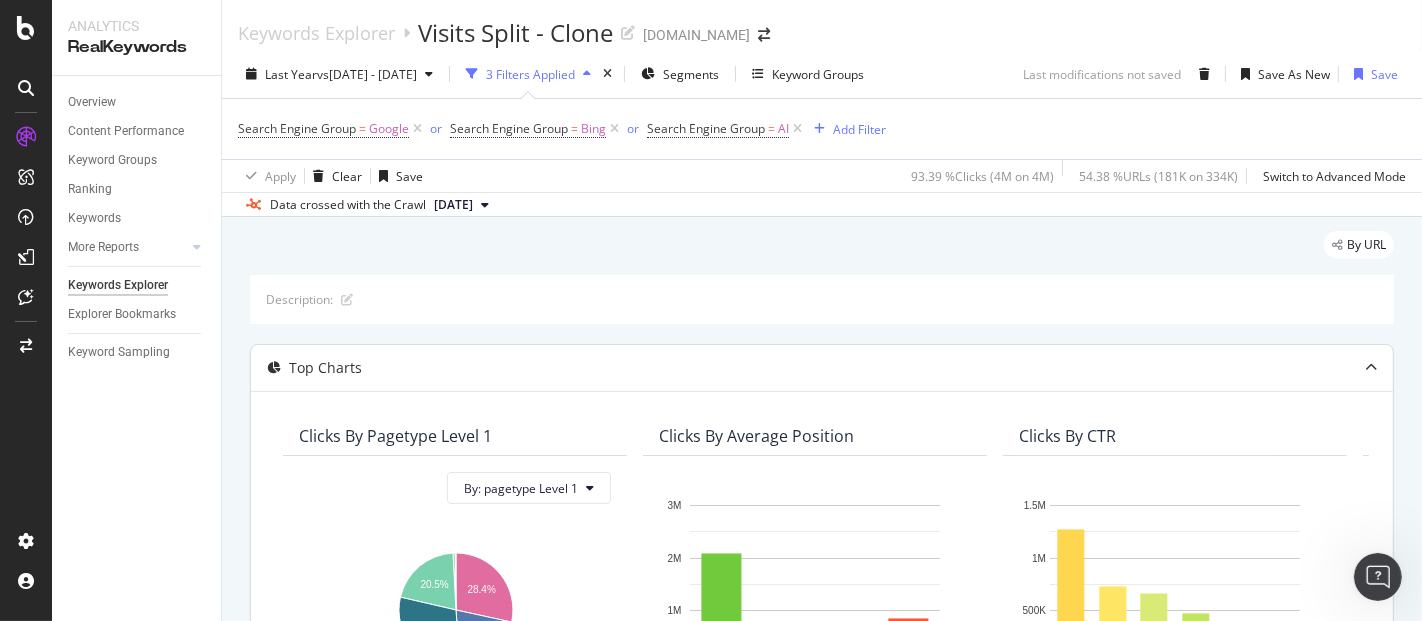 scroll, scrollTop: 0, scrollLeft: 0, axis: both 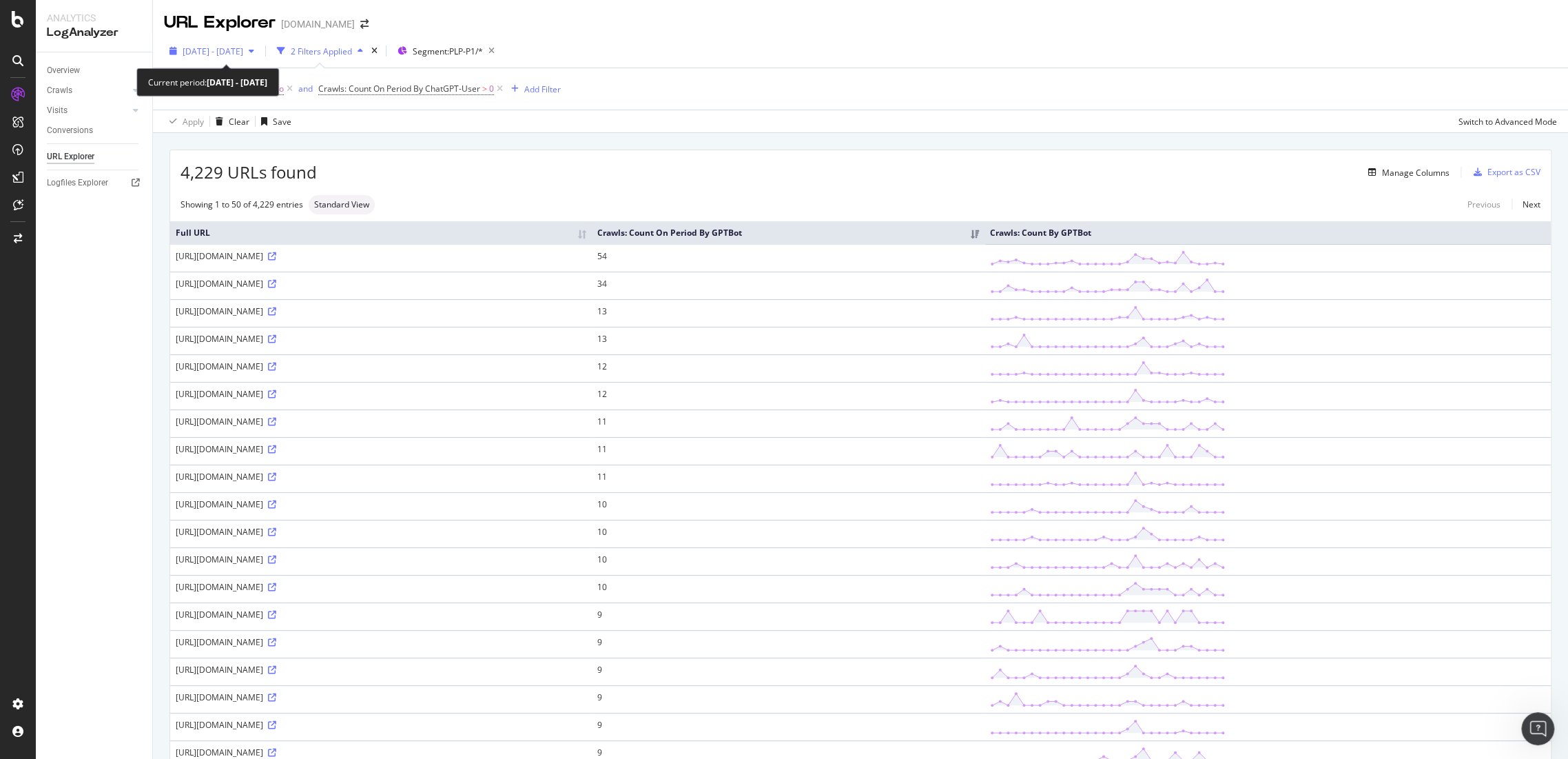 click on "2025 Jun. 1st - Jun. 30th" at bounding box center [212, 51] 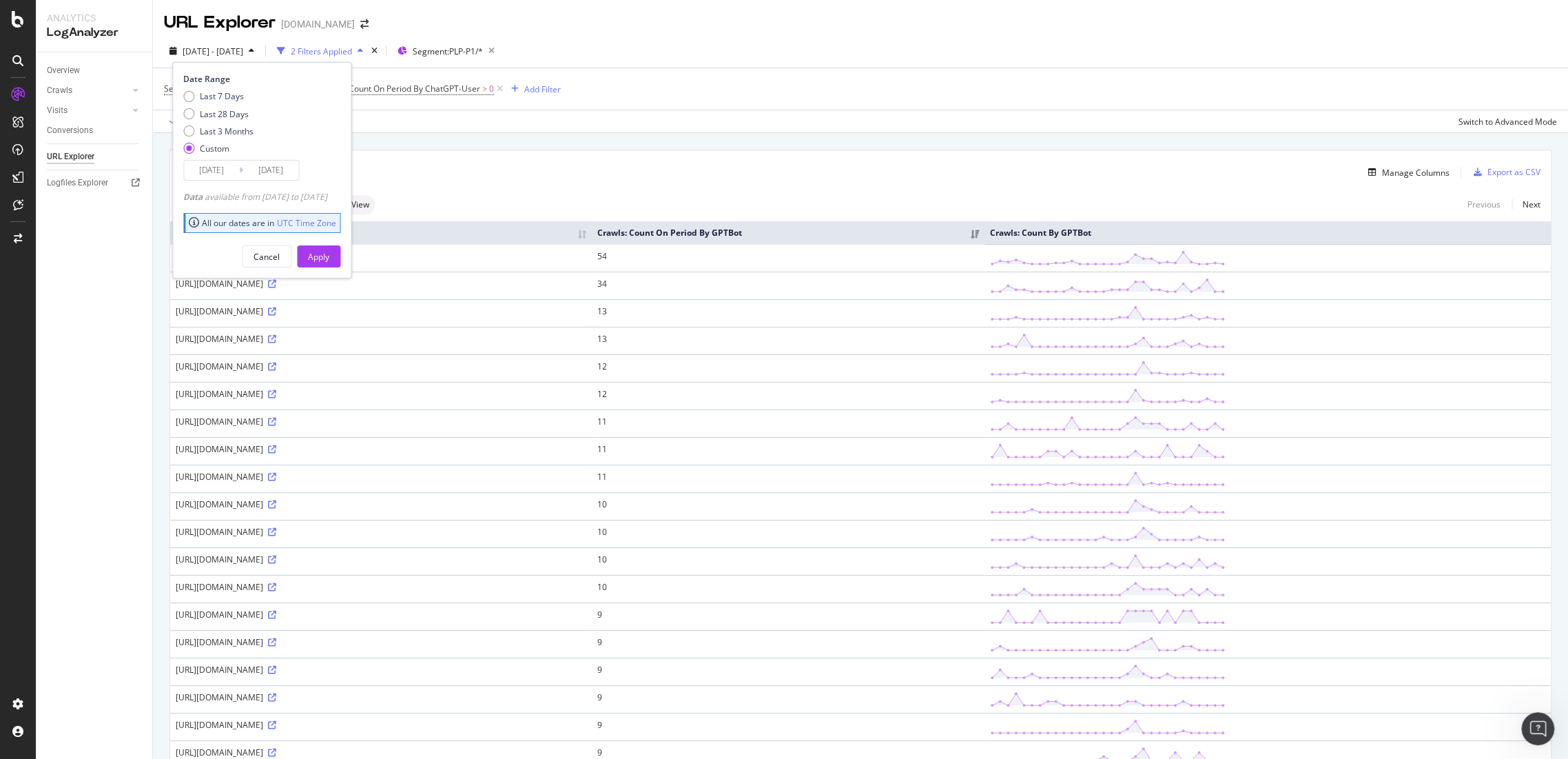 drag, startPoint x: 249, startPoint y: 197, endPoint x: 360, endPoint y: 188, distance: 111.36427 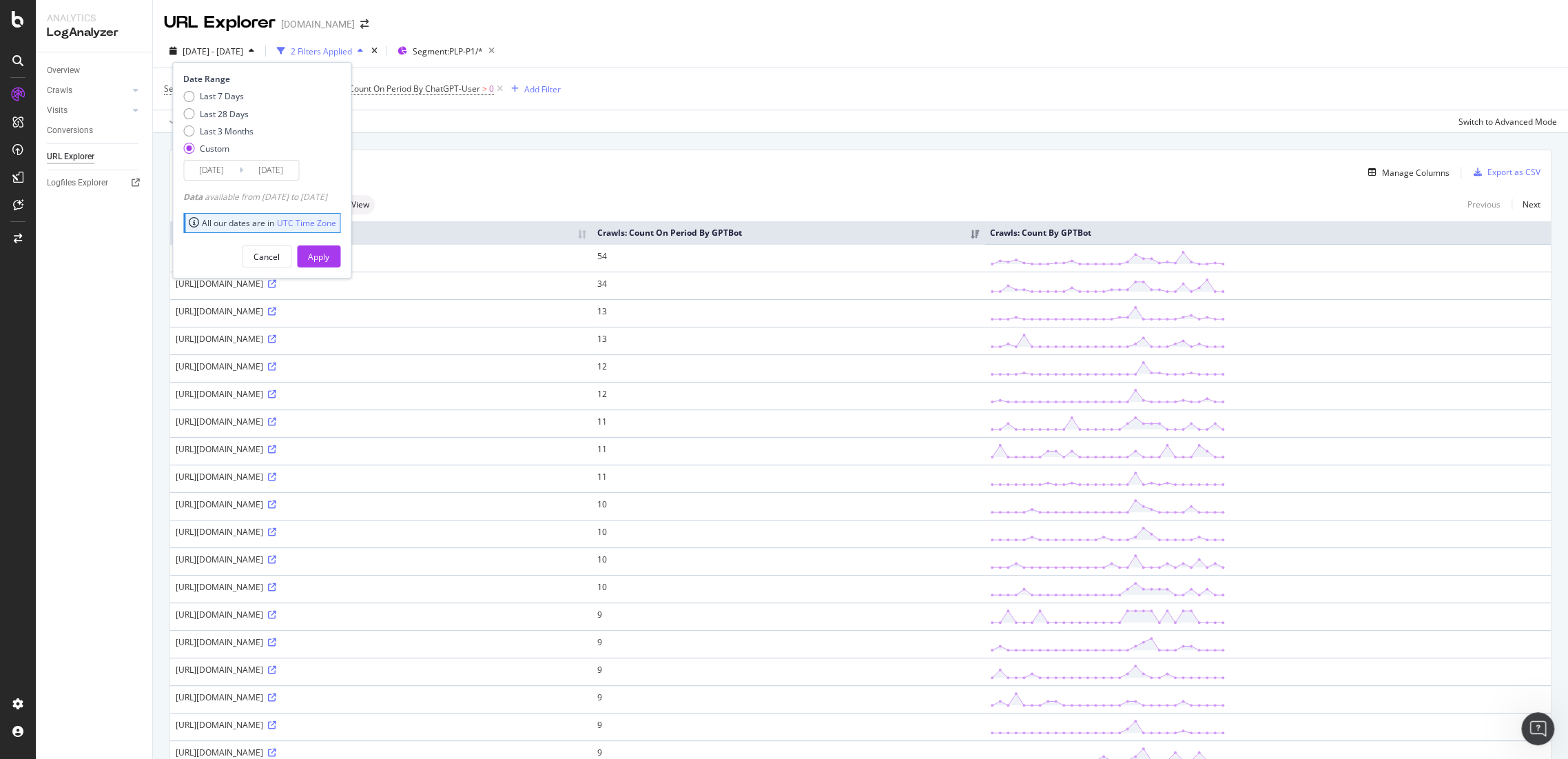 click on "Showing 1 to 50 of 4,229 entries Standard View Previous Next" at bounding box center (860, 205) 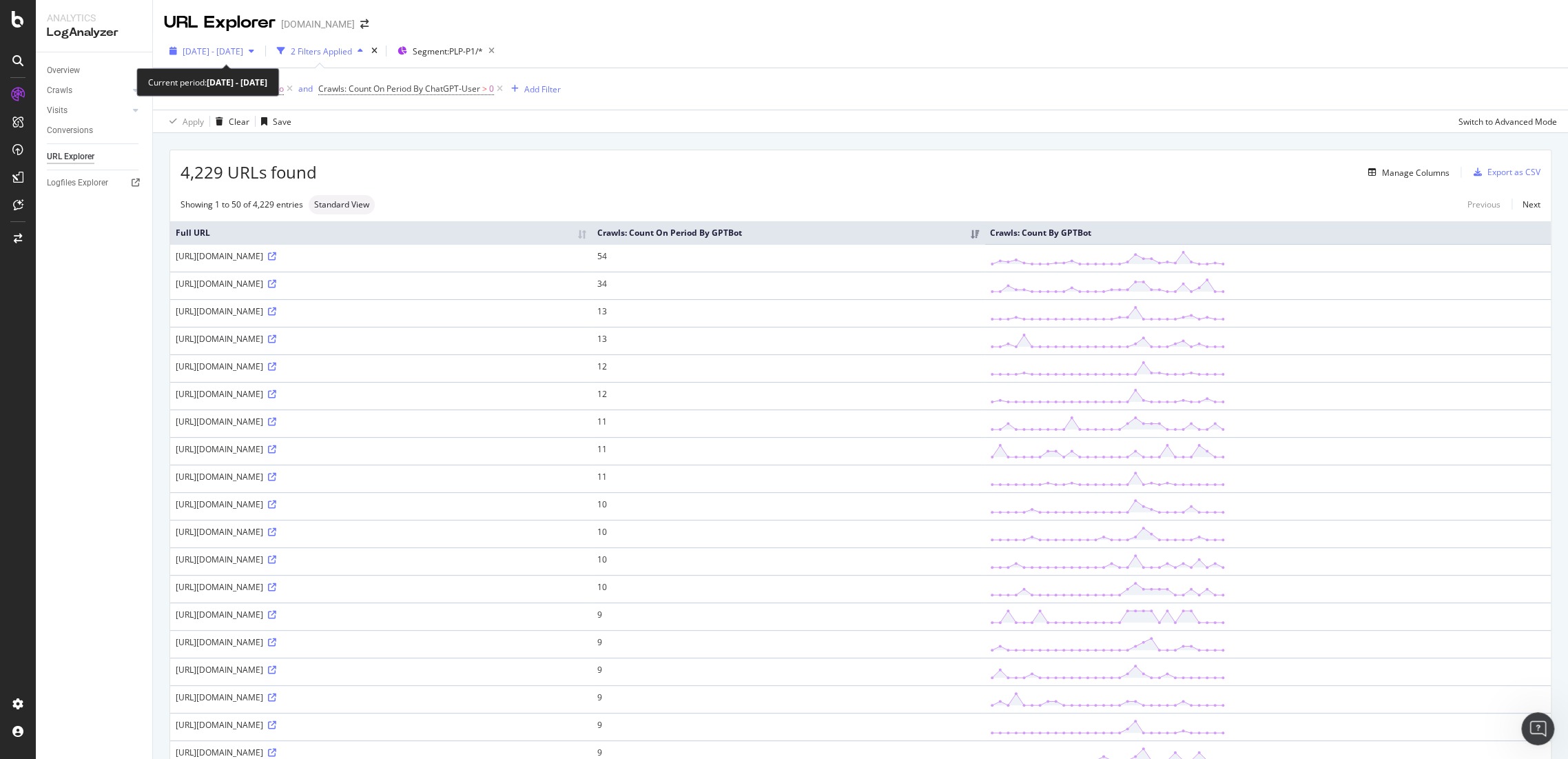 click on "[DATE] - [DATE]" at bounding box center (213, 51) 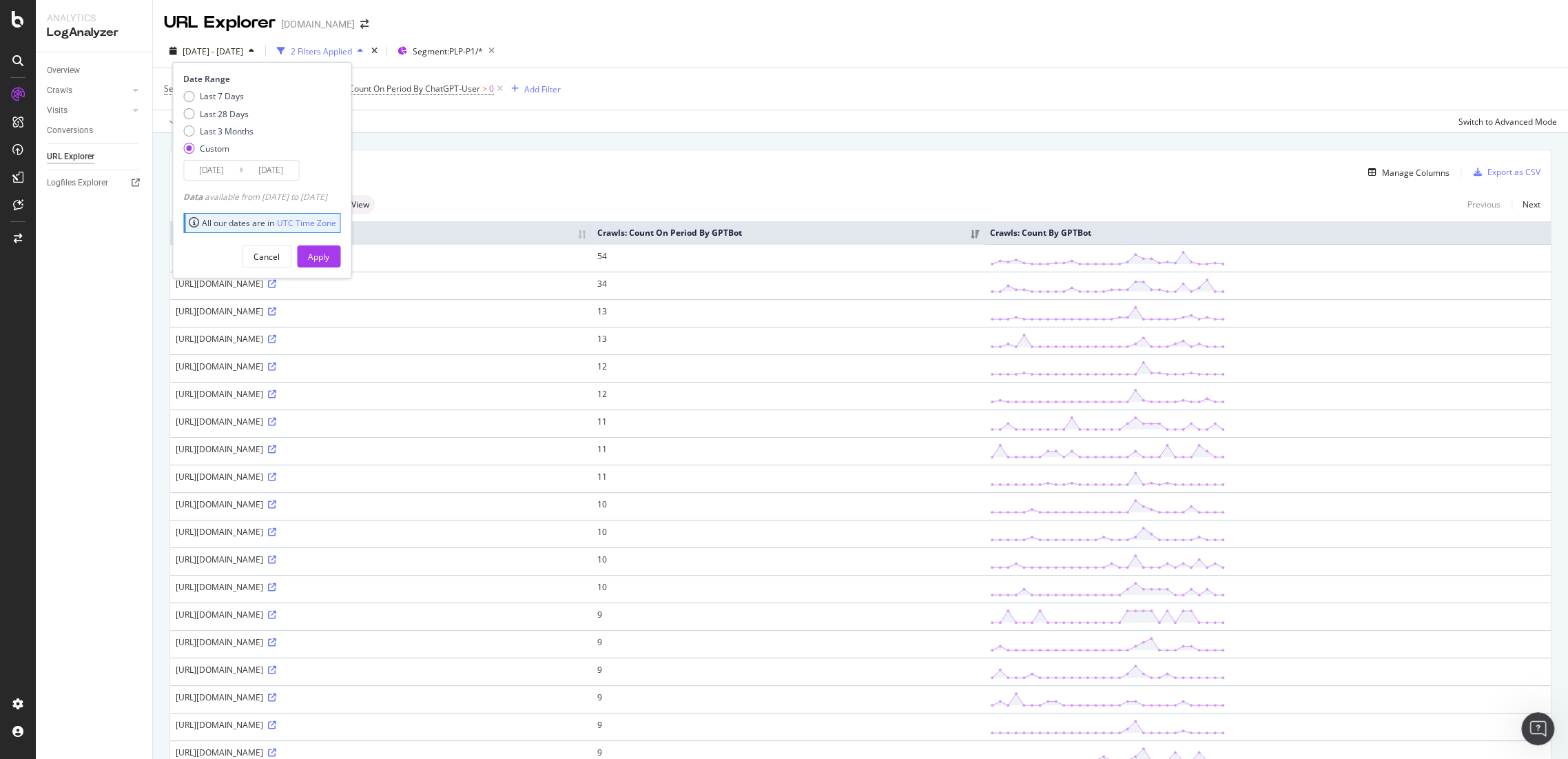 click on "[DATE]" at bounding box center [212, 170] 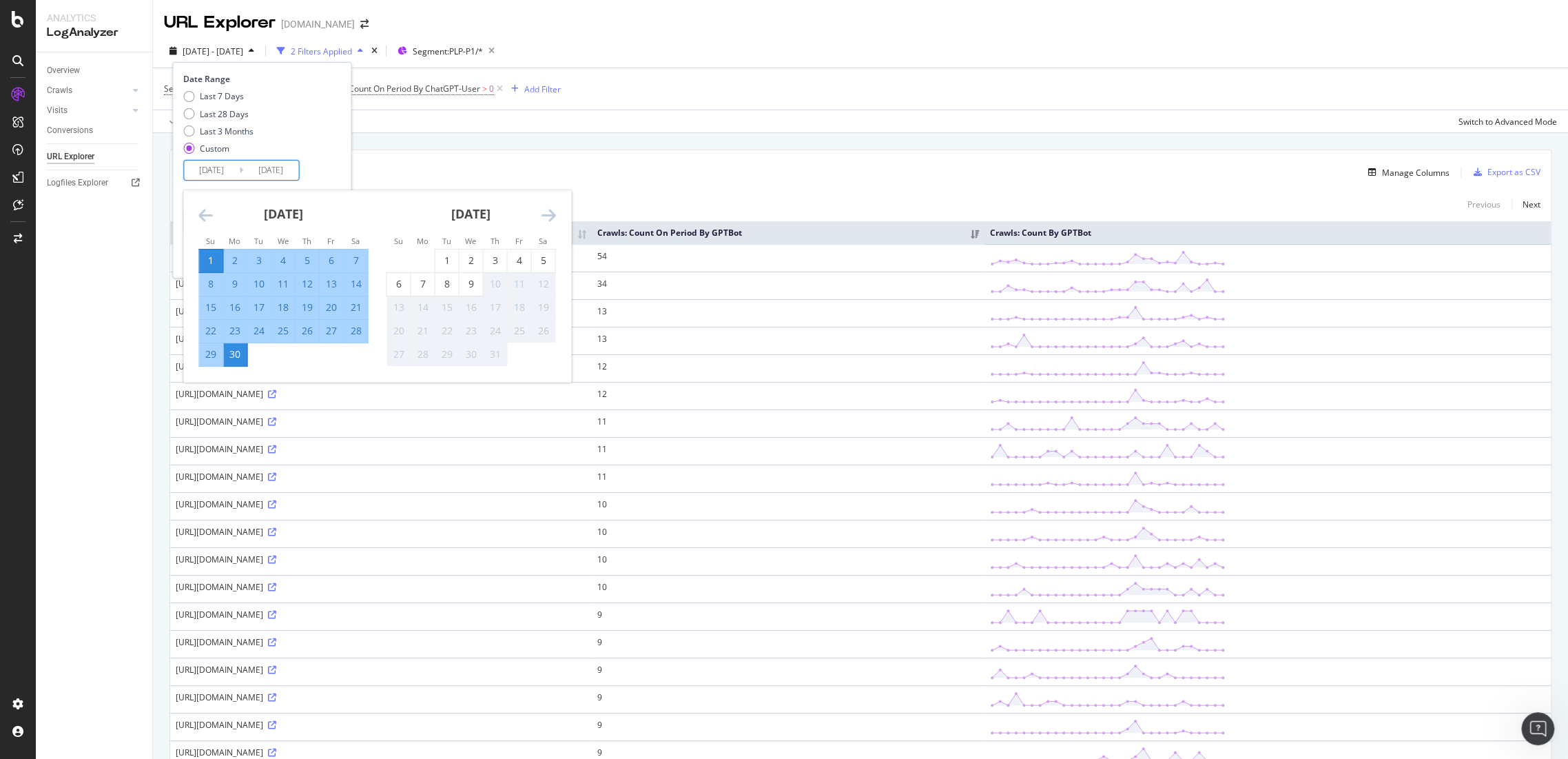 click at bounding box center [205, 215] 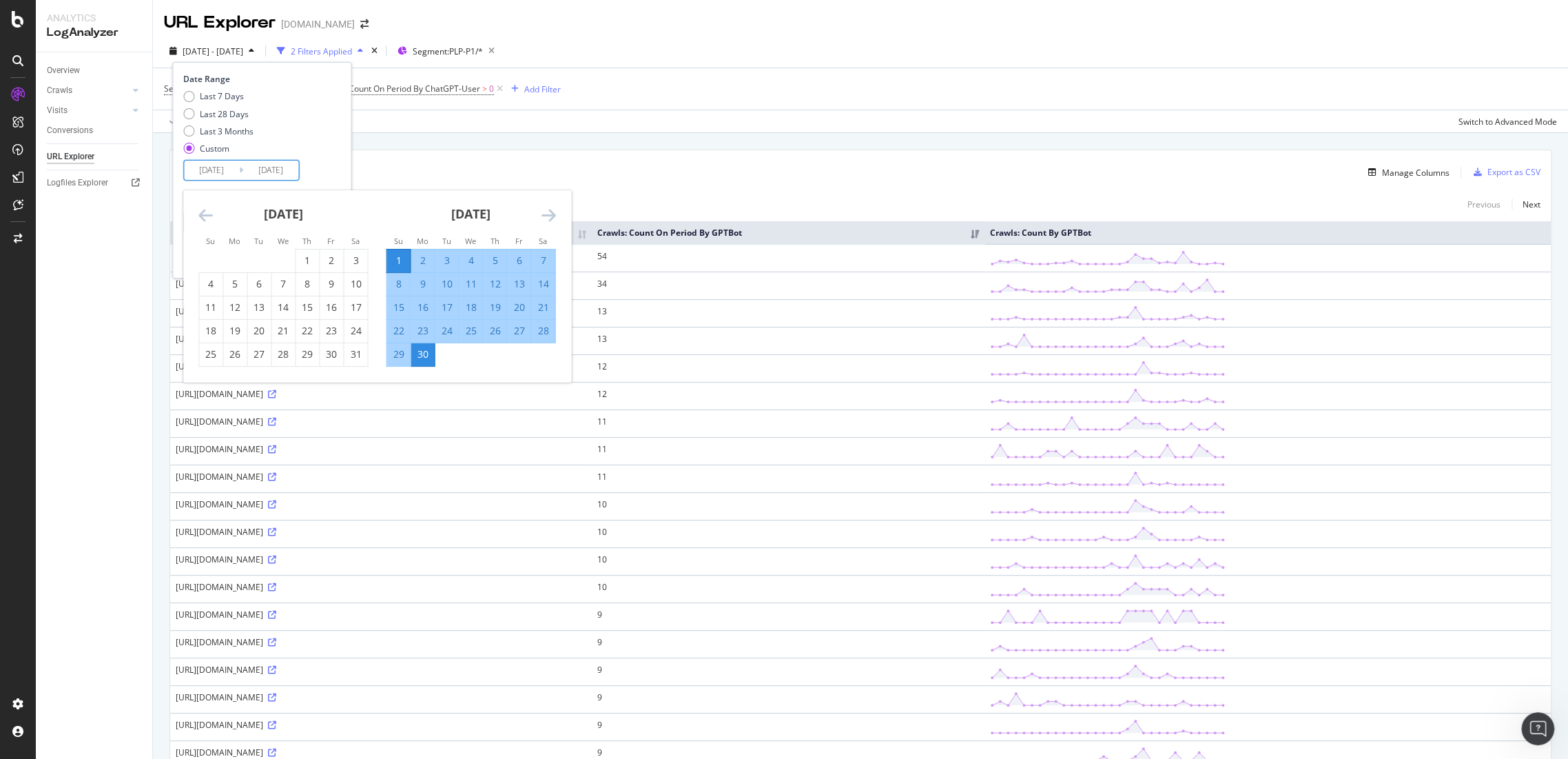 click at bounding box center (205, 215) 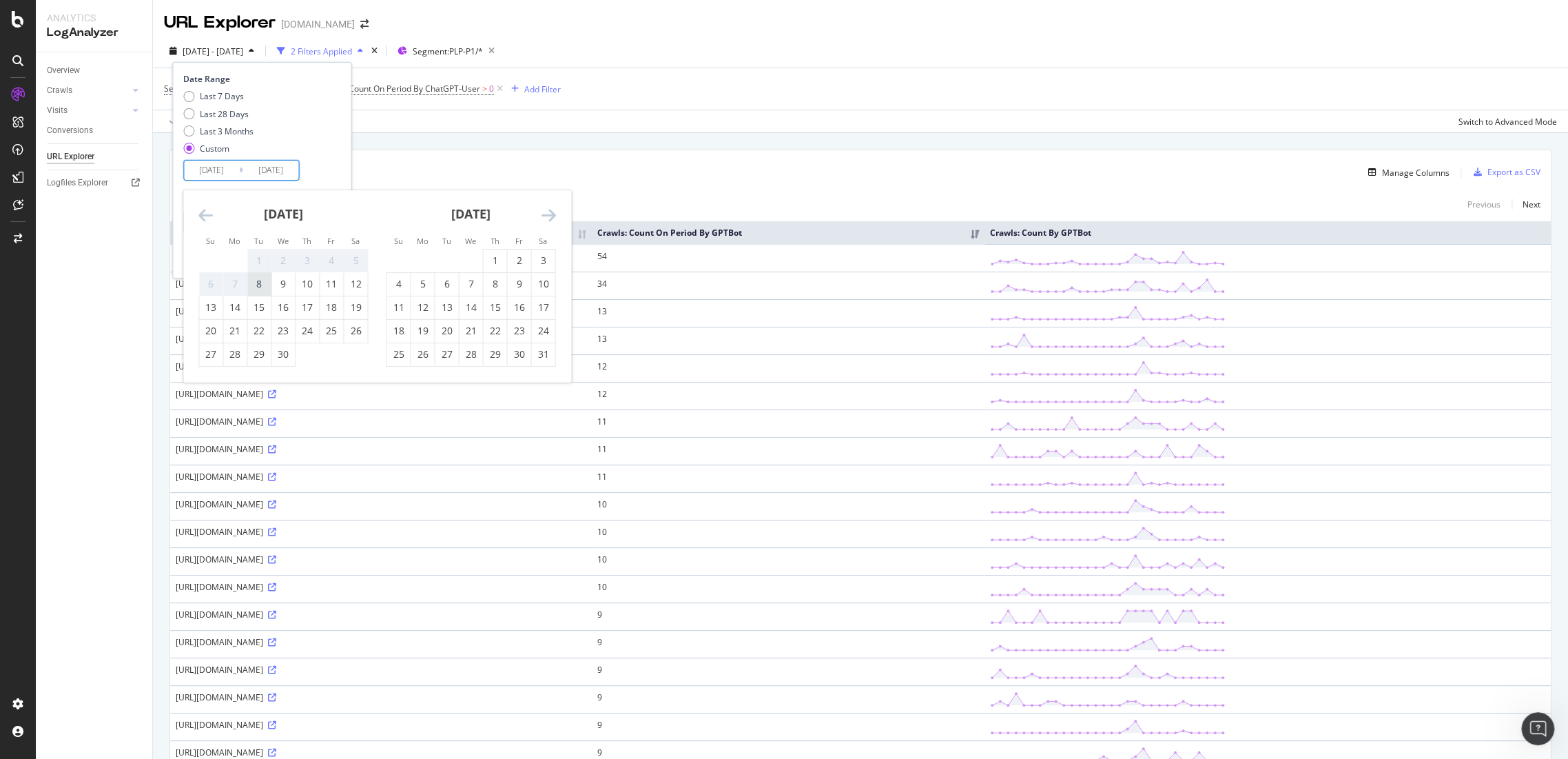 click on "8" at bounding box center [259, 284] 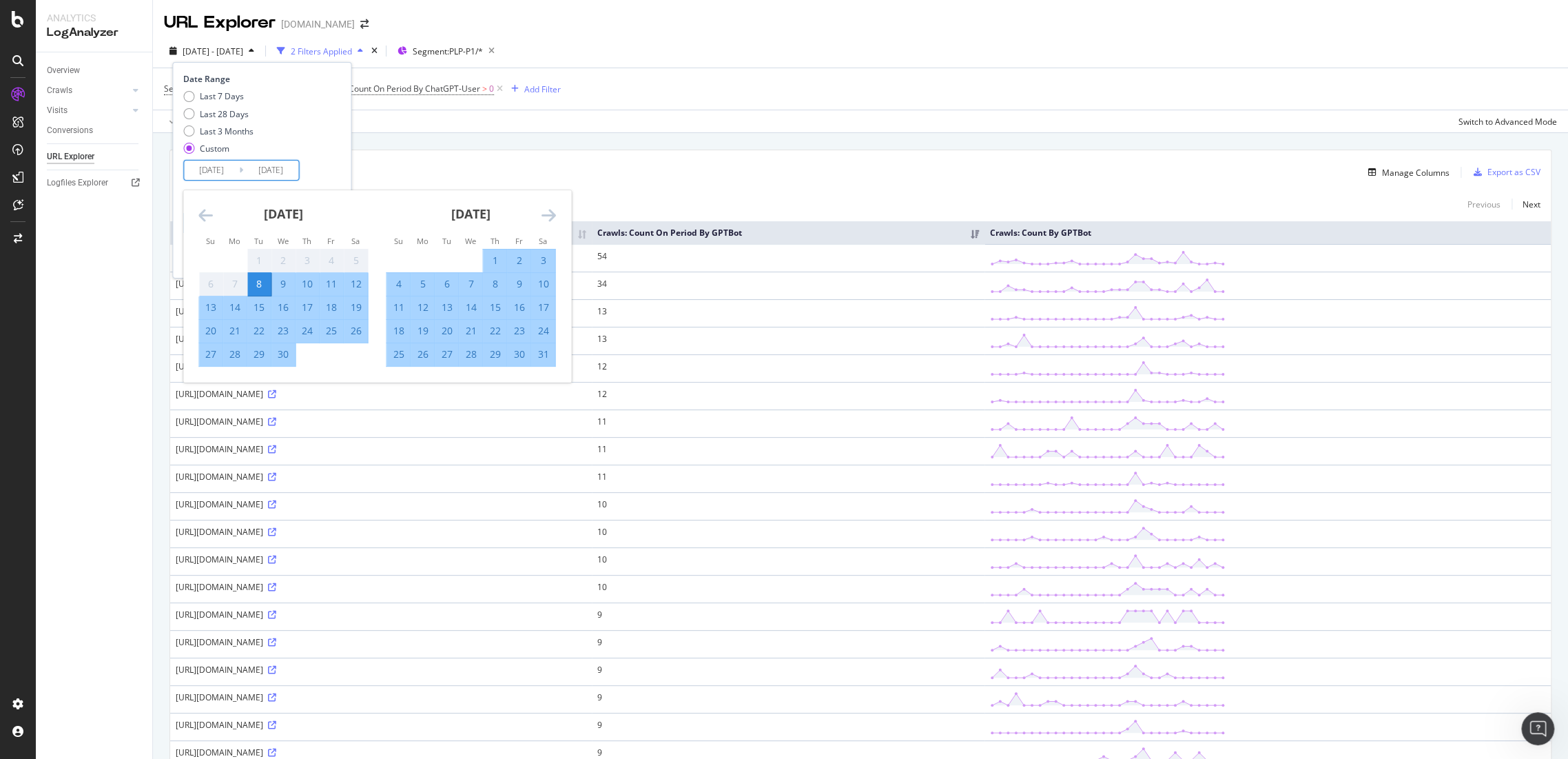 click at bounding box center (548, 215) 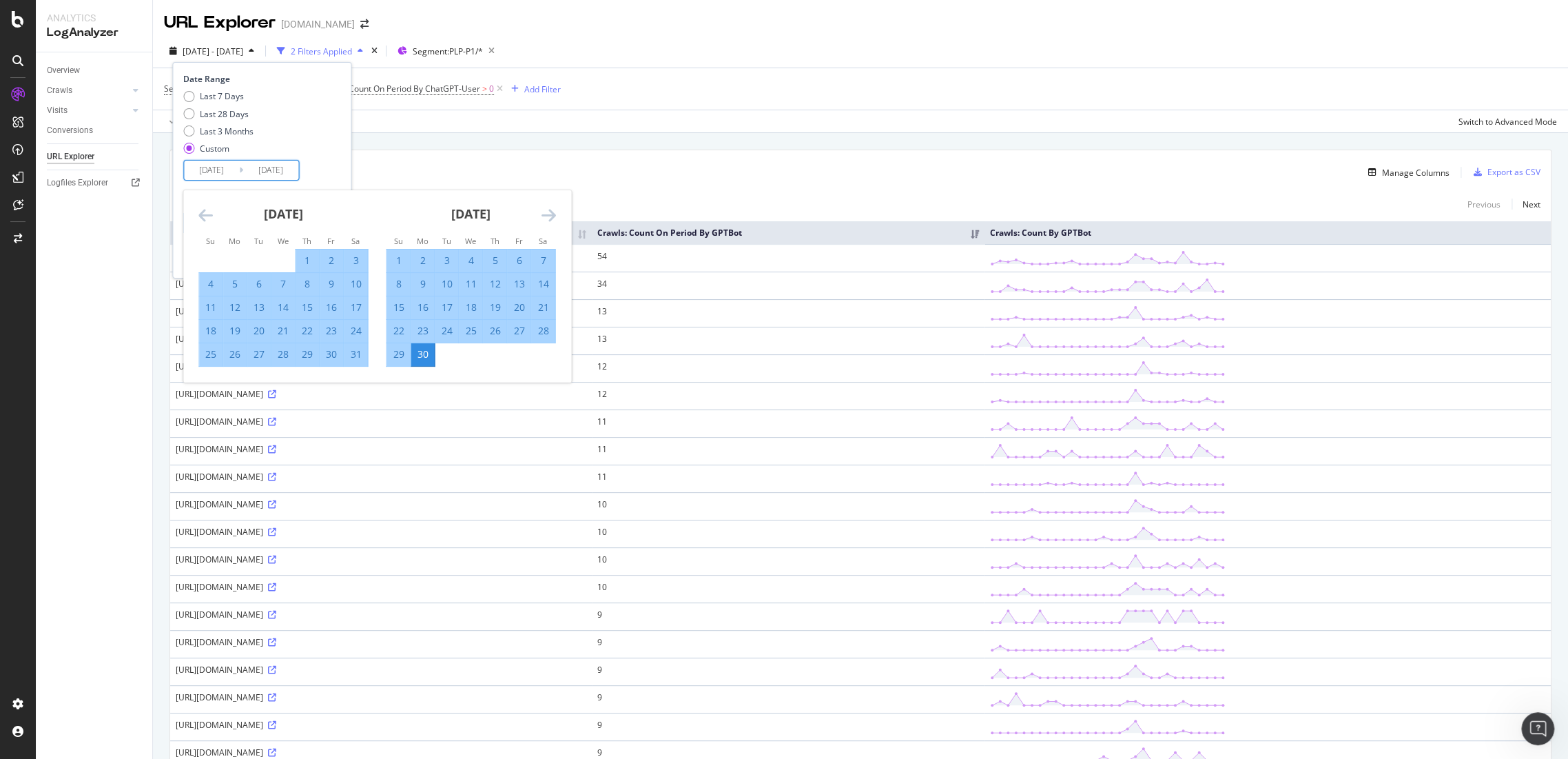 click at bounding box center [548, 215] 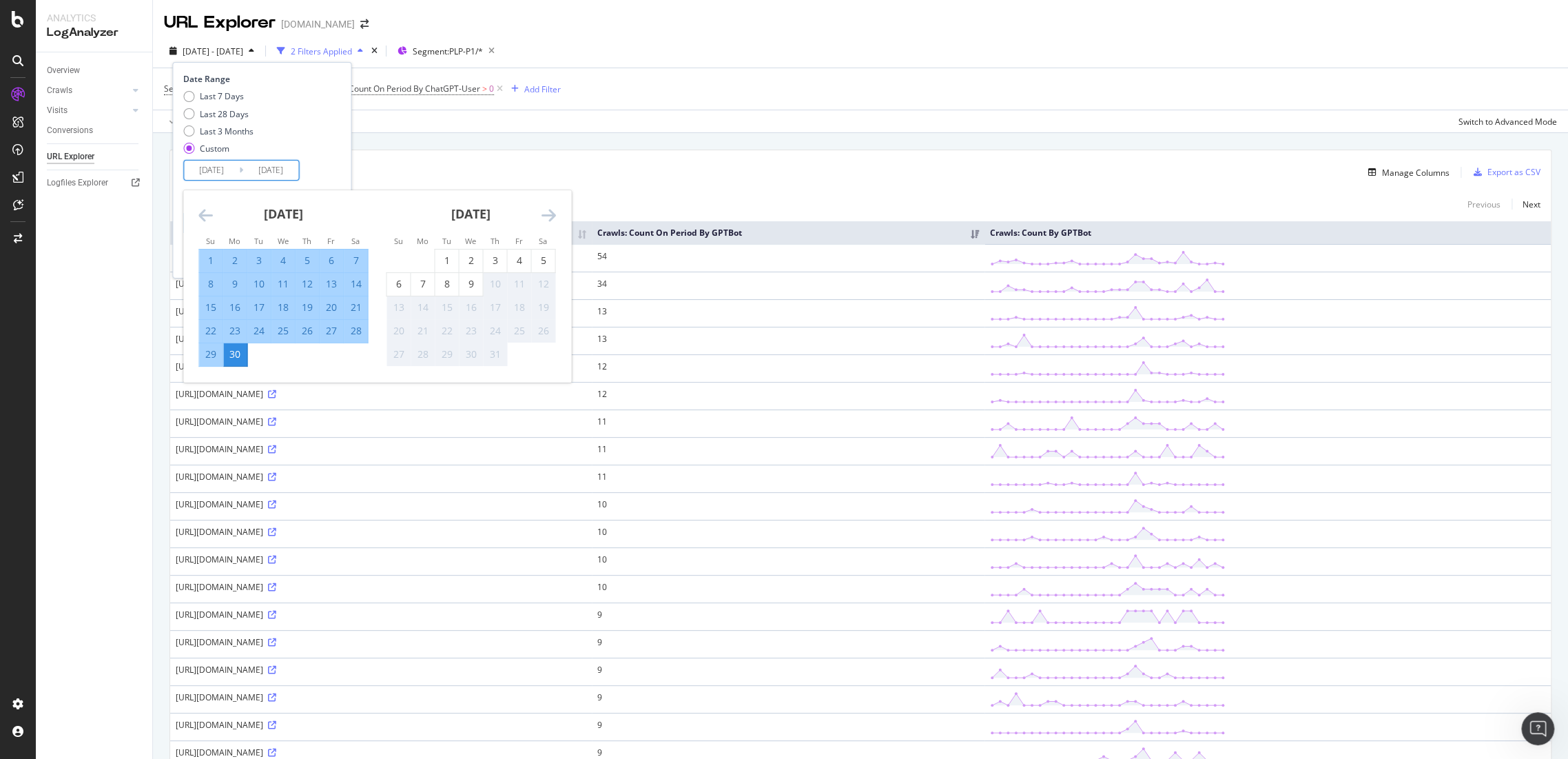 click on "30" at bounding box center (235, 354) 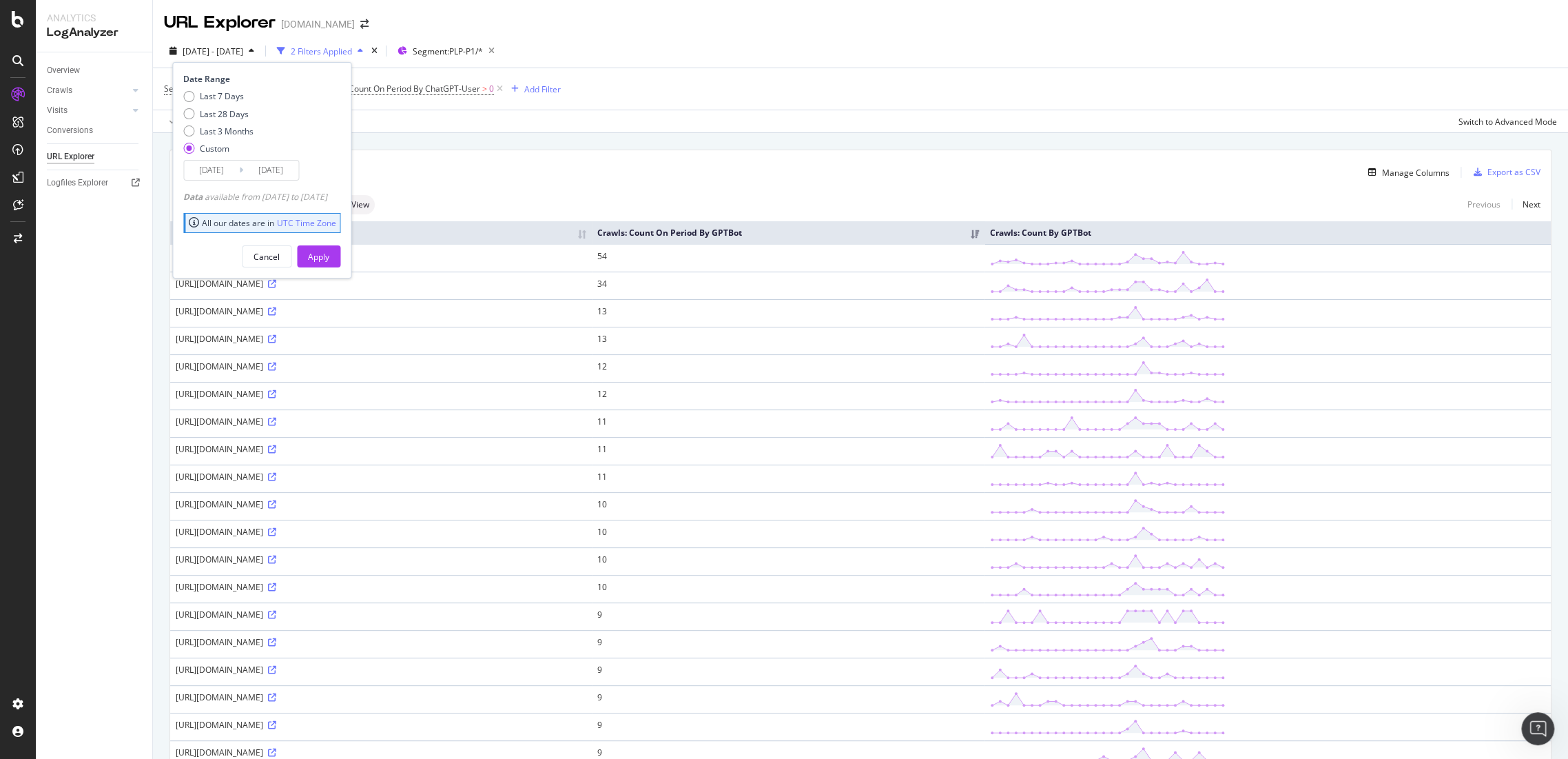 drag, startPoint x: 330, startPoint y: 258, endPoint x: 16, endPoint y: 461, distance: 373.9051 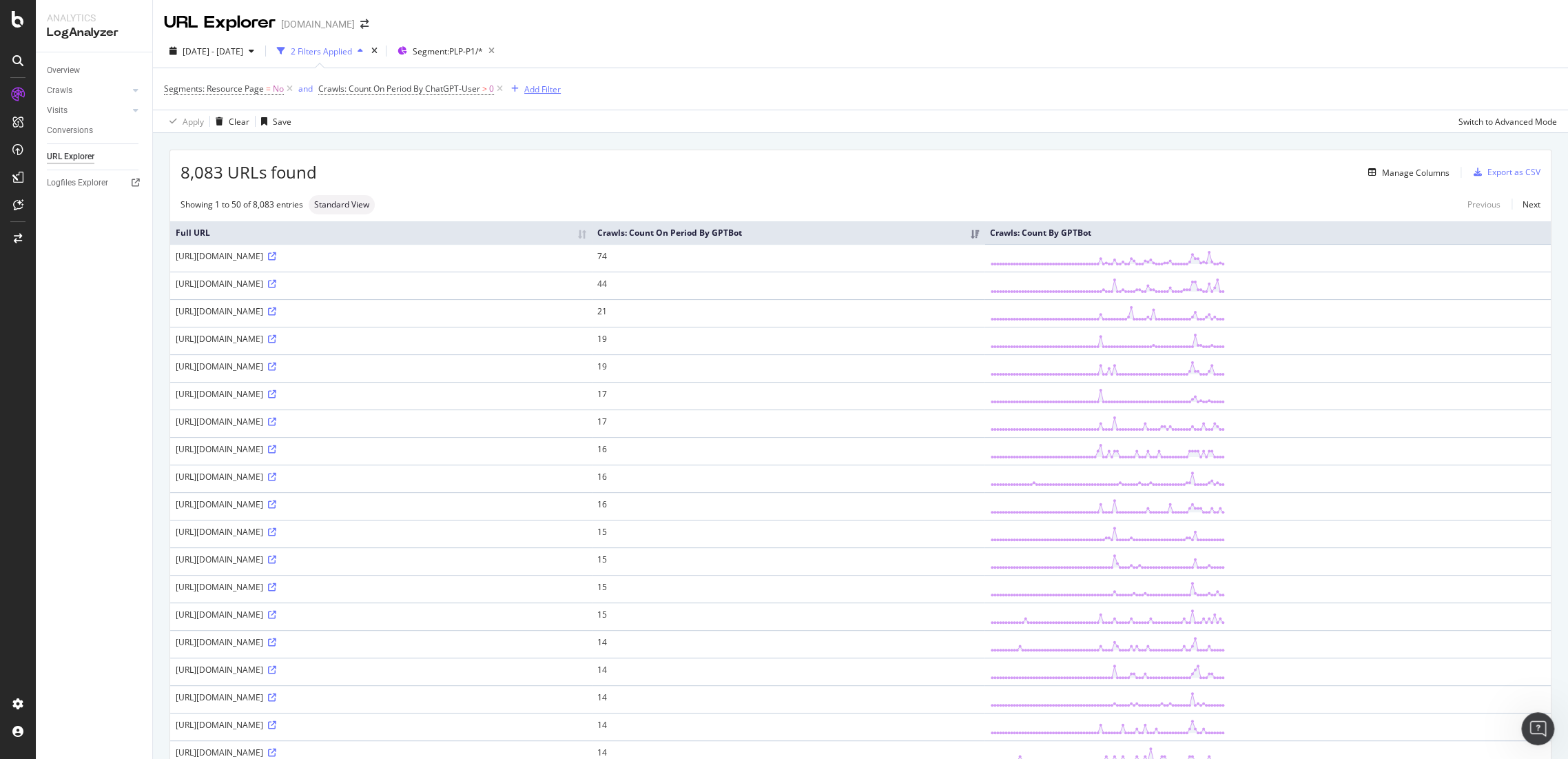 click on "Add Filter" at bounding box center (542, 89) 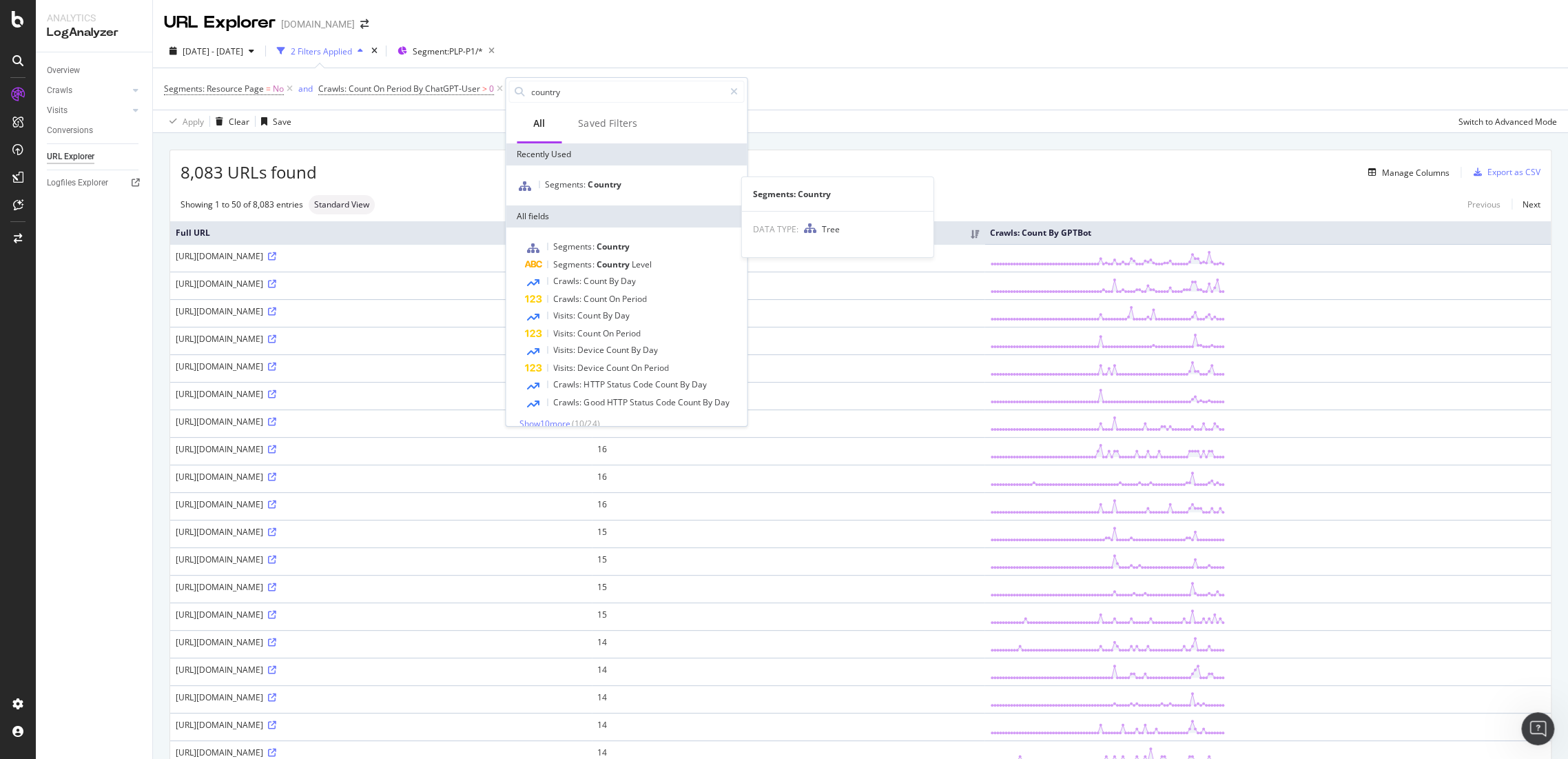 type on "country" 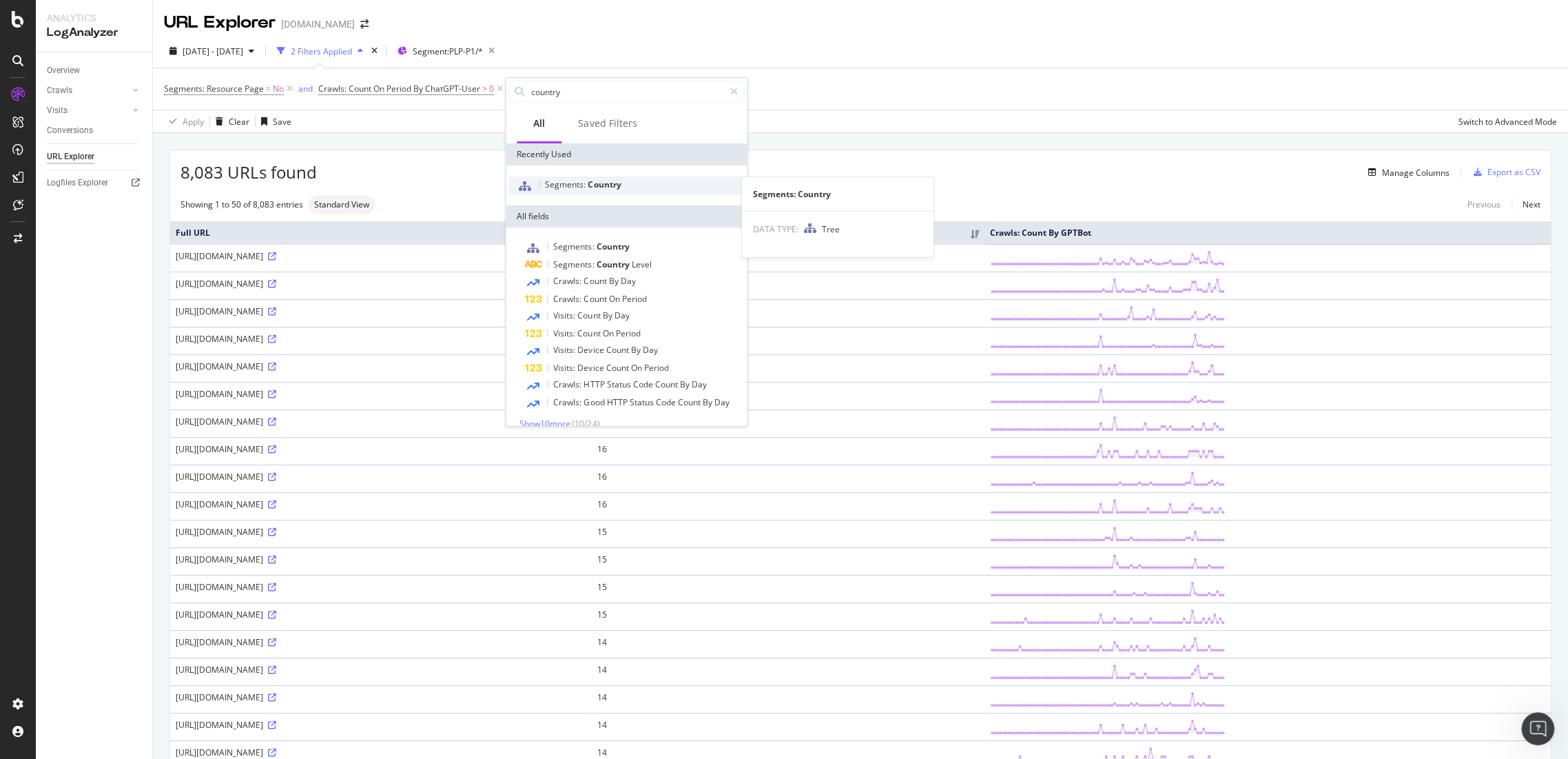 click on "Country" at bounding box center (604, 184) 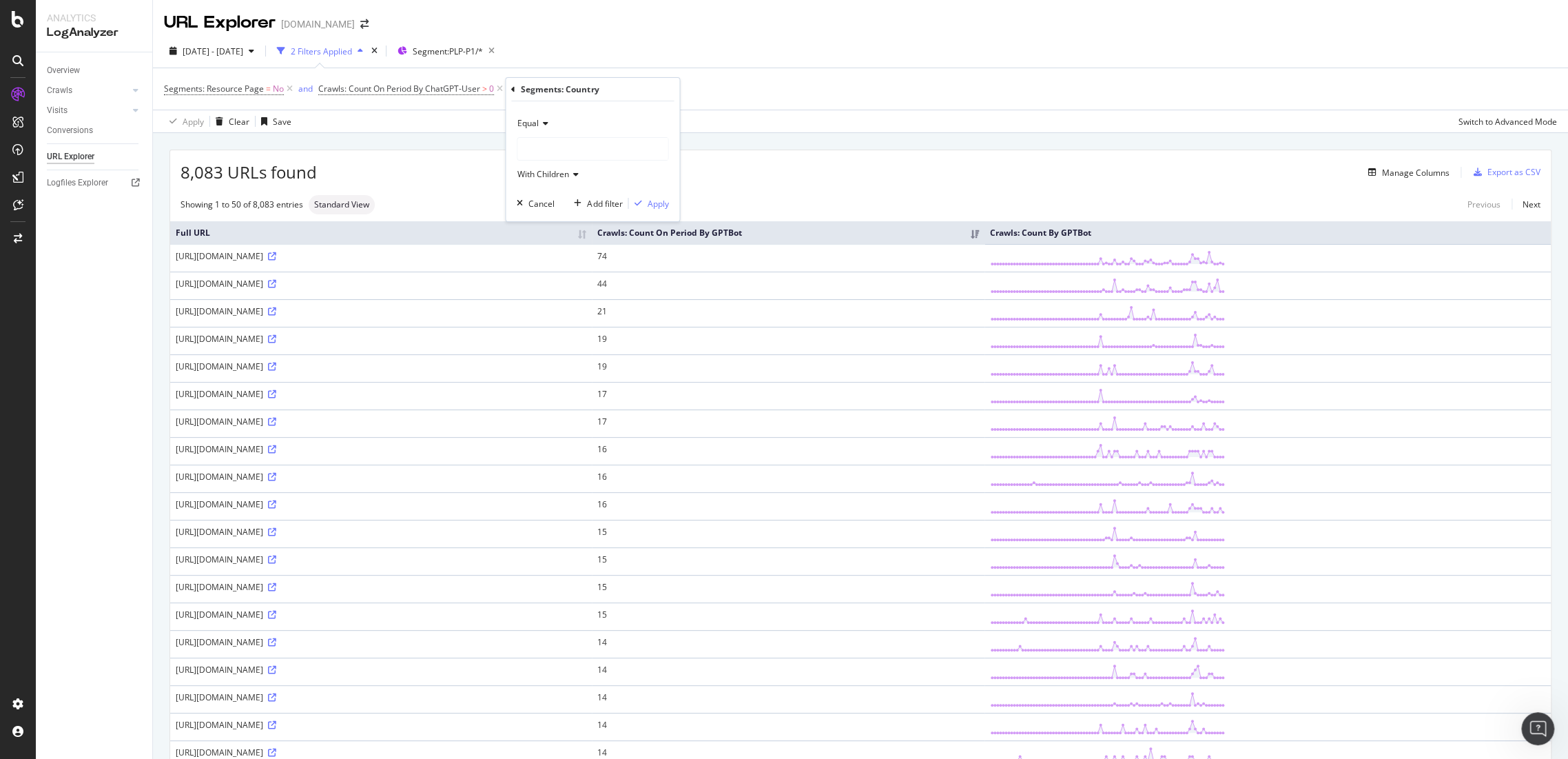 click at bounding box center [592, 149] 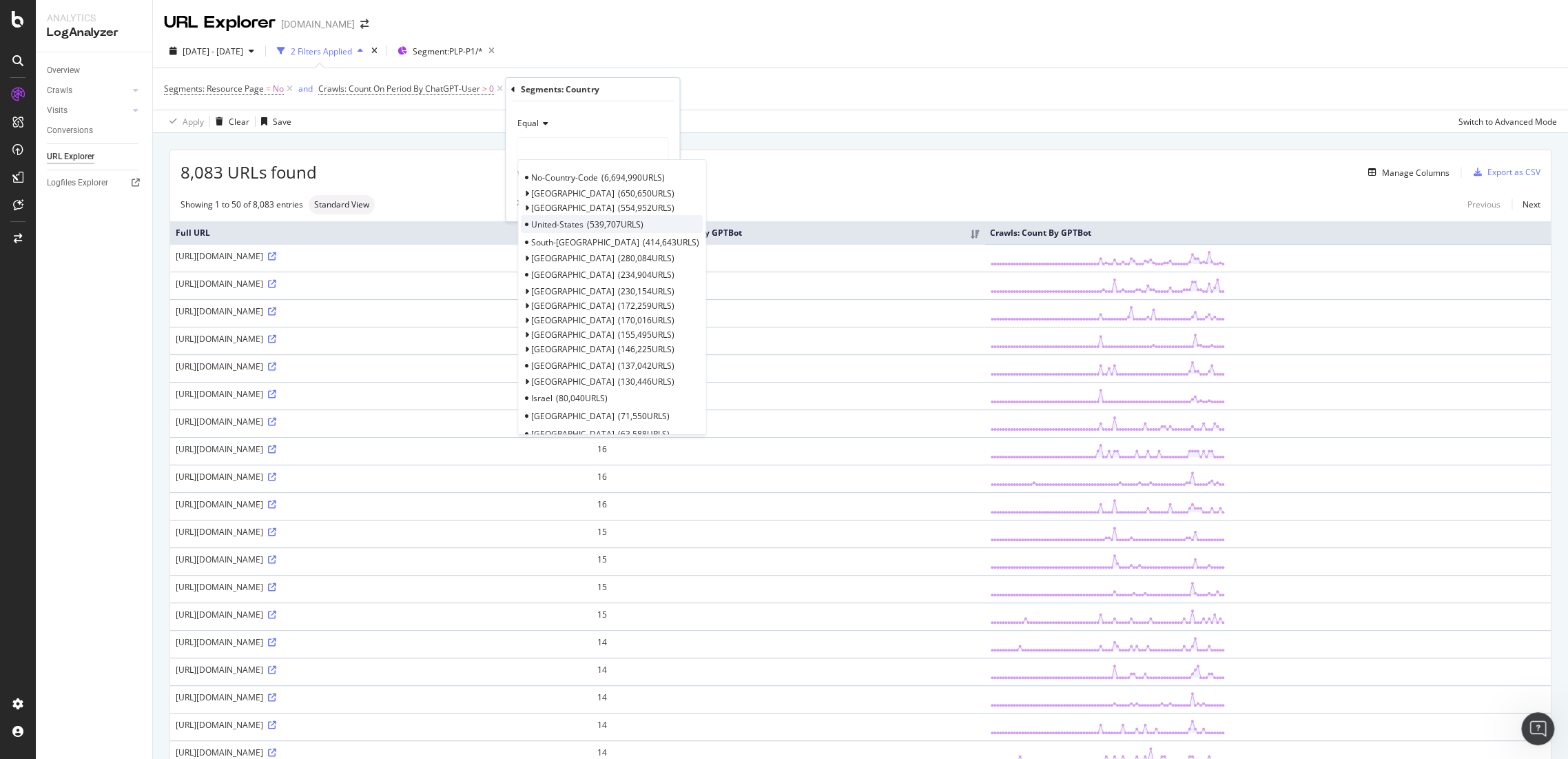 click on "539,707  URLS" at bounding box center (615, 224) 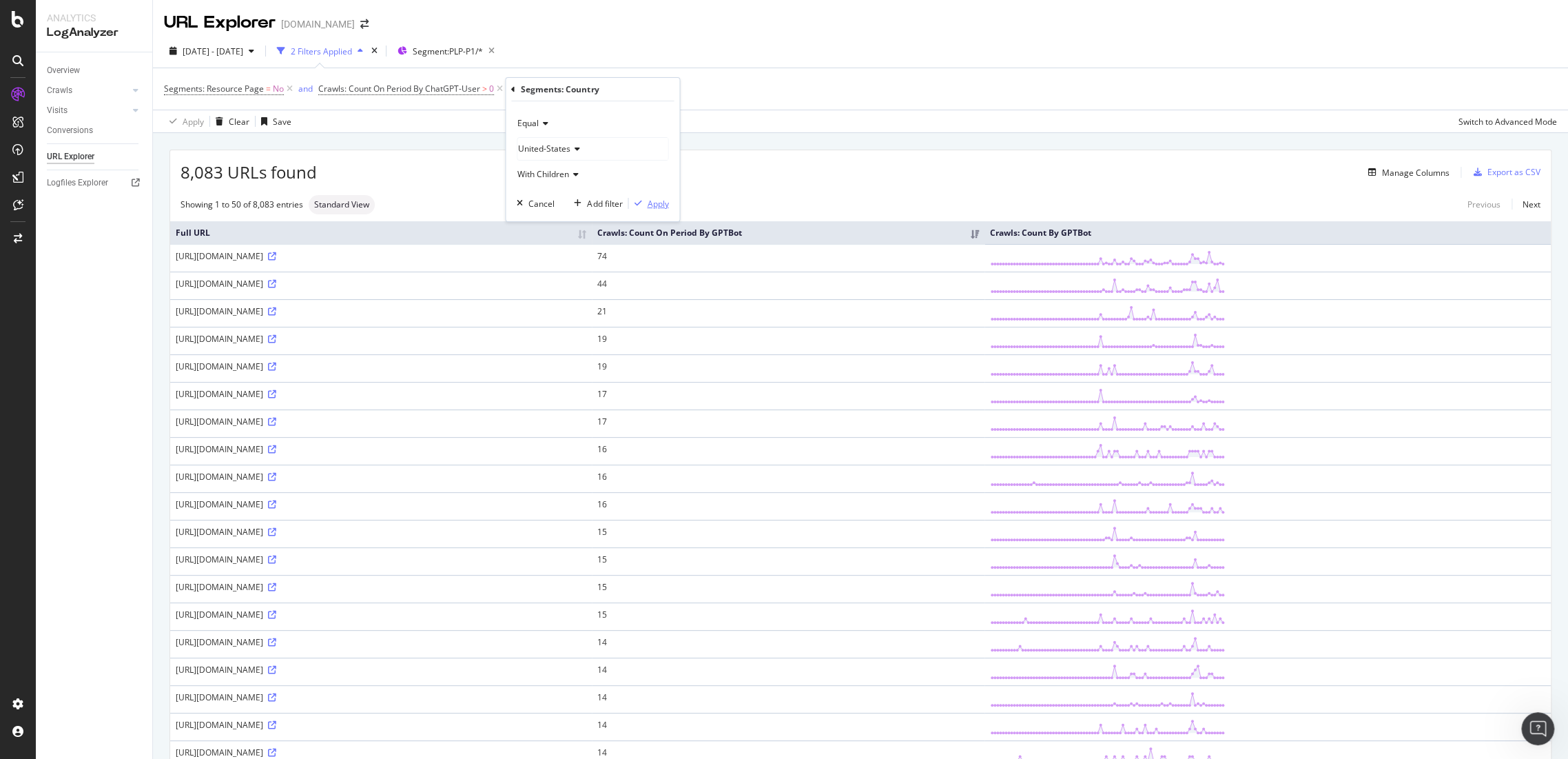 click on "Apply" at bounding box center (657, 203) 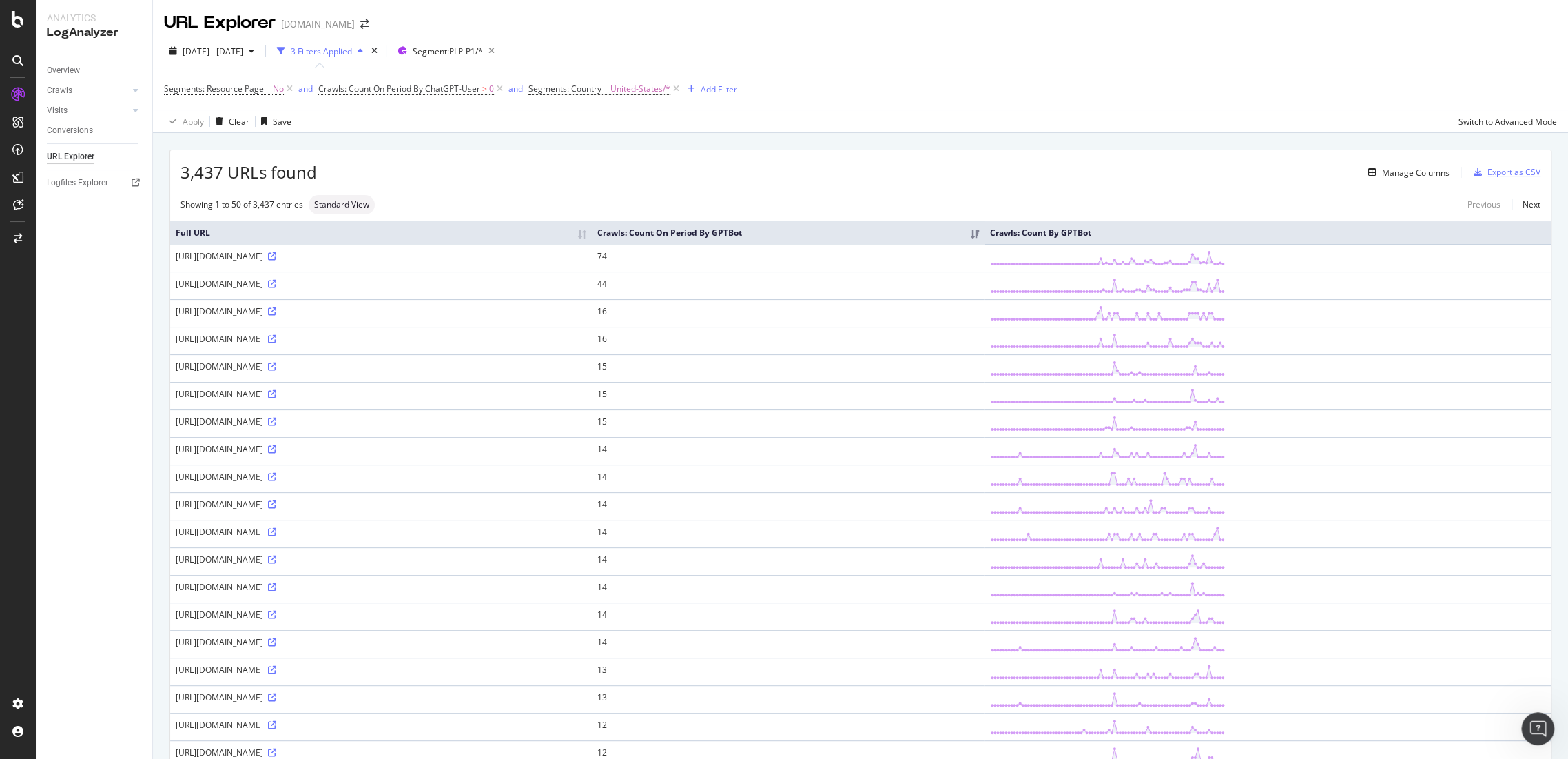 click on "Export as CSV" at bounding box center (1514, 172) 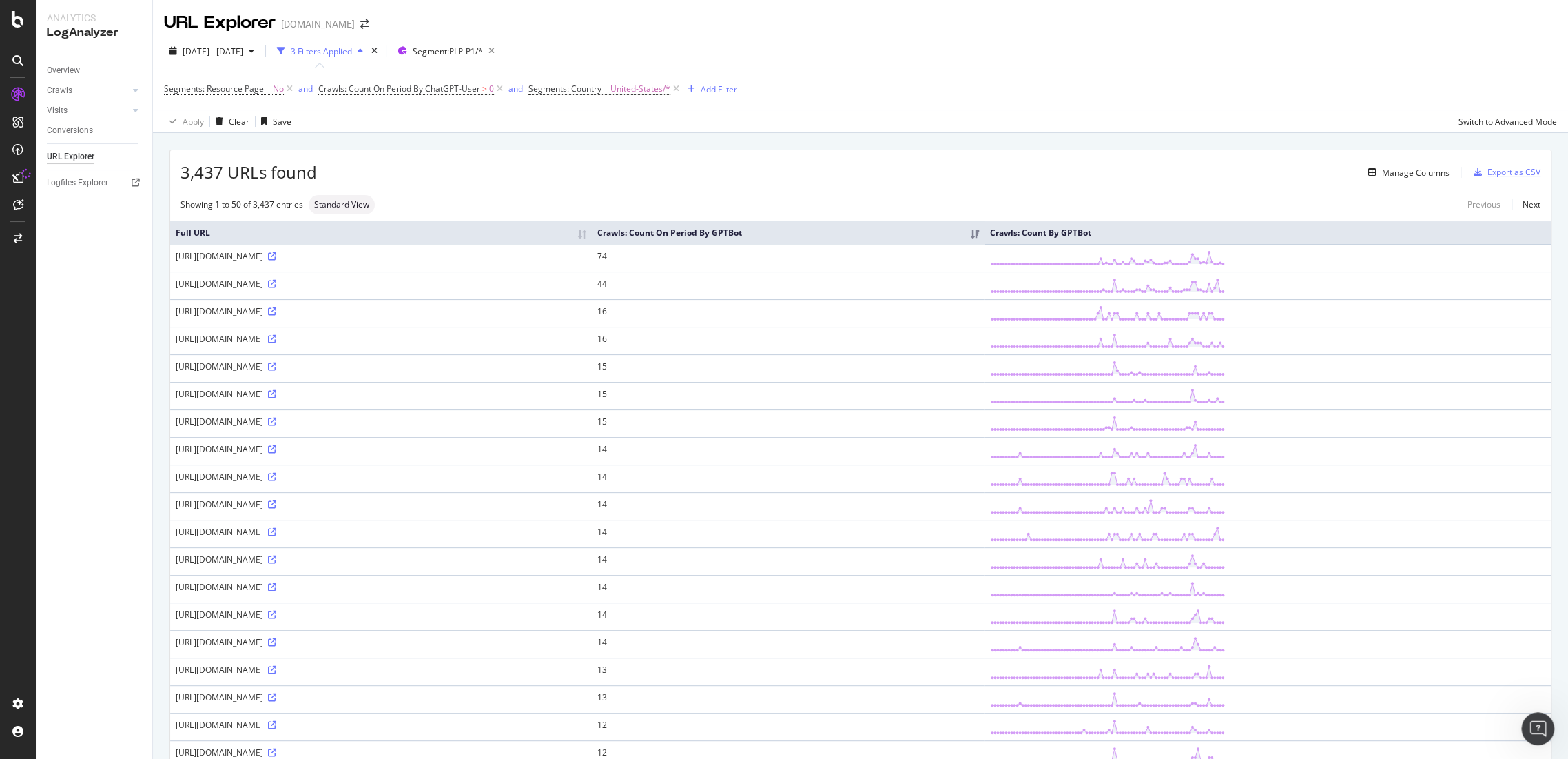 click on "Export as CSV" at bounding box center [1514, 172] 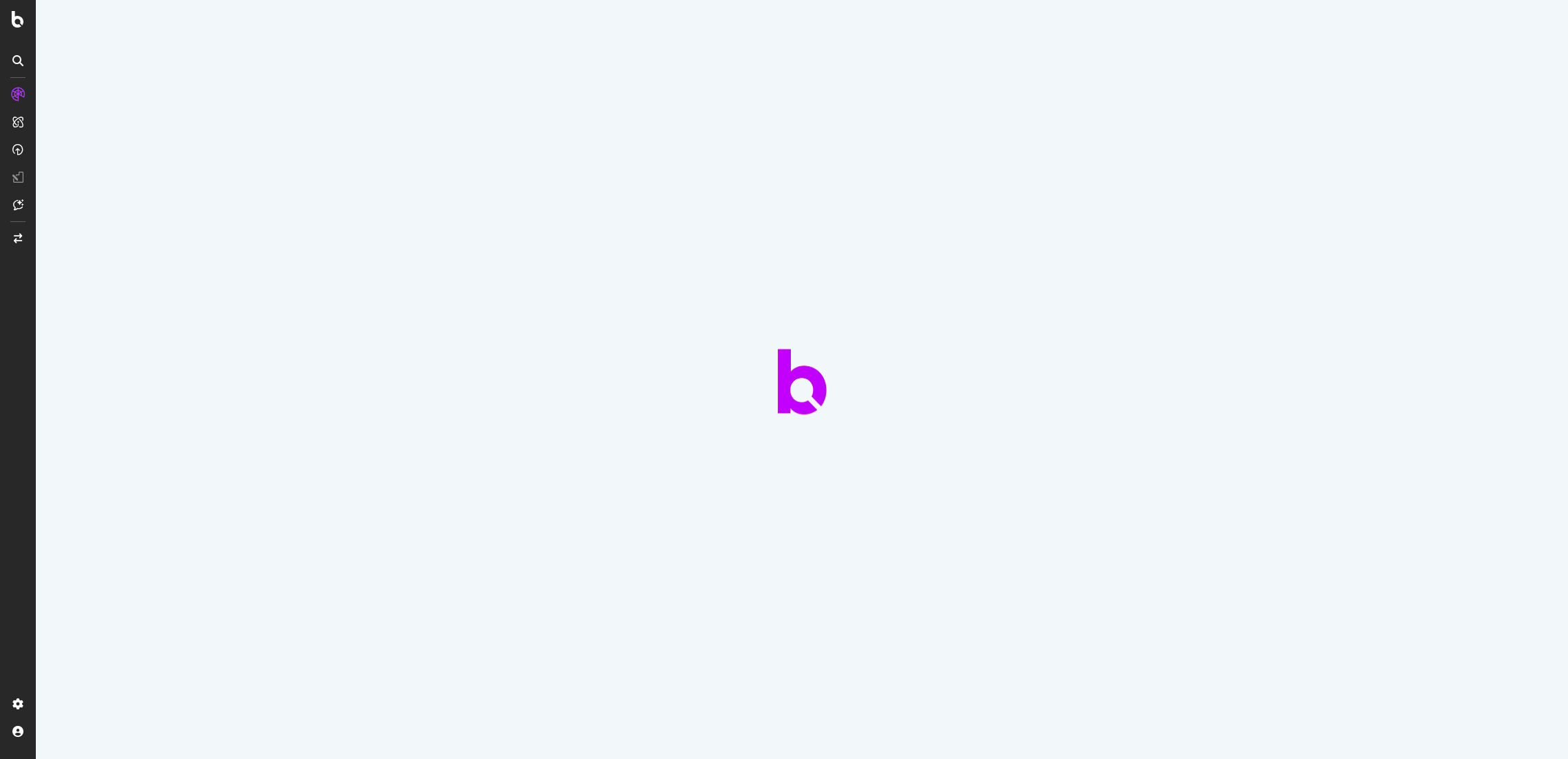 scroll, scrollTop: 0, scrollLeft: 0, axis: both 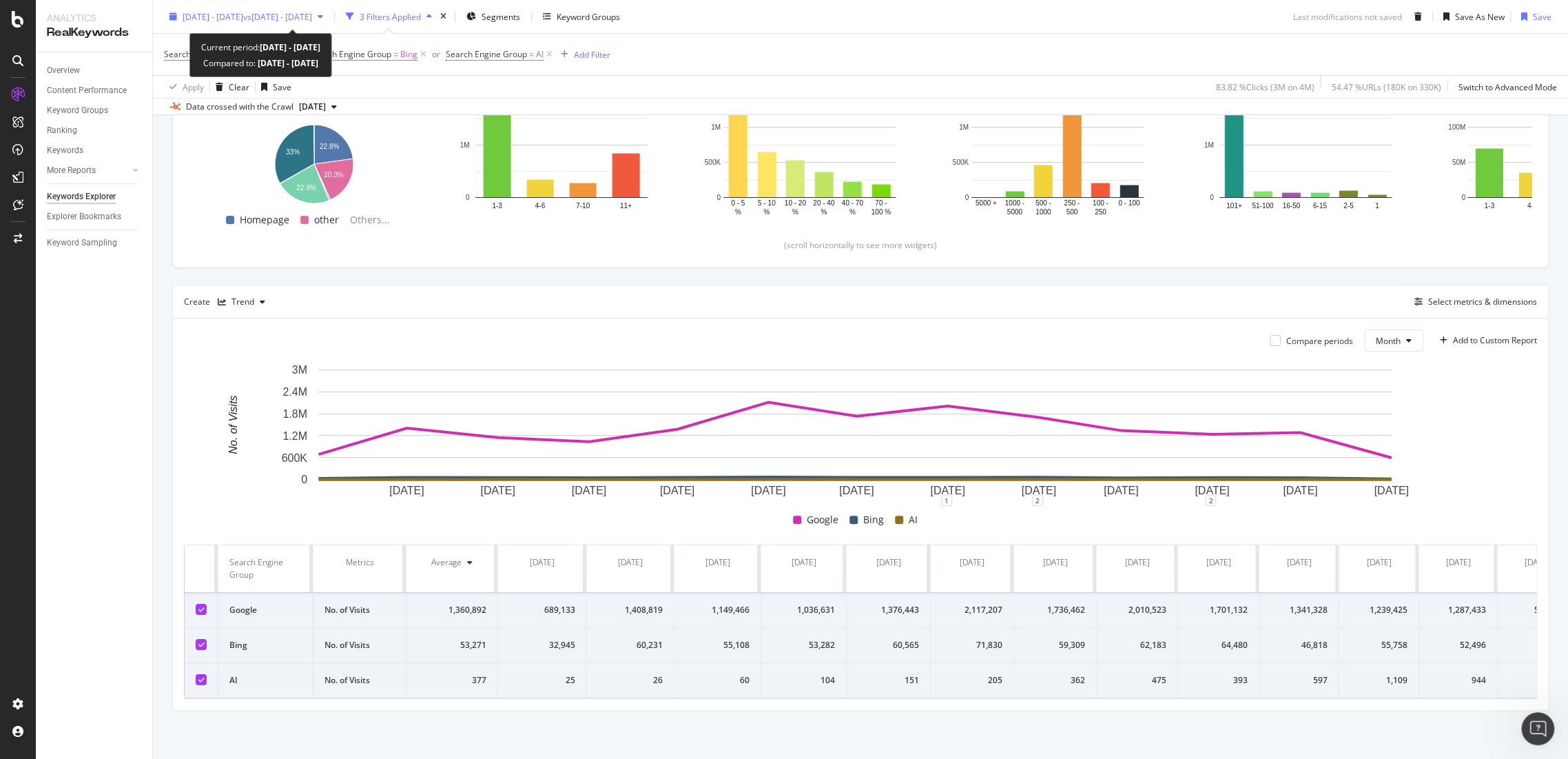 click on "vs  2025 Apr. 1st - Apr. 28th" at bounding box center [278, 16] 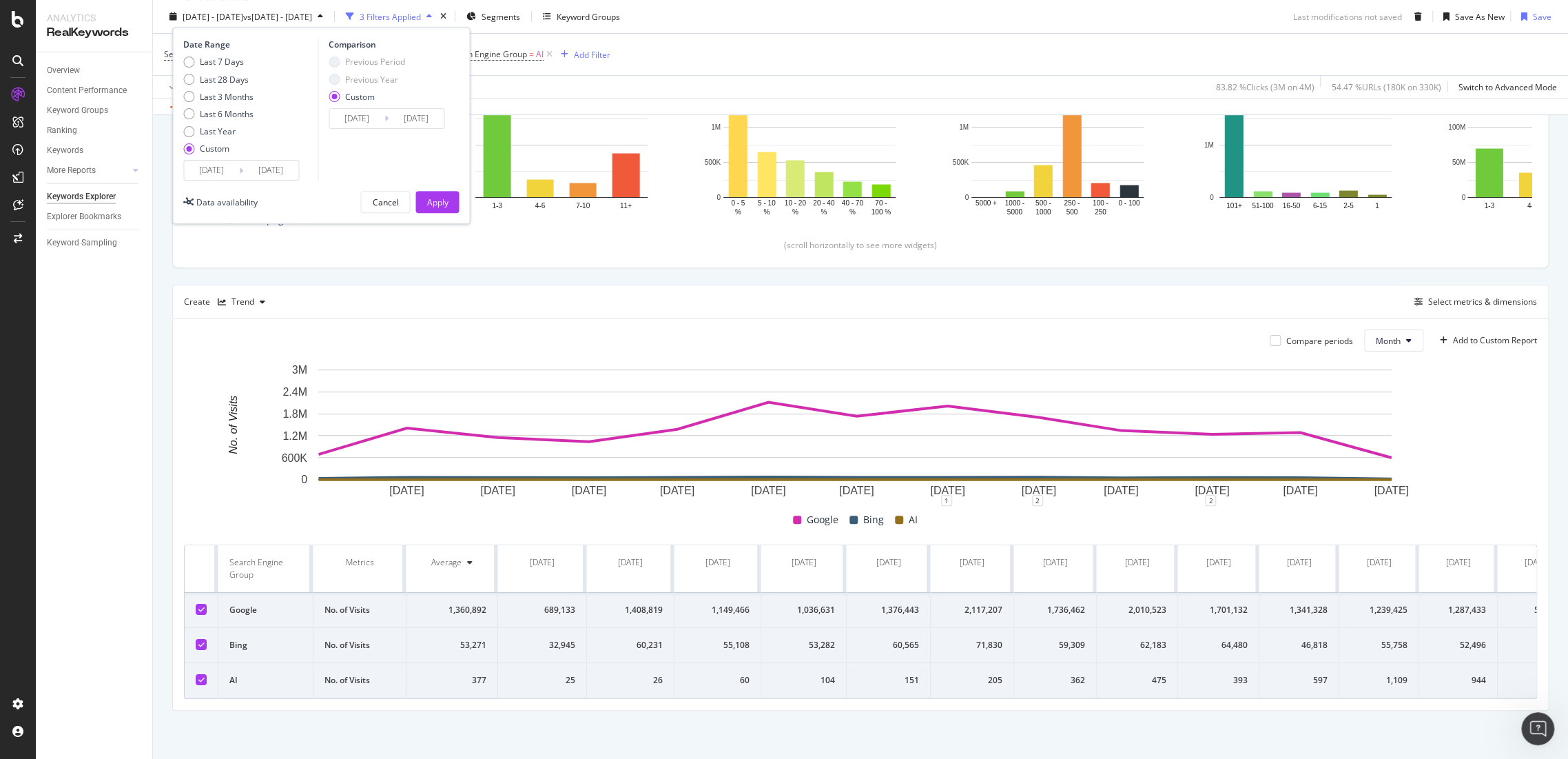 click on "2024/06/14" at bounding box center (212, 170) 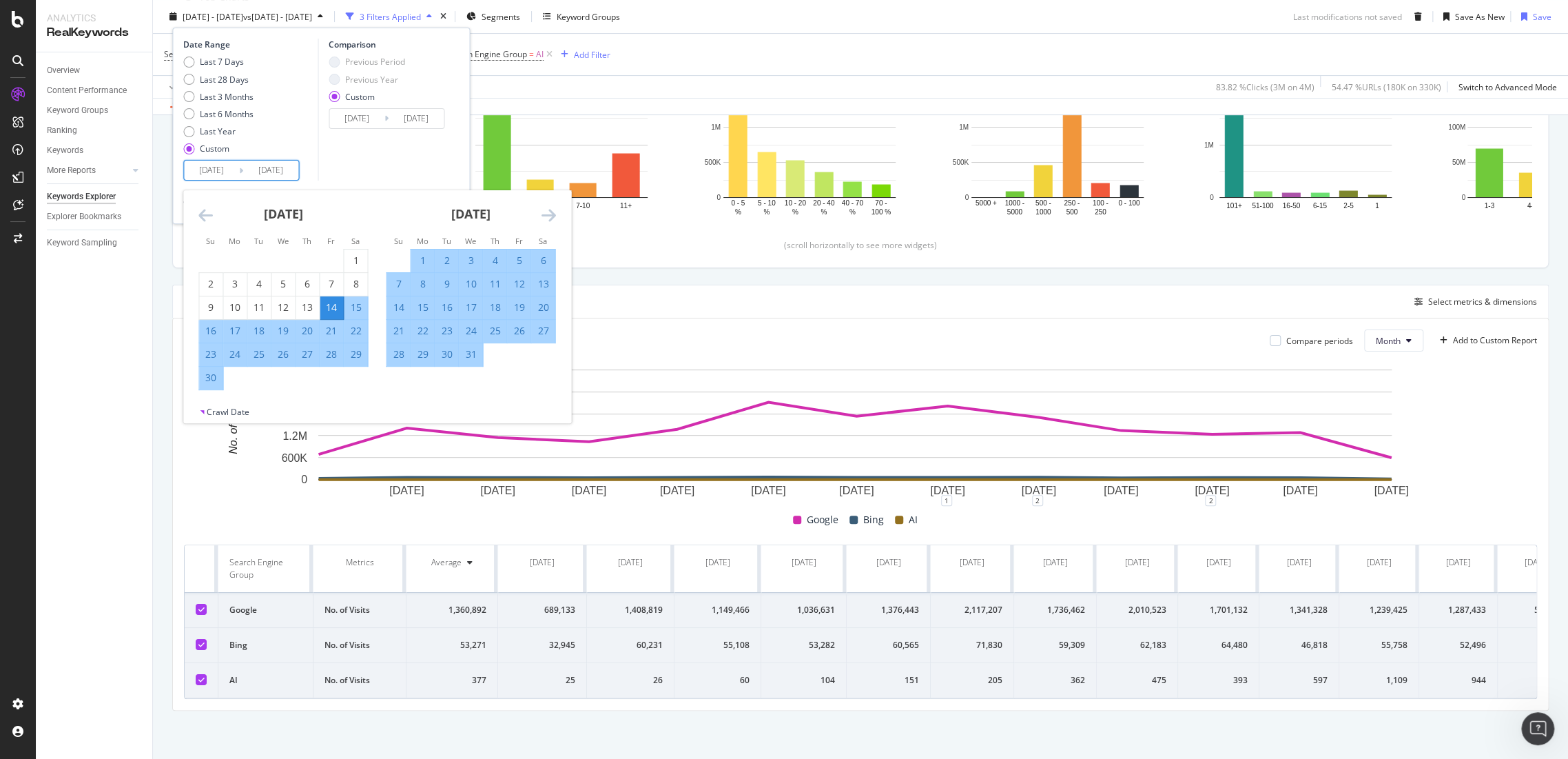 click at bounding box center [205, 215] 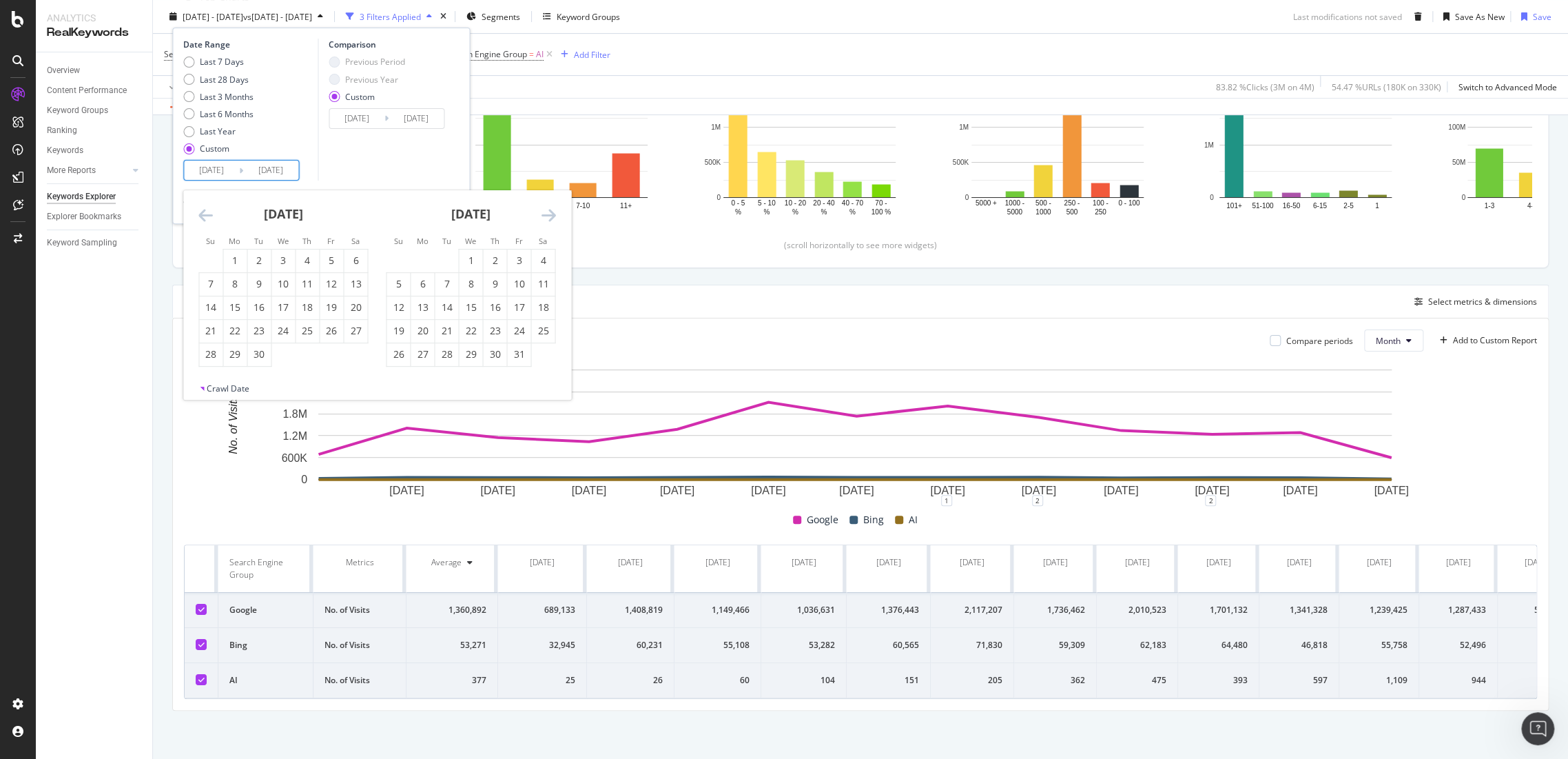click at bounding box center [205, 215] 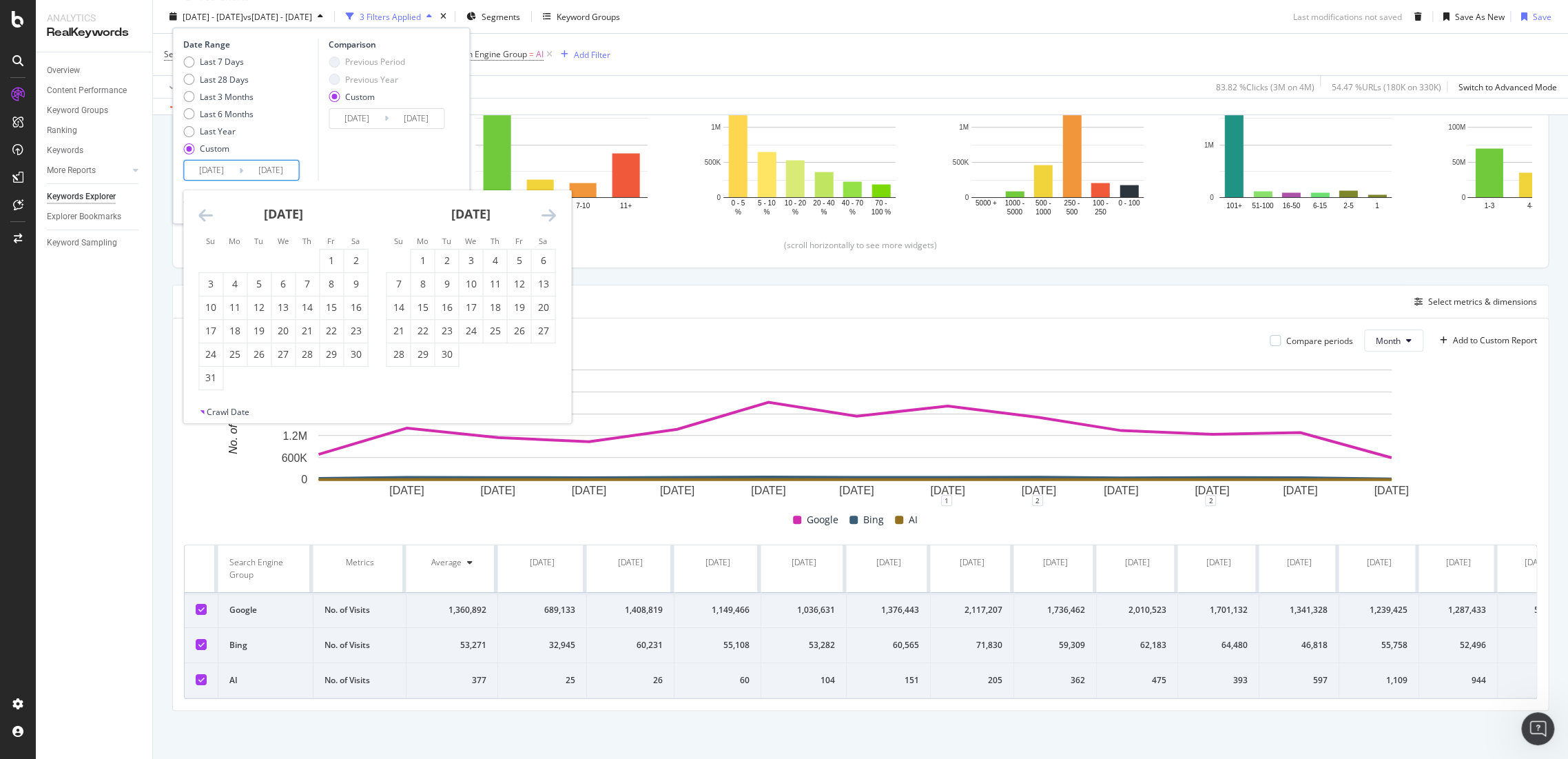 click at bounding box center (205, 215) 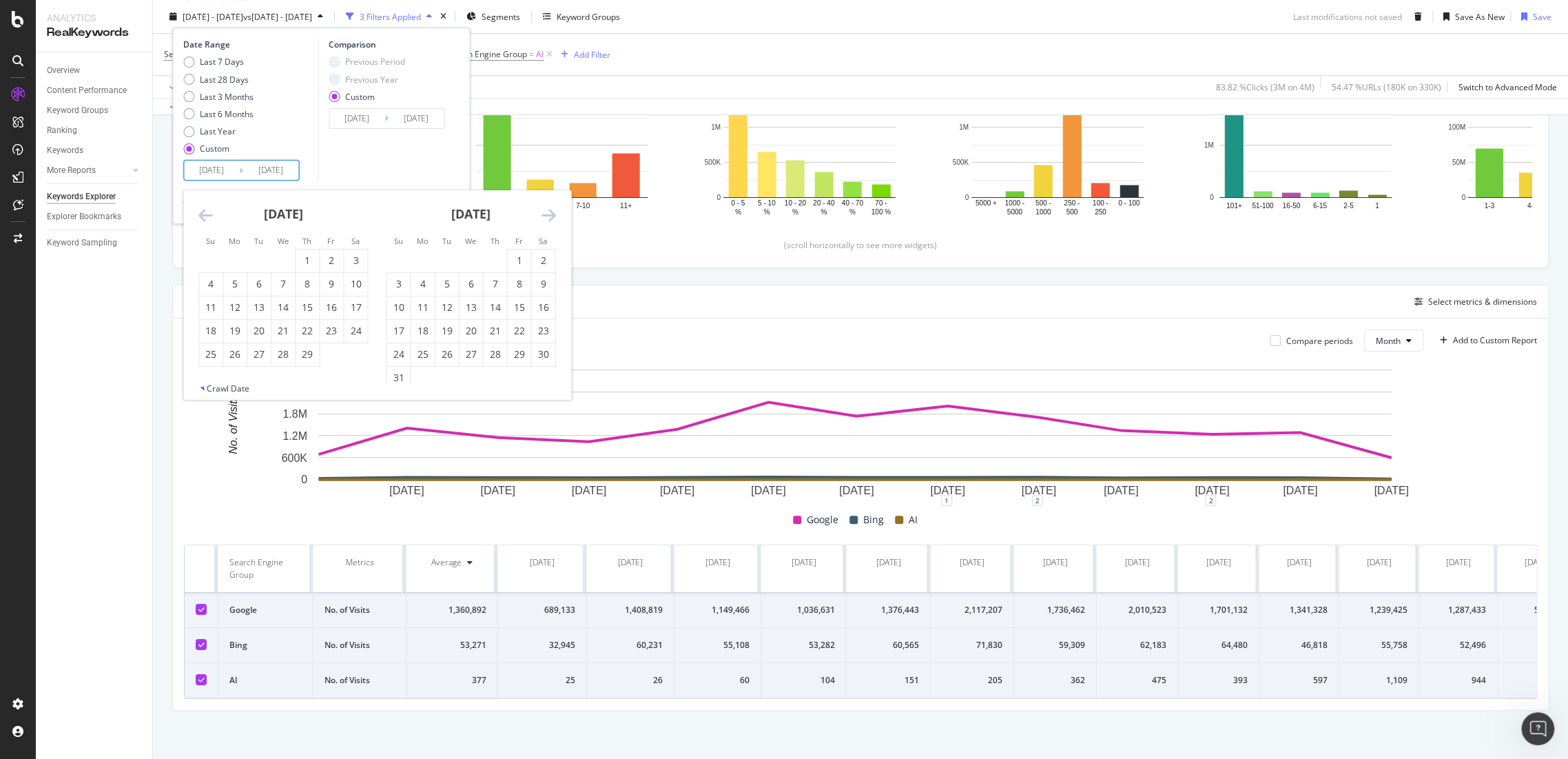click at bounding box center (205, 215) 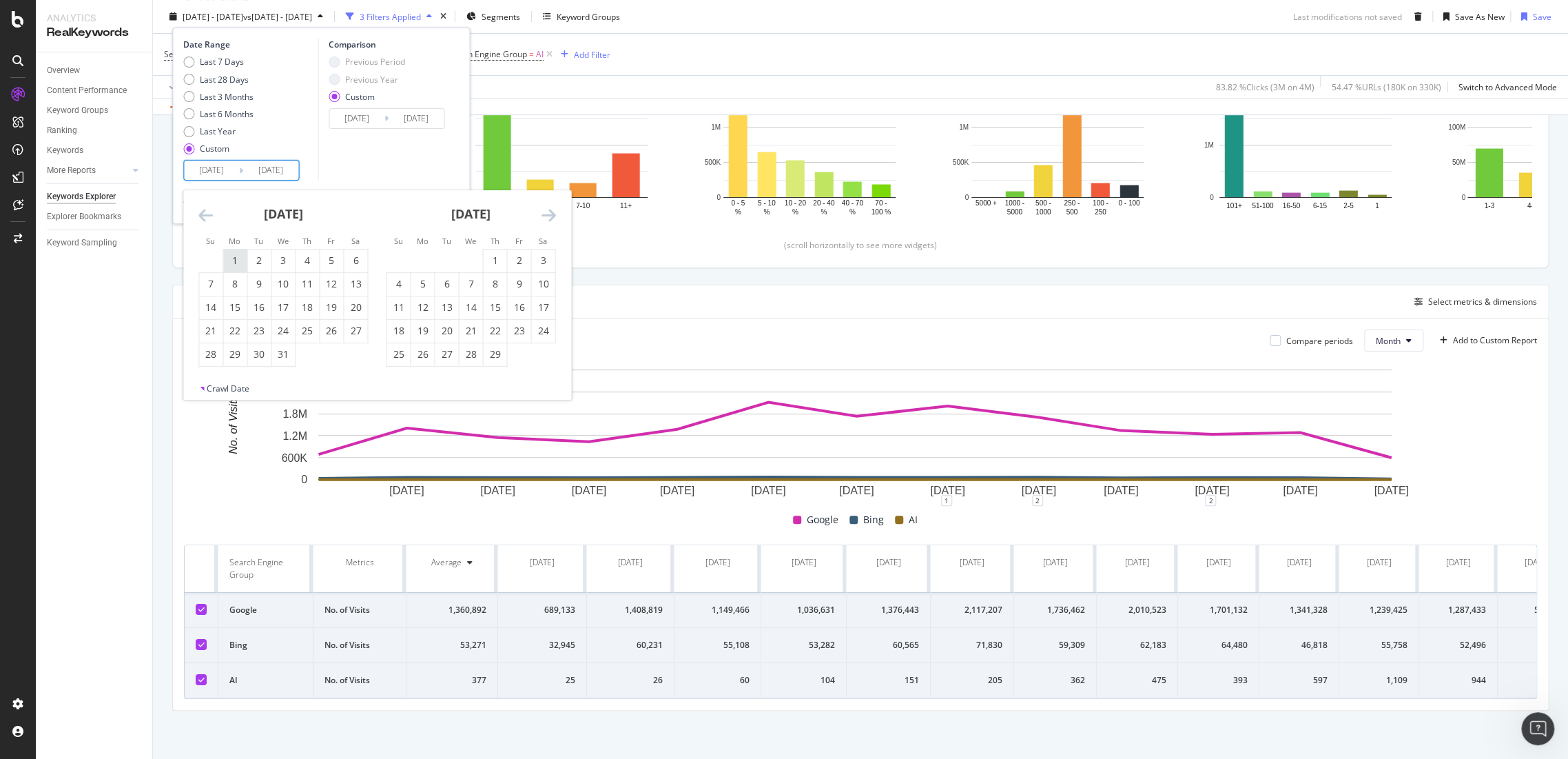 click on "1" at bounding box center (235, 261) 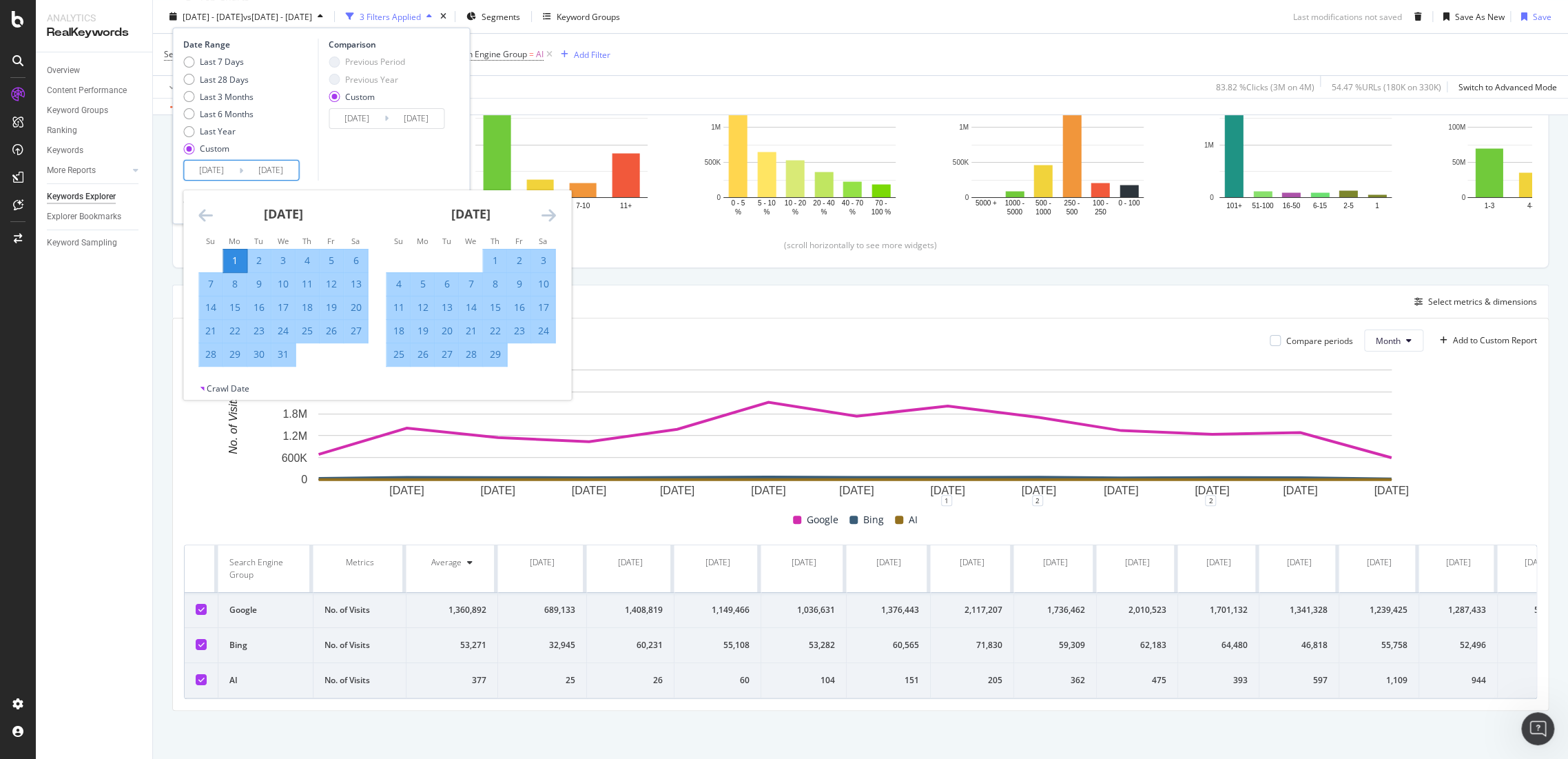 click at bounding box center [548, 215] 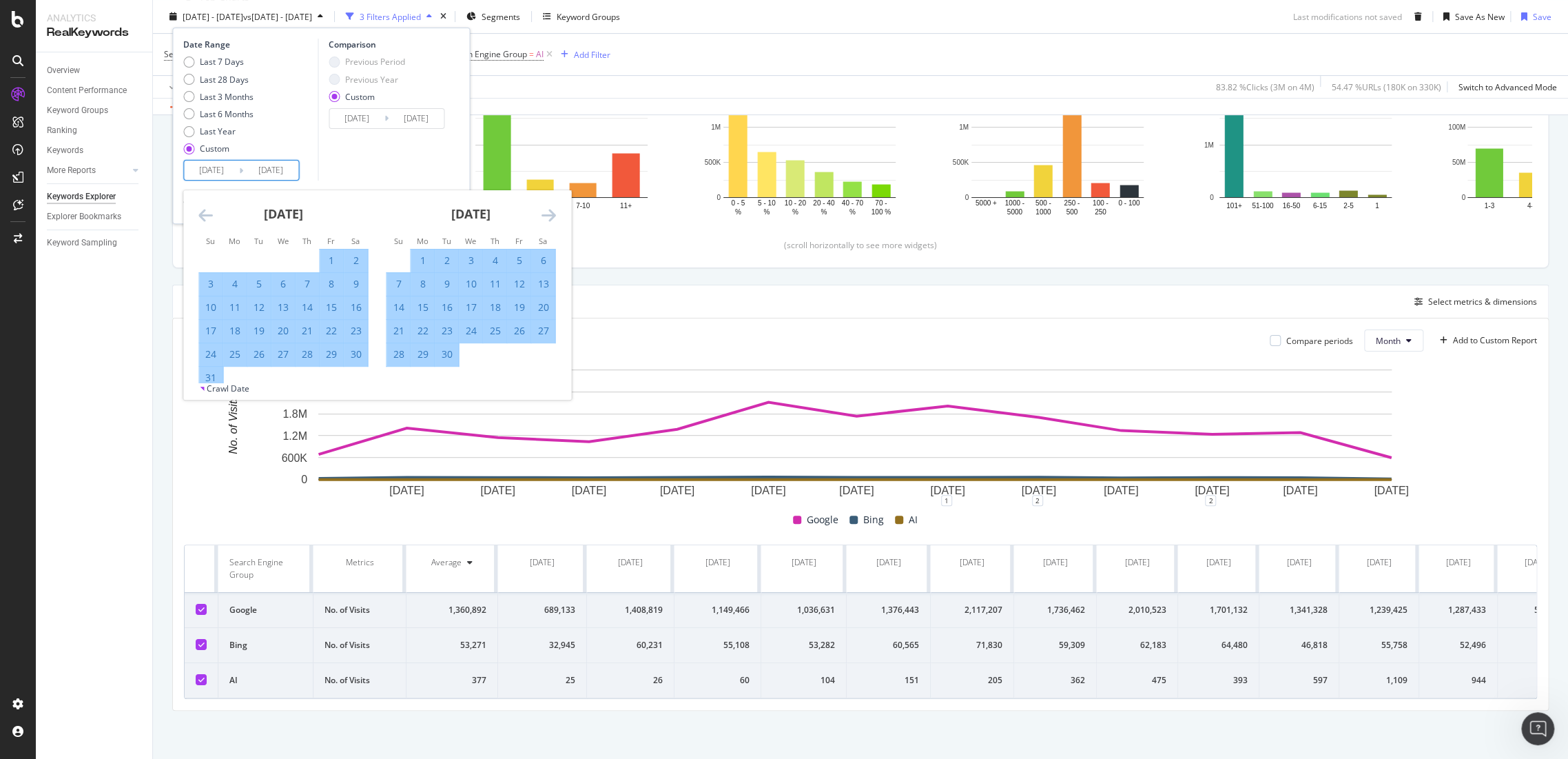 click at bounding box center (548, 215) 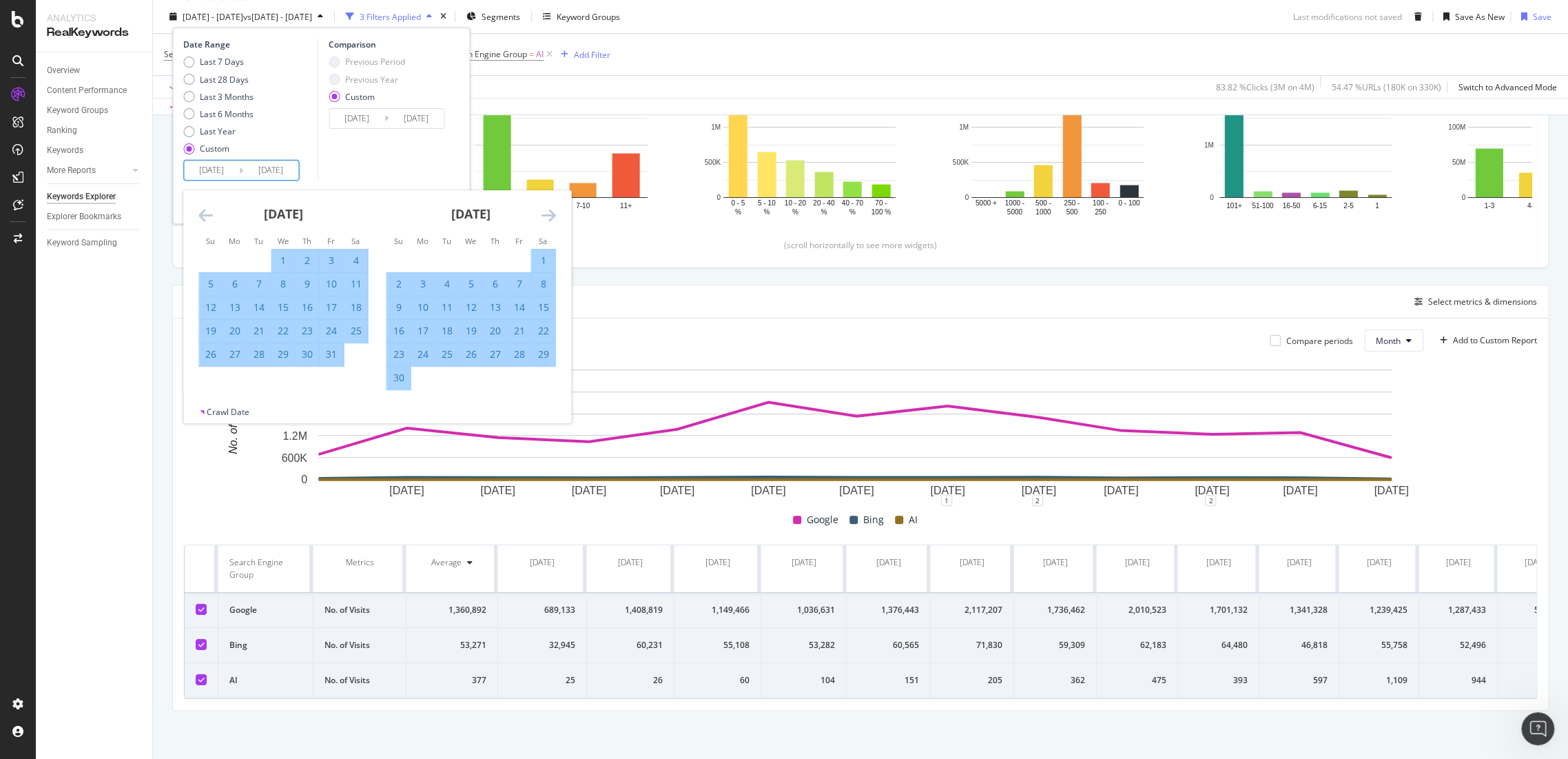 click at bounding box center [548, 215] 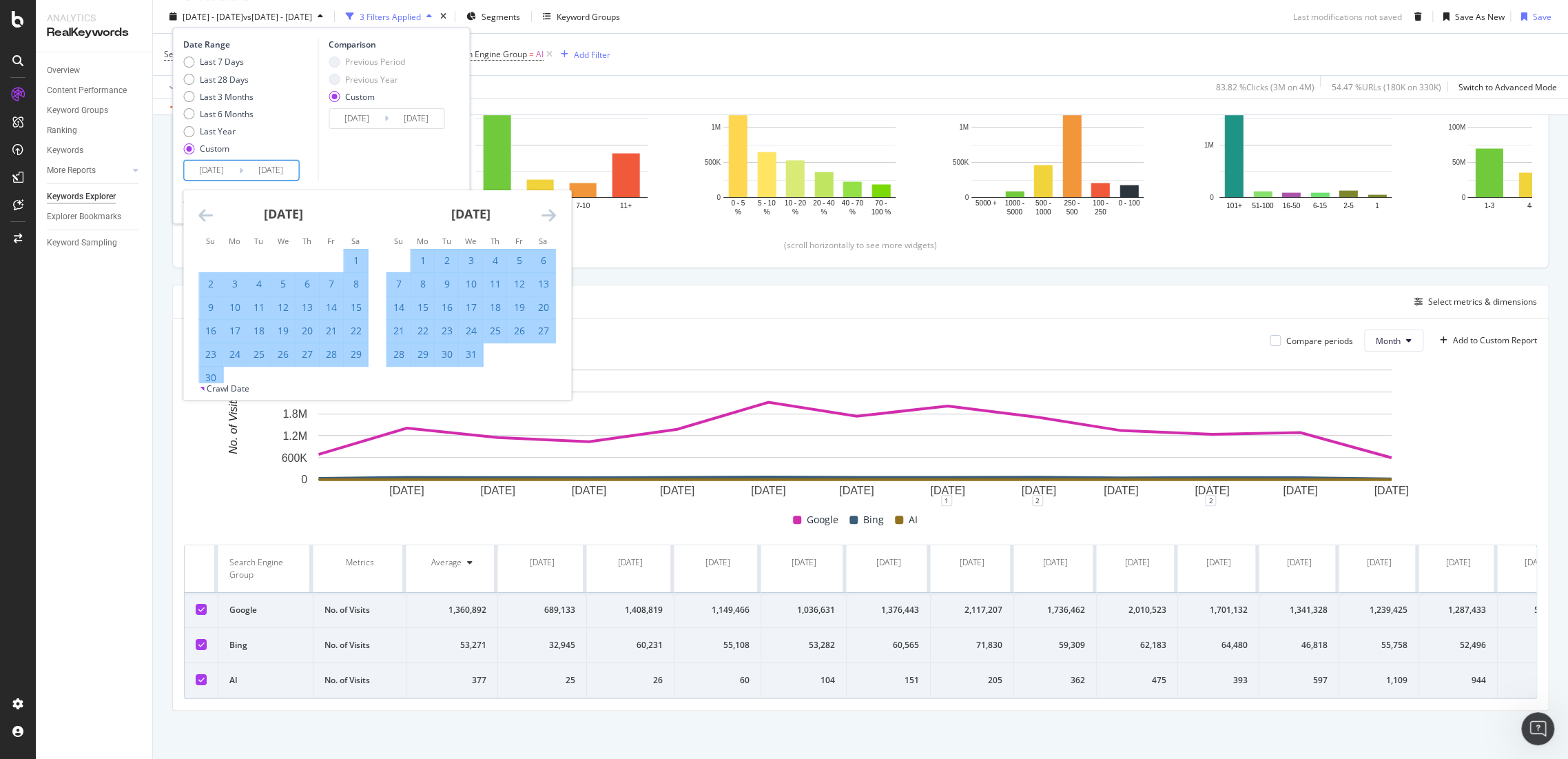 click at bounding box center (548, 215) 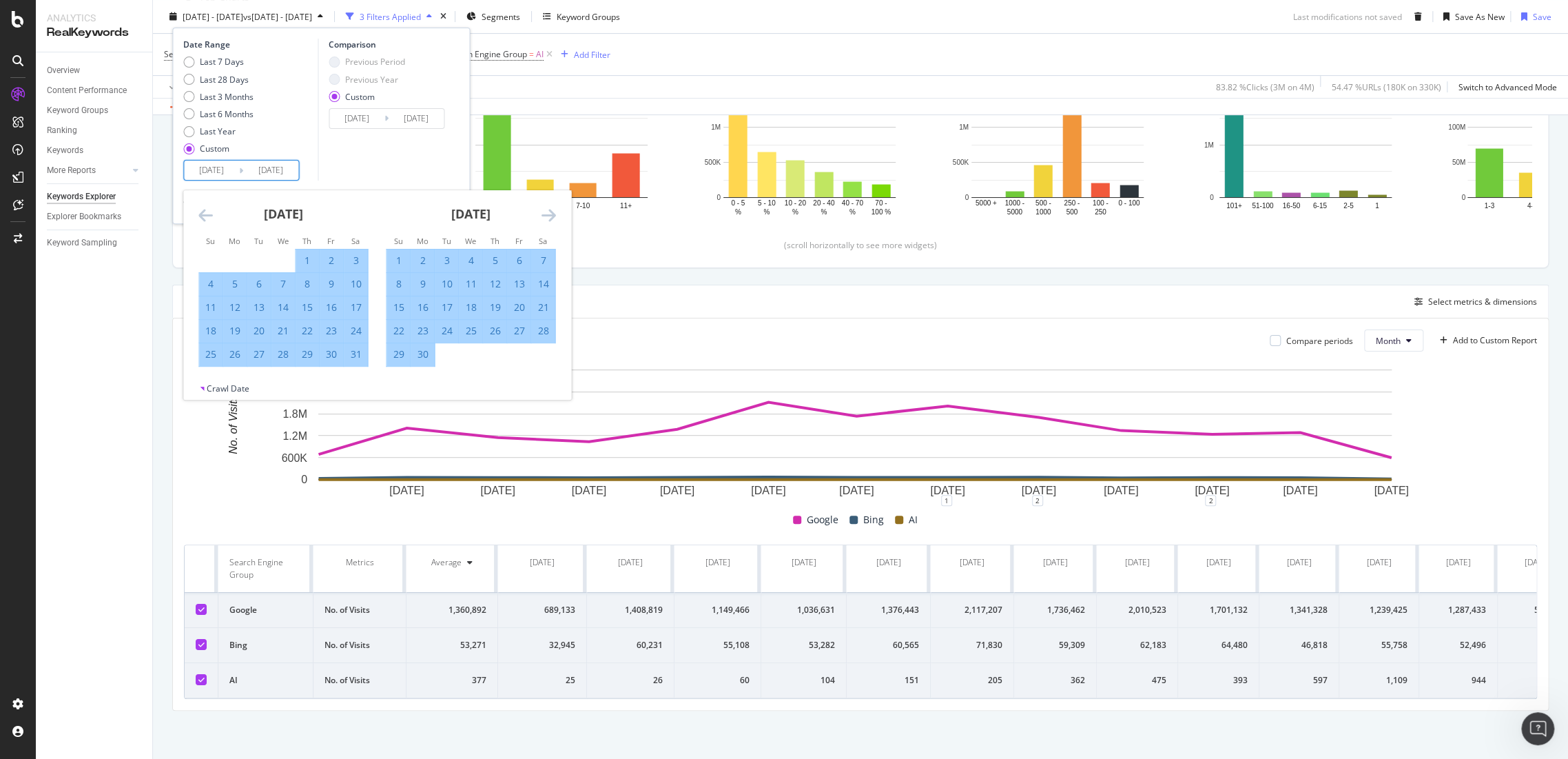 click at bounding box center (548, 215) 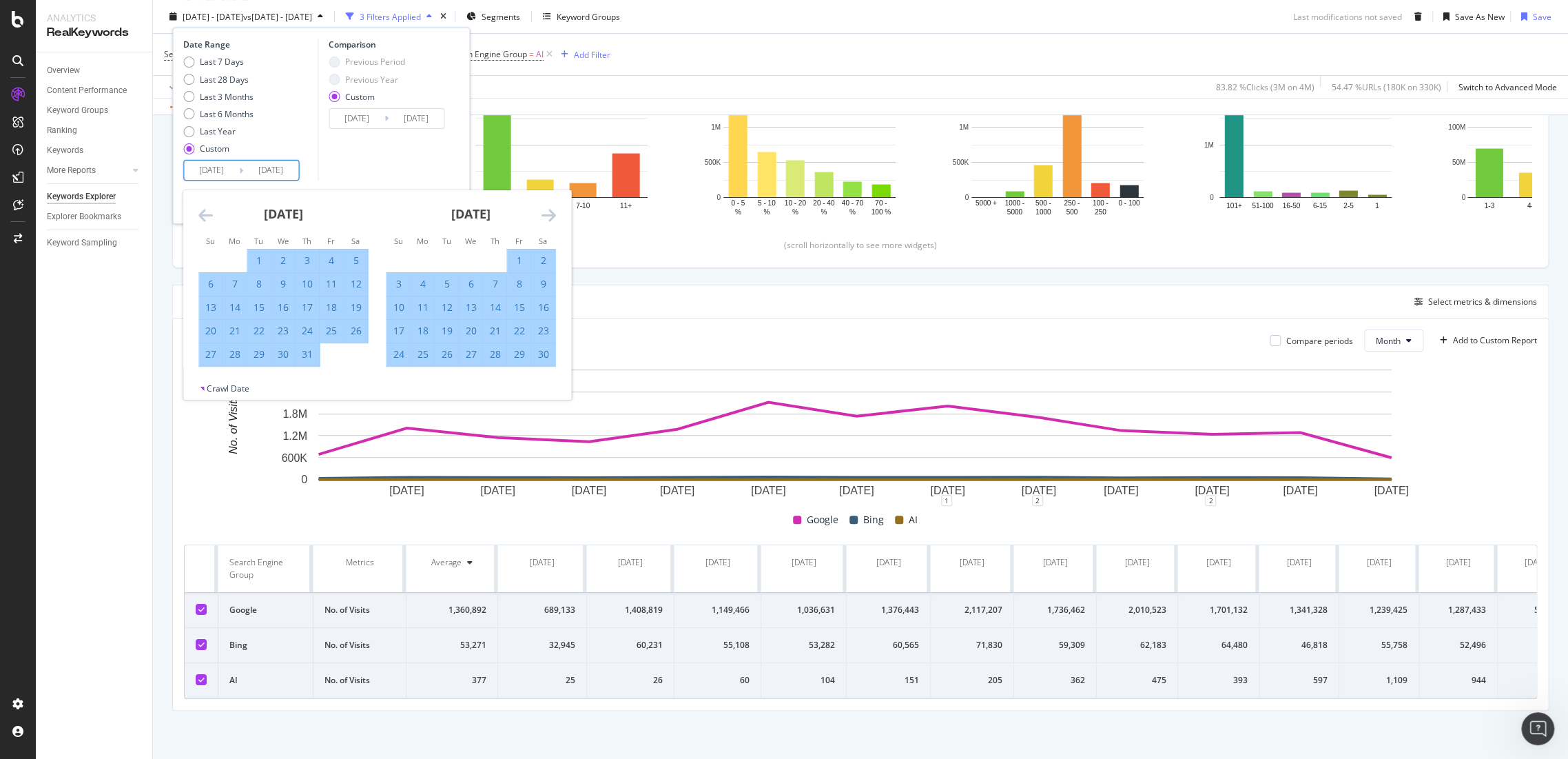 click at bounding box center (548, 215) 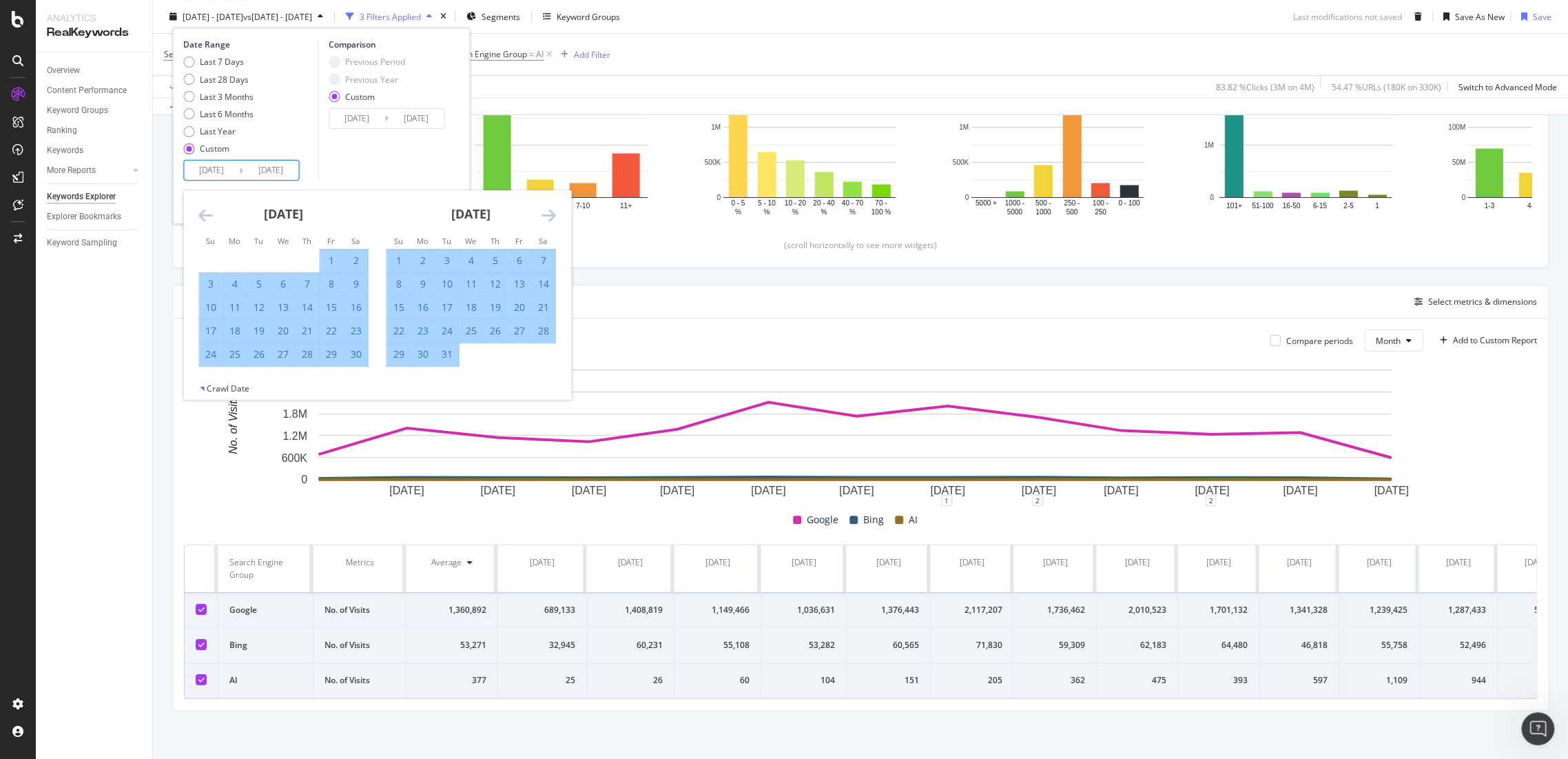 click at bounding box center [548, 215] 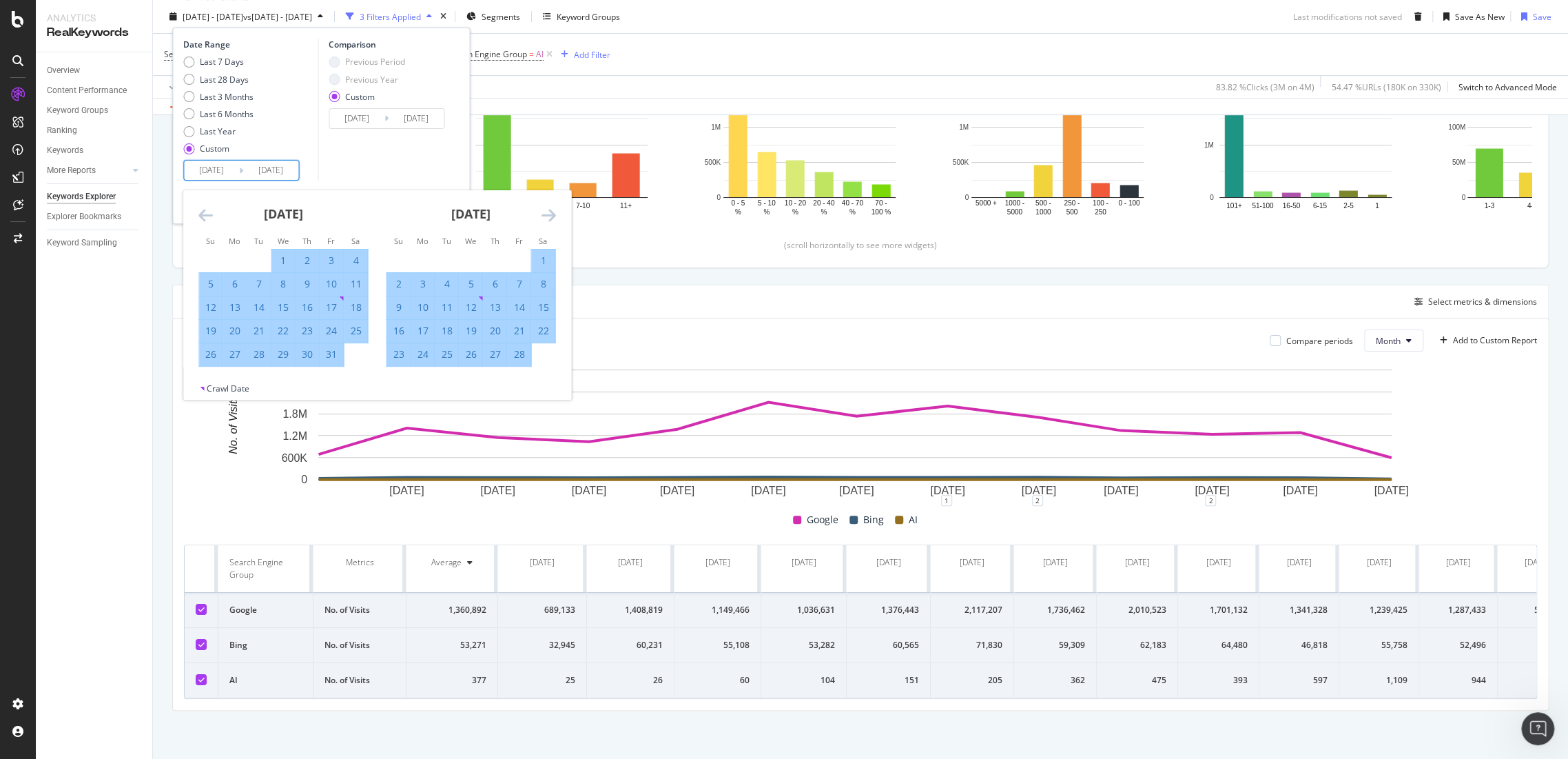 click at bounding box center [548, 215] 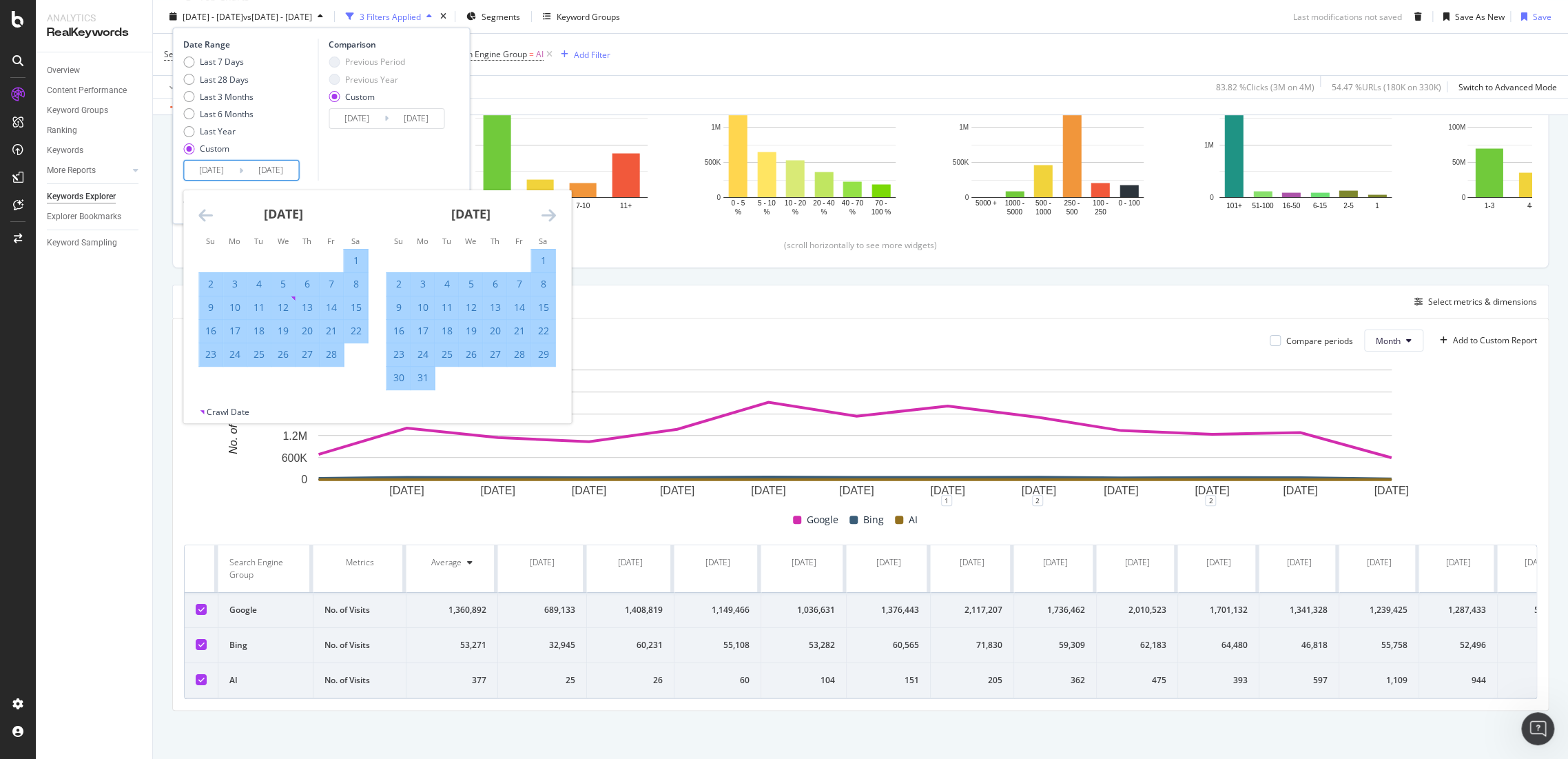 click at bounding box center (548, 215) 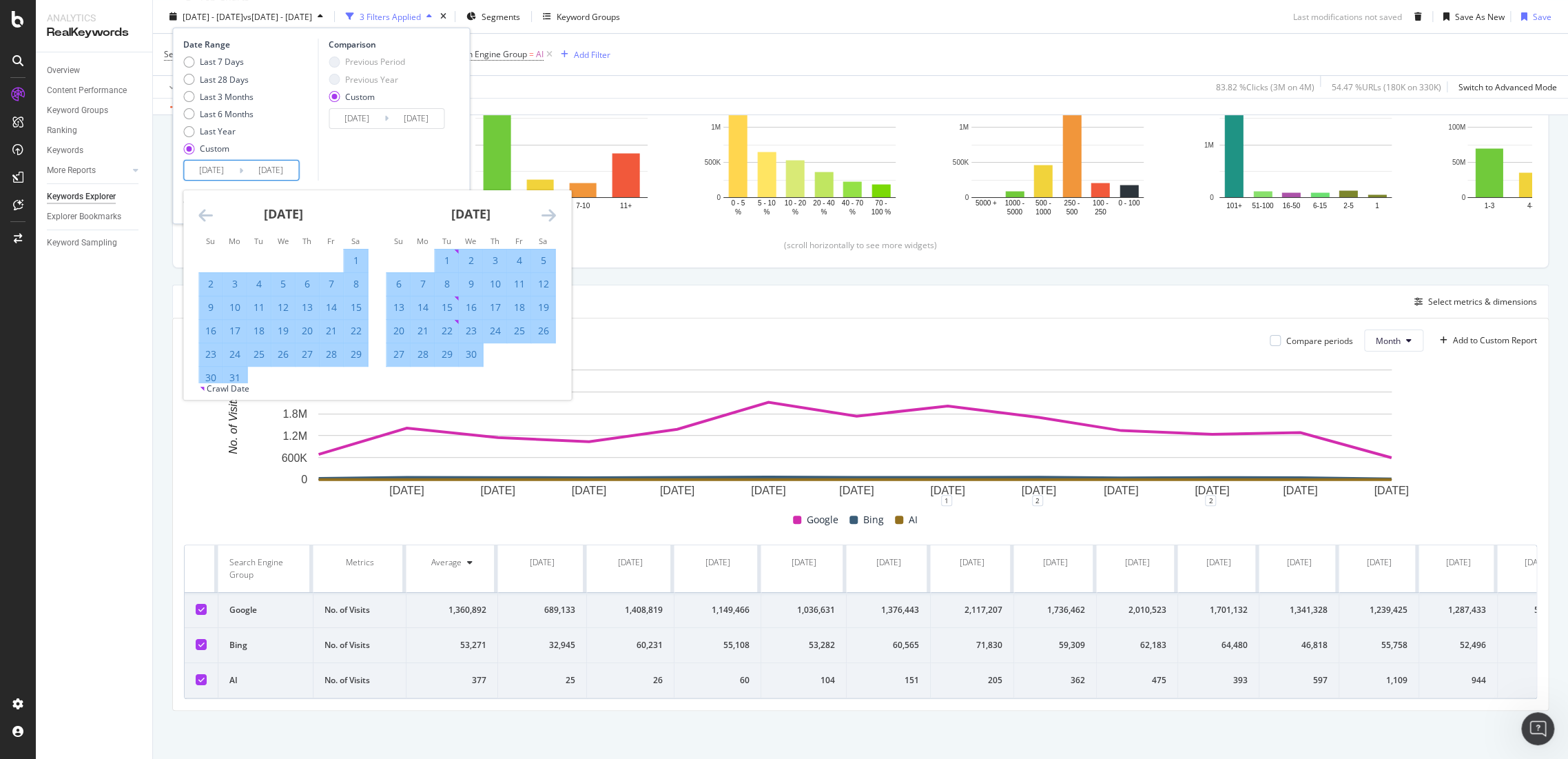 click at bounding box center [548, 215] 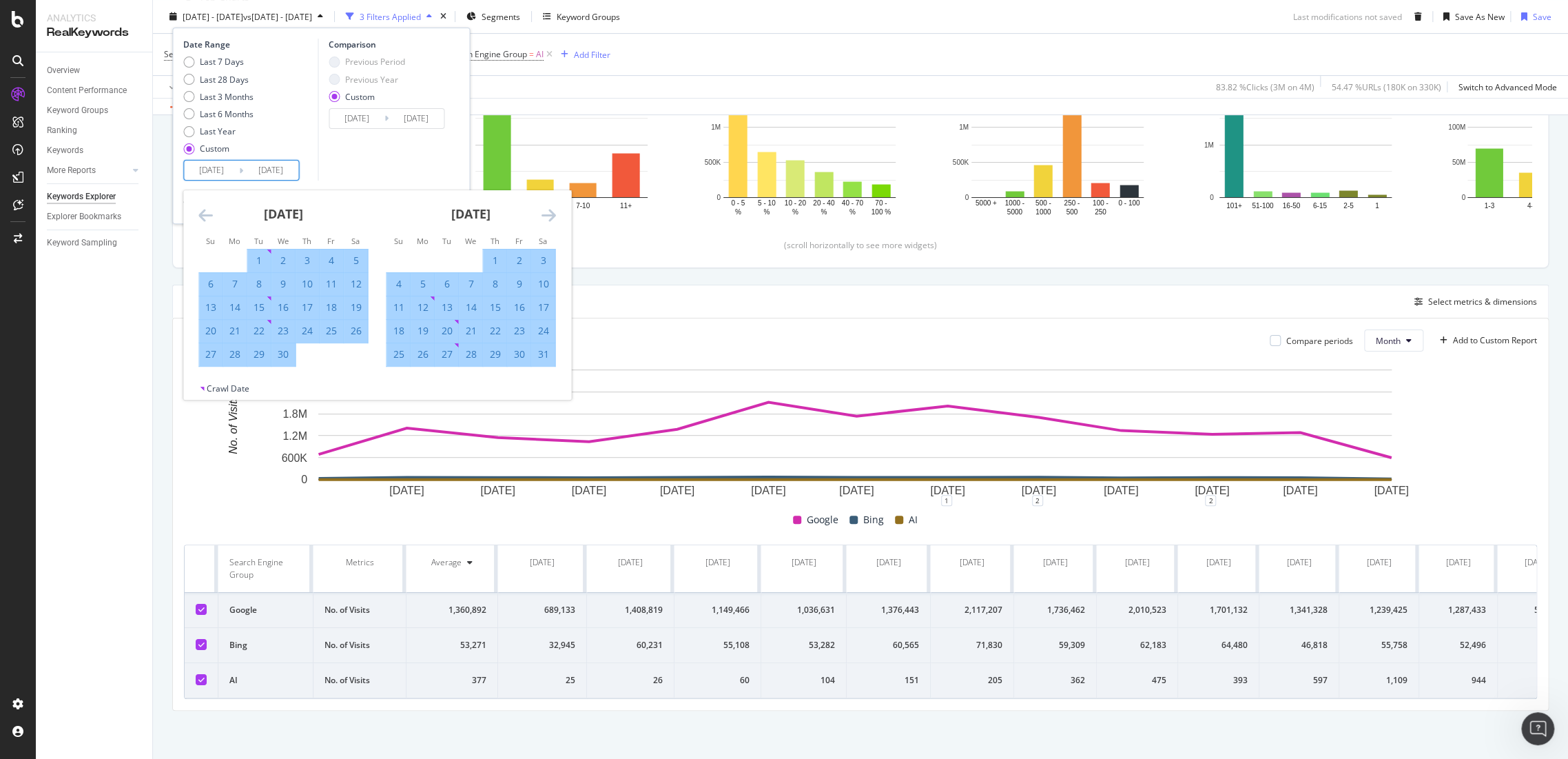 click at bounding box center [548, 215] 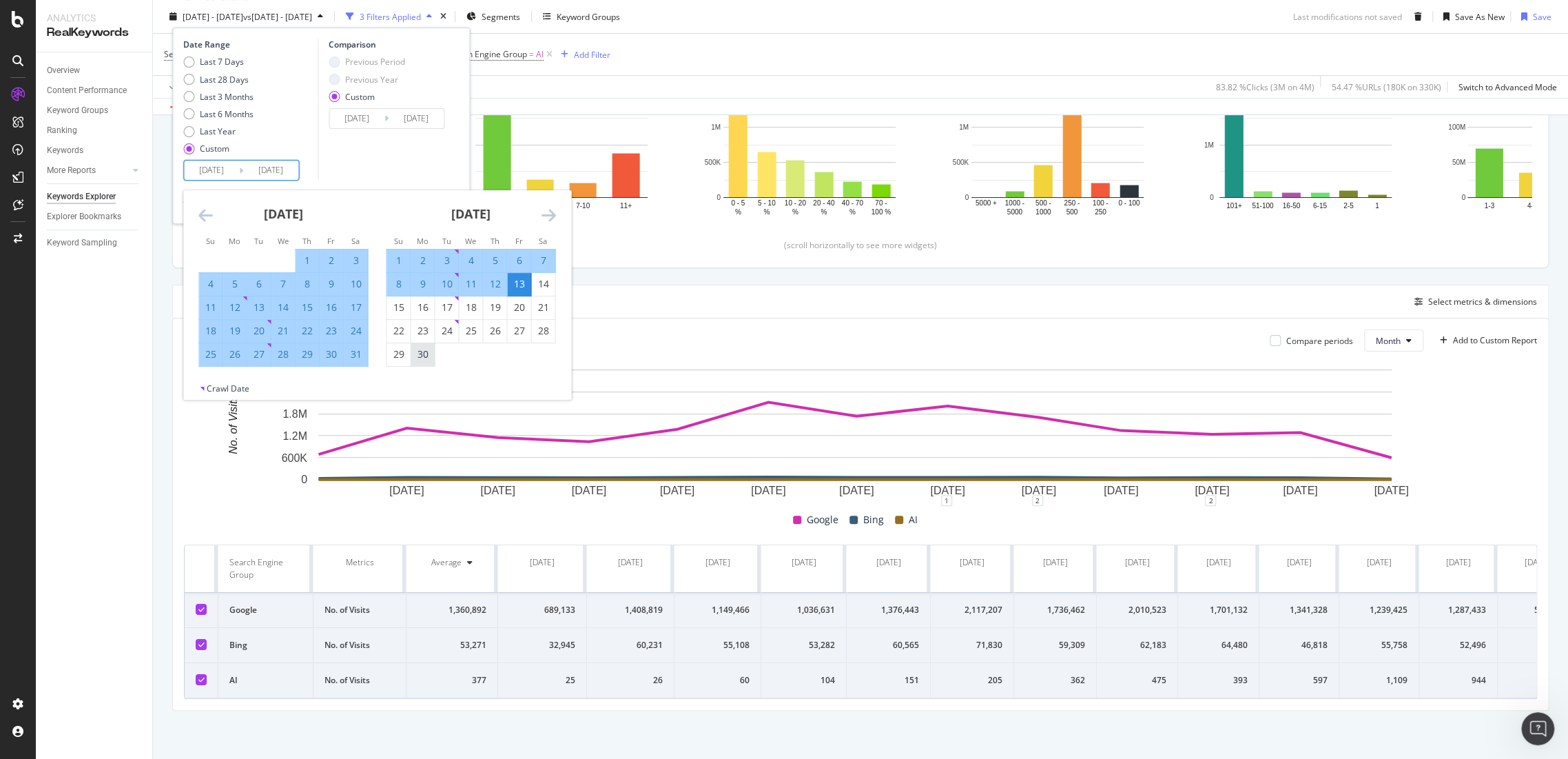 click on "30" at bounding box center [422, 354] 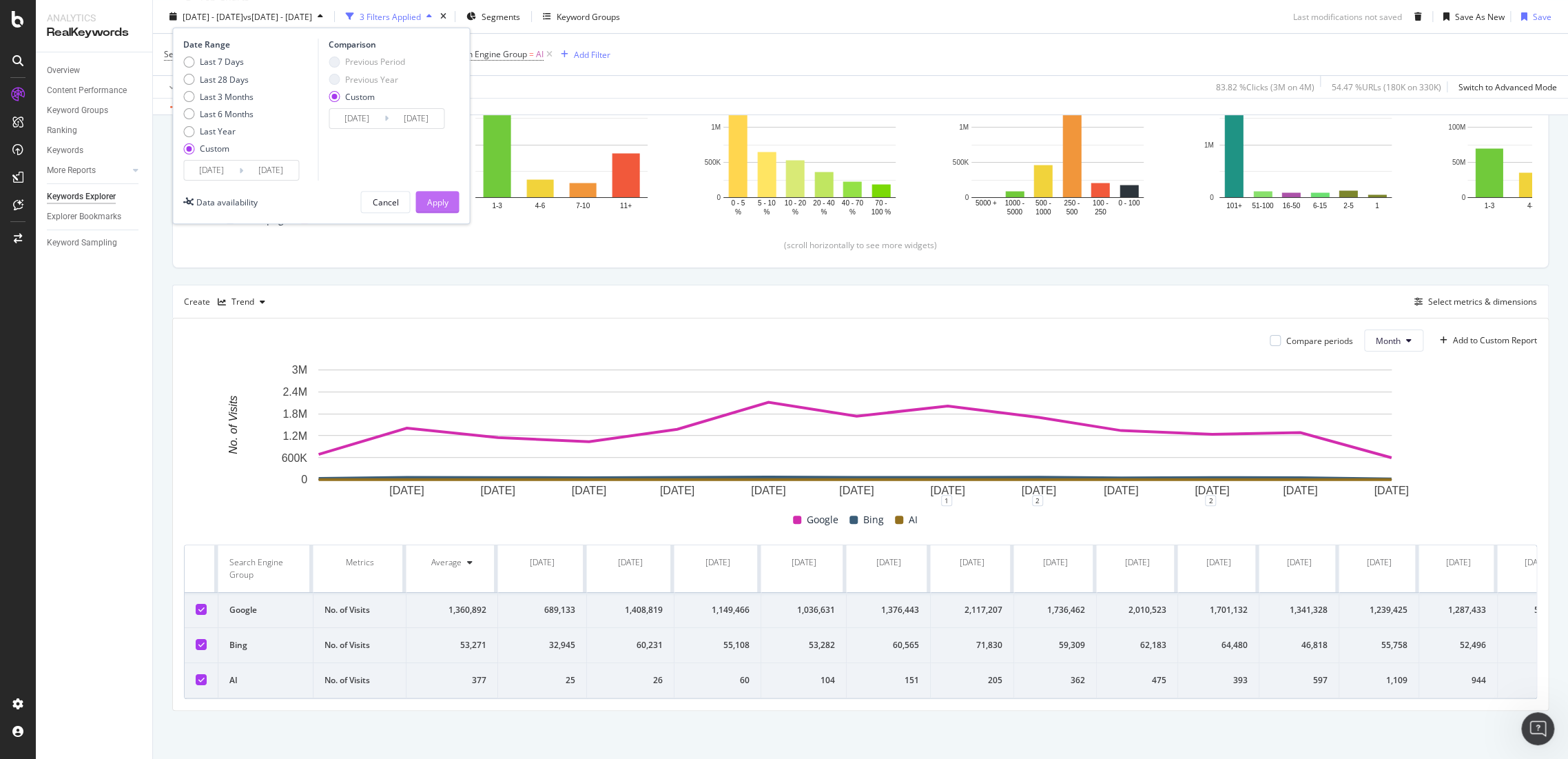click on "Apply" at bounding box center (437, 201) 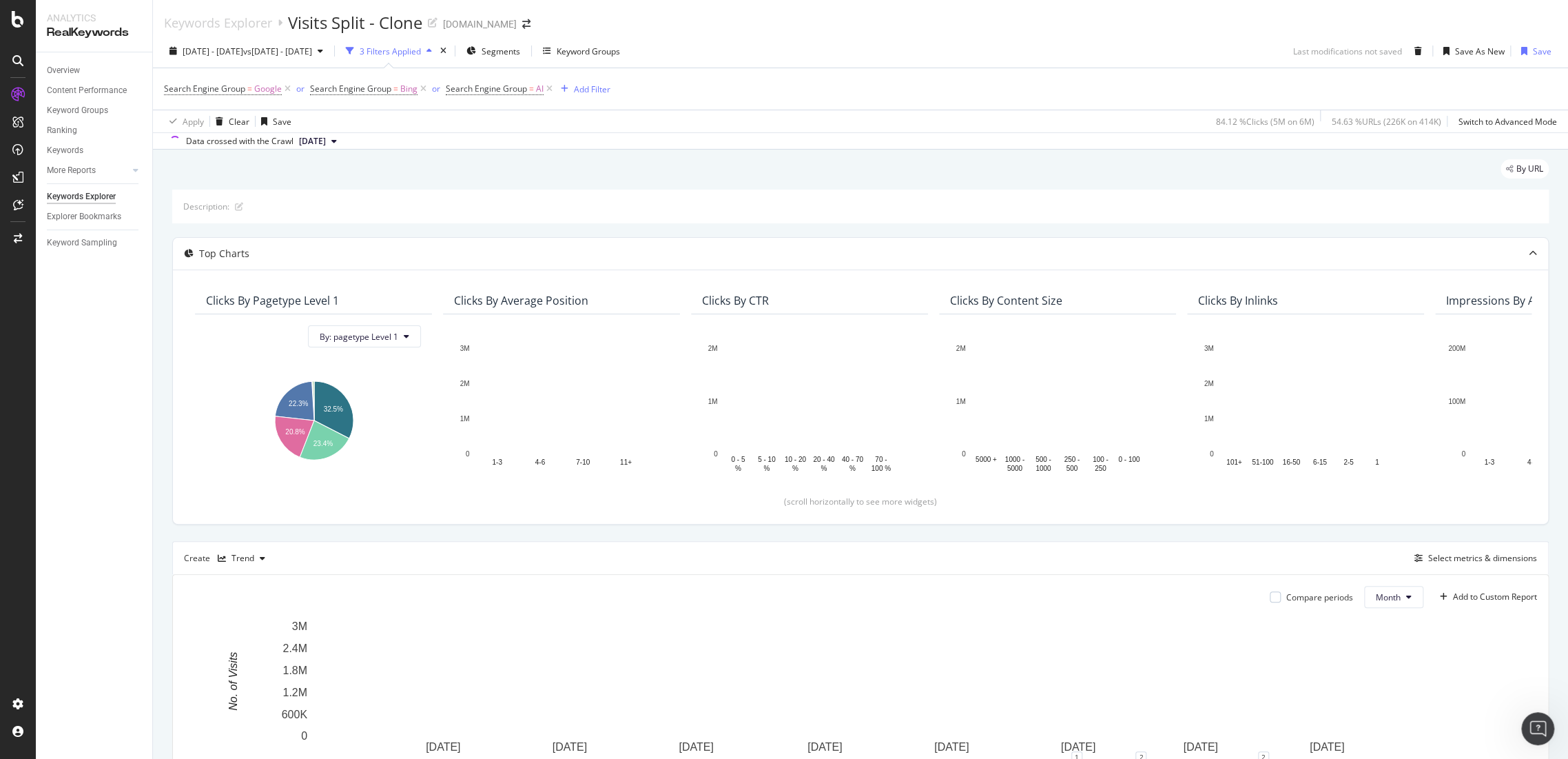 scroll, scrollTop: 300, scrollLeft: 0, axis: vertical 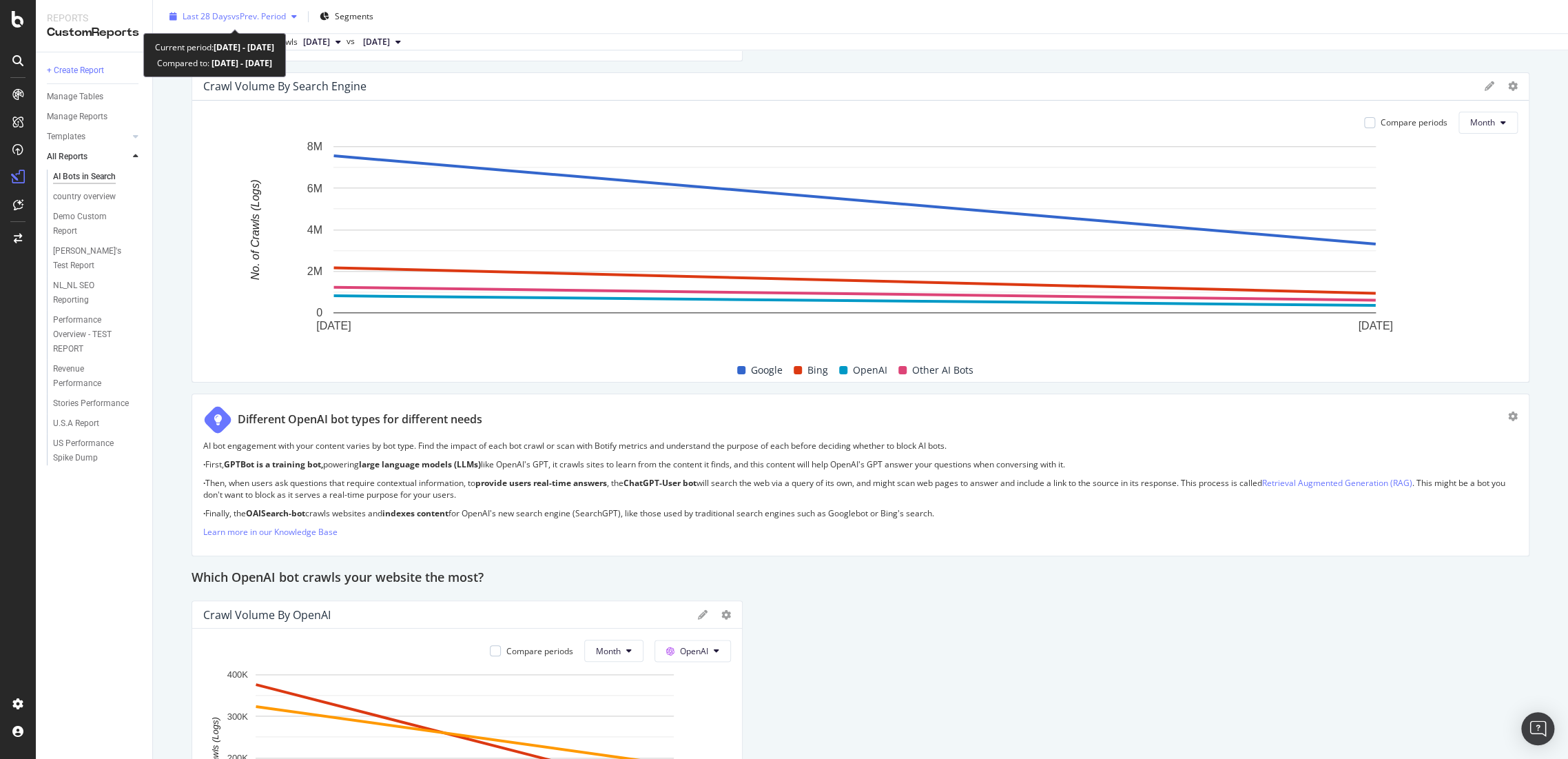 click on "vs  Prev. Period" at bounding box center [258, 16] 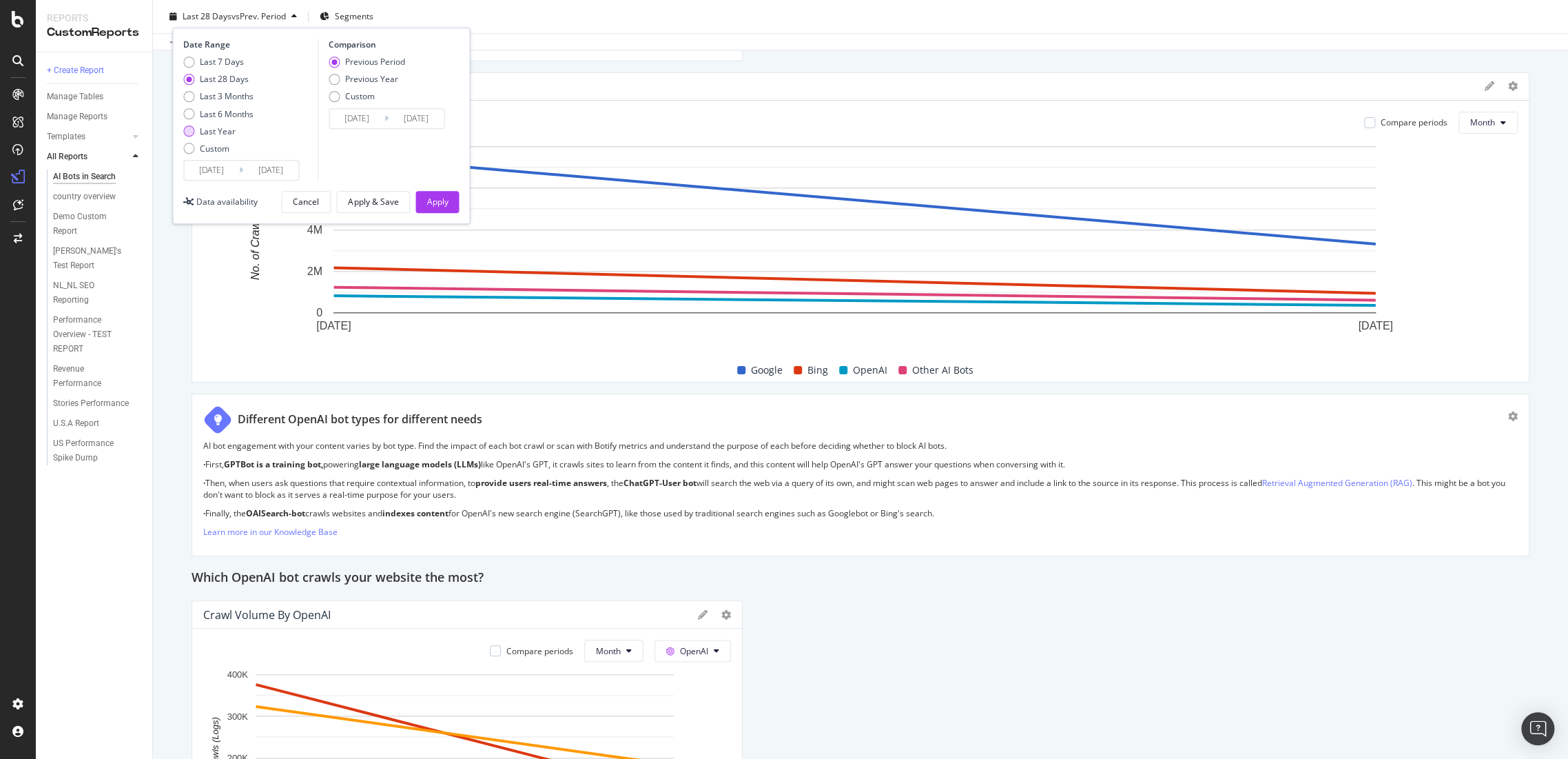 click at bounding box center (189, 131) 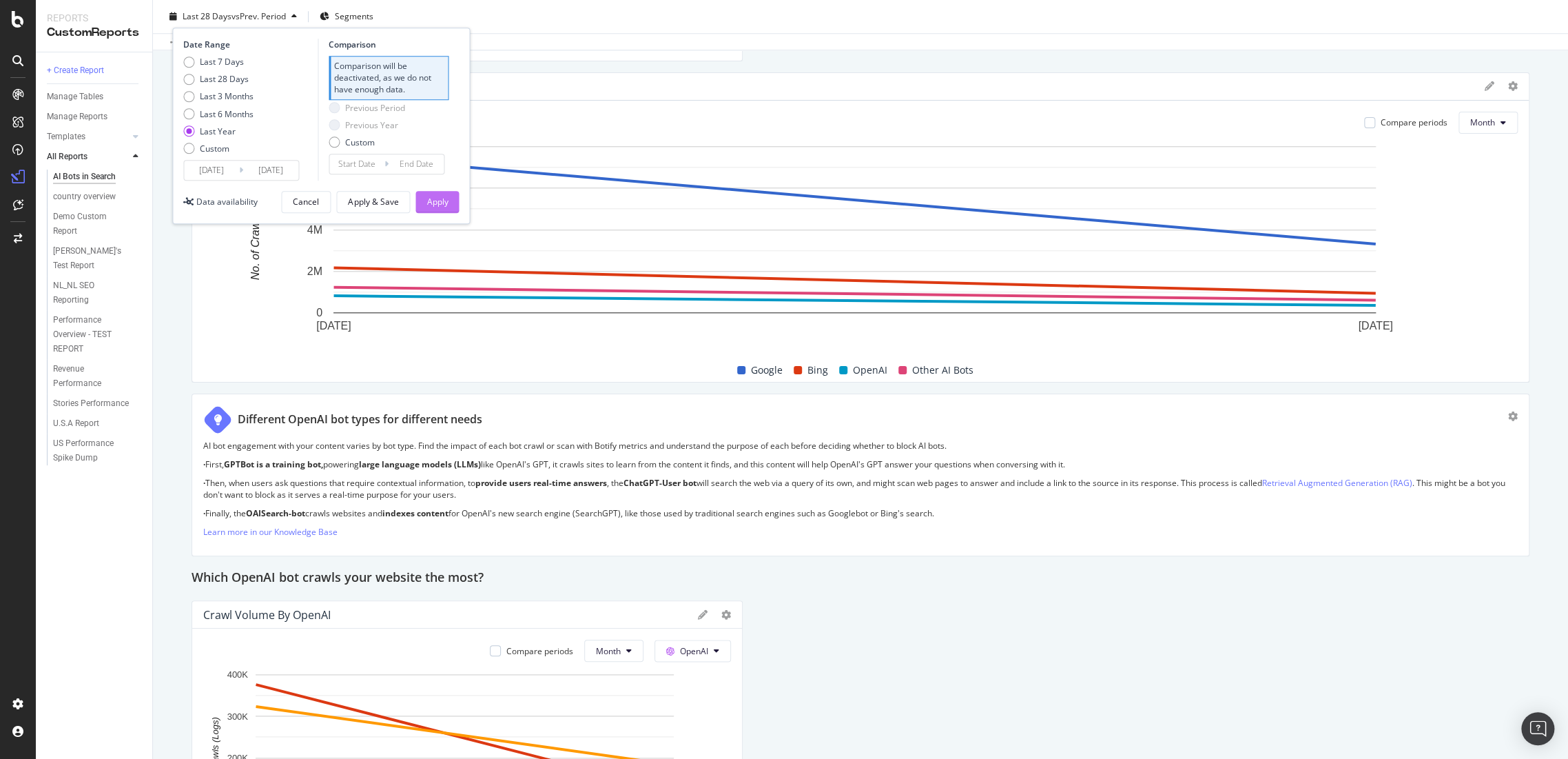 click on "Apply" at bounding box center [437, 201] 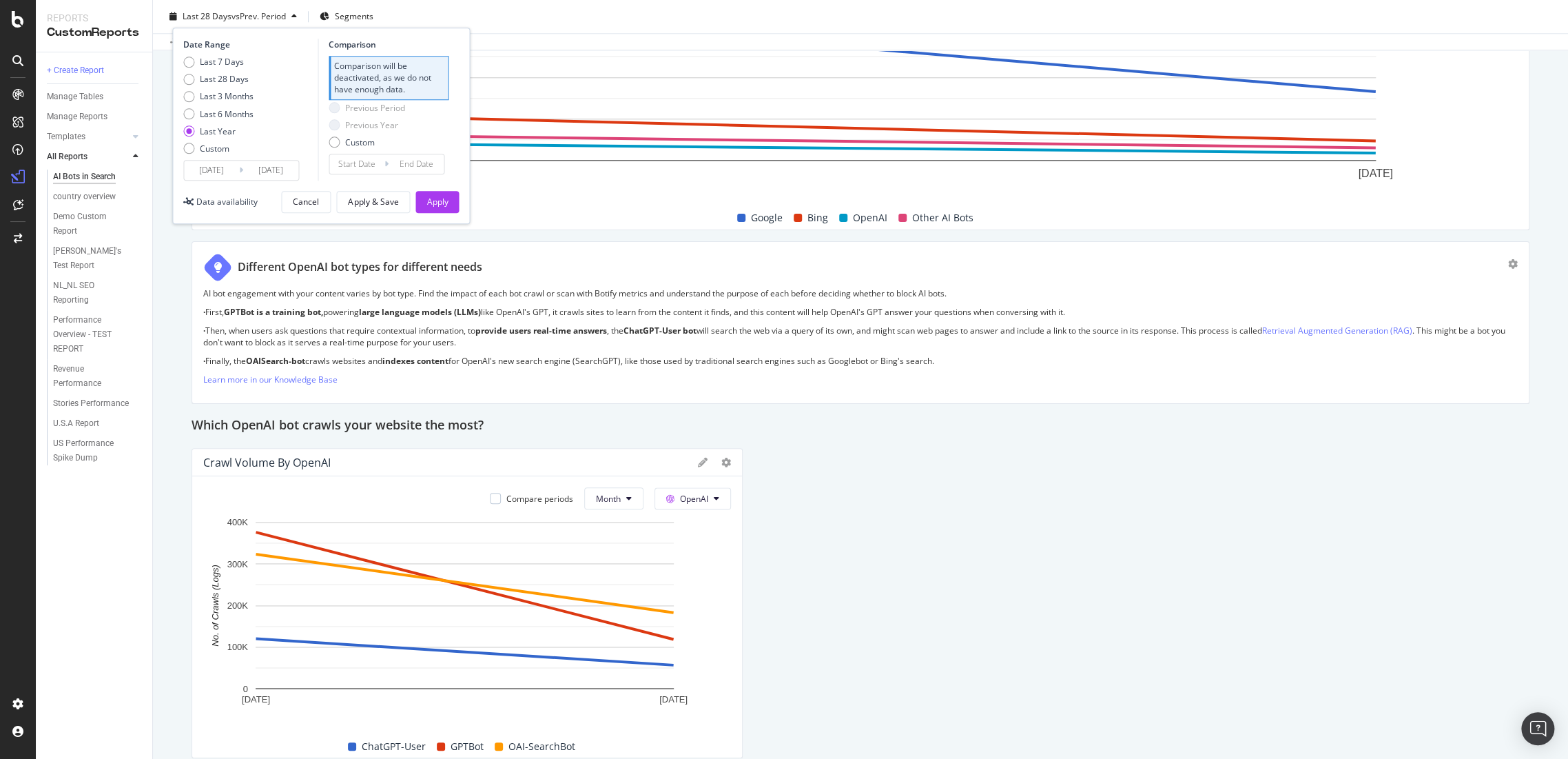 scroll, scrollTop: 1092, scrollLeft: 0, axis: vertical 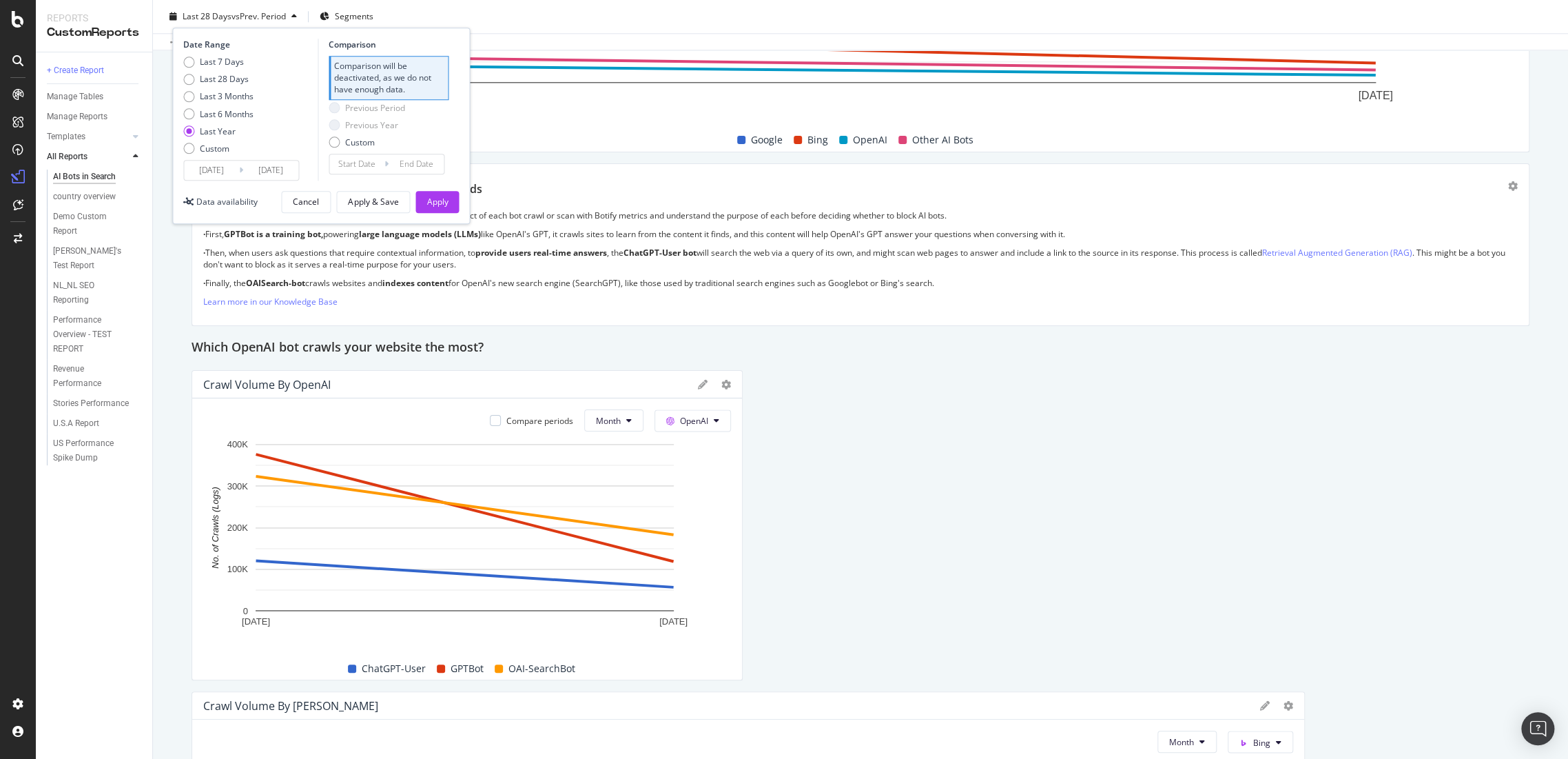 click on "How AI search engines differ from traditional search engines AI search engines rely on bots to crawl your website like traditional search engines, but they provide direct answers to queries instead of lists of relevant links. They may include reference links in their answers to enable users to verify information. AI search engines prioritize high-quality, up-to-date sources, crawling less frequently than traditional search engines. They provide a more direct experience by focusing on relevance delivered through a conversational UI.
Botify tracks AI bot crawls to show how much of your website’s content will influence AI-driven search.
Learn more in our Knowledge Base
Unique URLs Crawled from OpenAI Compare periods Month OpenAI All bots 1 Jun. 2025 1 Jul. 2025 0 100K 200K 300K 400K 500K No. of URLs (Crawls from Logs) Date No. of URLs (Crawls from Logs)  Compared No. of URLs (Crawls from Logs) Jun. 2025 430,474 116,444 Jul. 2025 242,535 77,522 500K No. of URLs (Crawls from Logs) Other AI Bots All bots 0" at bounding box center (860, 1194) 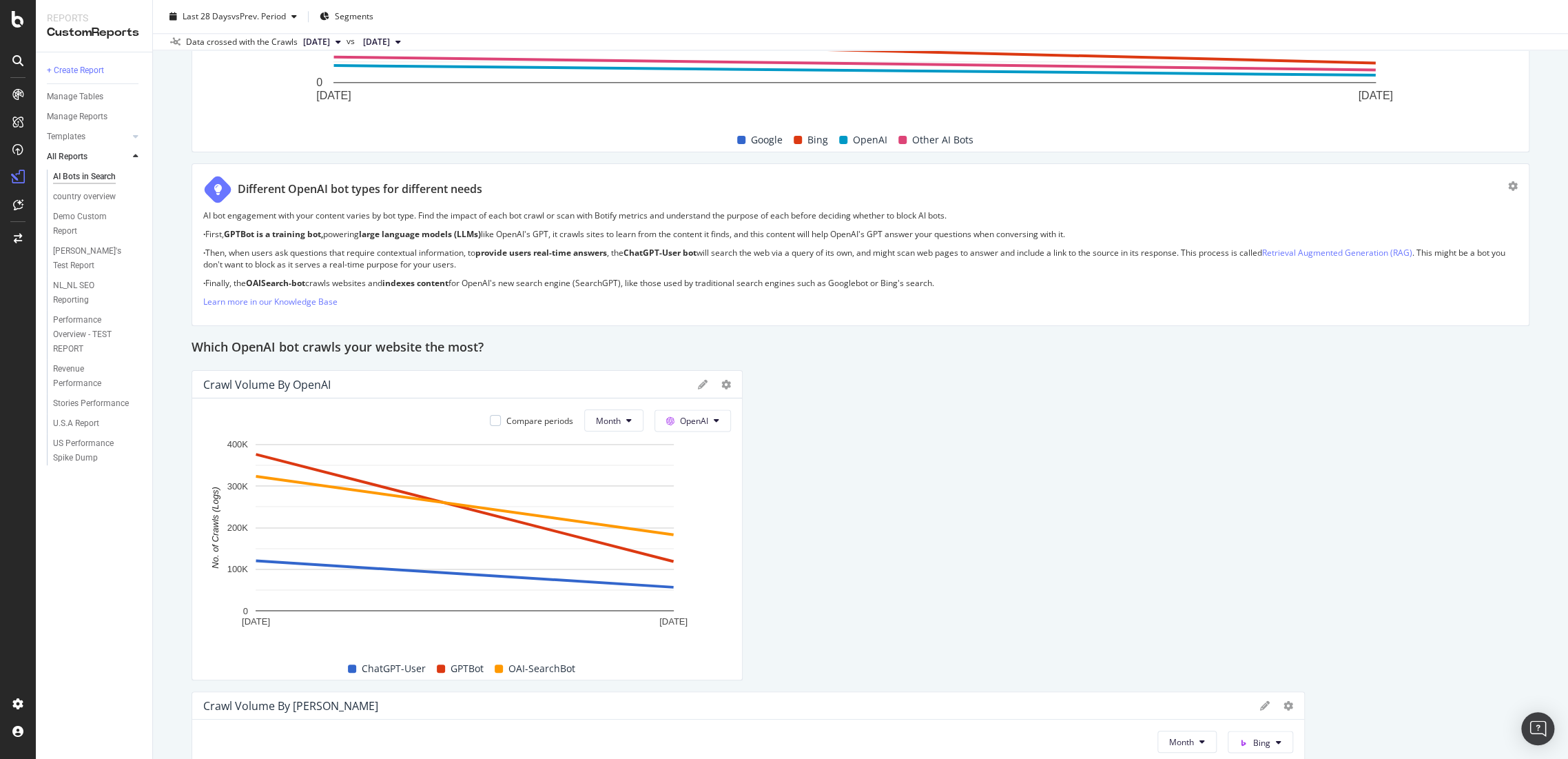 click on "·  Then, when users ask questions that require contextual information, to  provide users real-time answers , the  ChatGPT-User bot  will search the web via a query of its own, and might scan web pages to answer and include a link to the source in its response. This process is called  Retrieval Augmented Generation (RAG) . This might be a bot you don't want to block as it serves a real-time purpose for your users." at bounding box center (860, 259) 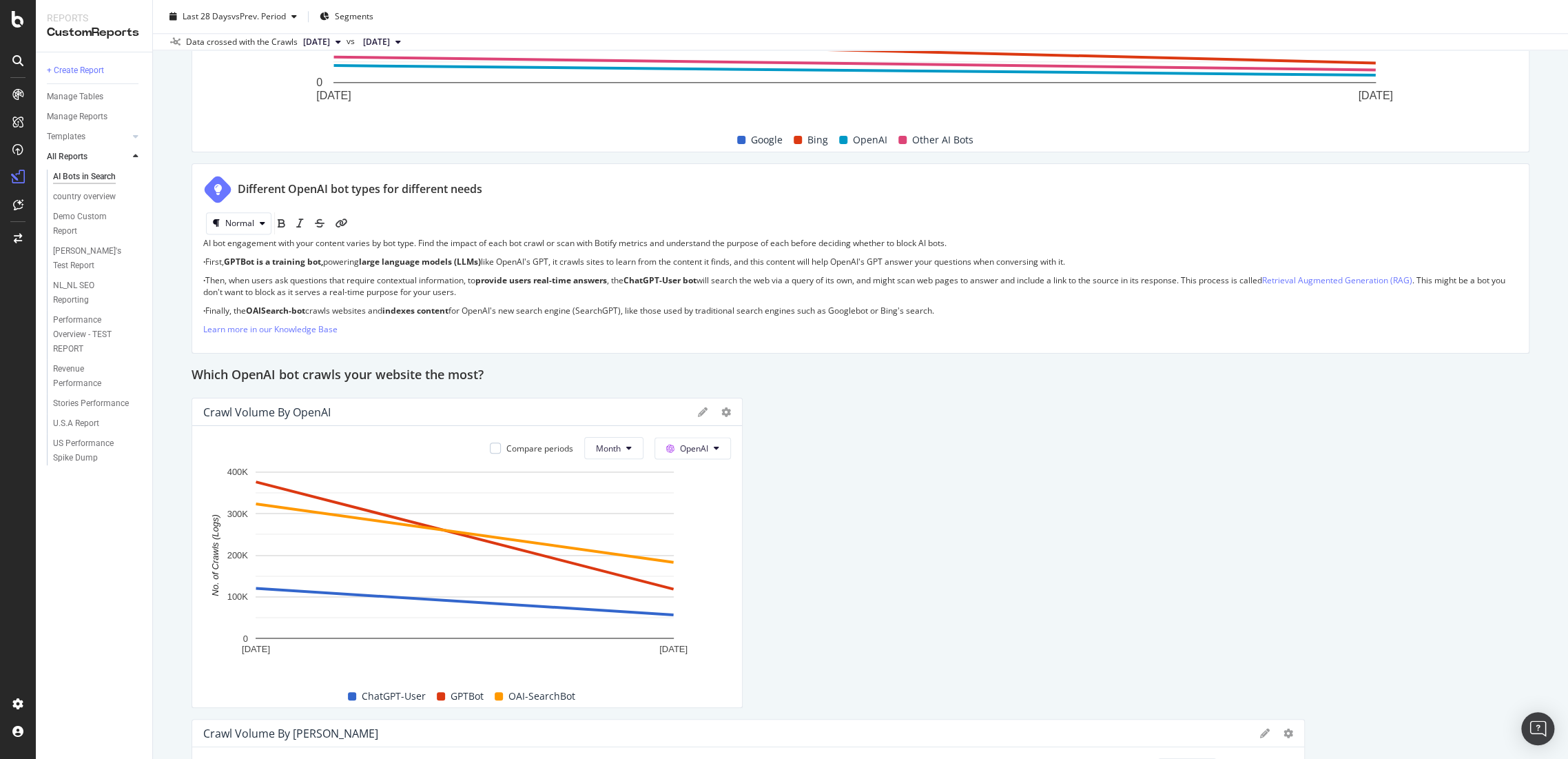 click on "AI bot engagement with your content varies by bot type. Find the impact of each bot crawl or scan with Botify metrics and understand the purpose of each before deciding whether to block AI bots." at bounding box center [575, 243] 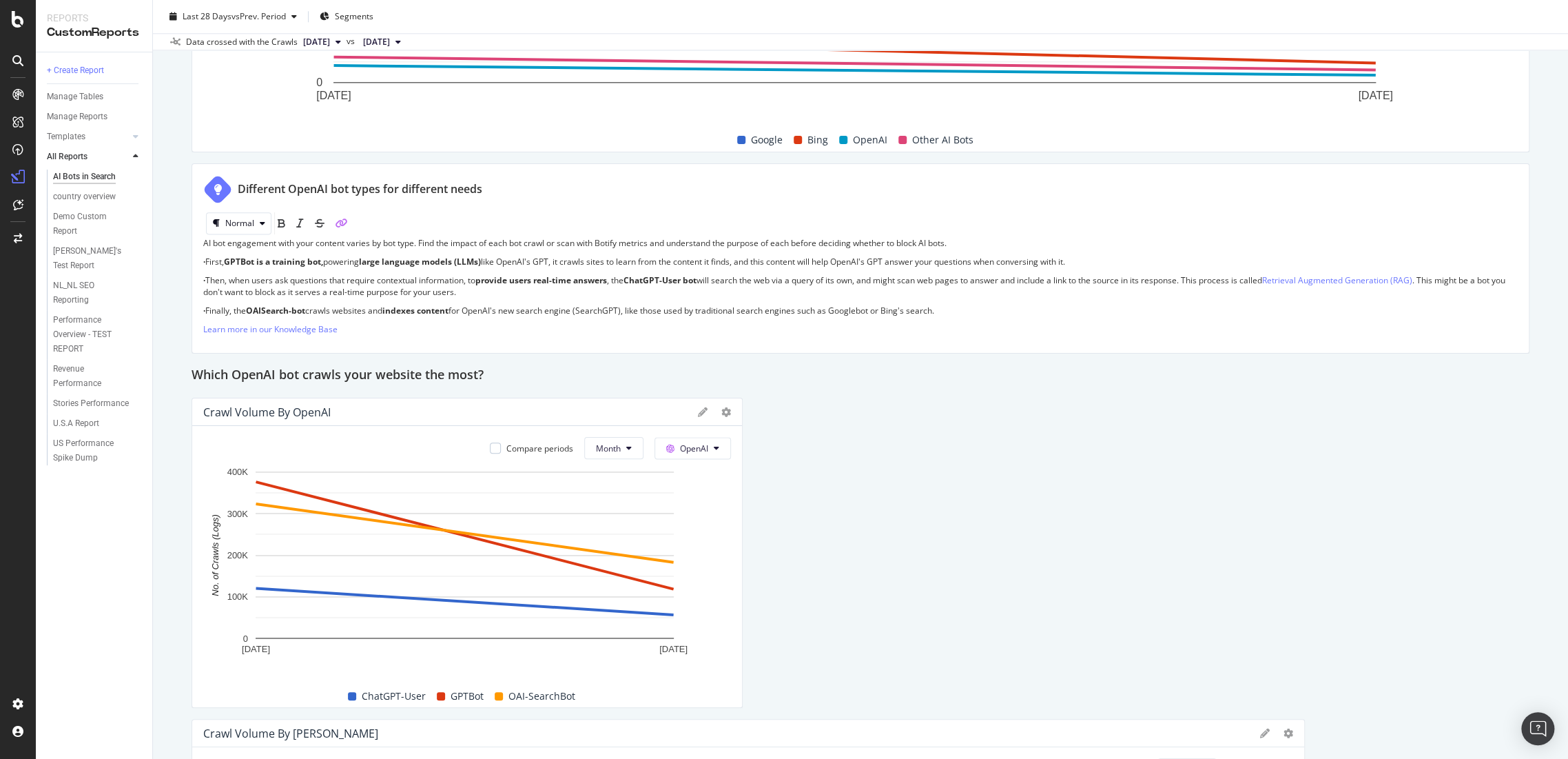 click at bounding box center (342, 223) 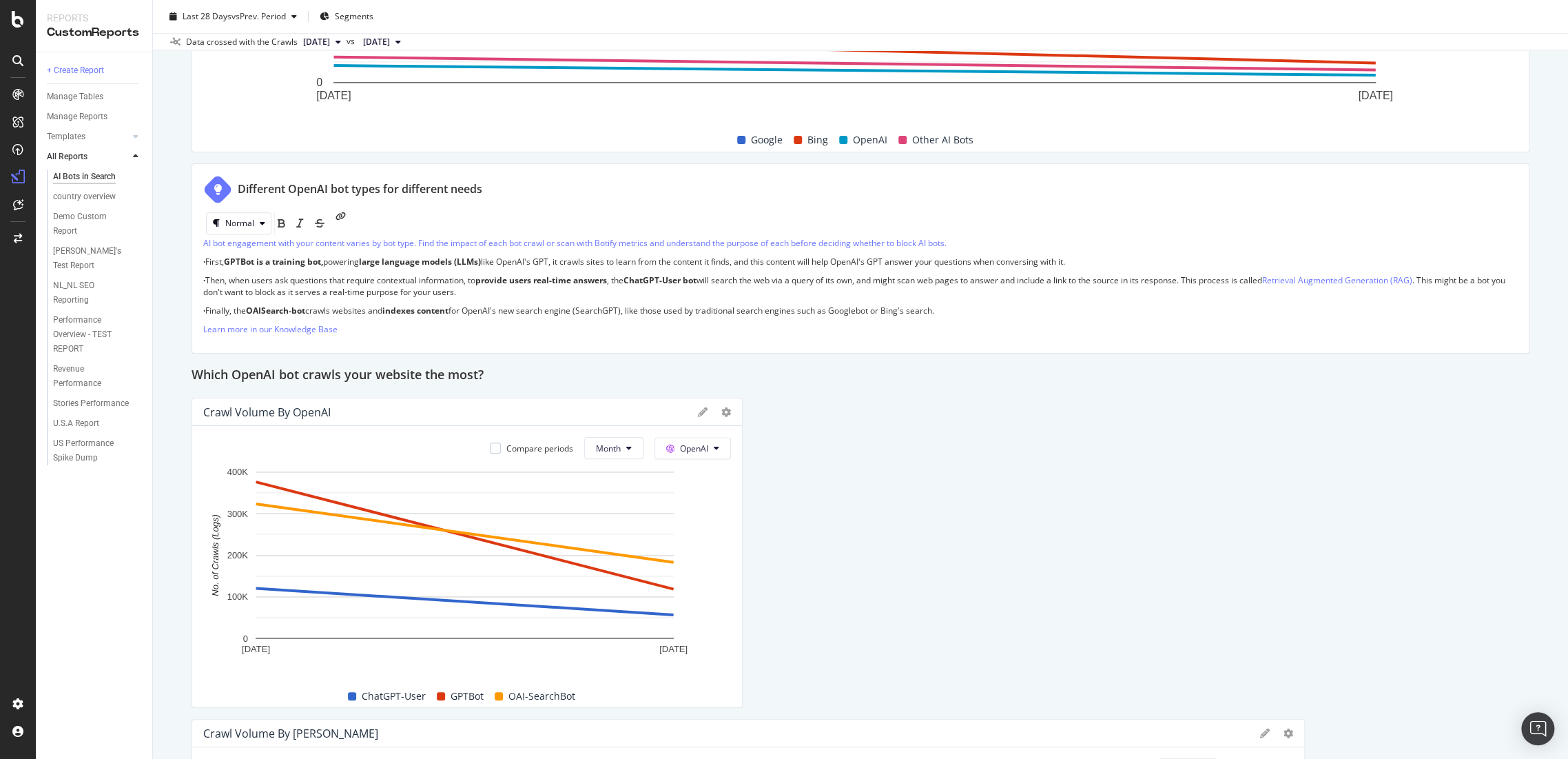 click at bounding box center (340, 223) 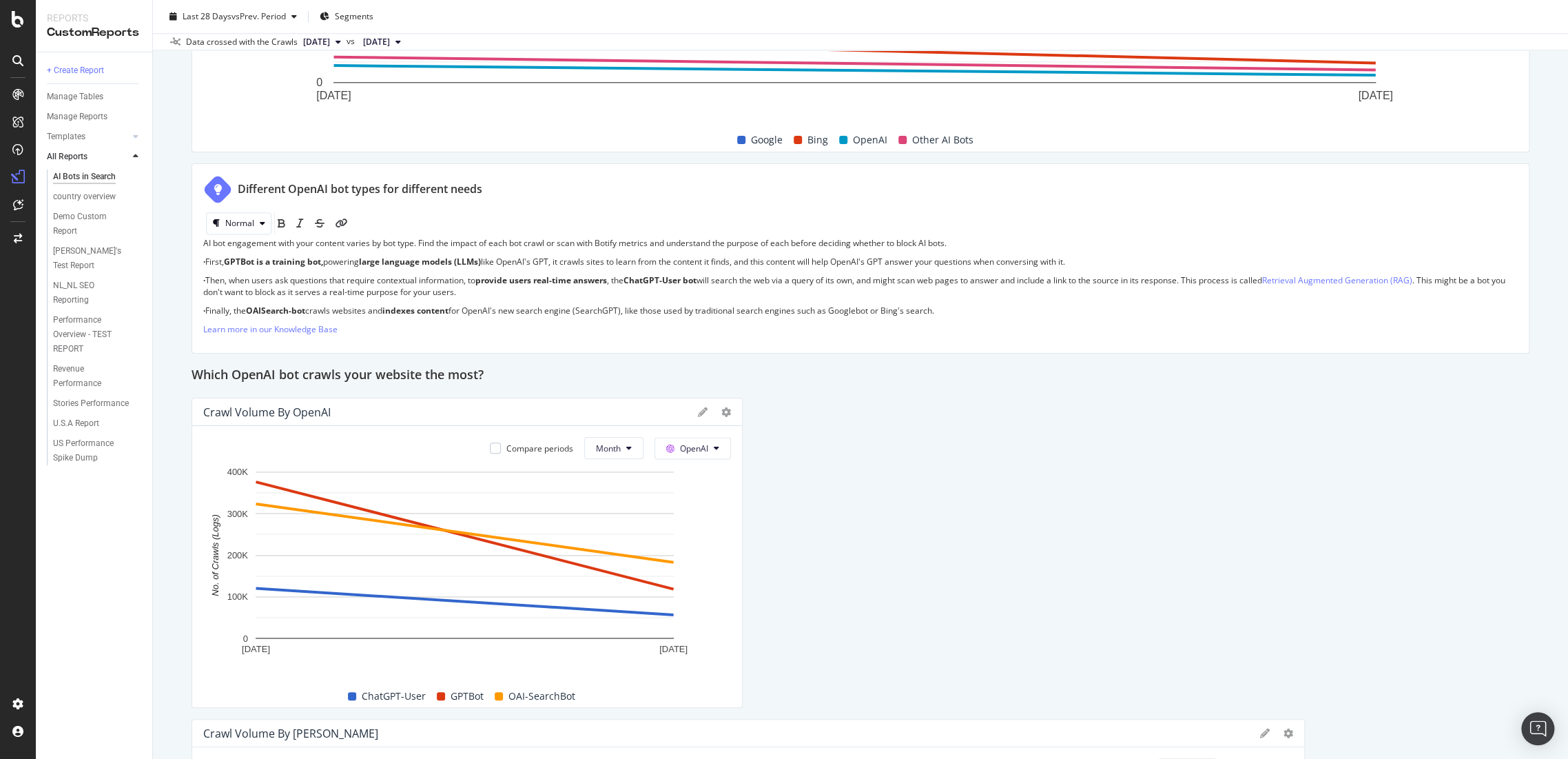 click on "How AI search engines differ from traditional search engines AI search engines rely on bots to crawl your website like traditional search engines, but they provide direct answers to queries instead of lists of relevant links. They may include reference links in their answers to enable users to verify information. AI search engines prioritize high-quality, up-to-date sources, crawling less frequently than traditional search engines. They provide a more direct experience by focusing on relevance delivered through a conversational UI.
Botify tracks AI bot crawls to show how much of your website’s content will influence AI-driven search.
Learn more in our Knowledge Base
Unique URLs Crawled from OpenAI Compare periods Month OpenAI All bots 1 Jun. 2025 1 Jul. 2025 0 100K 200K 300K 400K 500K No. of URLs (Crawls from Logs) Date No. of URLs (Crawls from Logs)  Compared No. of URLs (Crawls from Logs) Jun. 2025 430,474 116,444 Jul. 2025 242,535 77,522 500K No. of URLs (Crawls from Logs) Other AI Bots All bots 0" at bounding box center (860, 1208) 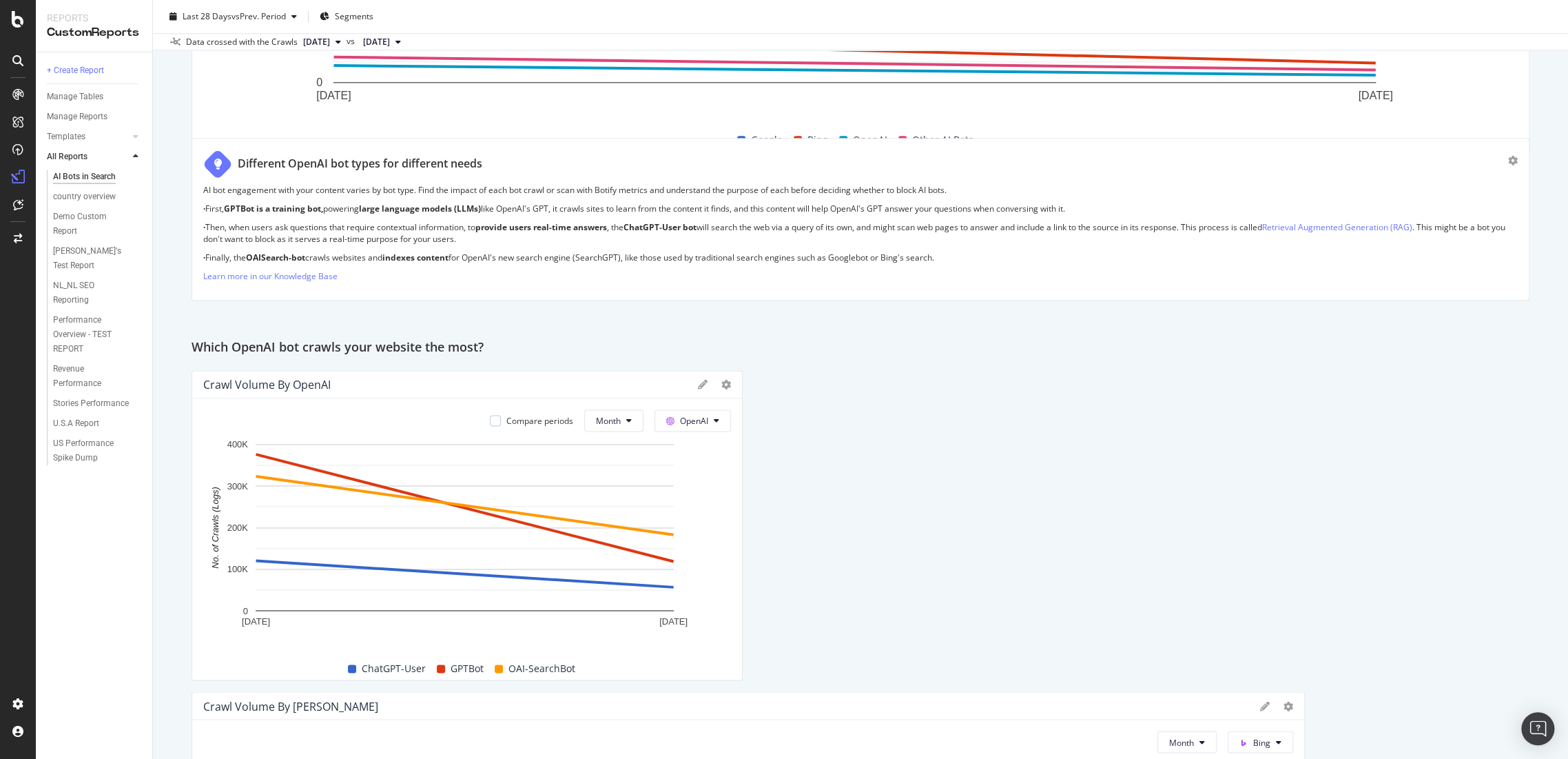 drag, startPoint x: 985, startPoint y: 288, endPoint x: 198, endPoint y: 270, distance: 787.2058 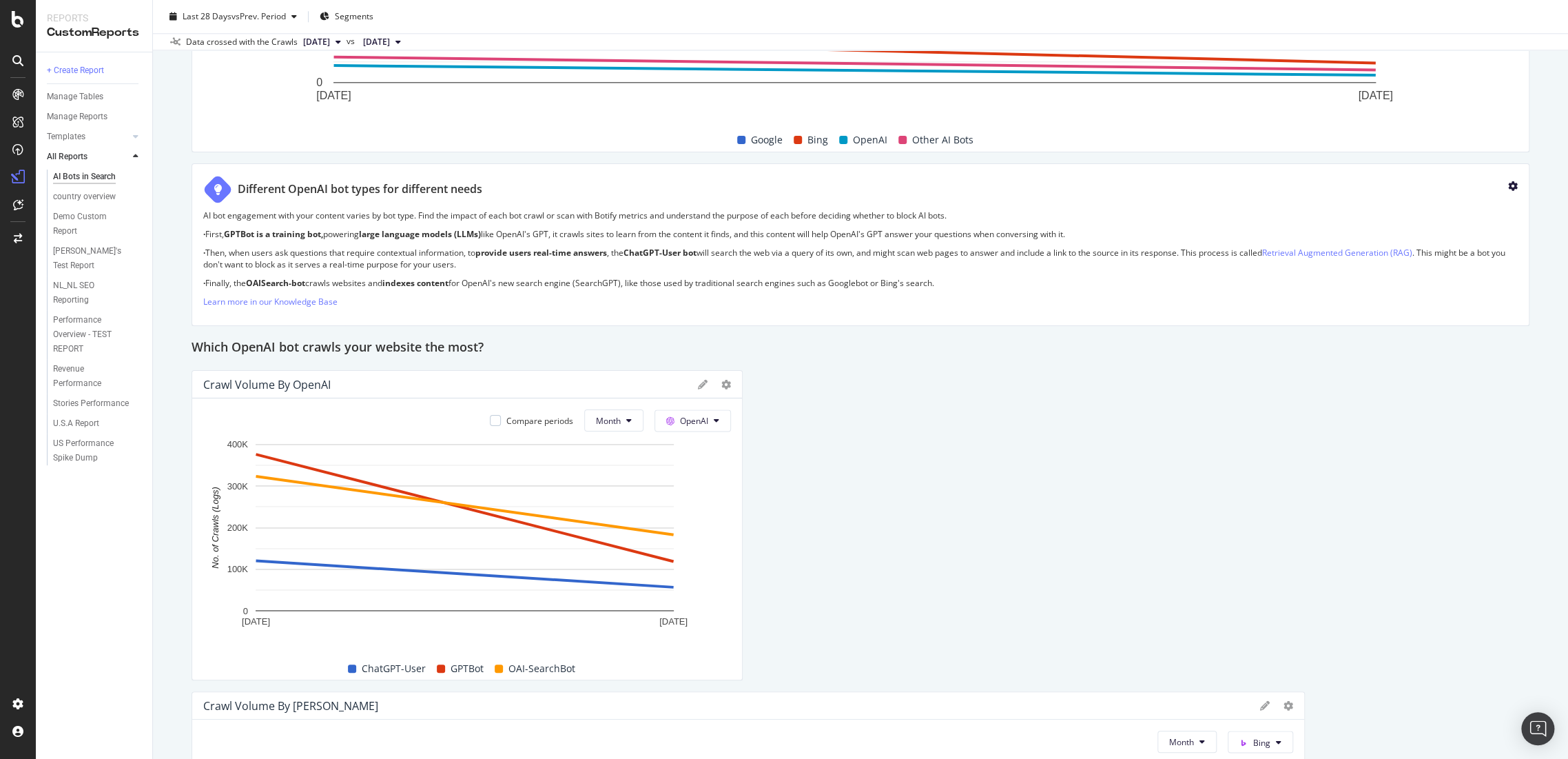 click at bounding box center [1513, 186] 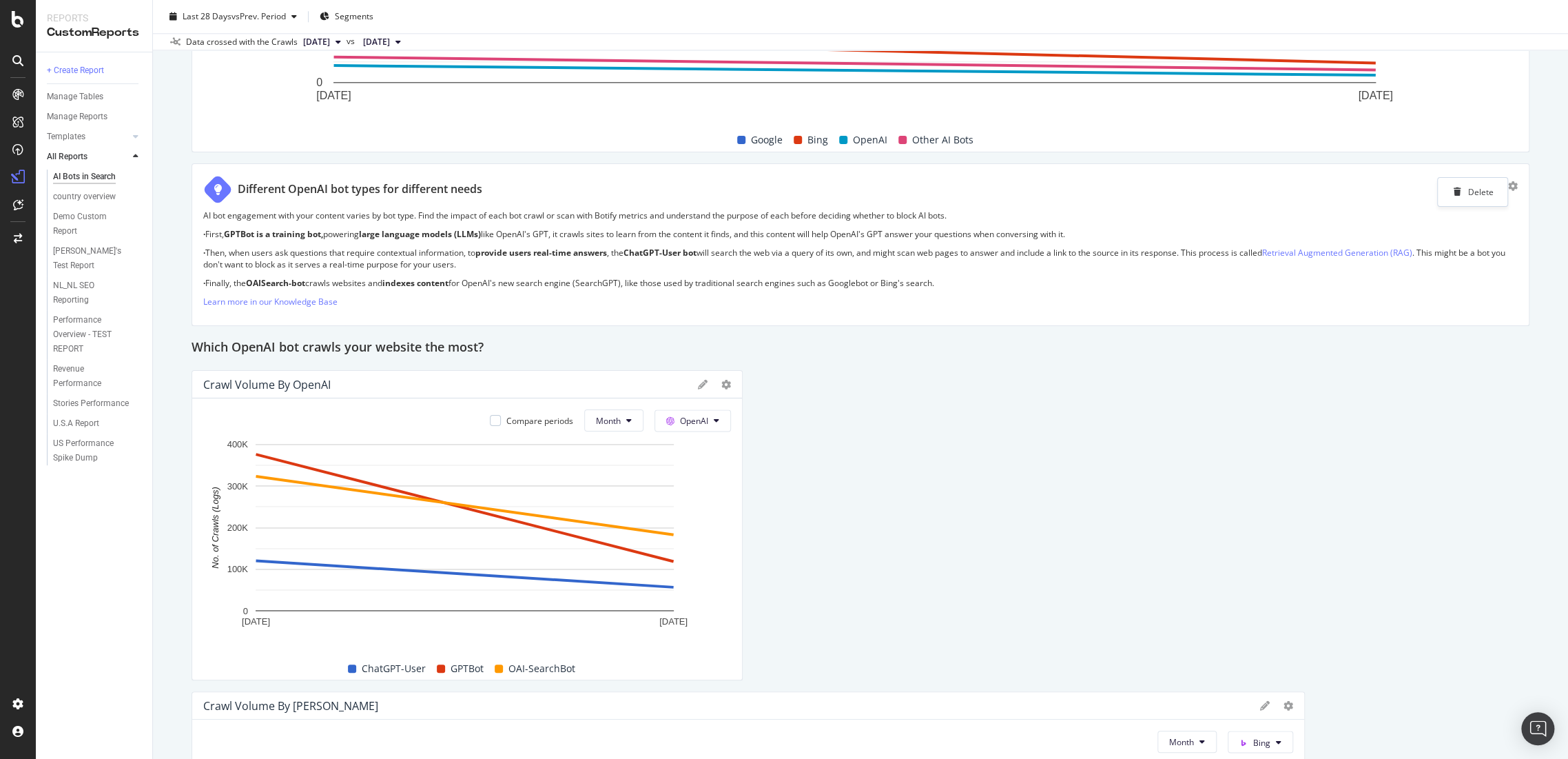 click on "How AI search engines differ from traditional search engines AI search engines rely on bots to crawl your website like traditional search engines, but they provide direct answers to queries instead of lists of relevant links. They may include reference links in their answers to enable users to verify information. AI search engines prioritize high-quality, up-to-date sources, crawling less frequently than traditional search engines. They provide a more direct experience by focusing on relevance delivered through a conversational UI.
Botify tracks AI bot crawls to show how much of your website’s content will influence AI-driven search.
Learn more in our Knowledge Base
Unique URLs Crawled from OpenAI Compare periods Month OpenAI All bots 1 Jun. 2025 1 Jul. 2025 0 100K 200K 300K 400K 500K No. of URLs (Crawls from Logs) Date No. of URLs (Crawls from Logs)  Compared No. of URLs (Crawls from Logs) Jun. 2025 430,474 116,444 Jul. 2025 242,535 77,522 500K No. of URLs (Crawls from Logs) Other AI Bots All bots 0" at bounding box center [860, 1194] 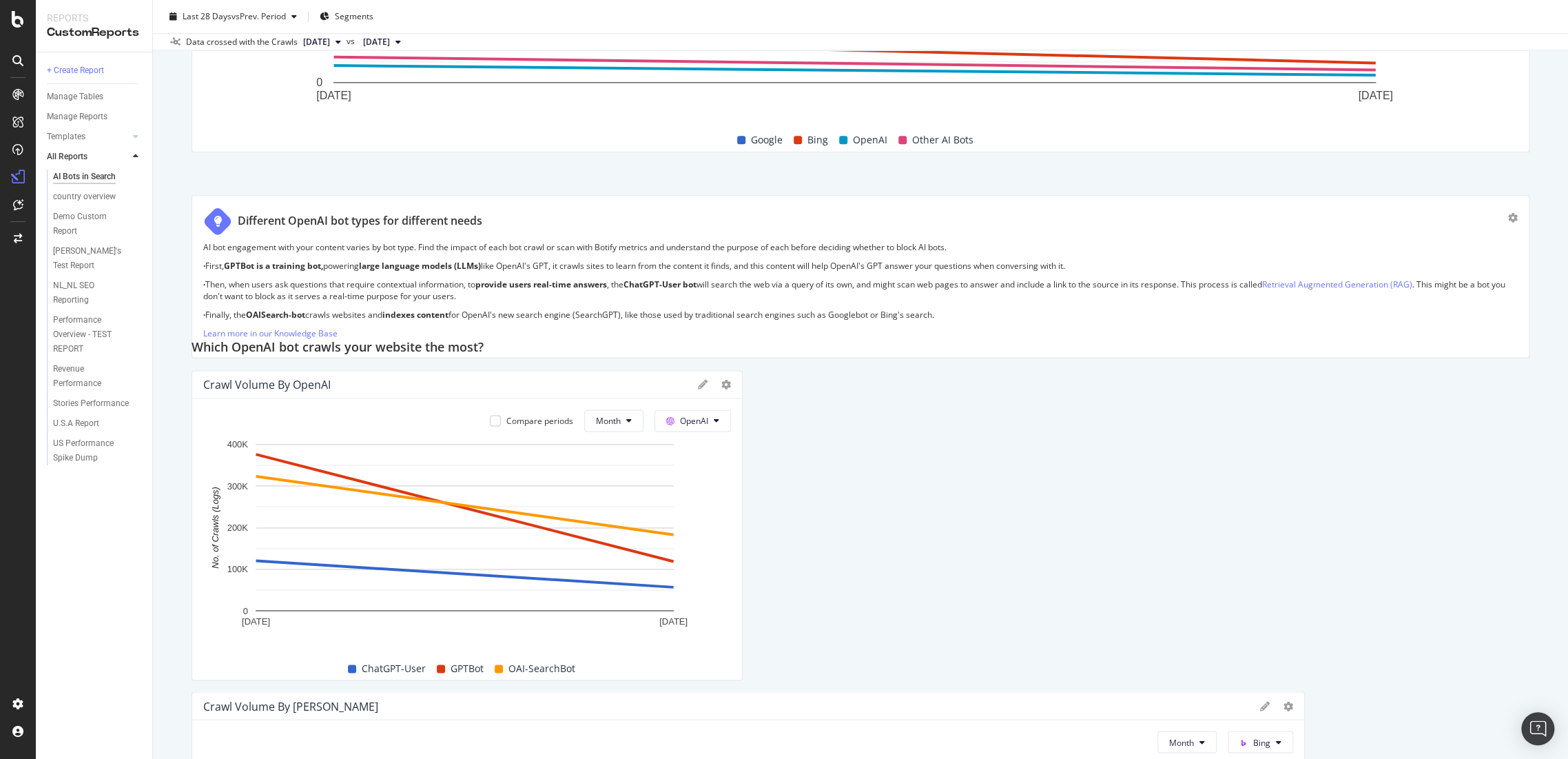 drag, startPoint x: 231, startPoint y: 186, endPoint x: 336, endPoint y: 230, distance: 113.84639 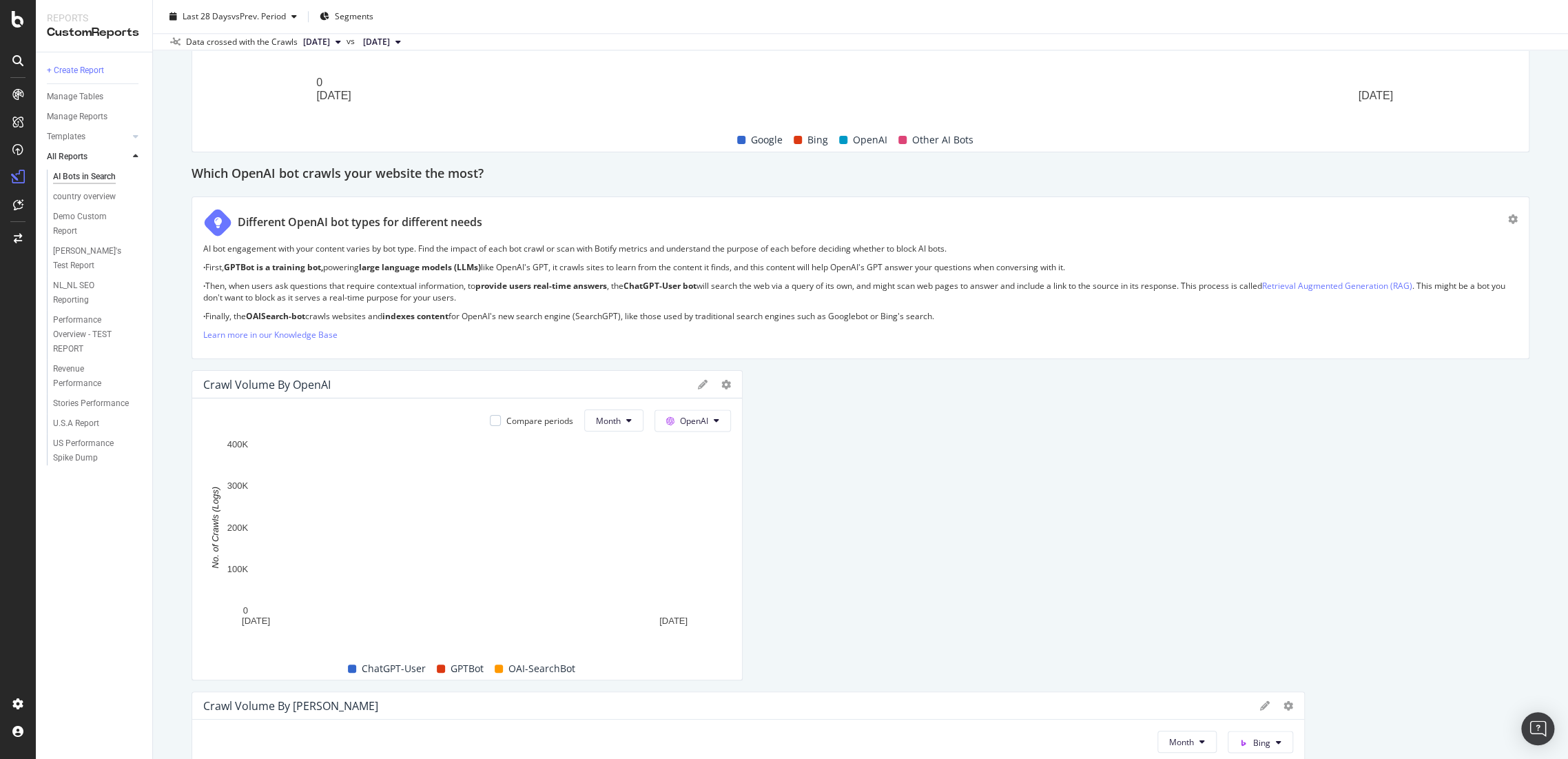 drag, startPoint x: 336, startPoint y: 230, endPoint x: 331, endPoint y: 195, distance: 35.355339 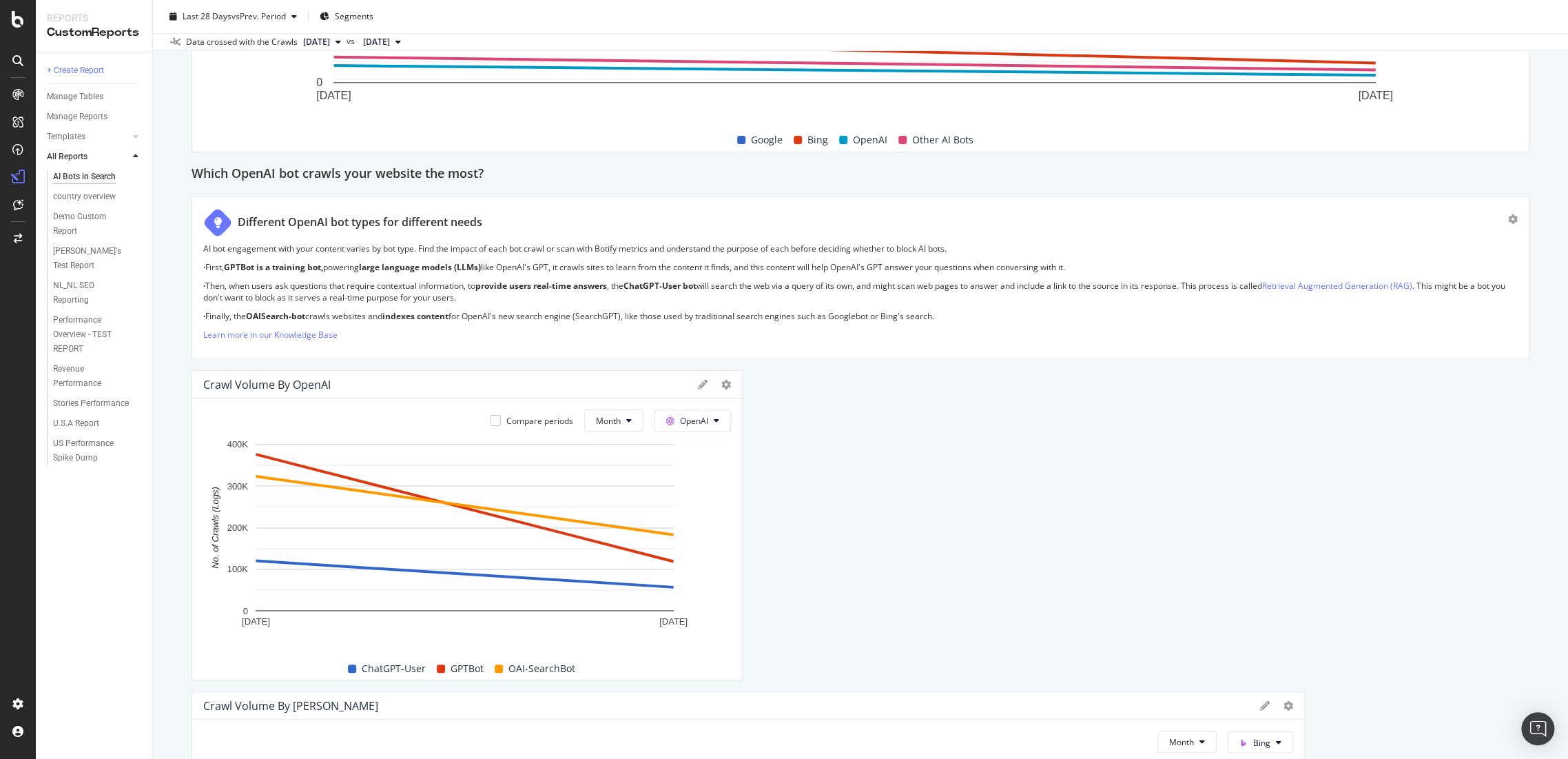 click on "Different OpenAI bot types for different needs" at bounding box center [860, 225] 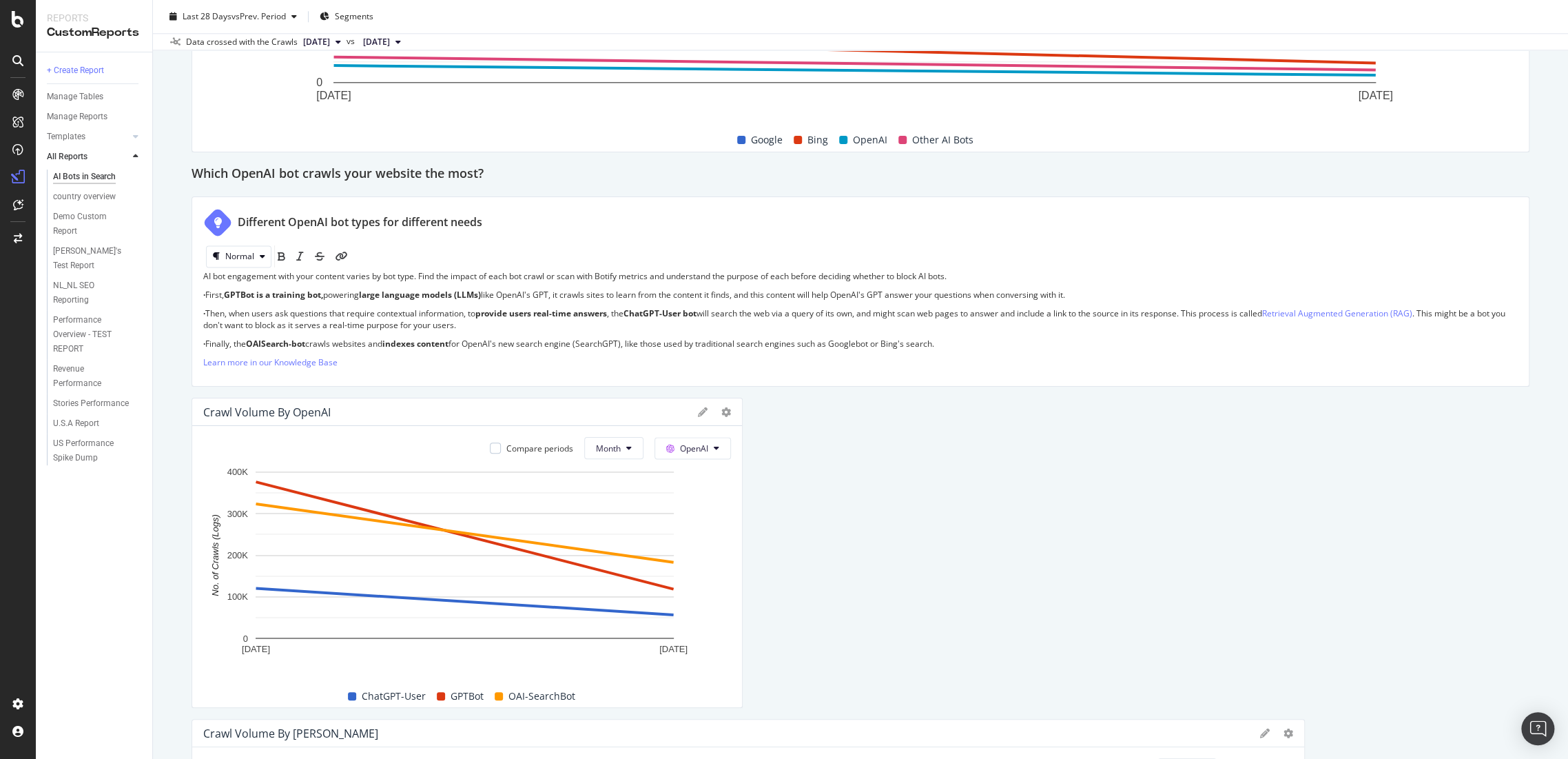 click on "AI bot engagement with your content varies by bot type. Find the impact of each bot crawl or scan with Botify metrics and understand the purpose of each before deciding whether to block AI bots. ·  First,  GPTBot is a training bot,  powering  large language models (LLMs)  like OpenAI's GPT, it crawls sites to learn from the content it finds, and this content will help OpenAI's GPT answer your questions when conversing with it. ·  Then, when users ask questions that require contextual information, to  provide users real-time answers , the  ChatGPT-User bot  will search the web via a query of its own, and might scan web pages to answer and include a link to the source in its response. This process is called  Retrieval Augmented Generation (RAG) . This might be a bot you don't want to block as it serves a real-time purpose for your users. ·  Finally, the  OAISearch-bot  crawls websites and  indexes content Learn more in our Knowledge Base" at bounding box center [860, 324] 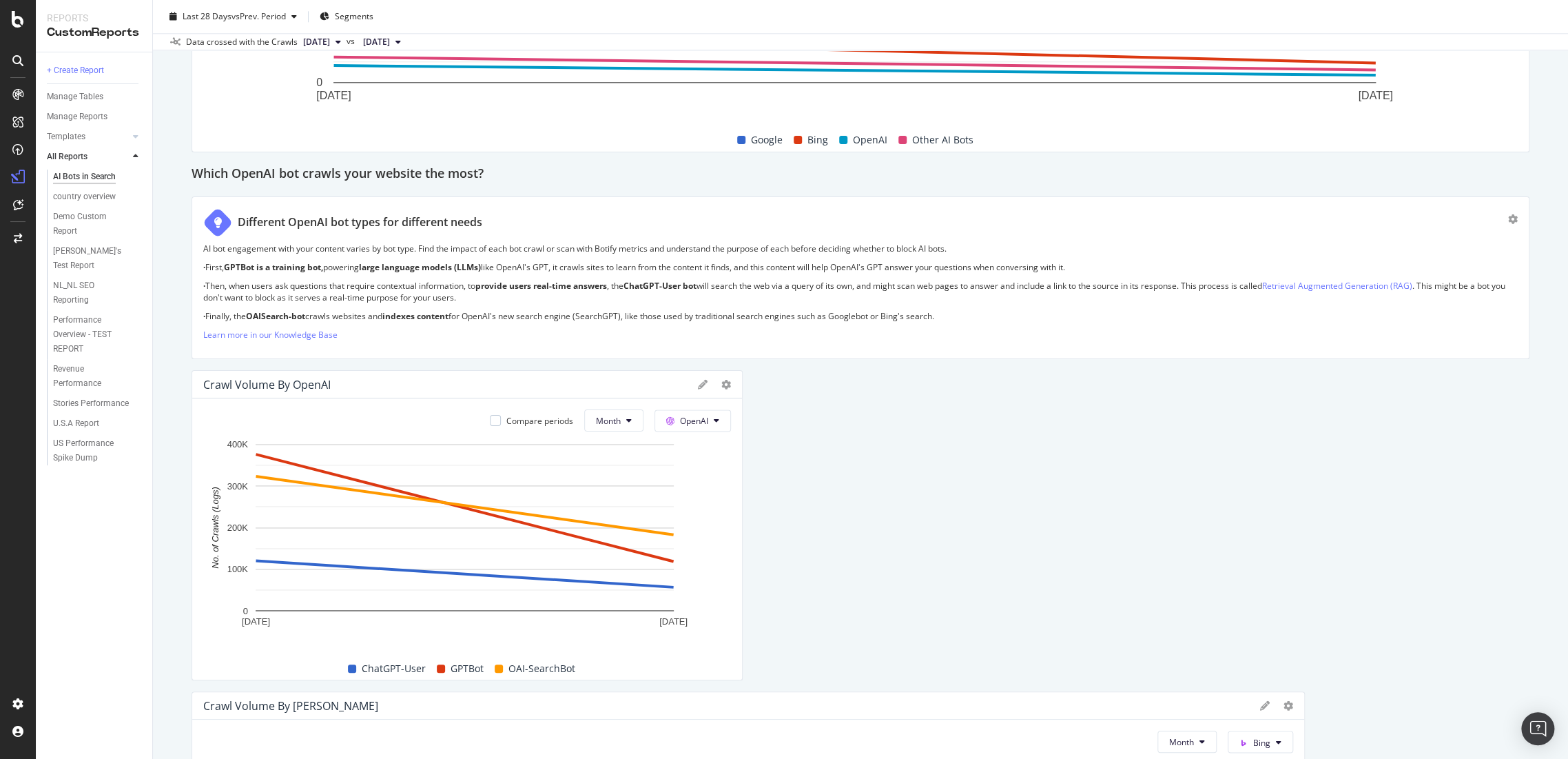 scroll, scrollTop: 862, scrollLeft: 0, axis: vertical 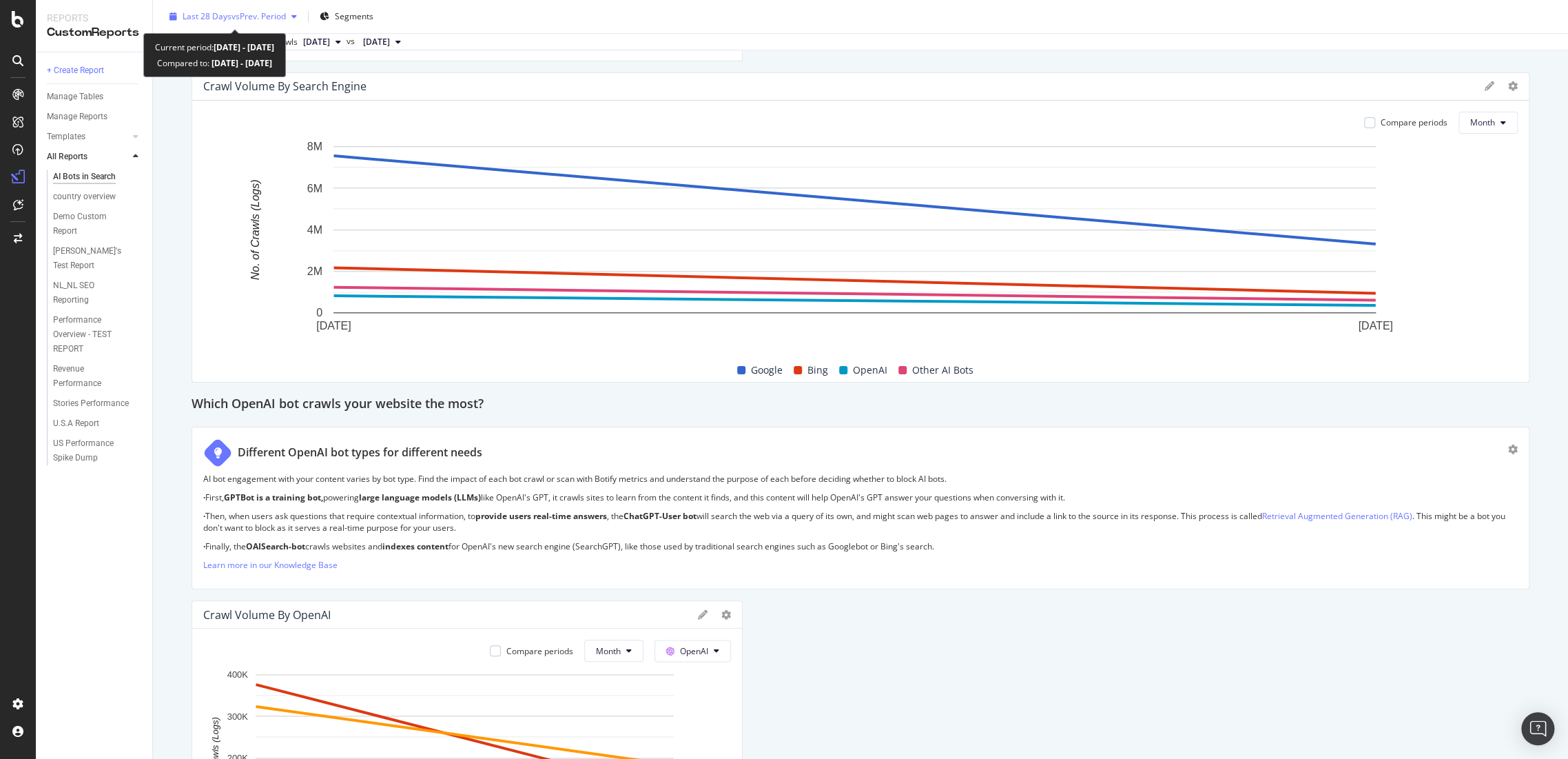 click on "Last 28 Days  vs  Prev. Period" at bounding box center [233, 17] 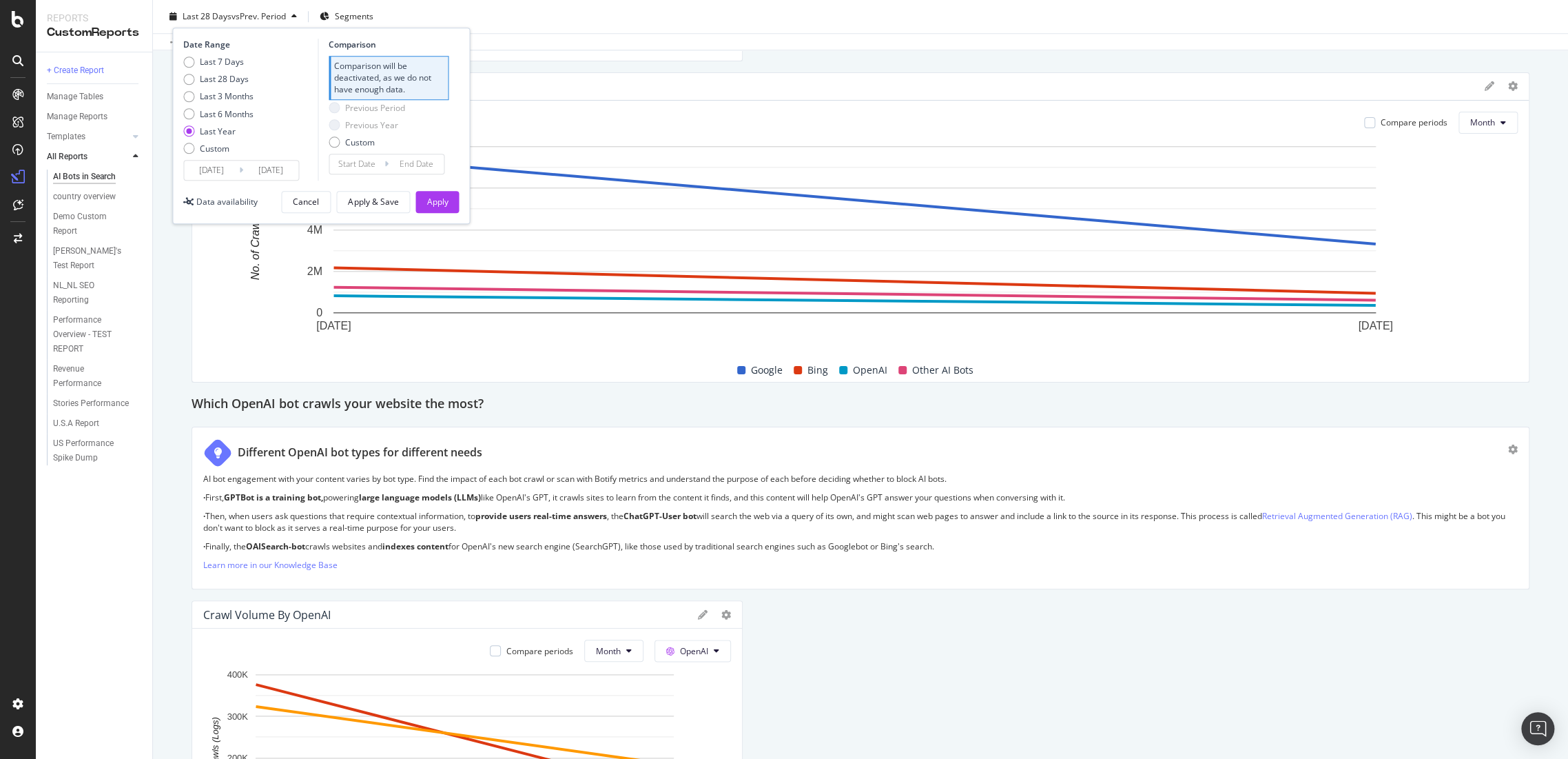 click on "How AI search engines differ from traditional search engines AI search engines rely on bots to crawl your website like traditional search engines, but they provide direct answers to queries instead of lists of relevant links. They may include reference links in their answers to enable users to verify information. AI search engines prioritize high-quality, up-to-date sources, crawling less frequently than traditional search engines. They provide a more direct experience by focusing on relevance delivered through a conversational UI.
Botify tracks AI bot crawls to show how much of your website’s content will influence AI-driven search.
Learn more in our Knowledge Base
Unique URLs Crawled from OpenAI Compare periods Month OpenAI All bots 1 Jun. 2025 1 Jul. 2025 0 100K 200K 300K 400K 500K No. of URLs (Crawls from Logs) Date No. of URLs (Crawls from Logs)  Compared No. of URLs (Crawls from Logs) Jun. 2025 430,474 116,444 Jul. 2025 242,535 77,522 500K No. of URLs (Crawls from Logs) Other AI Bots All bots 0" at bounding box center [860, 1424] 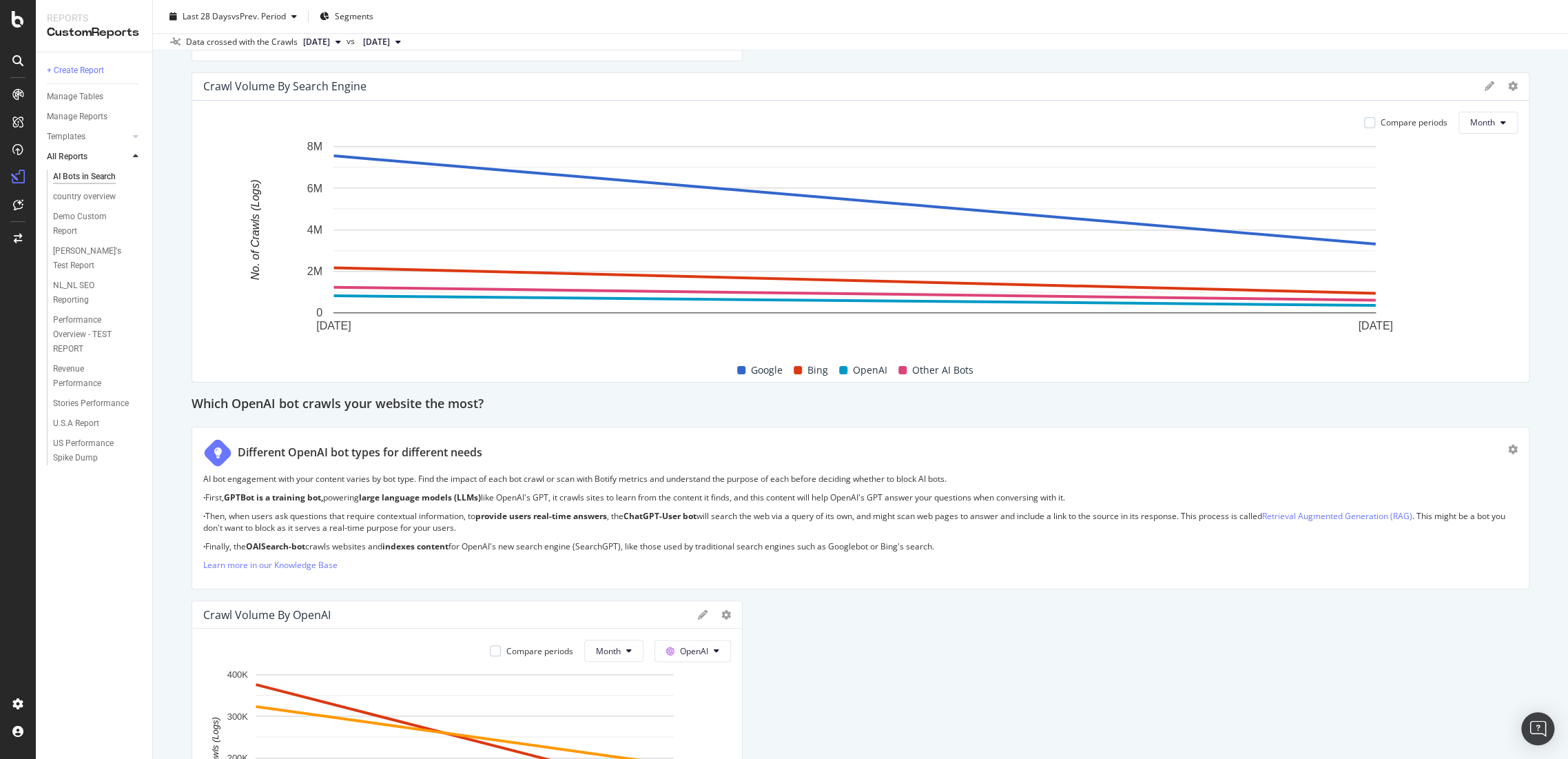 scroll, scrollTop: 1245, scrollLeft: 0, axis: vertical 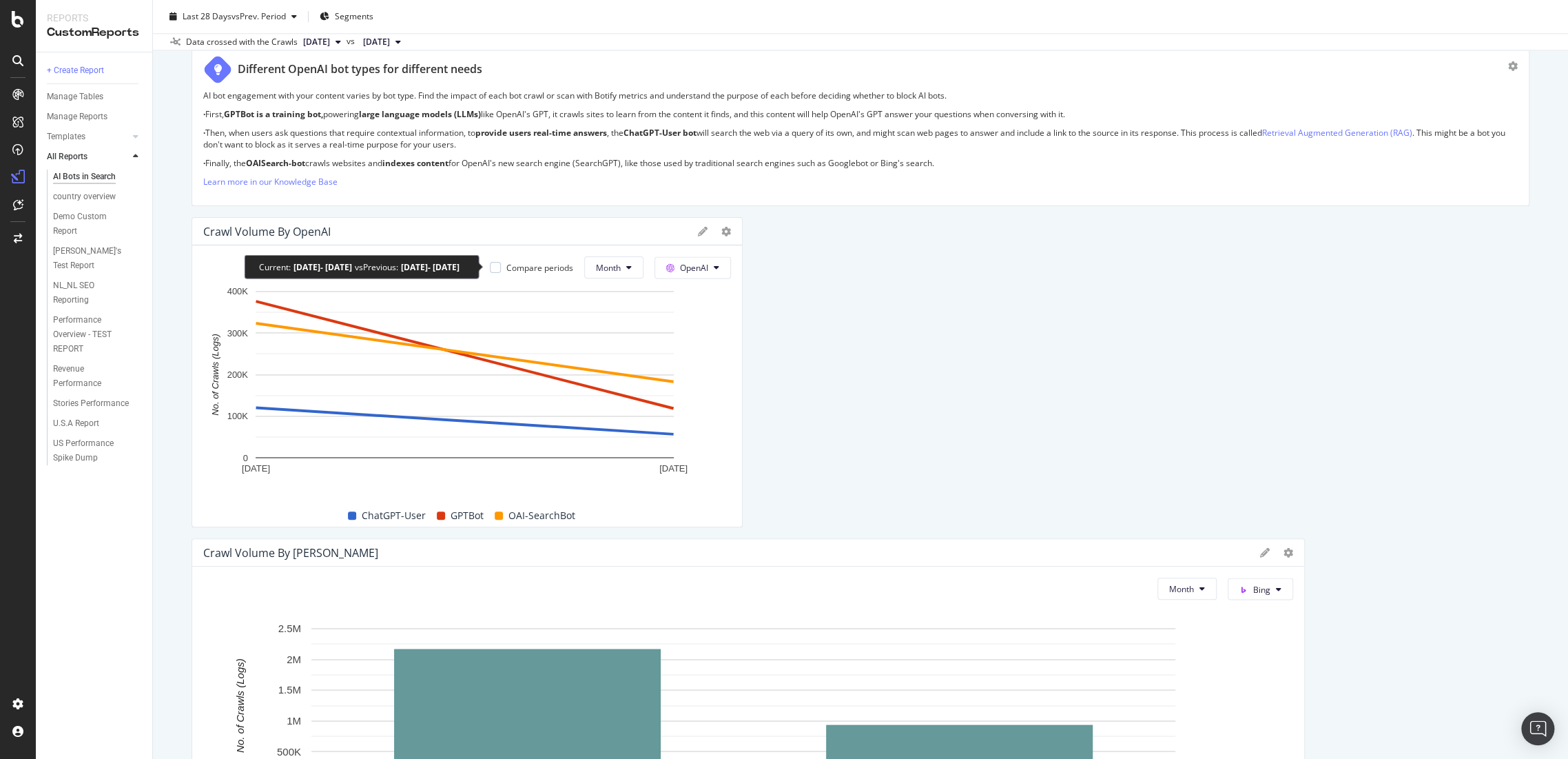 click on "Compare periods" at bounding box center (539, 267) 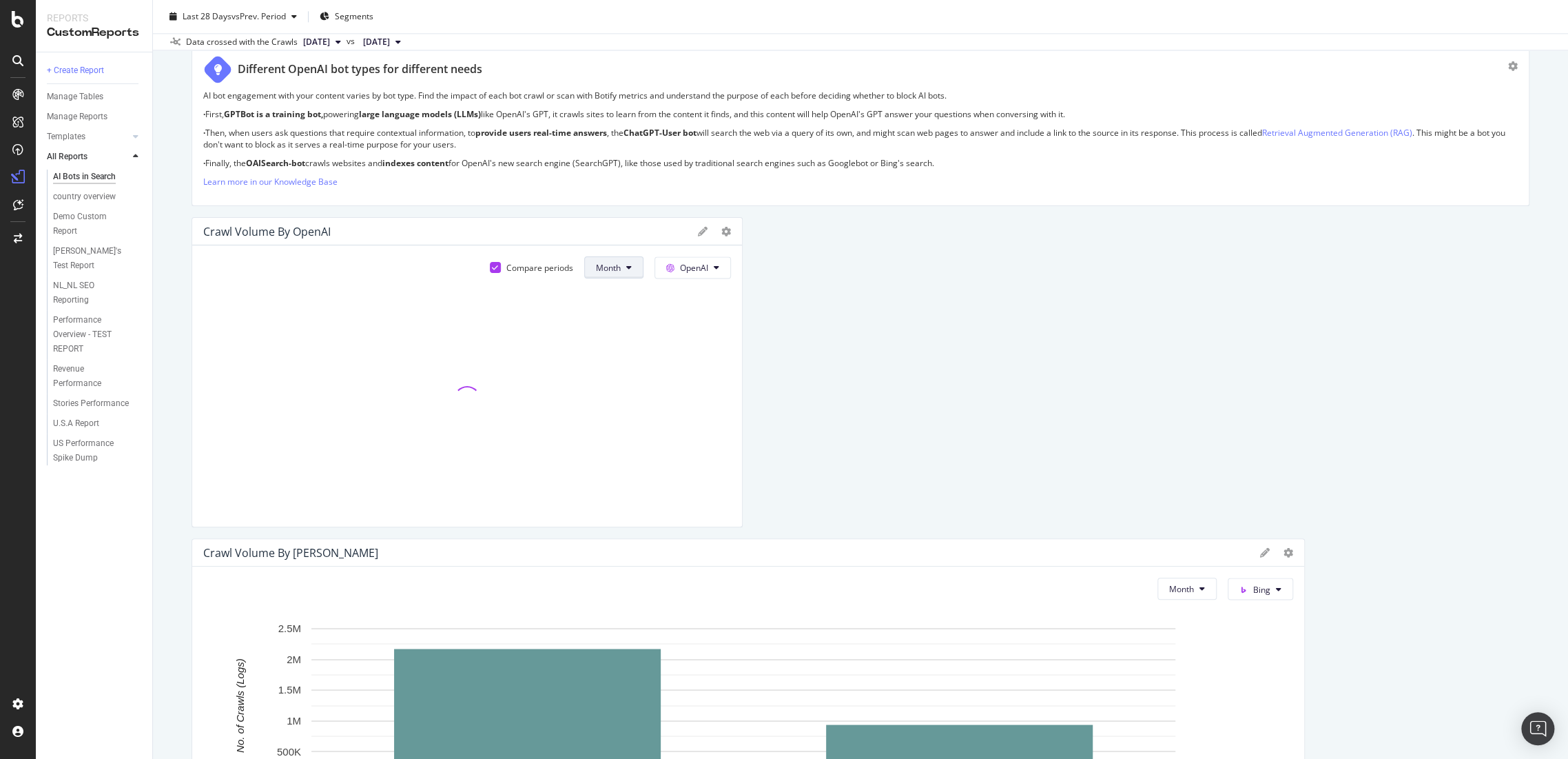 click on "Month" at bounding box center [614, 267] 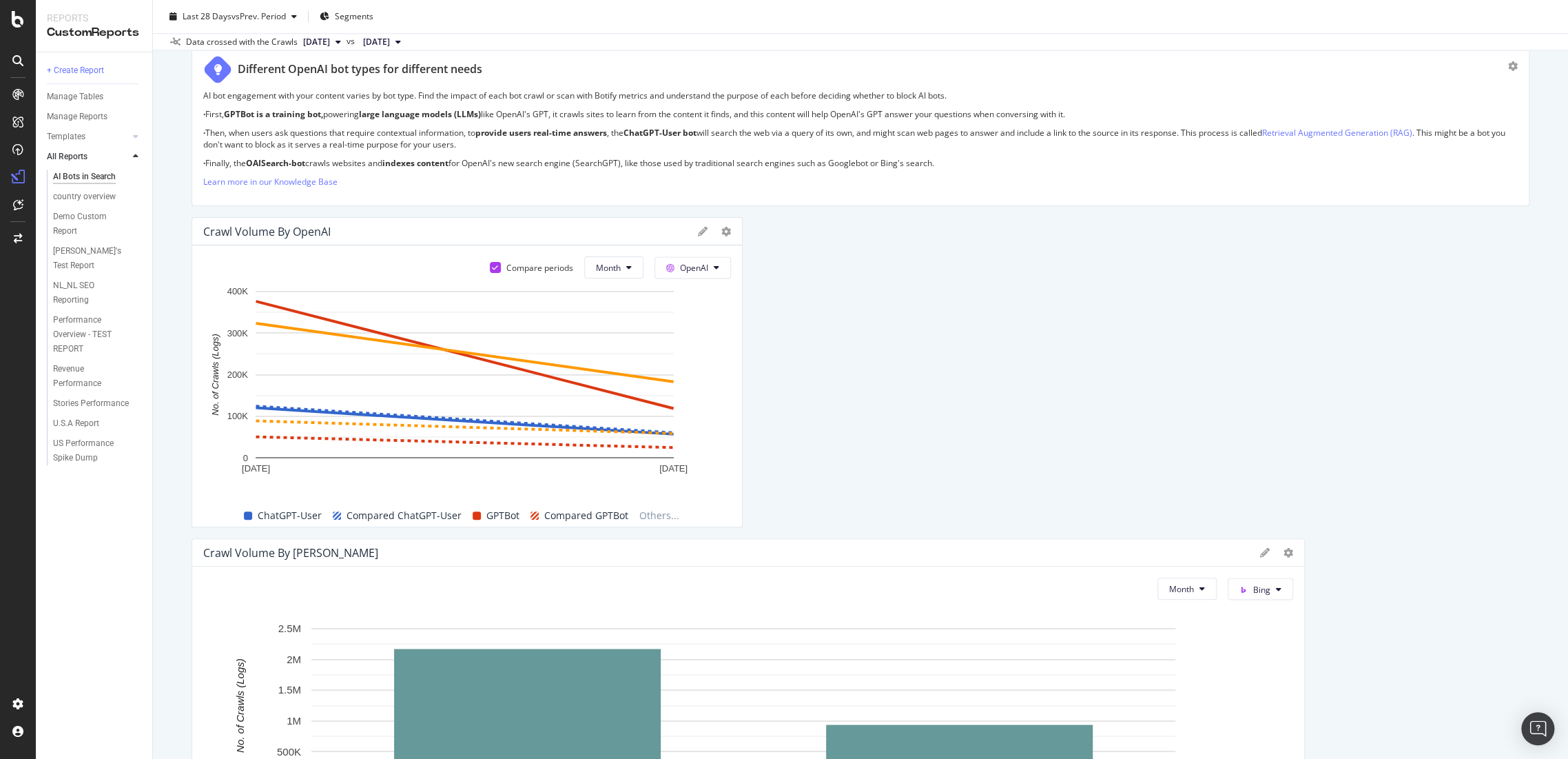 click on "How AI search engines differ from traditional search engines AI search engines rely on bots to crawl your website like traditional search engines, but they provide direct answers to queries instead of lists of relevant links. They may include reference links in their answers to enable users to verify information. AI search engines prioritize high-quality, up-to-date sources, crawling less frequently than traditional search engines. They provide a more direct experience by focusing on relevance delivered through a conversational UI.
Botify tracks AI bot crawls to show how much of your website’s content will influence AI-driven search.
Learn more in our Knowledge Base
Unique URLs Crawled from OpenAI Compare periods Month OpenAI All bots 1 Jun. 2025 1 Jul. 2025 0 100K 200K 300K 400K 500K No. of URLs (Crawls from Logs) Date No. of URLs (Crawls from Logs)  Compared No. of URLs (Crawls from Logs) Jun. 2025 430,474 116,444 Jul. 2025 242,535 77,522 500K No. of URLs (Crawls from Logs) Other AI Bots All bots 0" at bounding box center (860, 1041) 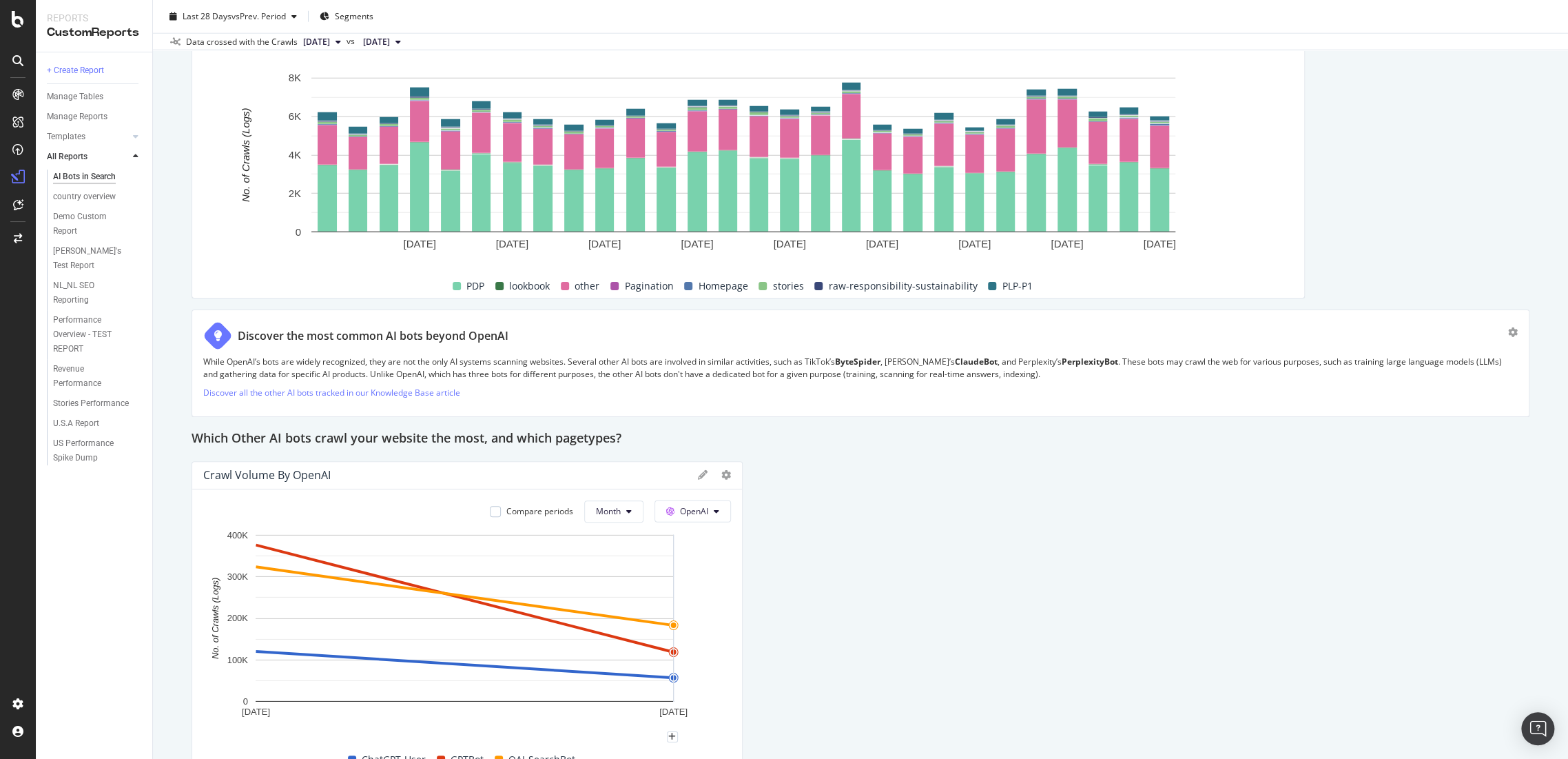 scroll, scrollTop: 2624, scrollLeft: 0, axis: vertical 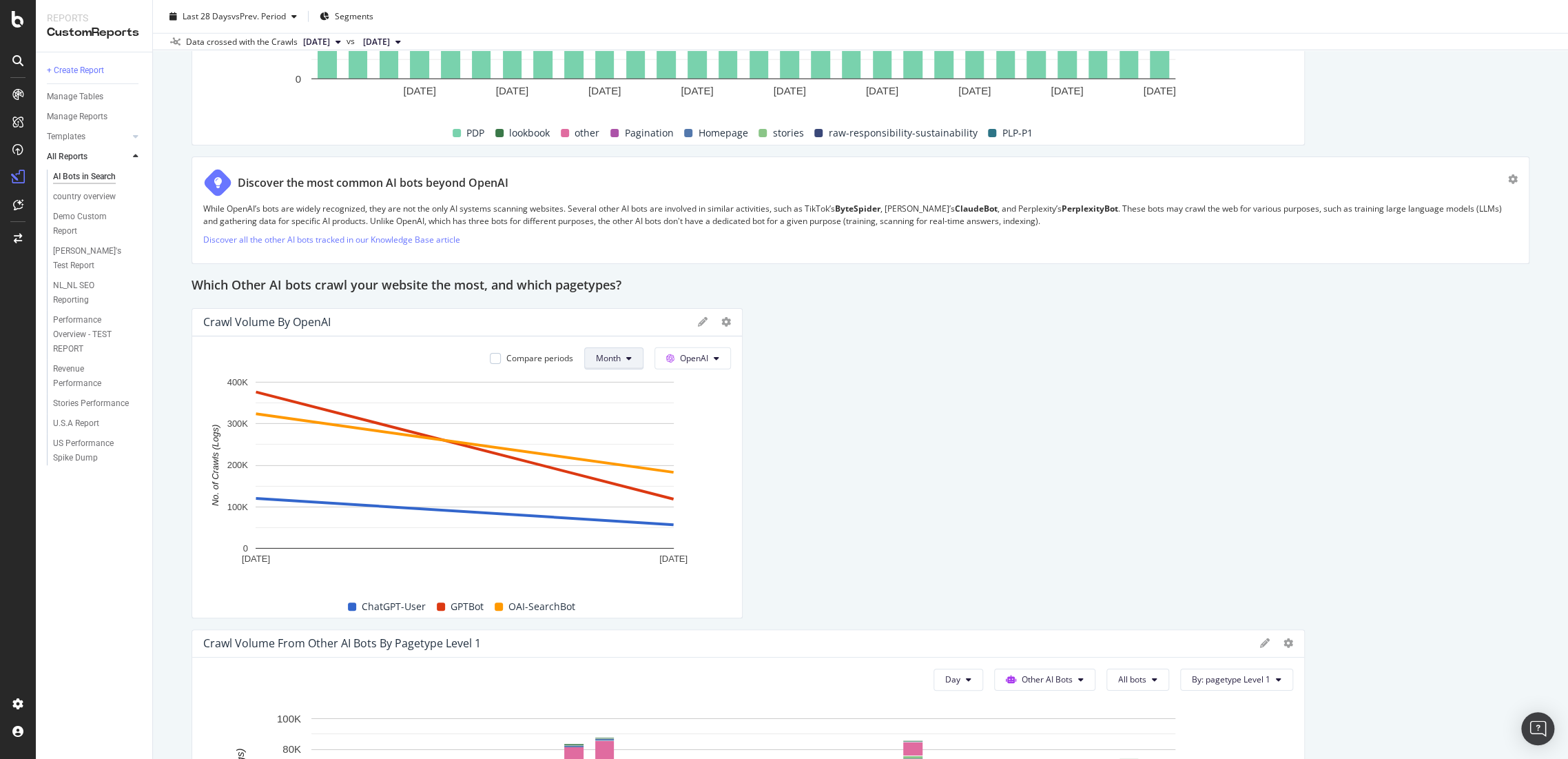 click on "Month" at bounding box center (608, -1111) 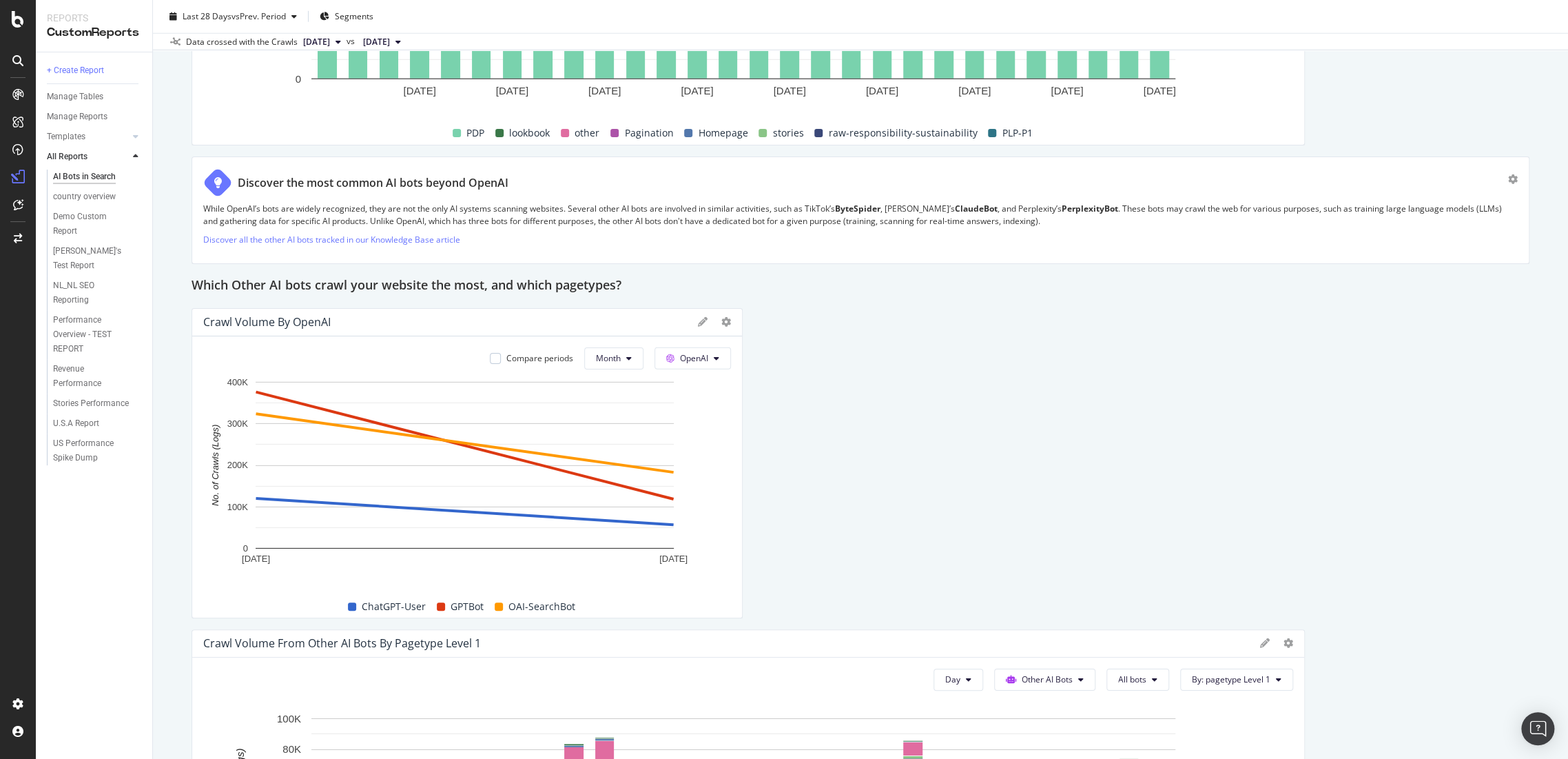 click on "How AI search engines differ from traditional search engines AI search engines rely on bots to crawl your website like traditional search engines, but they provide direct answers to queries instead of lists of relevant links. They may include reference links in their answers to enable users to verify information. AI search engines prioritize high-quality, up-to-date sources, crawling less frequently than traditional search engines. They provide a more direct experience by focusing on relevance delivered through a conversational UI.
Botify tracks AI bot crawls to show how much of your website’s content will influence AI-driven search.
Learn more in our Knowledge Base
Unique URLs Crawled from OpenAI Compare periods Month OpenAI All bots 1 Jun. 2025 1 Jul. 2025 0 100K 200K 300K 400K 500K No. of URLs (Crawls from Logs) Date No. of URLs (Crawls from Logs)  Compared No. of URLs (Crawls from Logs) Jun. 2025 430,474 116,444 Jul. 2025 242,535 77,522 500K No. of URLs (Crawls from Logs) Other AI Bots All bots 0" at bounding box center [860, -338] 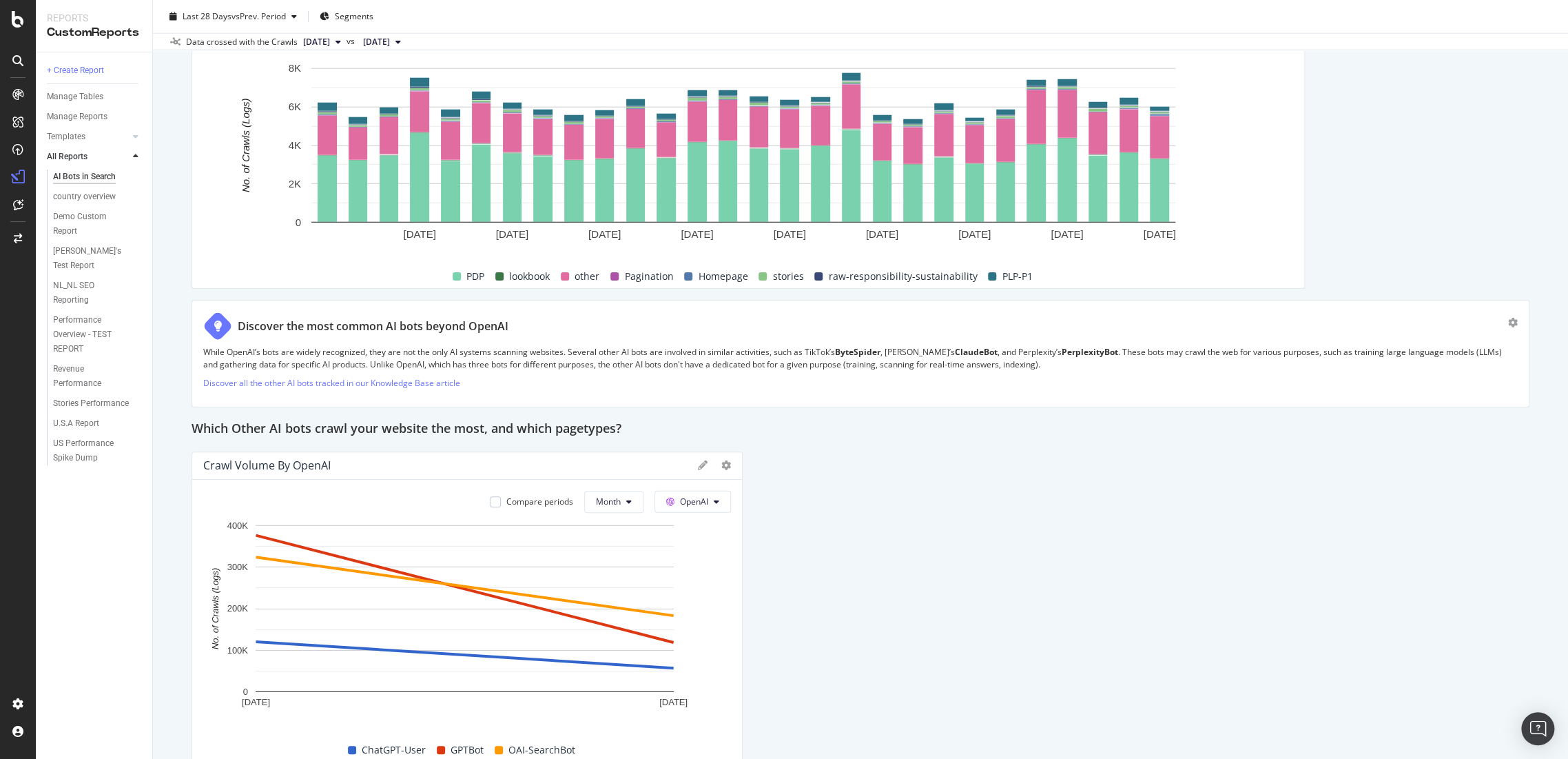 scroll, scrollTop: 2547, scrollLeft: 0, axis: vertical 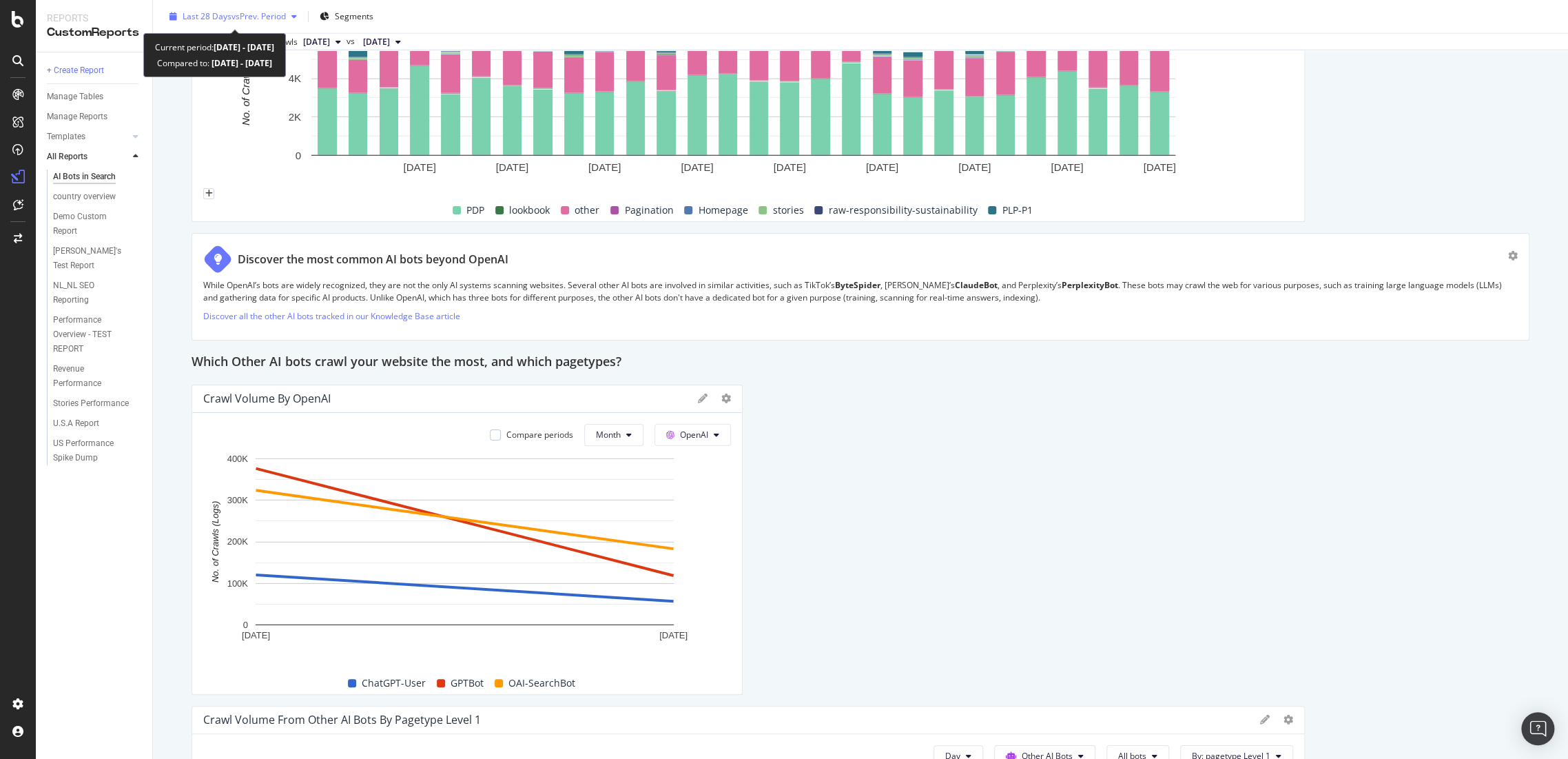 click on "Last 28 Days  vs  Prev. Period" at bounding box center [233, 17] 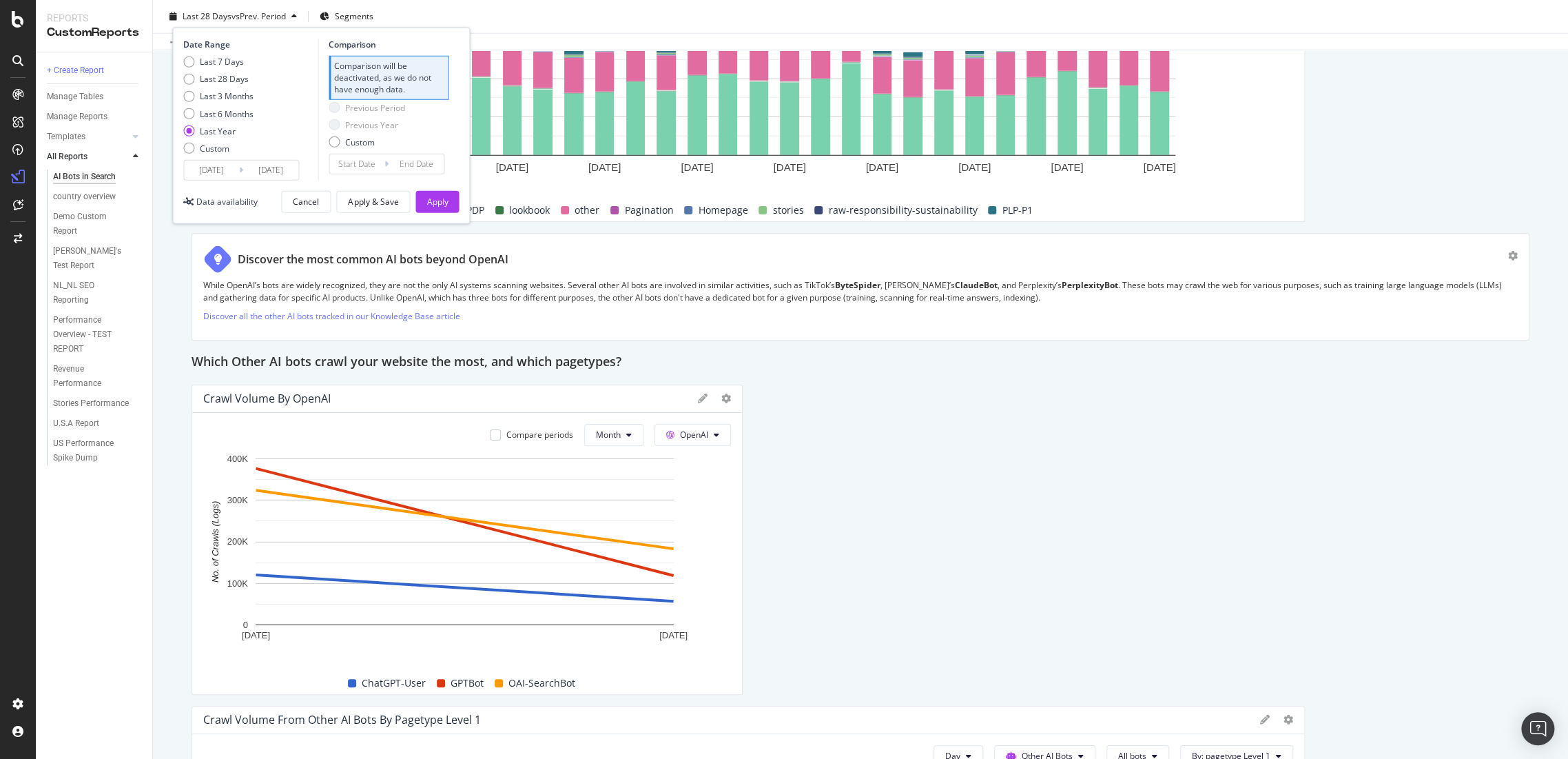 click on "Last 7 Days Last 28 Days Last 3 Months Last 6 Months Last Year Custom" at bounding box center (218, 108) 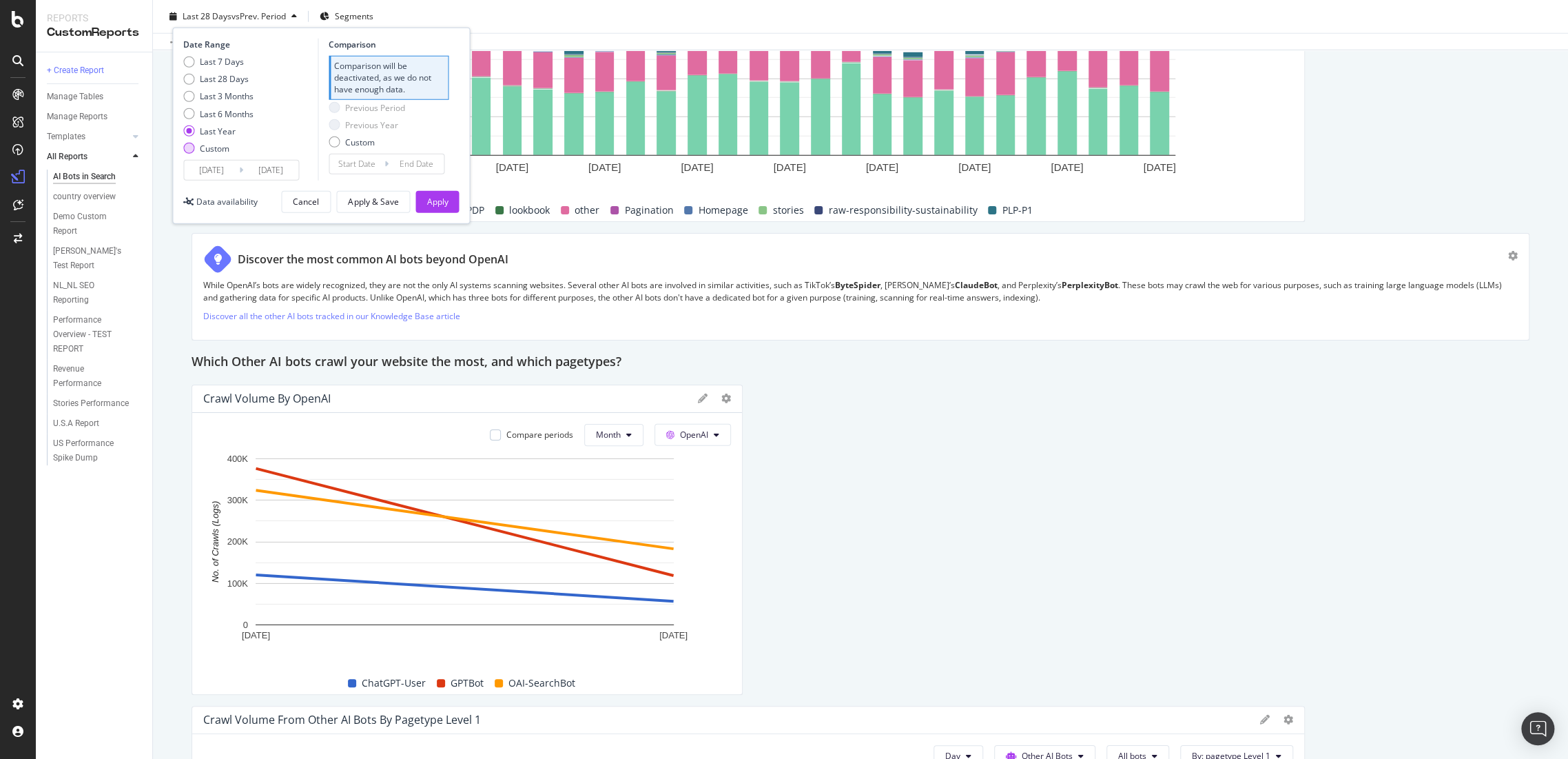 click at bounding box center (189, 148) 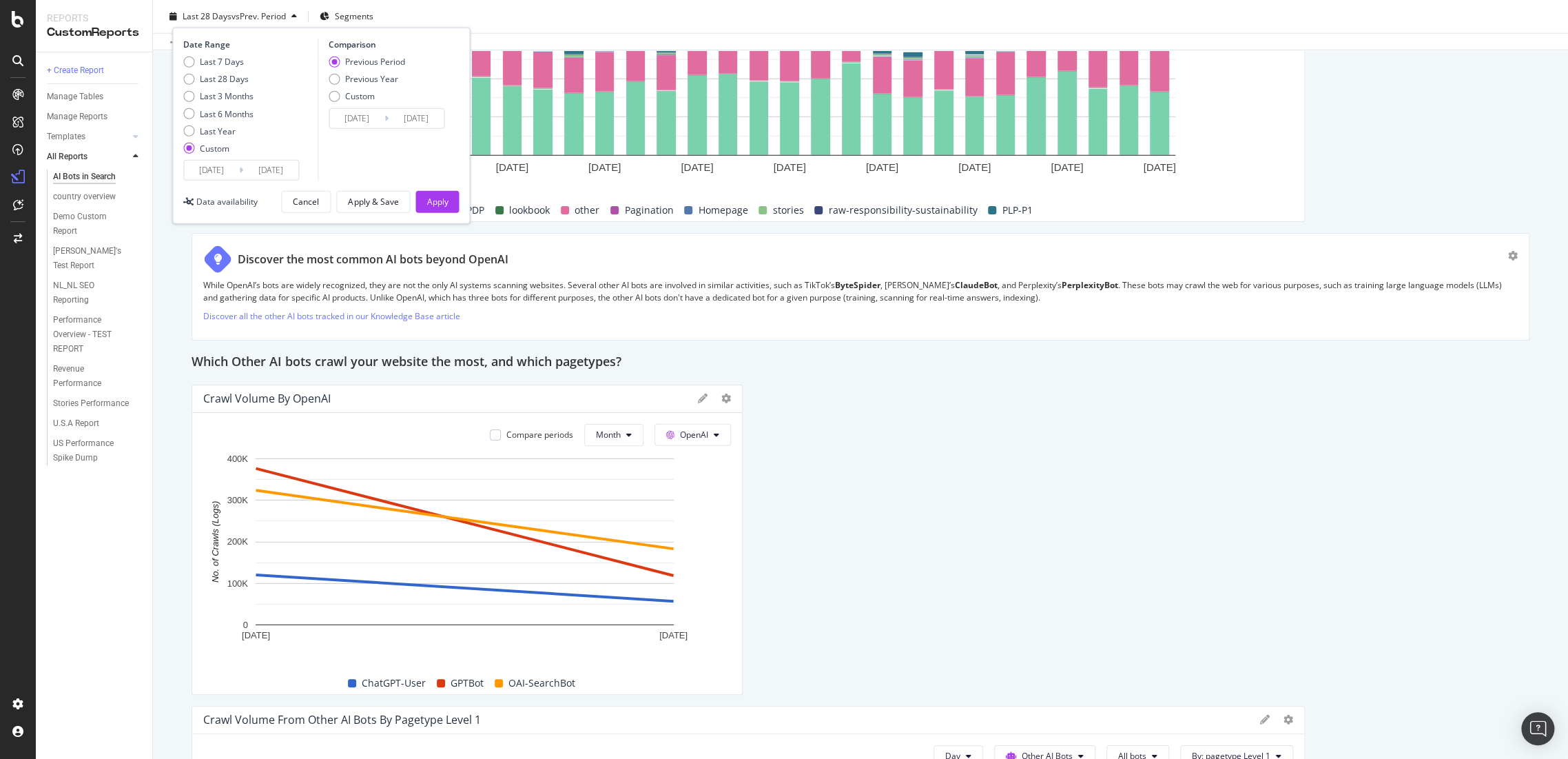 click on "2025/07/09" at bounding box center [271, 170] 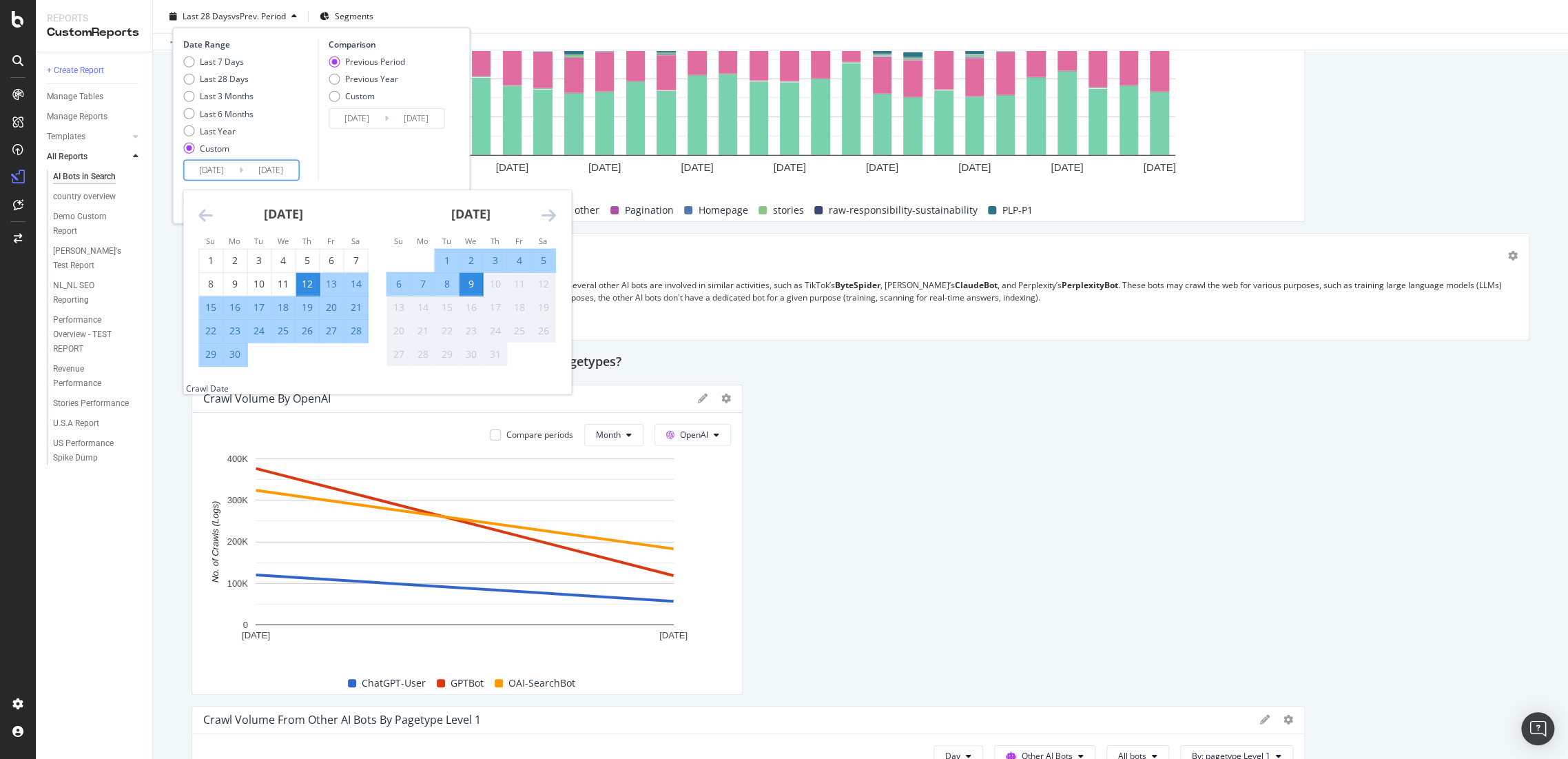 click at bounding box center [205, 215] 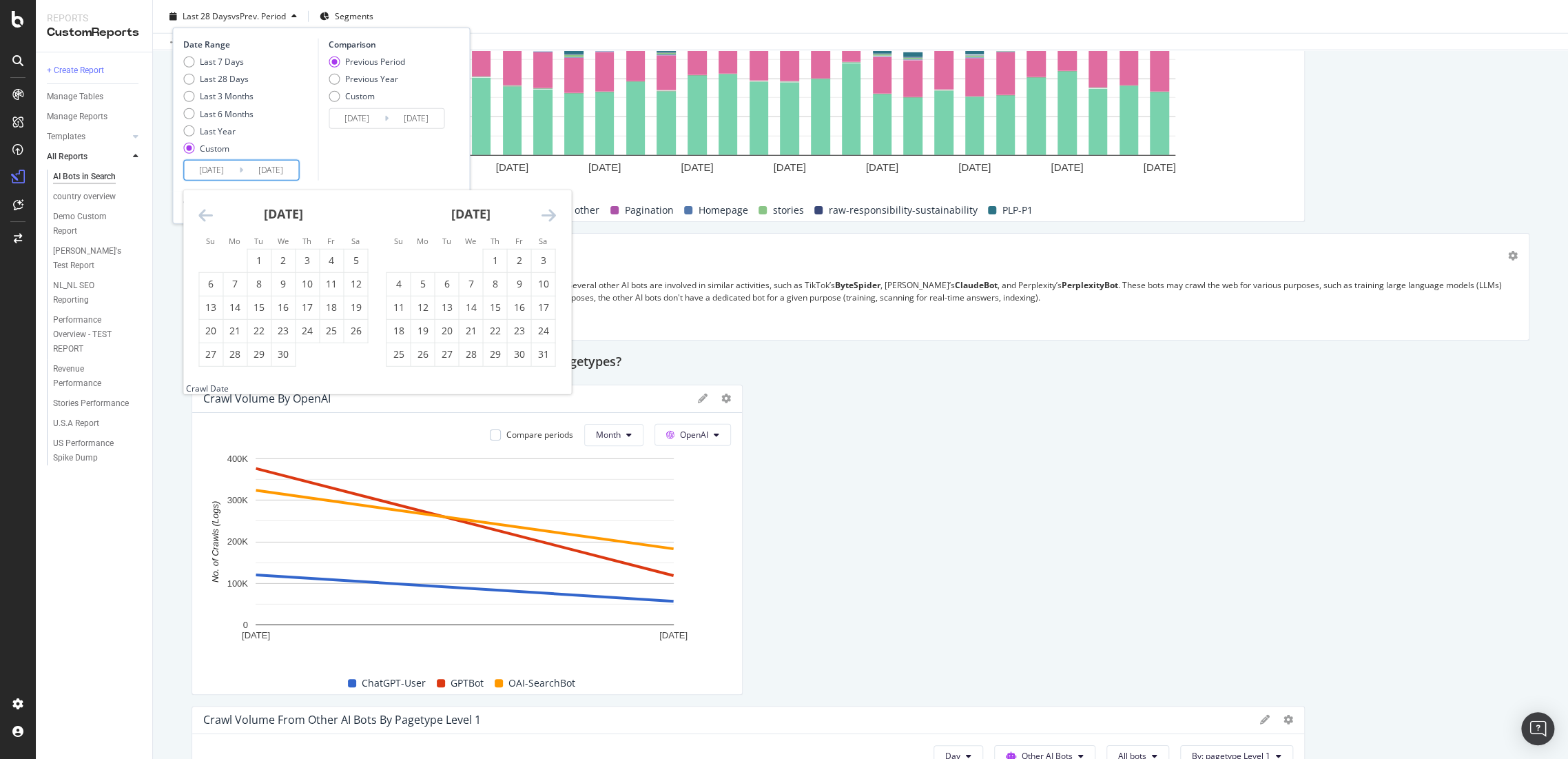 click at bounding box center [205, 215] 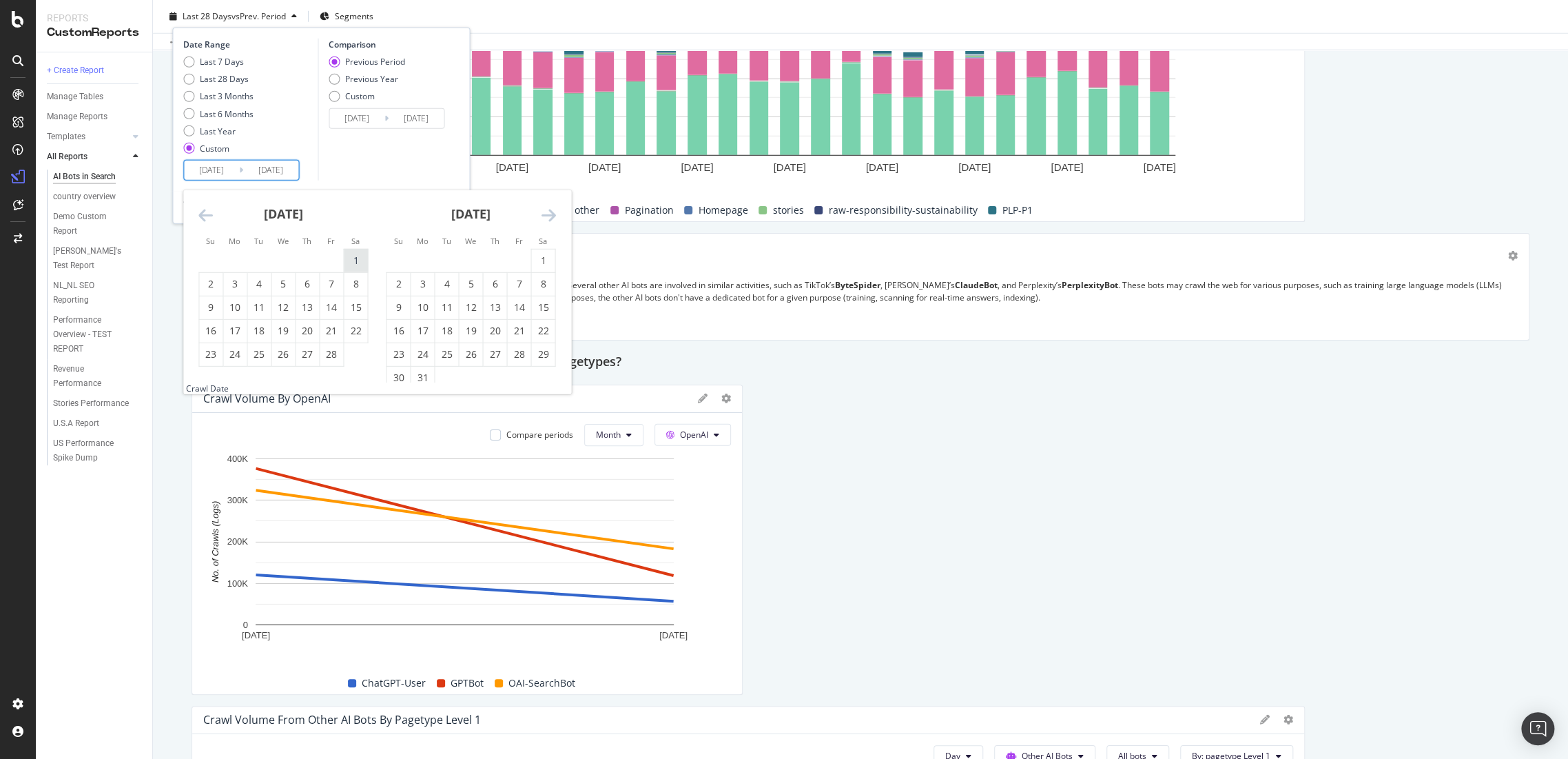 click on "1" at bounding box center (355, 261) 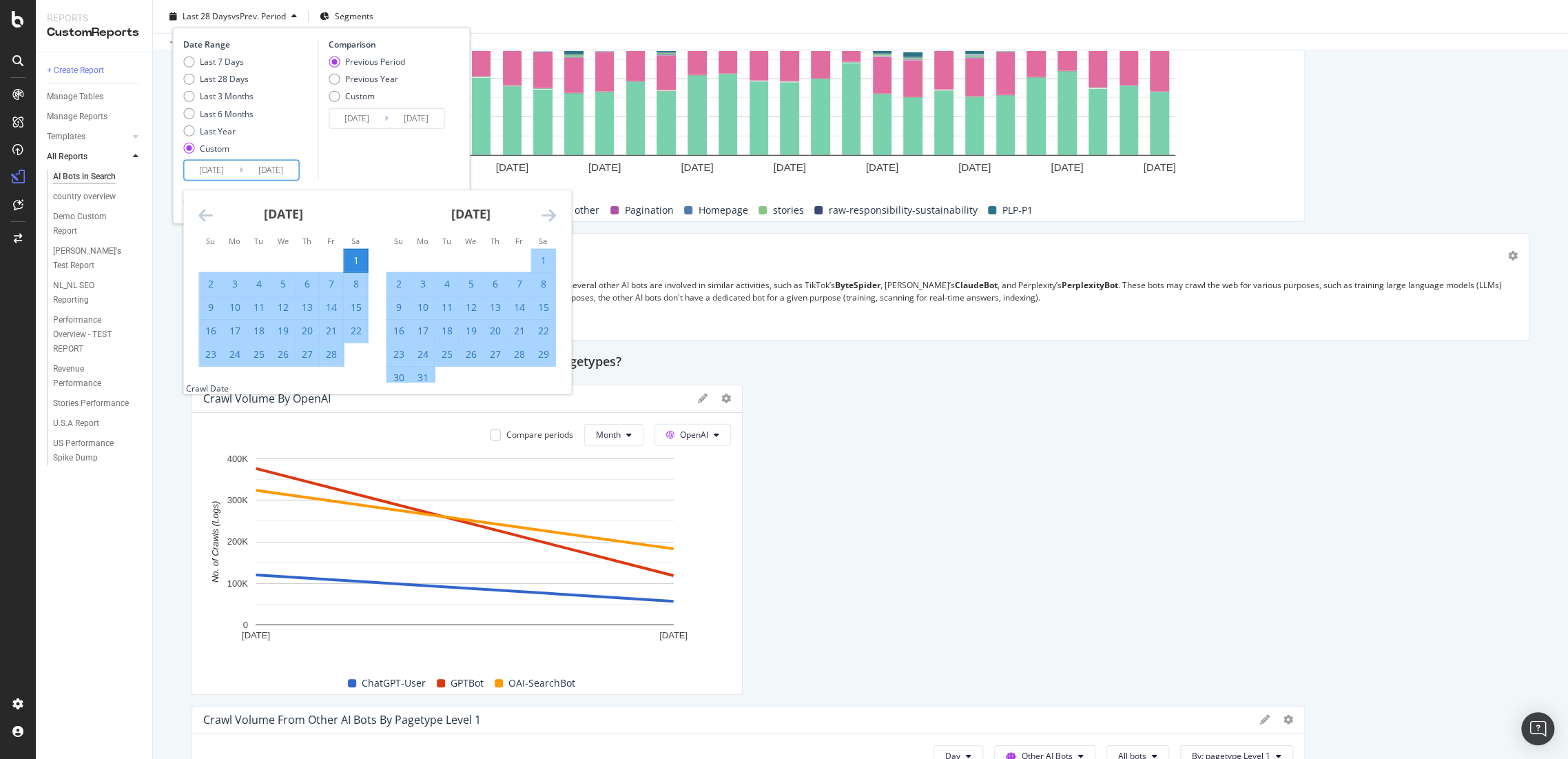 click on "28" at bounding box center [331, 354] 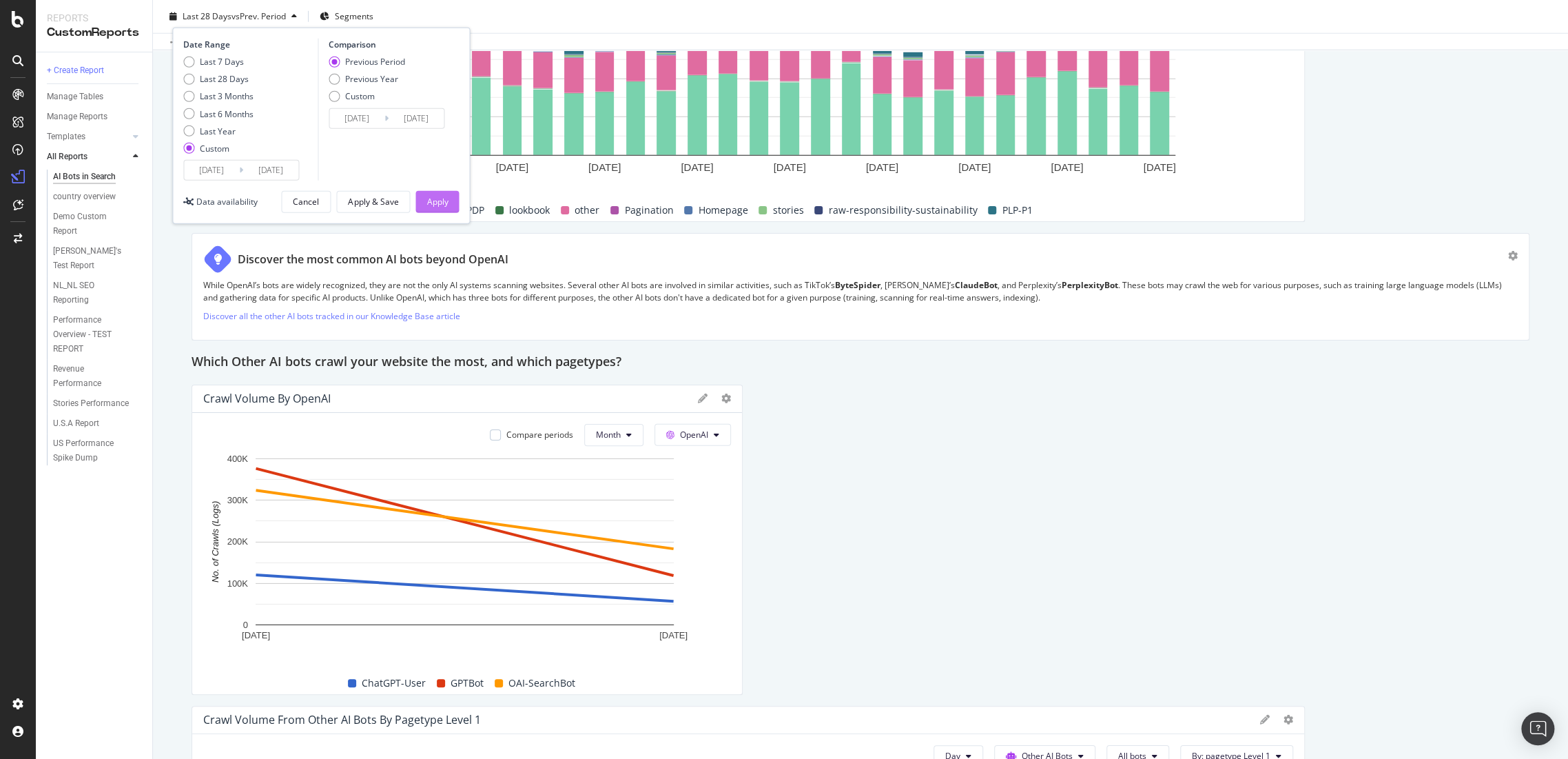 click on "Apply" at bounding box center (437, 202) 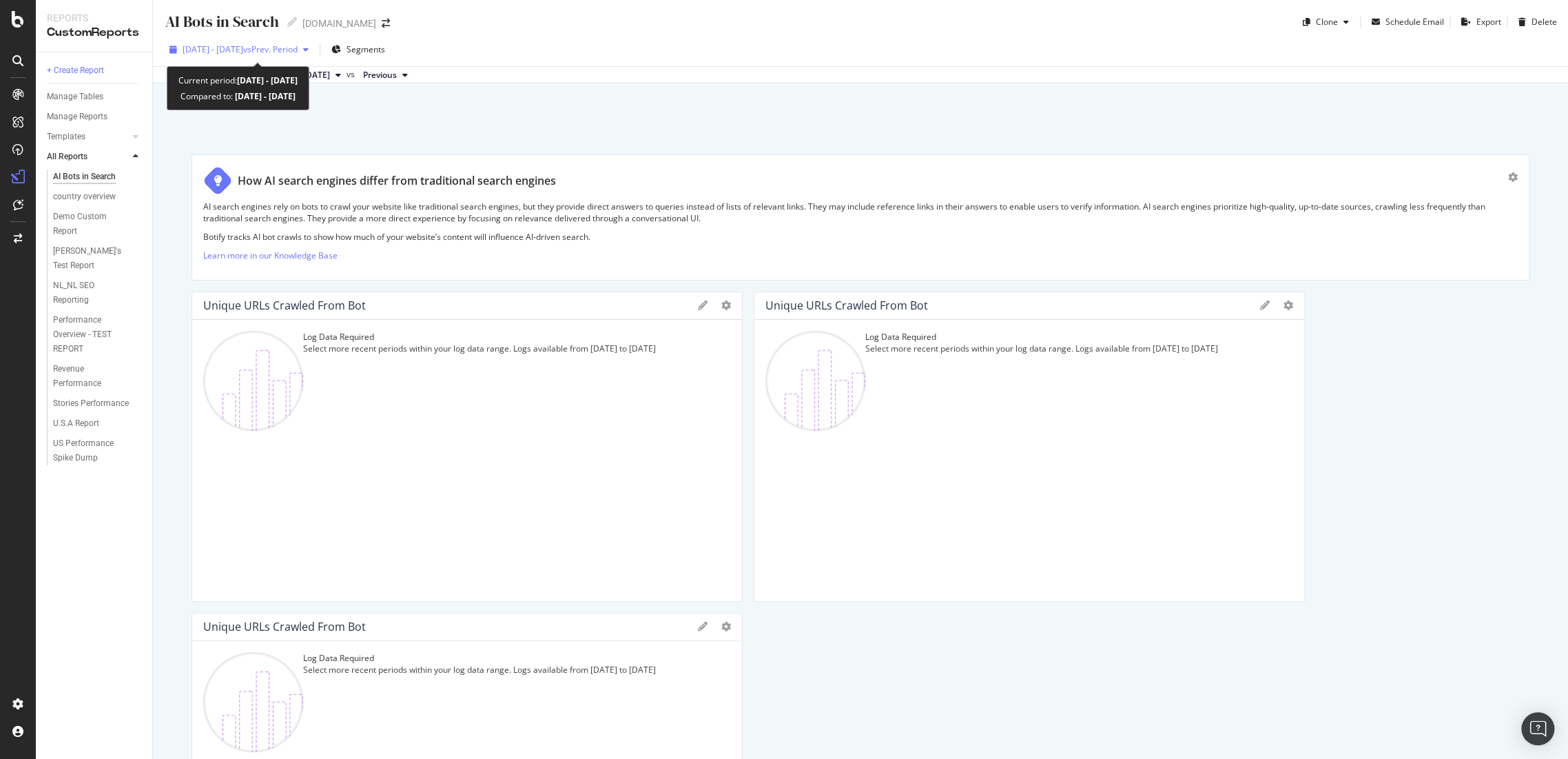click on "2025 Feb. 1st - Feb. 28th" at bounding box center [213, 49] 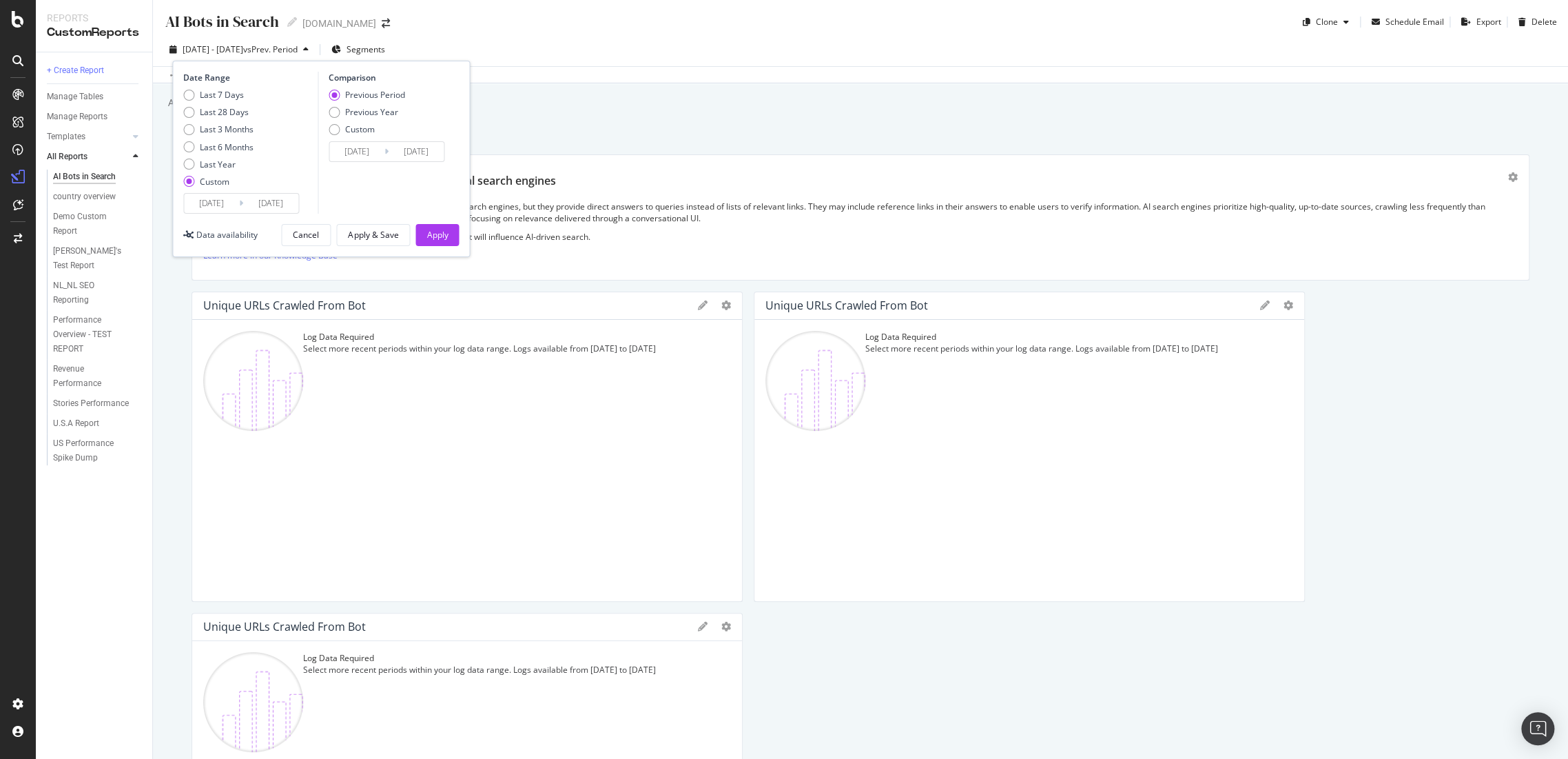 click on "2025/02/01" at bounding box center [212, 203] 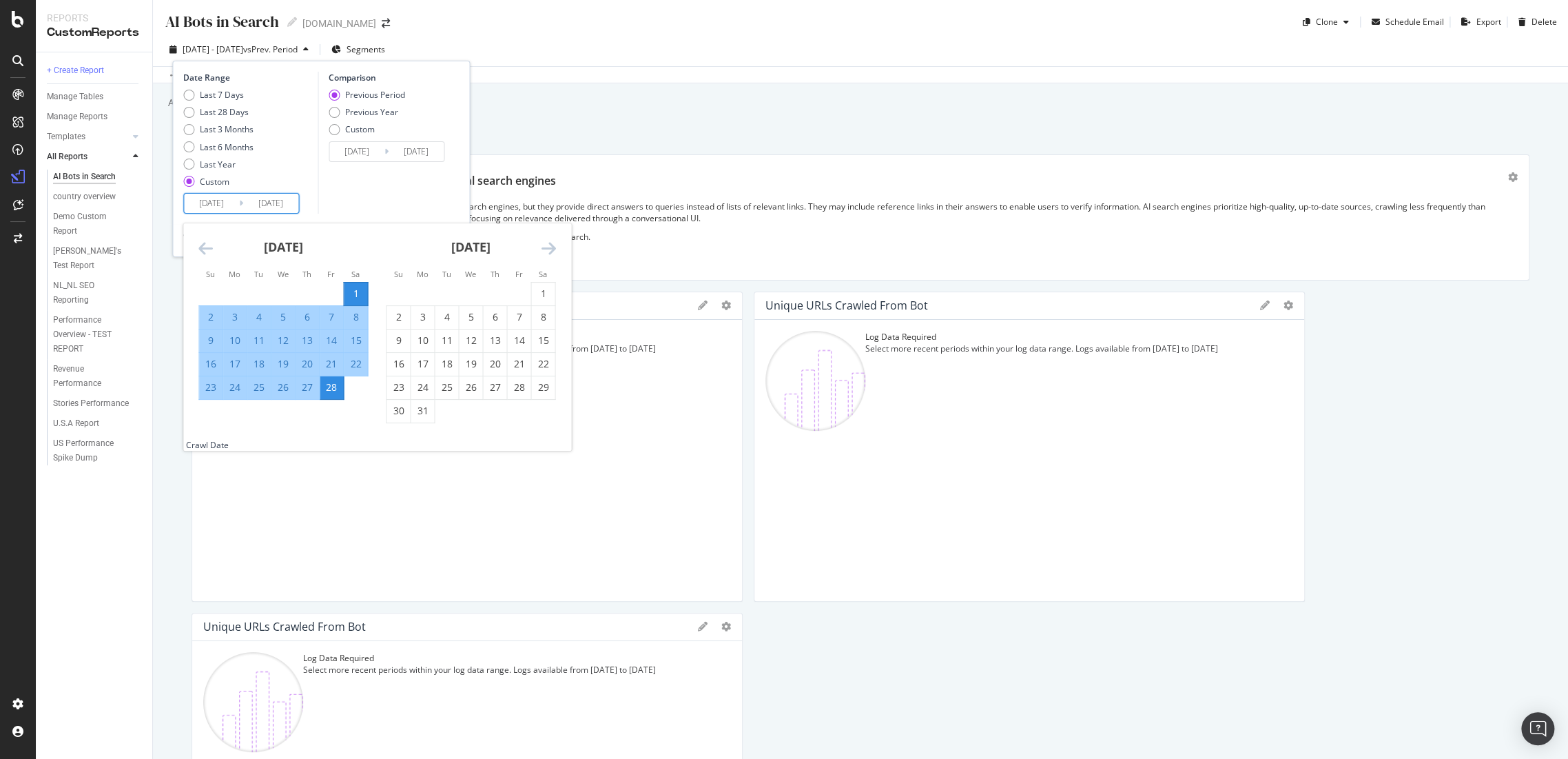 click at bounding box center [548, 248] 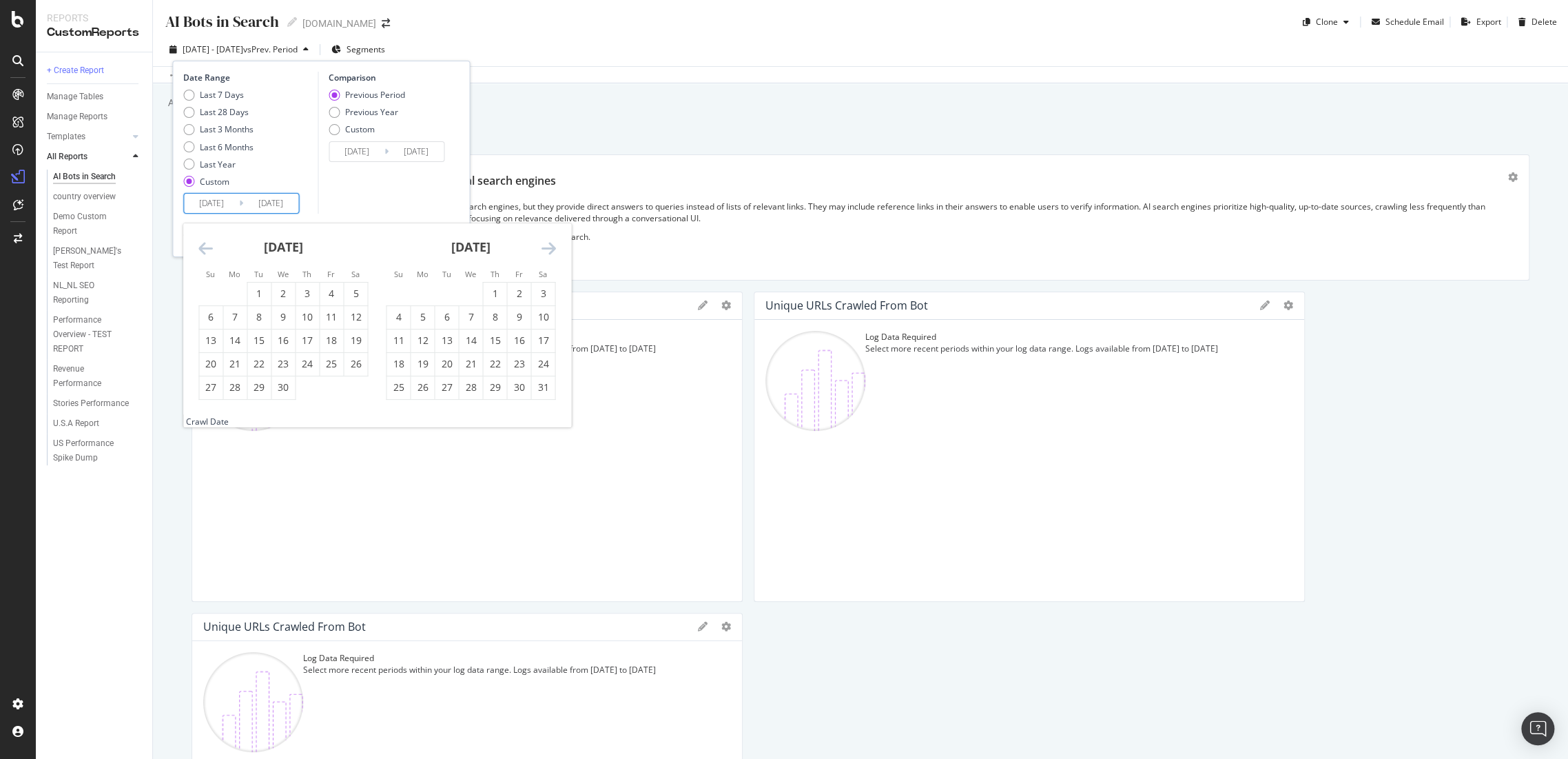 click at bounding box center (548, 248) 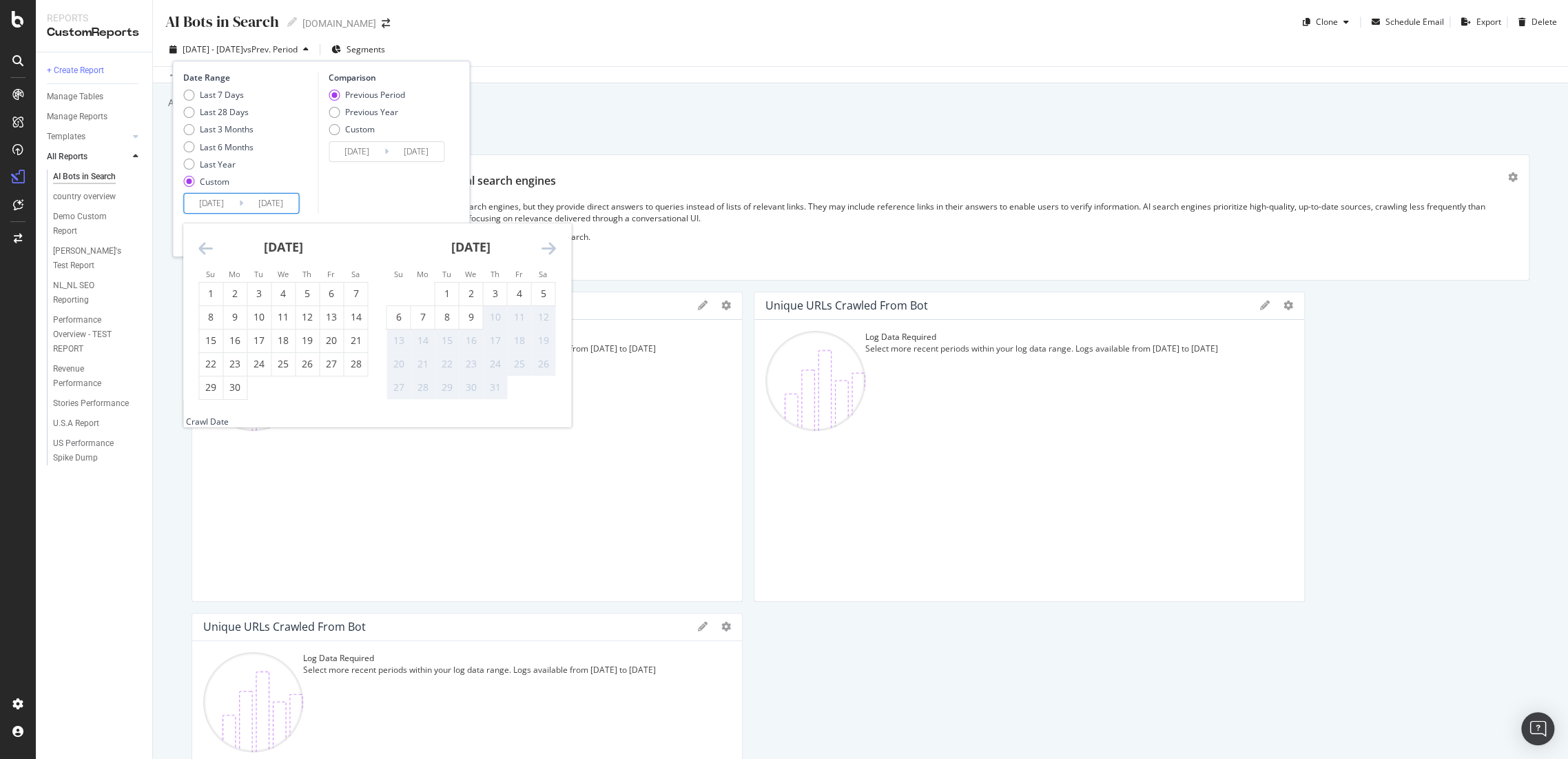 click at bounding box center (548, 248) 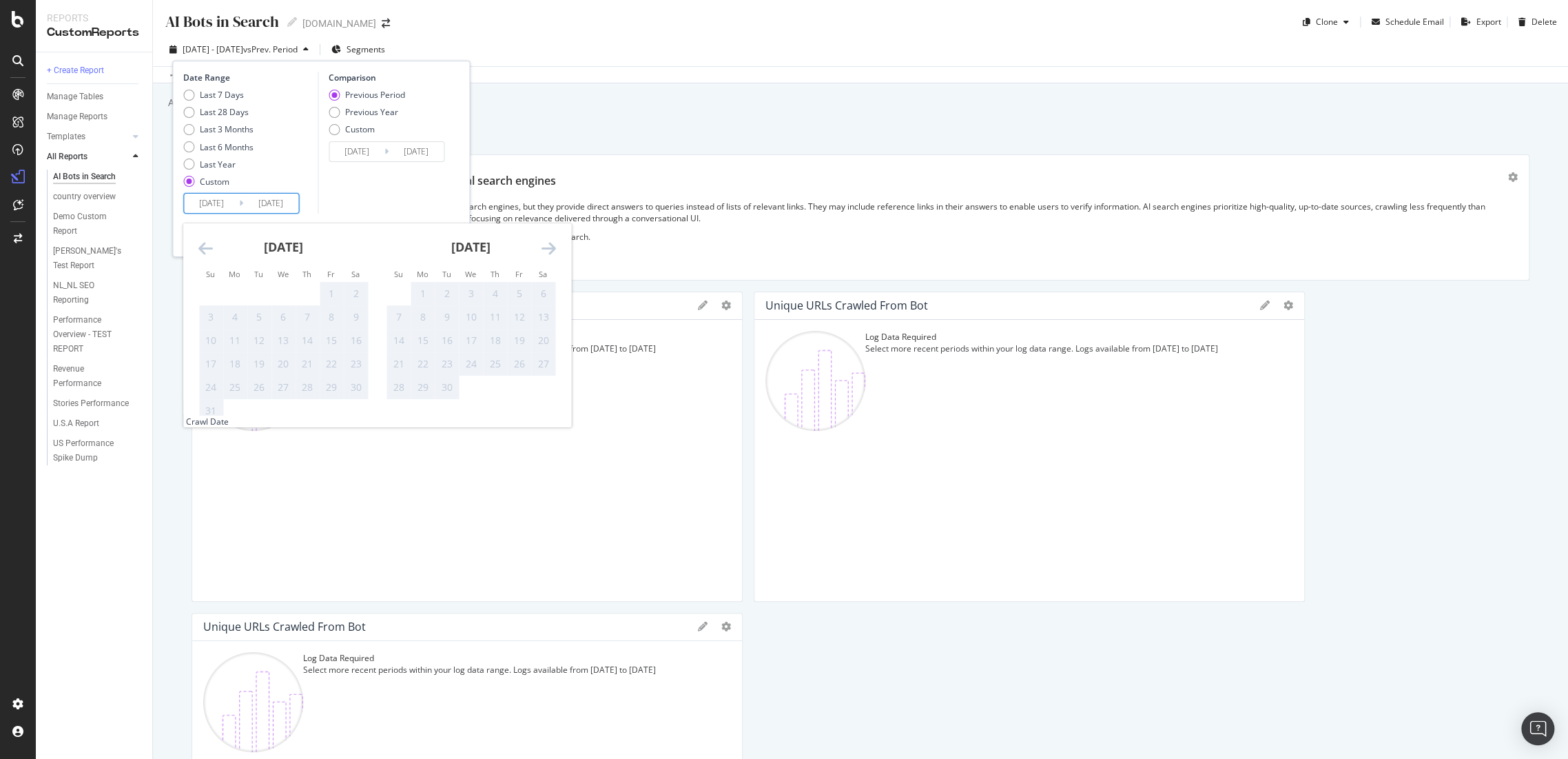 click at bounding box center (548, 248) 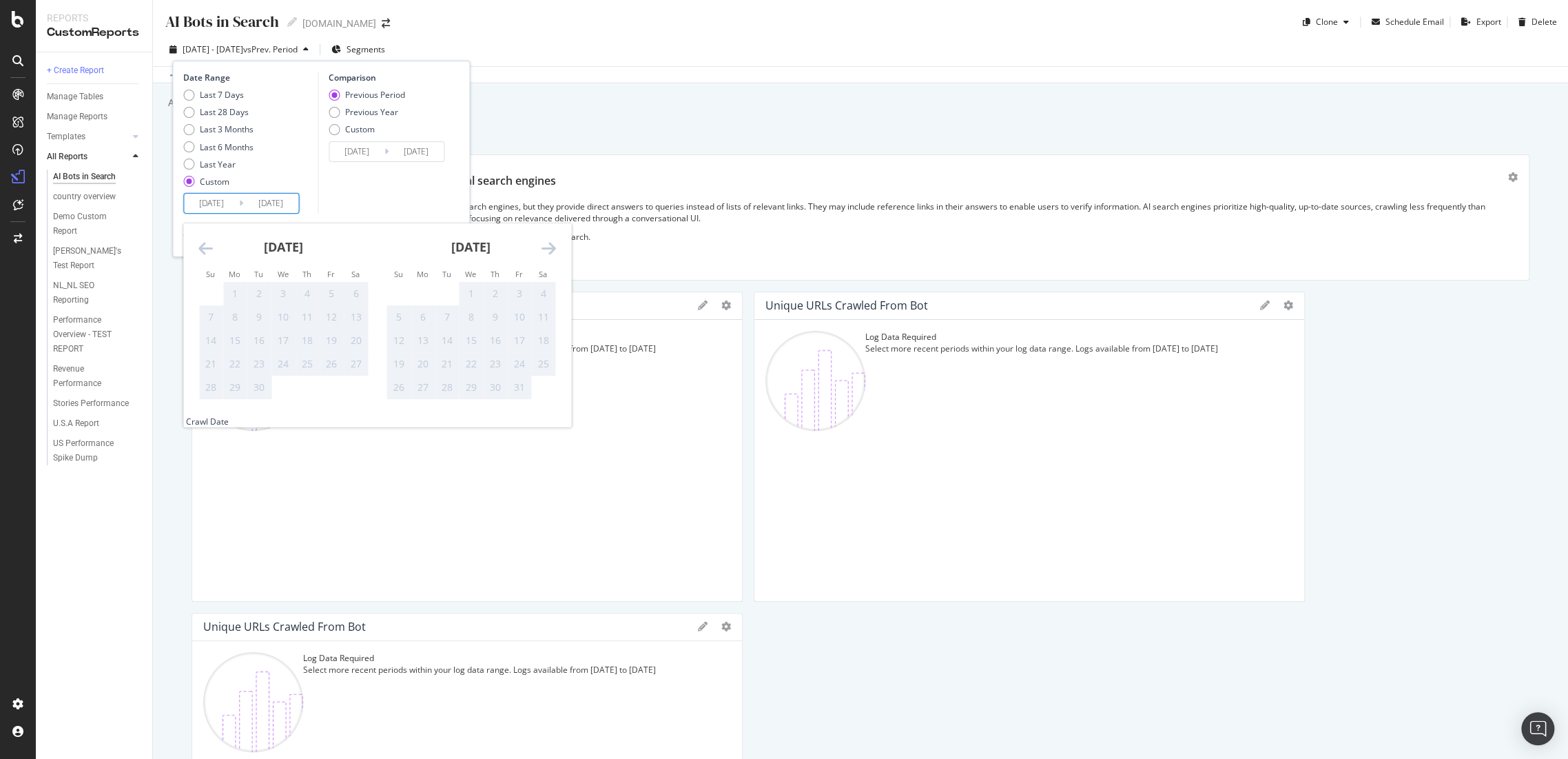 click at bounding box center [548, 248] 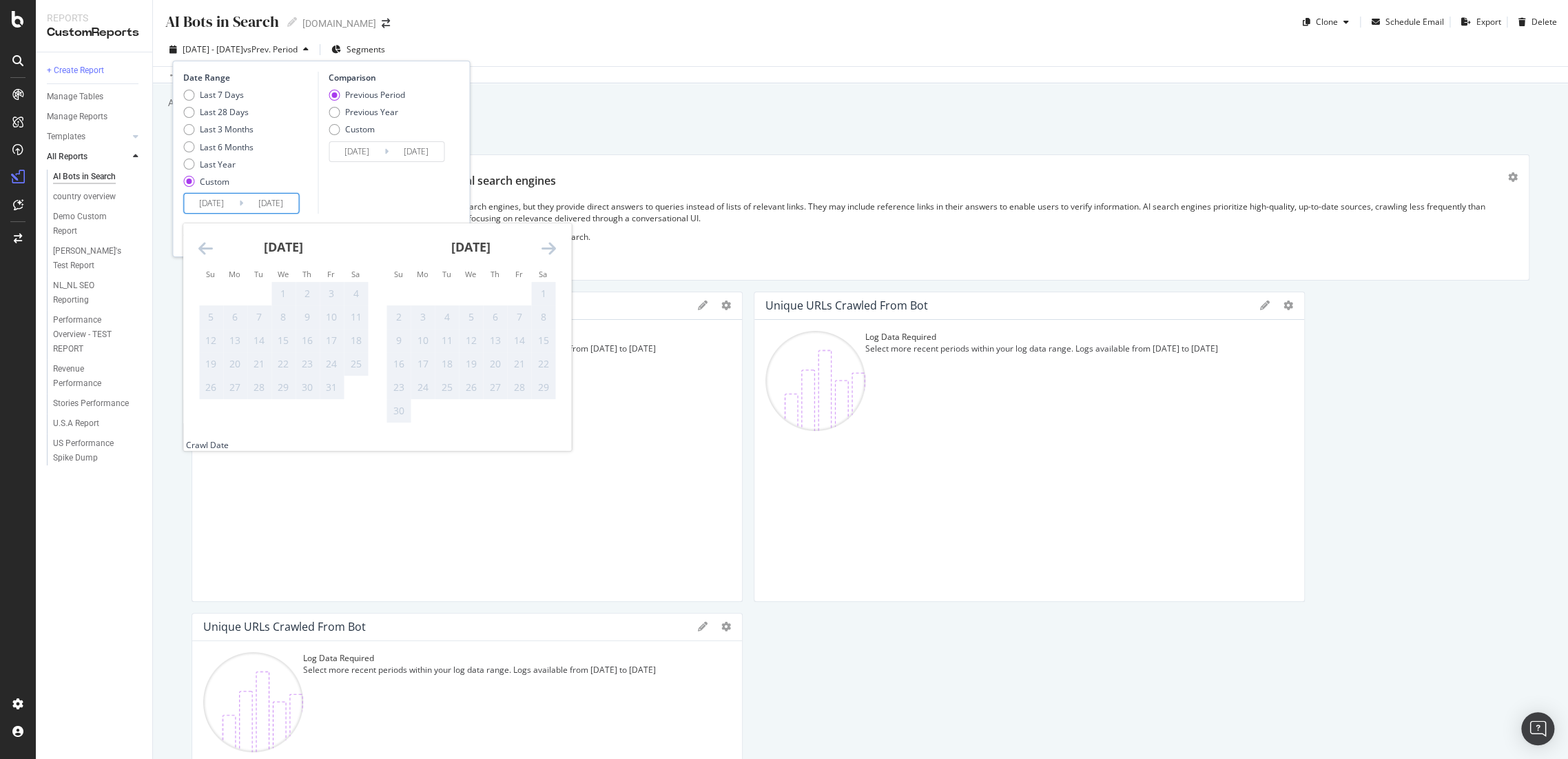 click at bounding box center (548, 248) 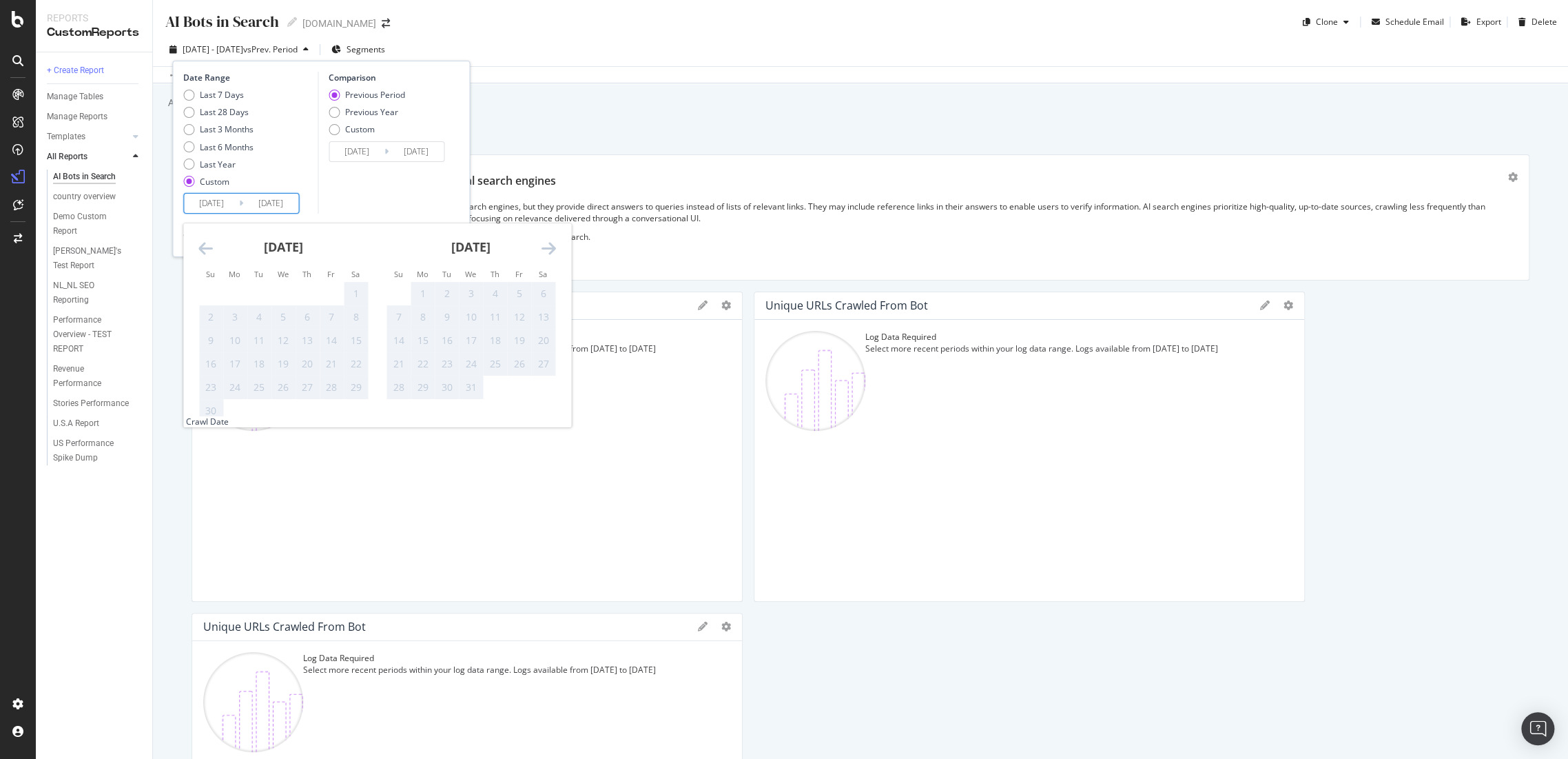 click at bounding box center (205, 248) 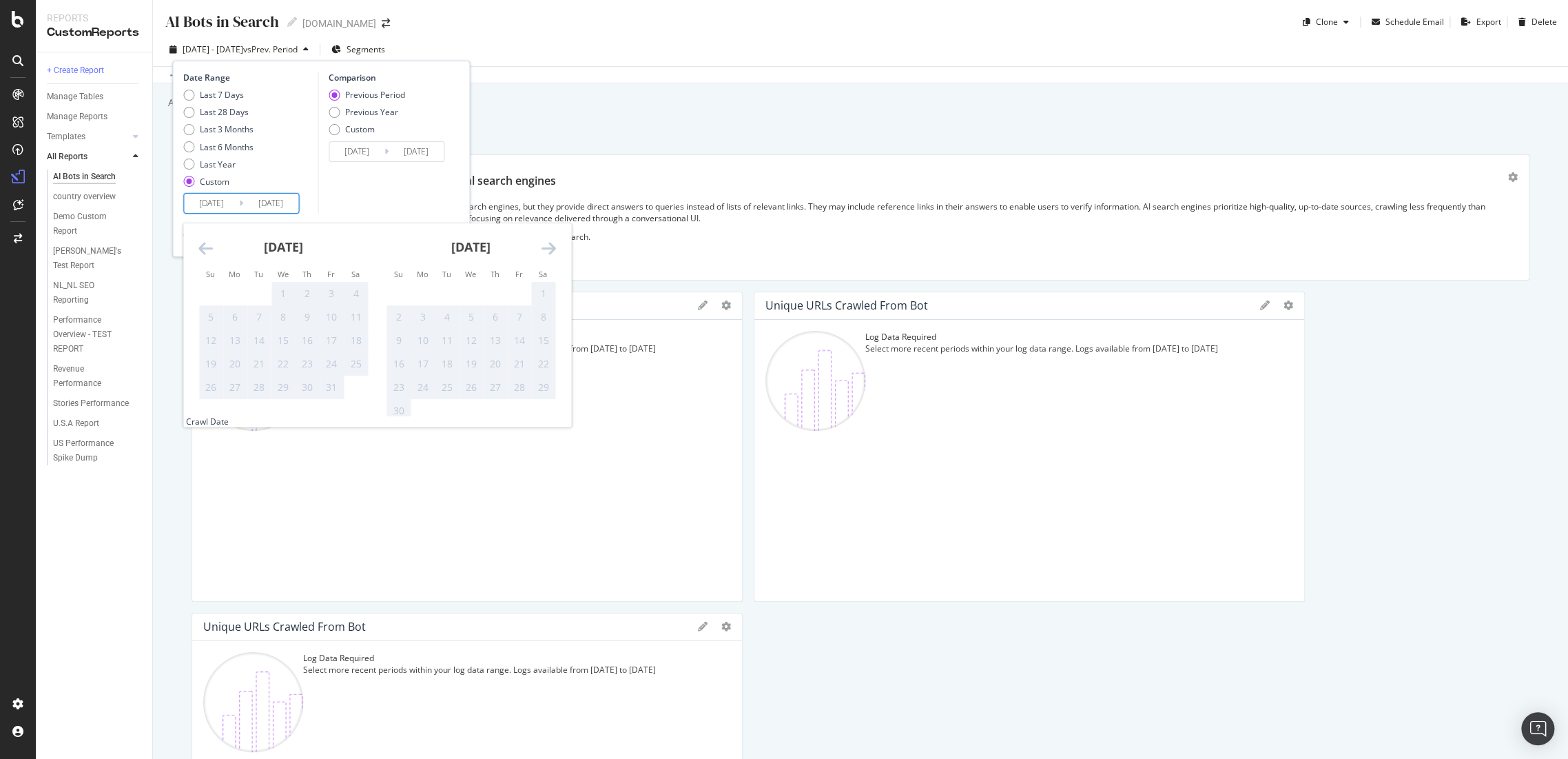 click at bounding box center (205, 248) 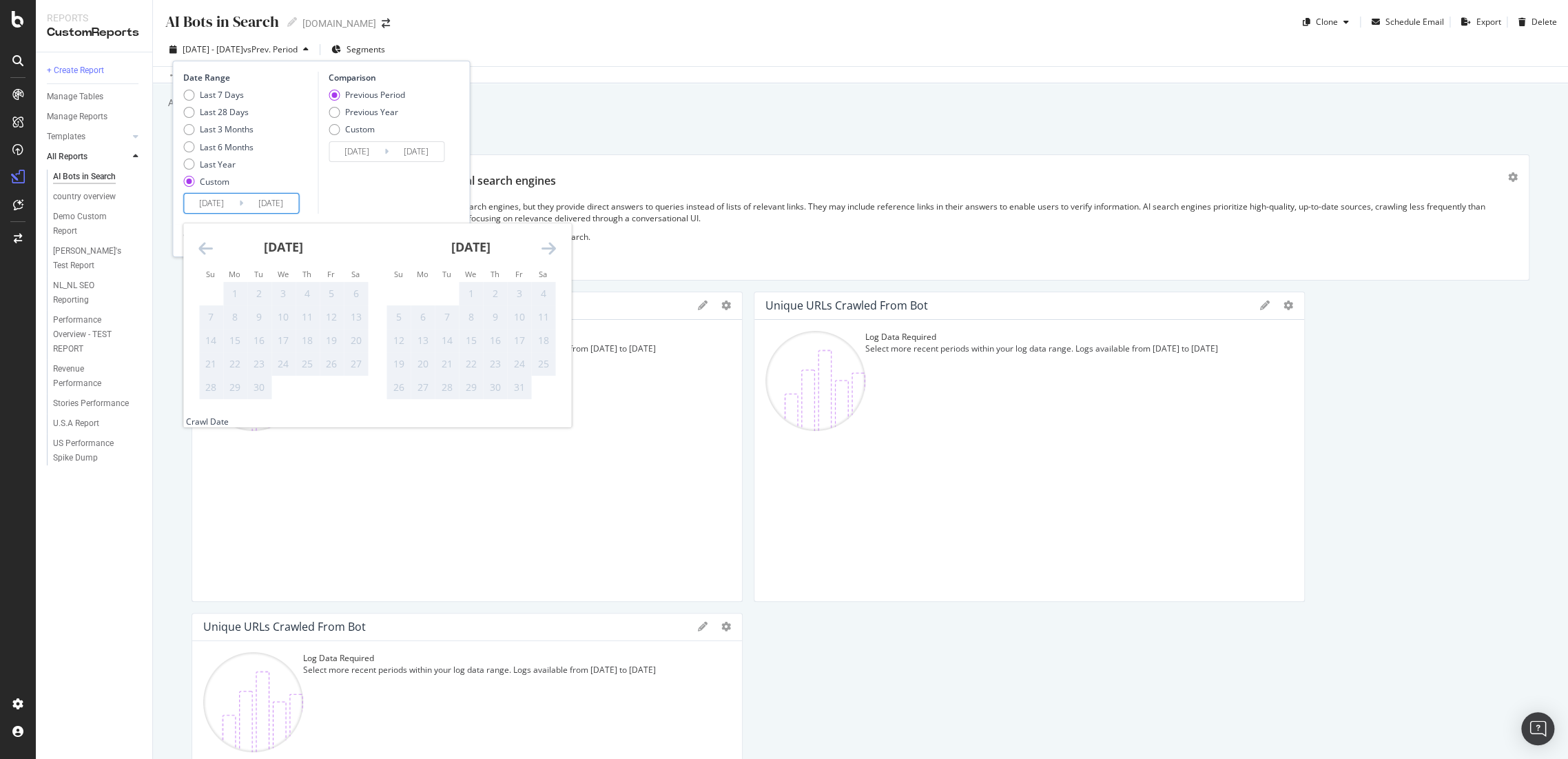 click at bounding box center (205, 248) 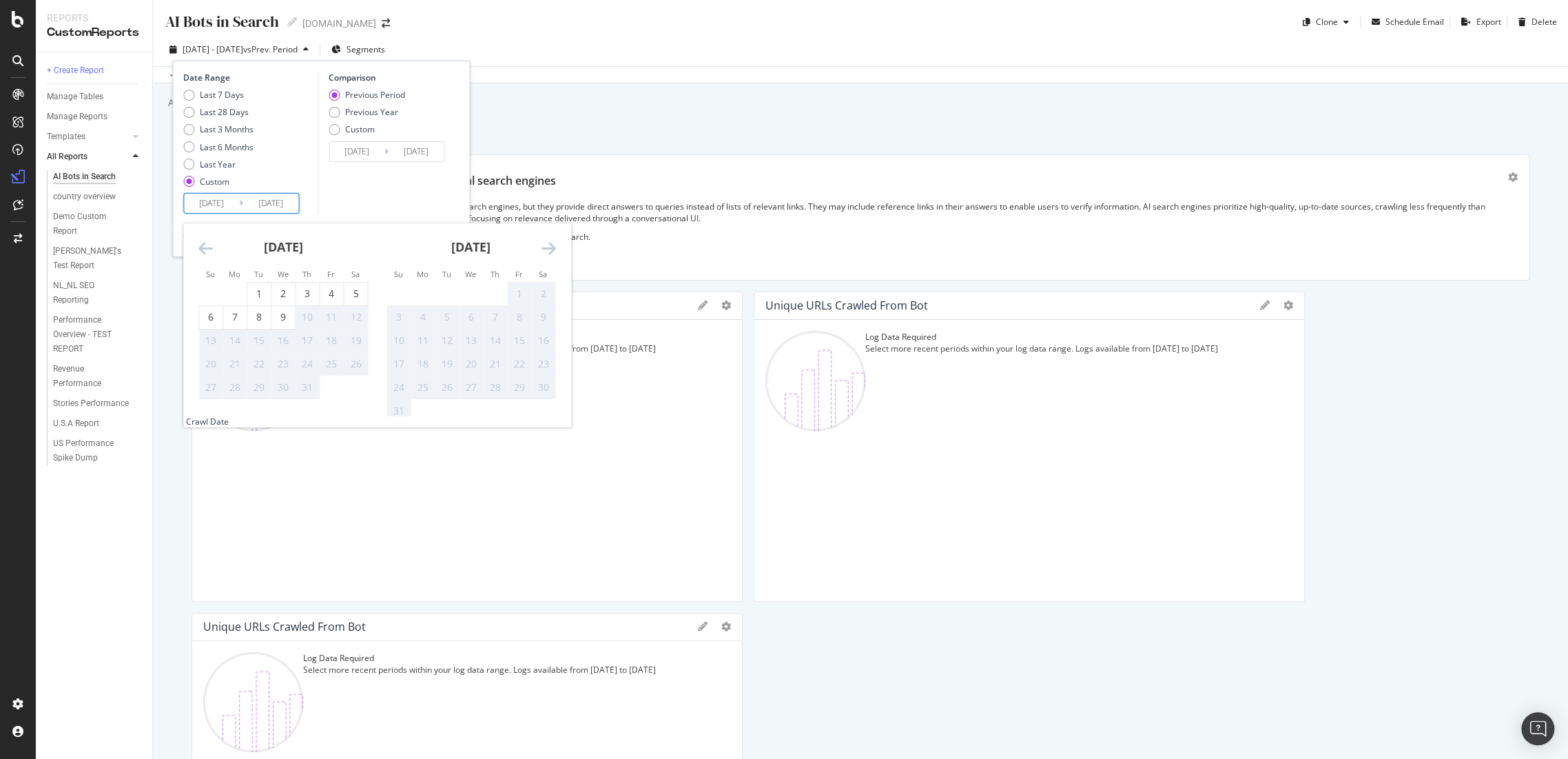 click at bounding box center [205, 248] 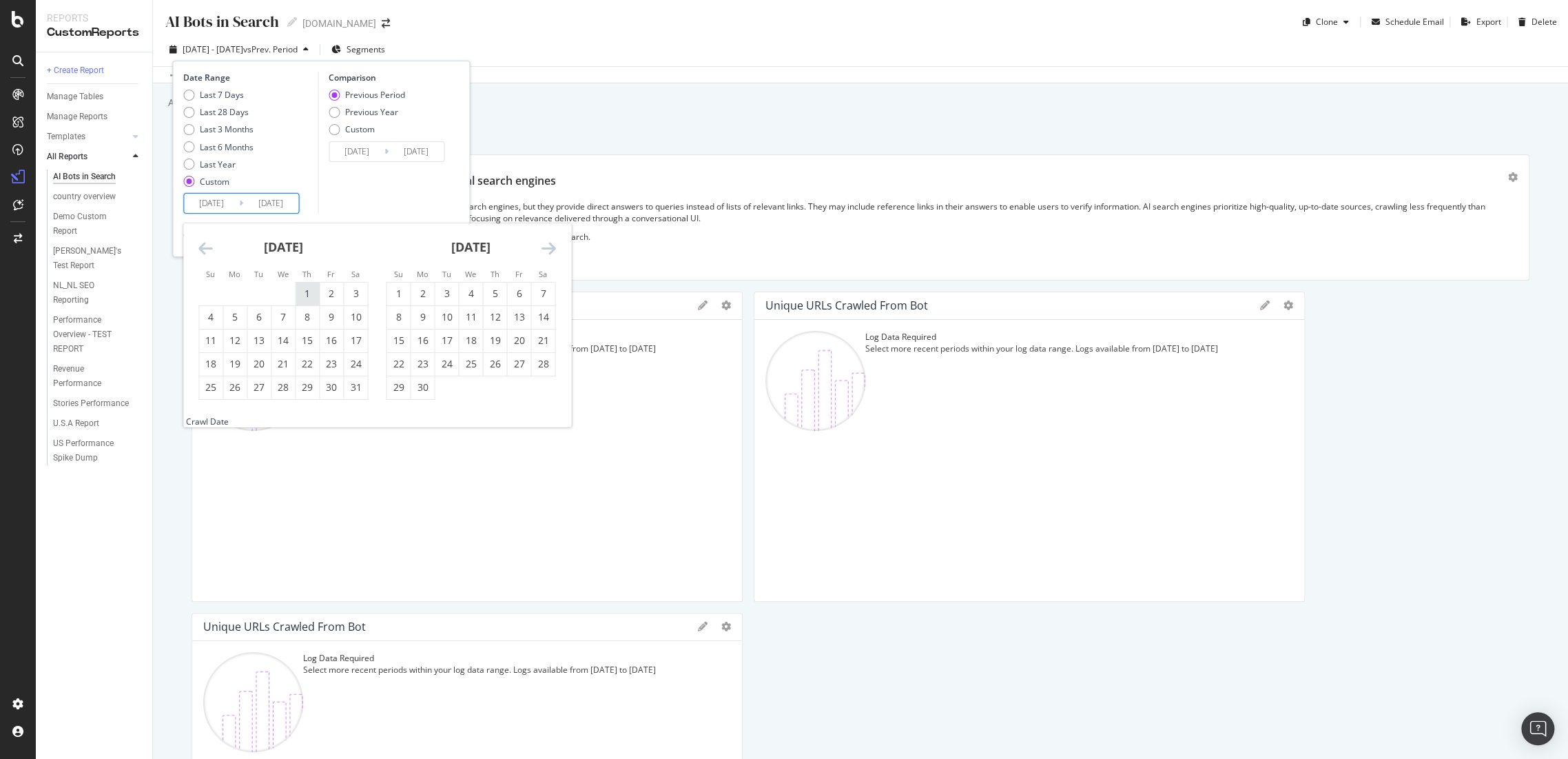 click on "1" at bounding box center (307, 294) 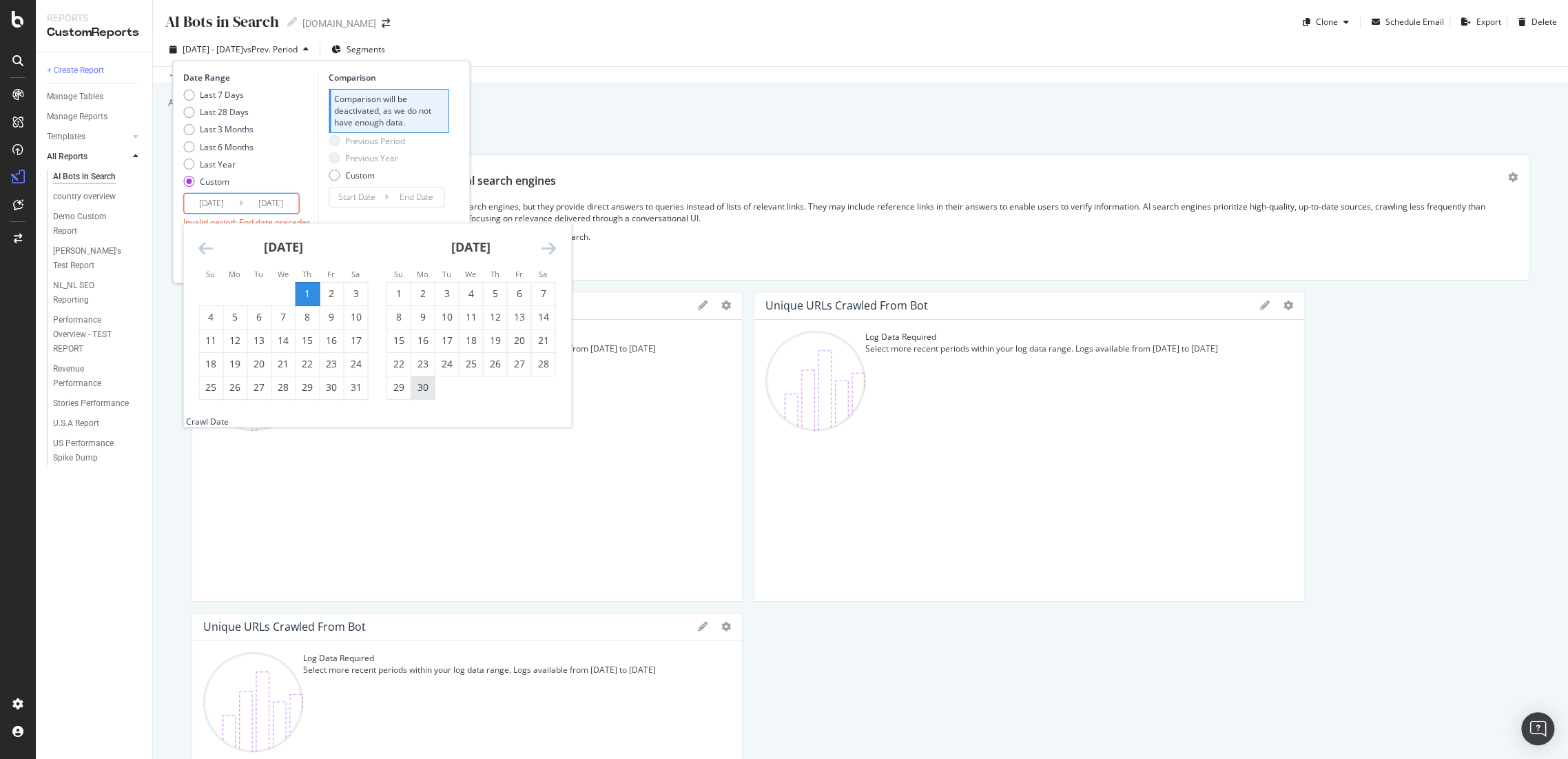 click on "30" at bounding box center (422, 387) 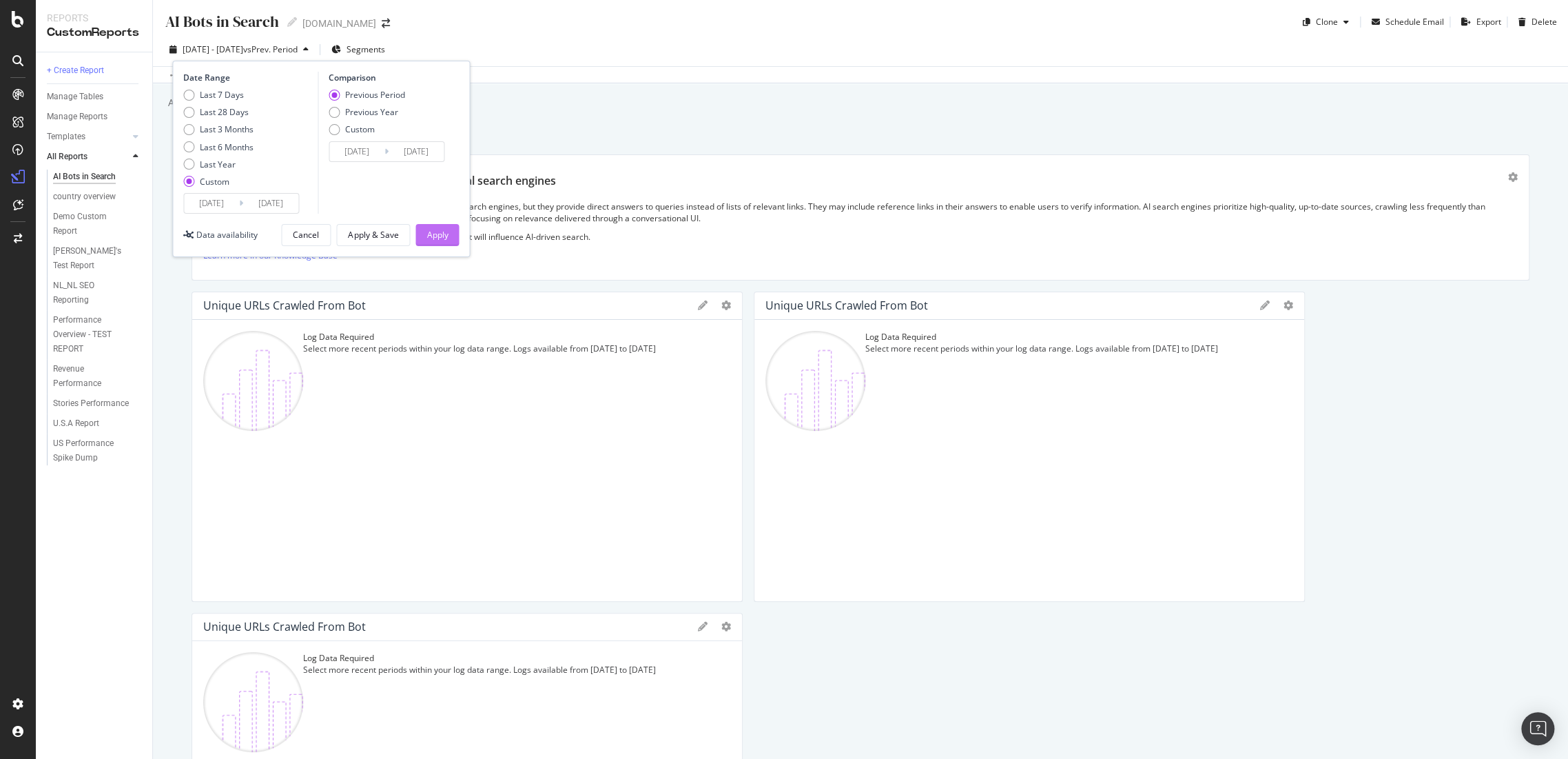 click on "Apply" at bounding box center (437, 234) 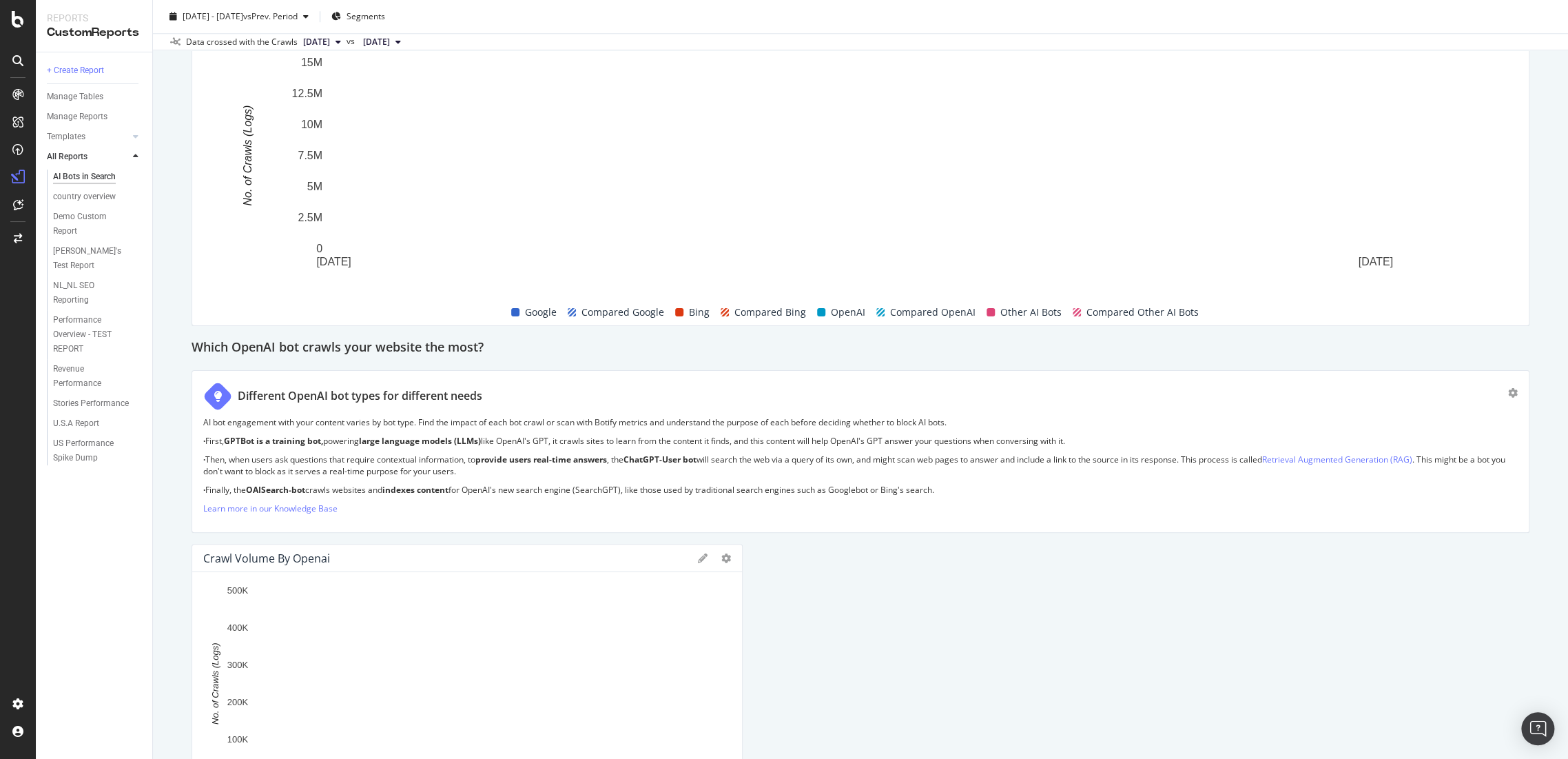 scroll, scrollTop: 995, scrollLeft: 0, axis: vertical 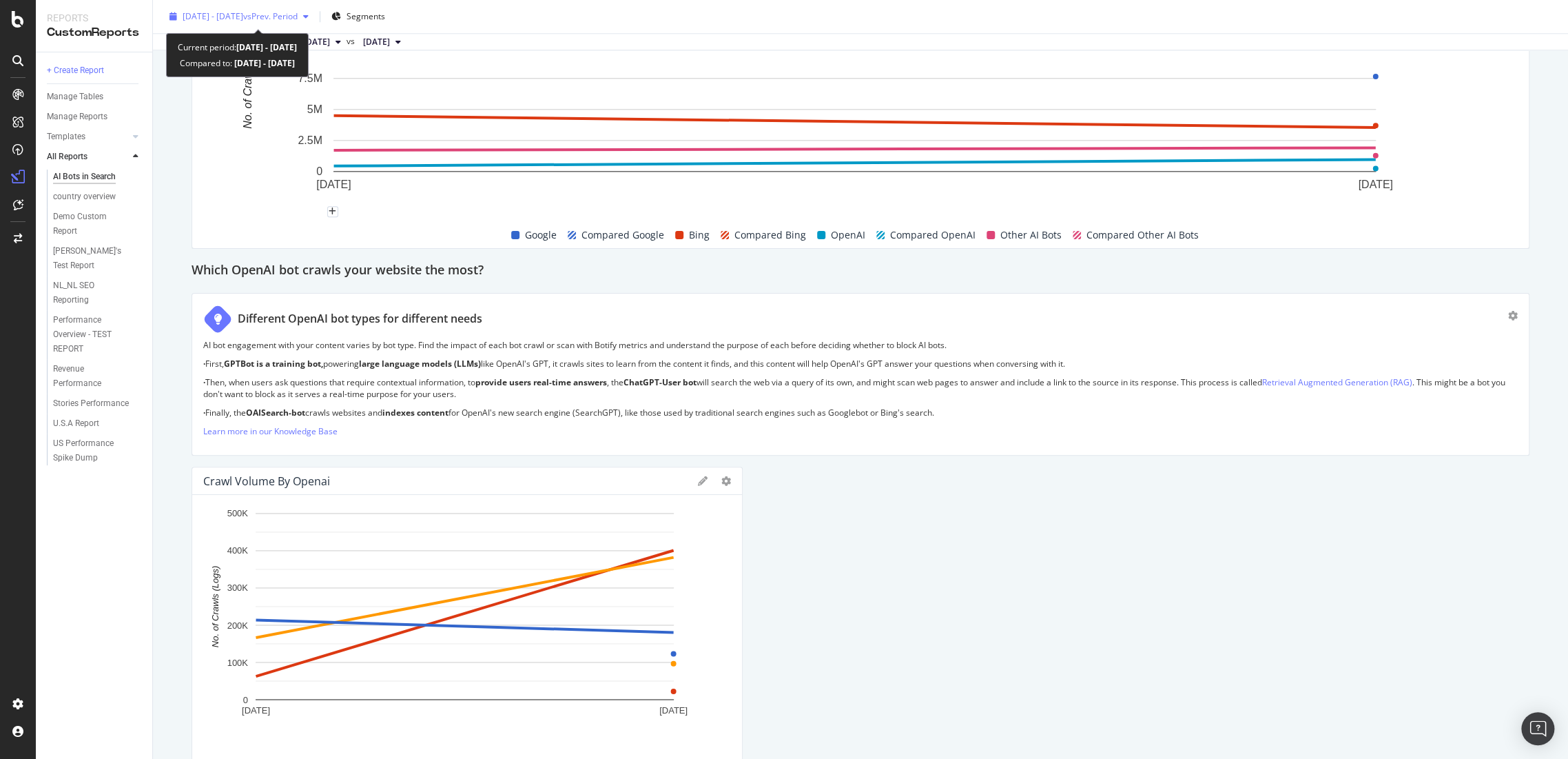 click on "vs  Prev. Period" at bounding box center [270, 16] 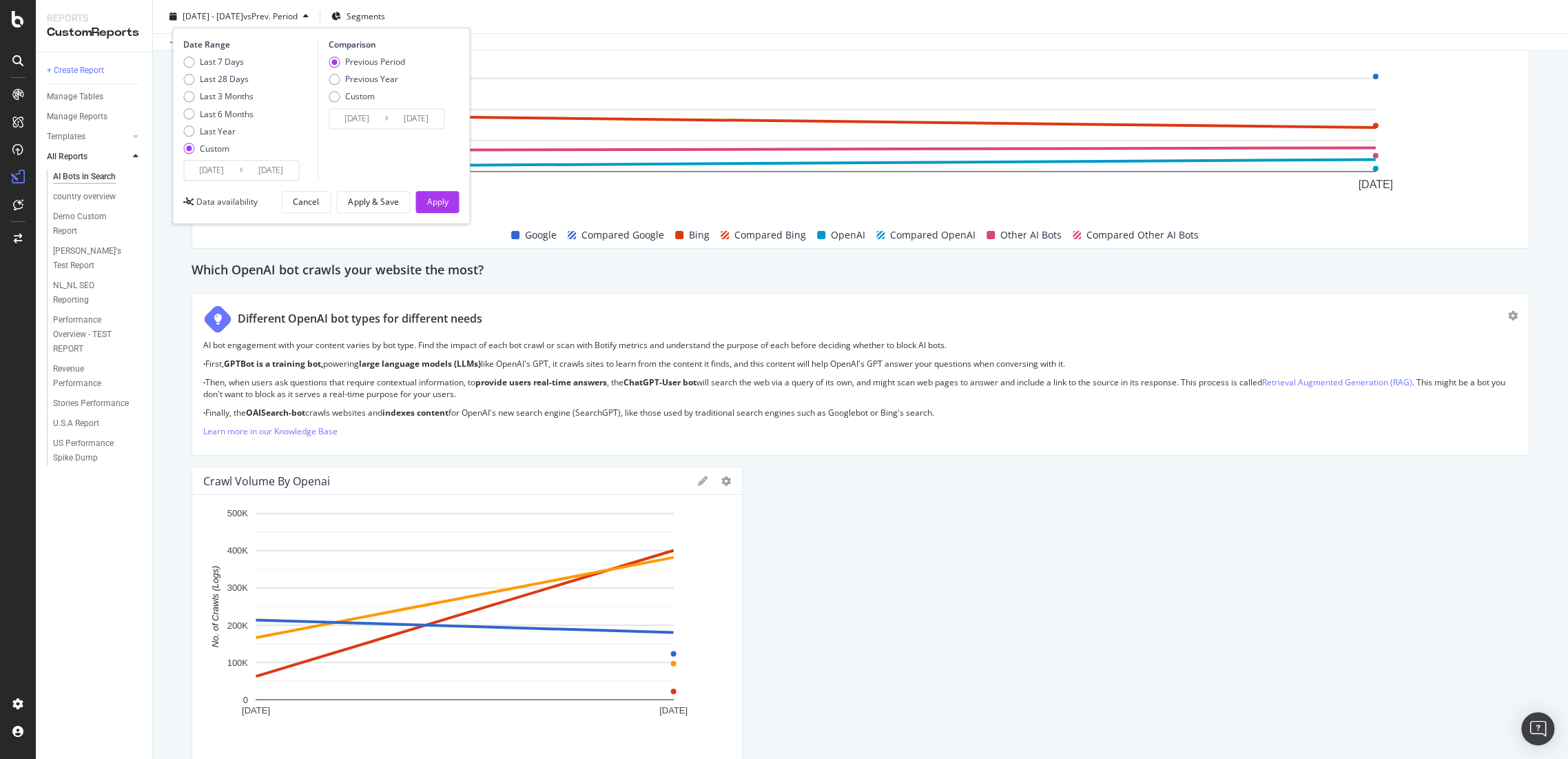 click on "2025/05/01" at bounding box center [212, 170] 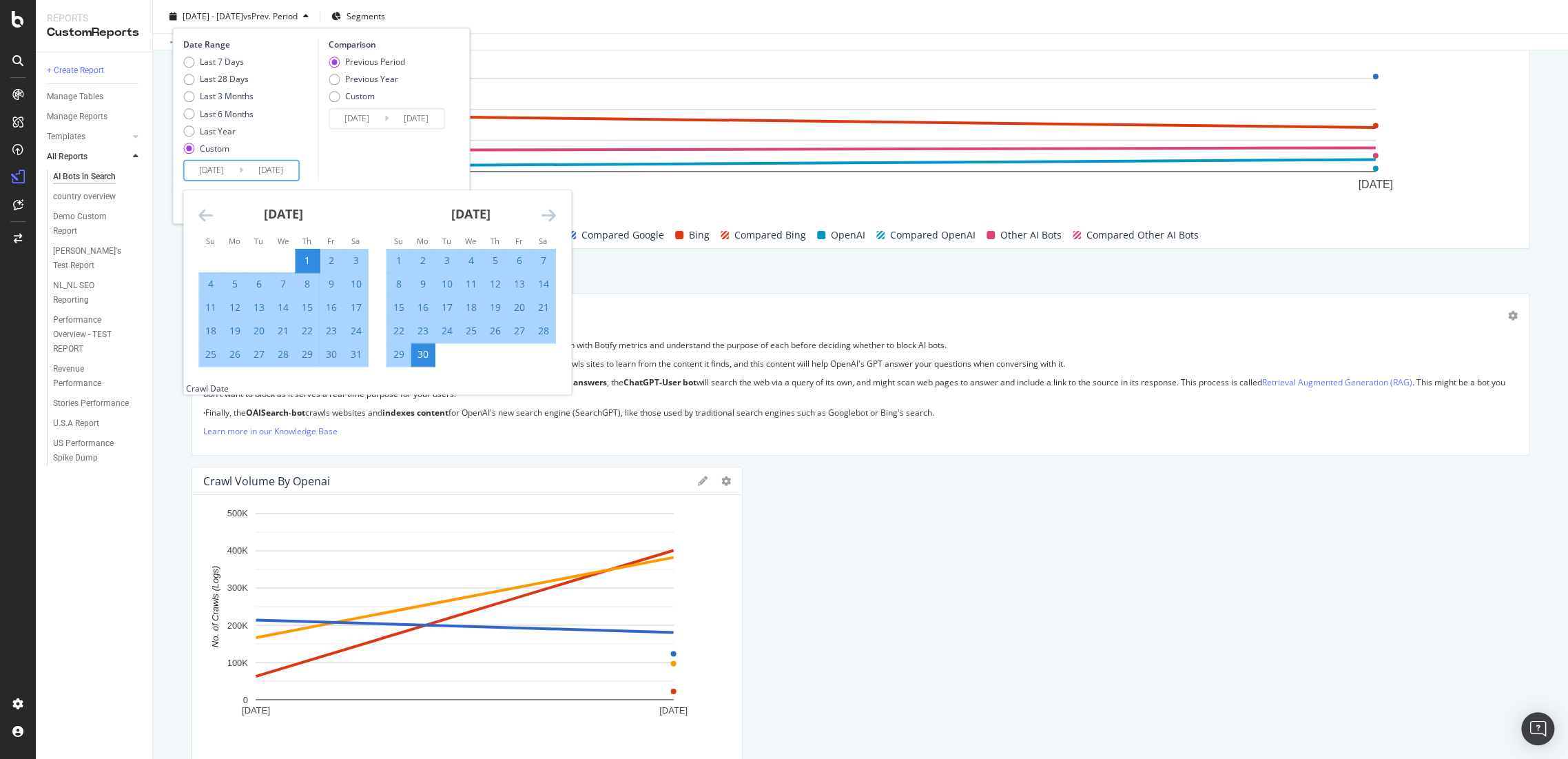 click at bounding box center (548, 215) 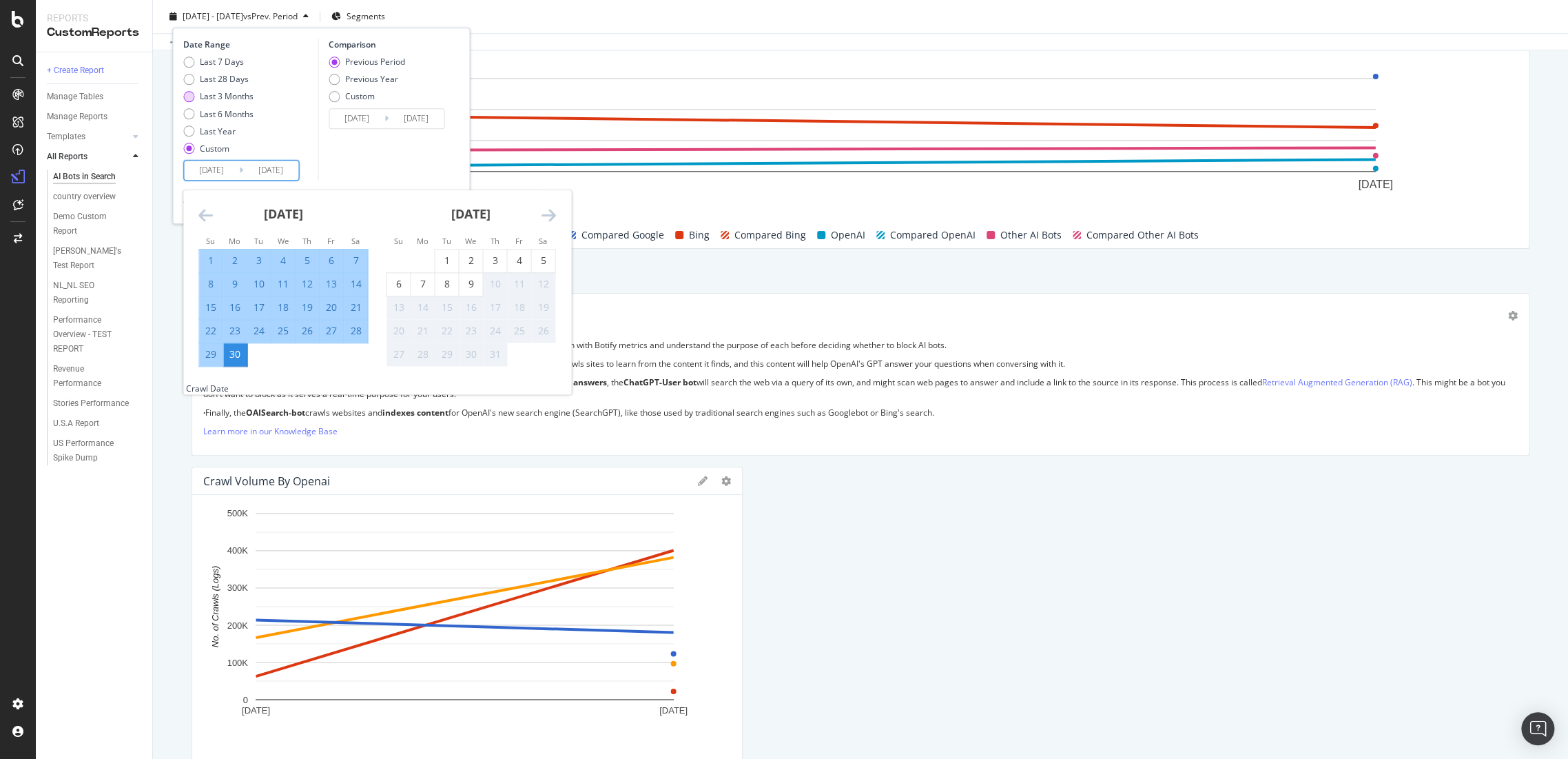 click on "Last 3 Months" at bounding box center (227, 96) 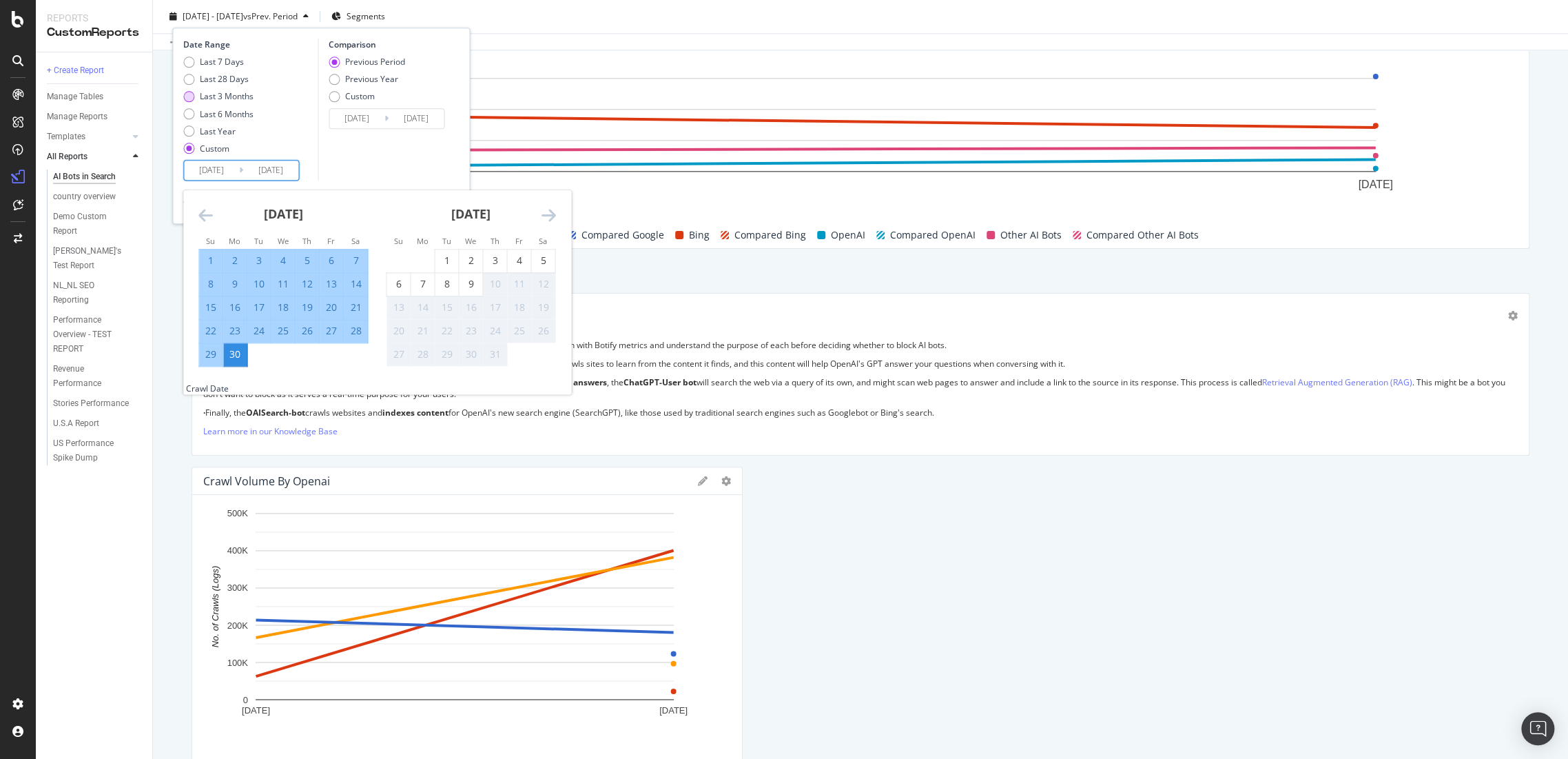 type on "2025/04/10" 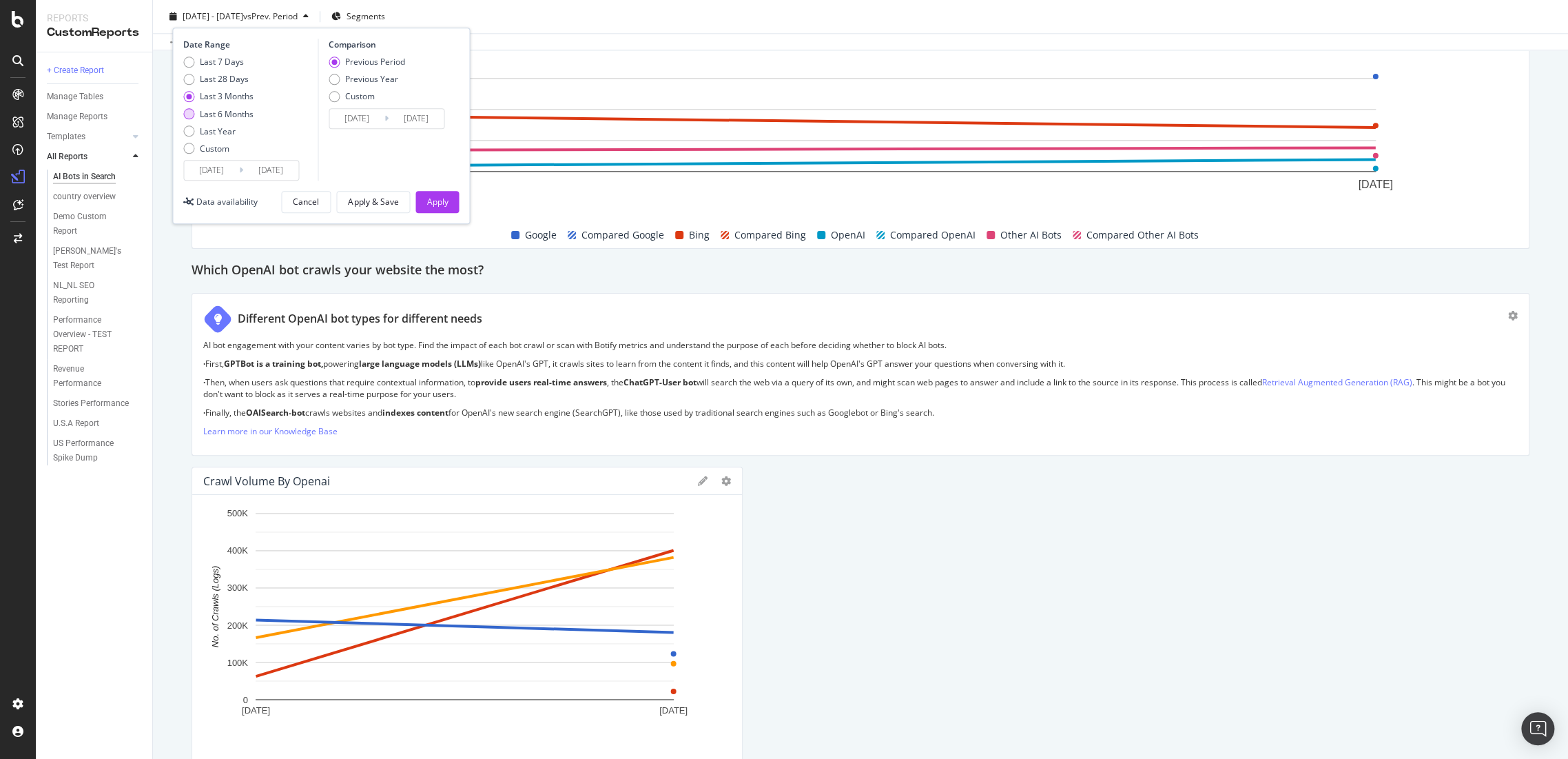 click on "Last 6 Months" at bounding box center (227, 114) 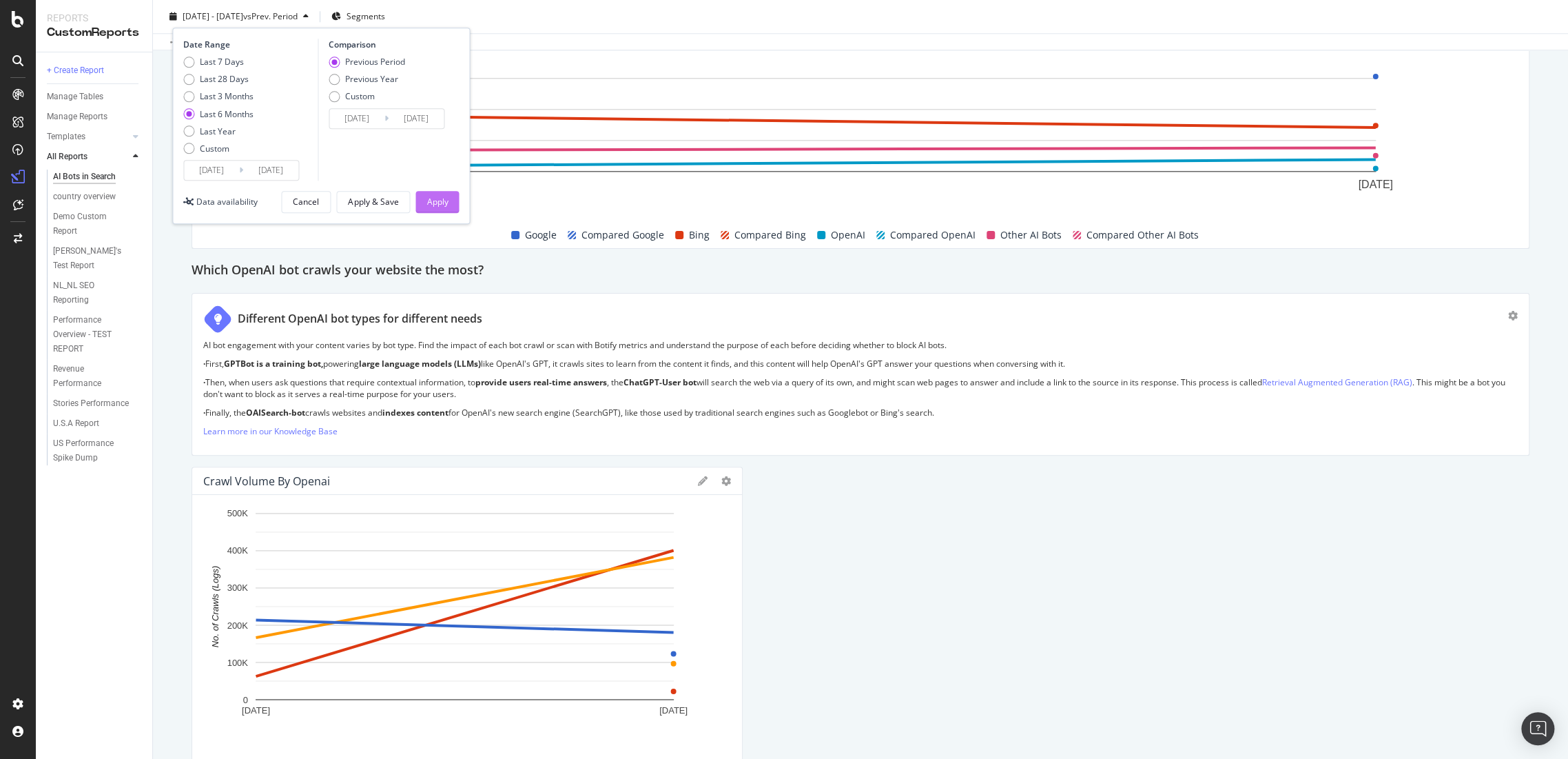 click on "Apply" at bounding box center (437, 201) 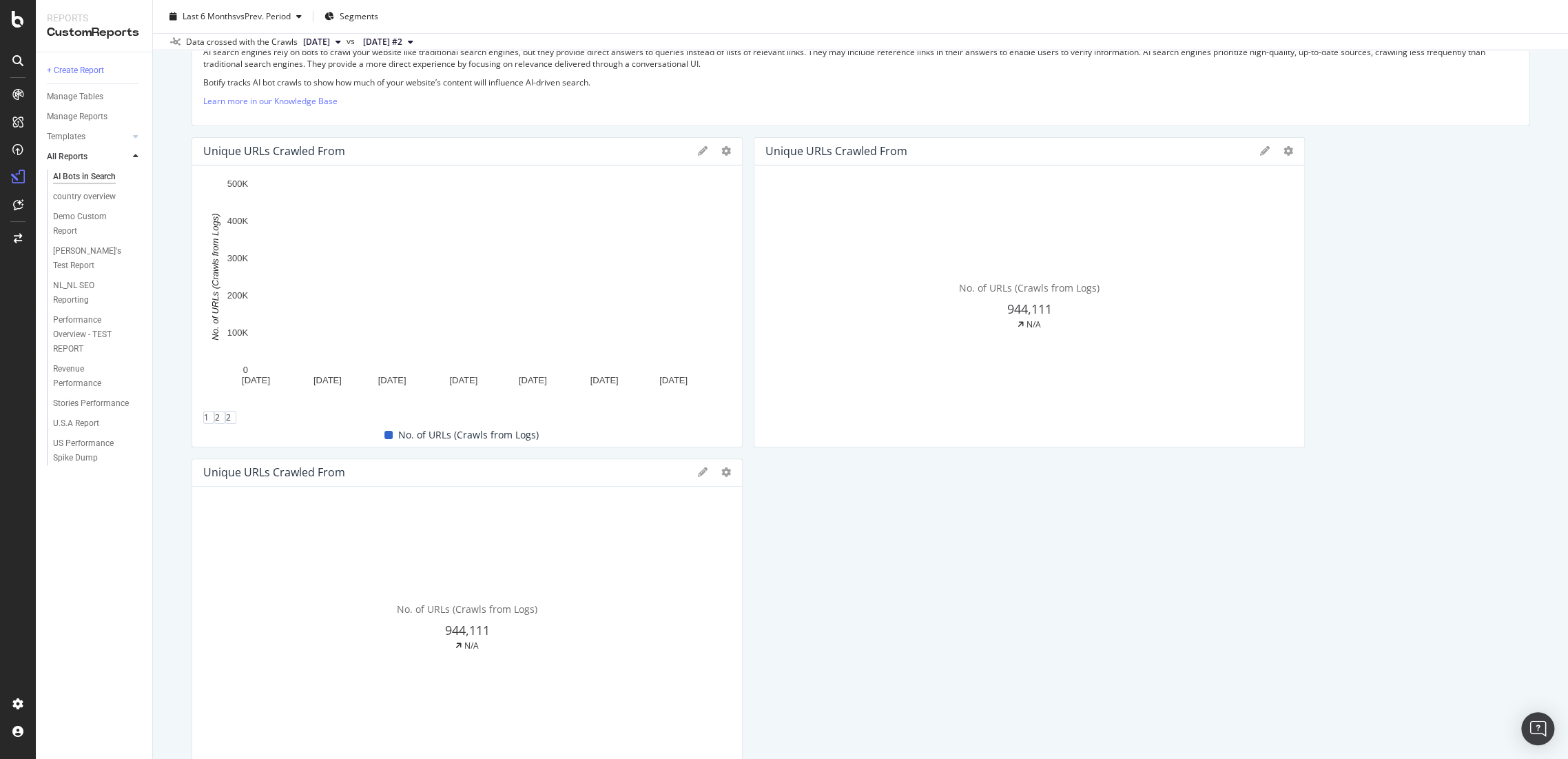 scroll, scrollTop: 77, scrollLeft: 0, axis: vertical 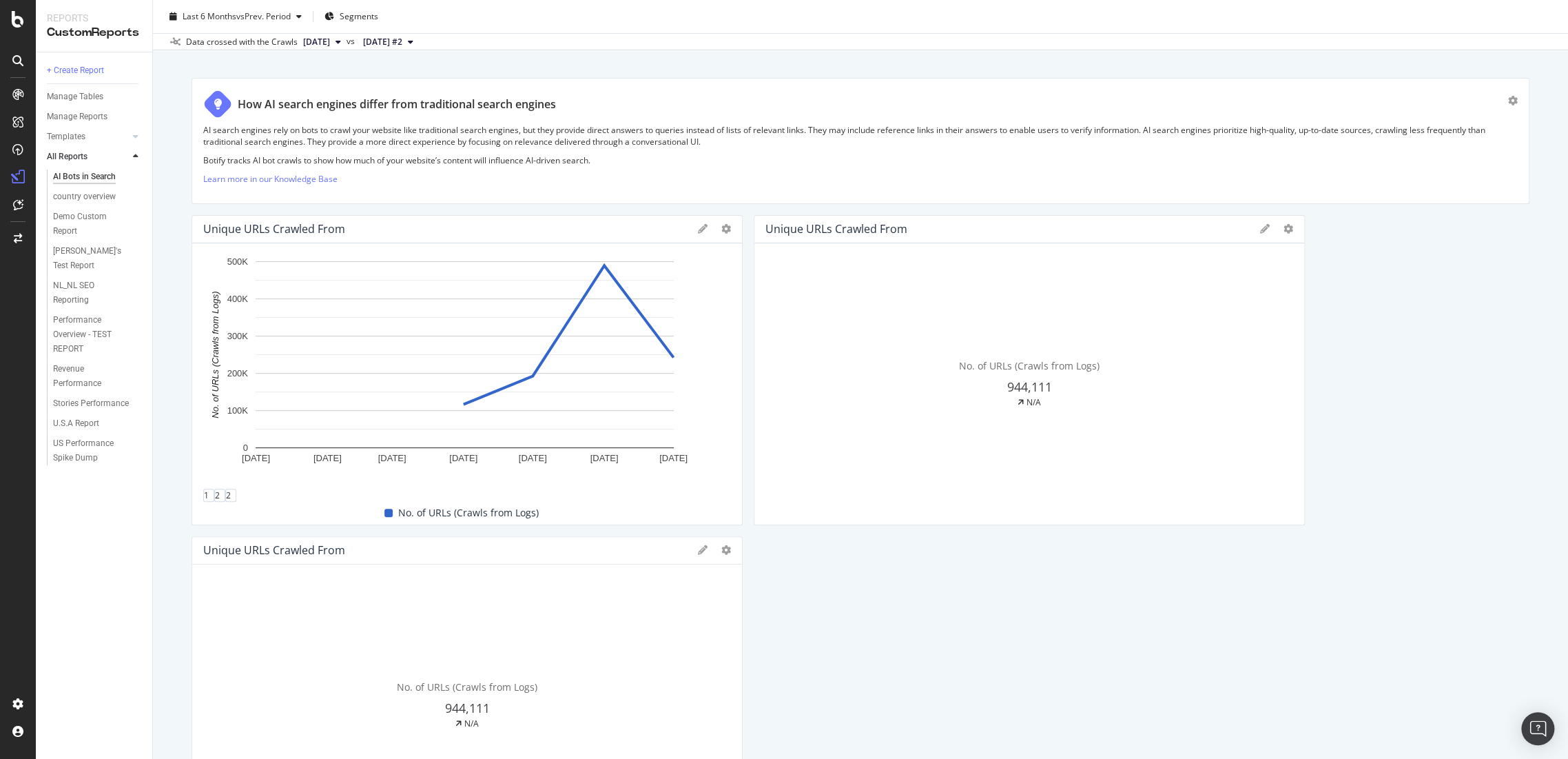 click on "How AI search engines differ from traditional search engines AI search engines rely on bots to crawl your website like traditional search engines, but they provide direct answers to queries instead of lists of relevant links. They may include reference links in their answers to enable users to verify information. AI search engines prioritize high-quality, up-to-date sources, crawling less frequently than traditional search engines. They provide a more direct experience by focusing on relevance delivered through a conversational UI.
Botify tracks AI bot crawls to show how much of your website’s content will influence AI-driven search.
Learn more in our Knowledge Base
Unique URLs Crawled from  1 Jan. 2025 1 Feb. 2025 1 Mar. 2025 1 Apr. 2025 1 May. 2025 1 Jun. 2025 1 Jul. 2025 0 100K 200K 300K 400K 500K No. of URLs (Crawls from Logs) Date No. of URLs (Crawls from Logs) Jan. 2025 Feb. 2025 Mar. 2025 Apr. 2025 116,781 May. 2025 192,584 Jun. 2025 489,505 Jul. 2025 242,535 500K 1 2 2 944,111 N/A 944,111 N/A" at bounding box center (860, 2209) 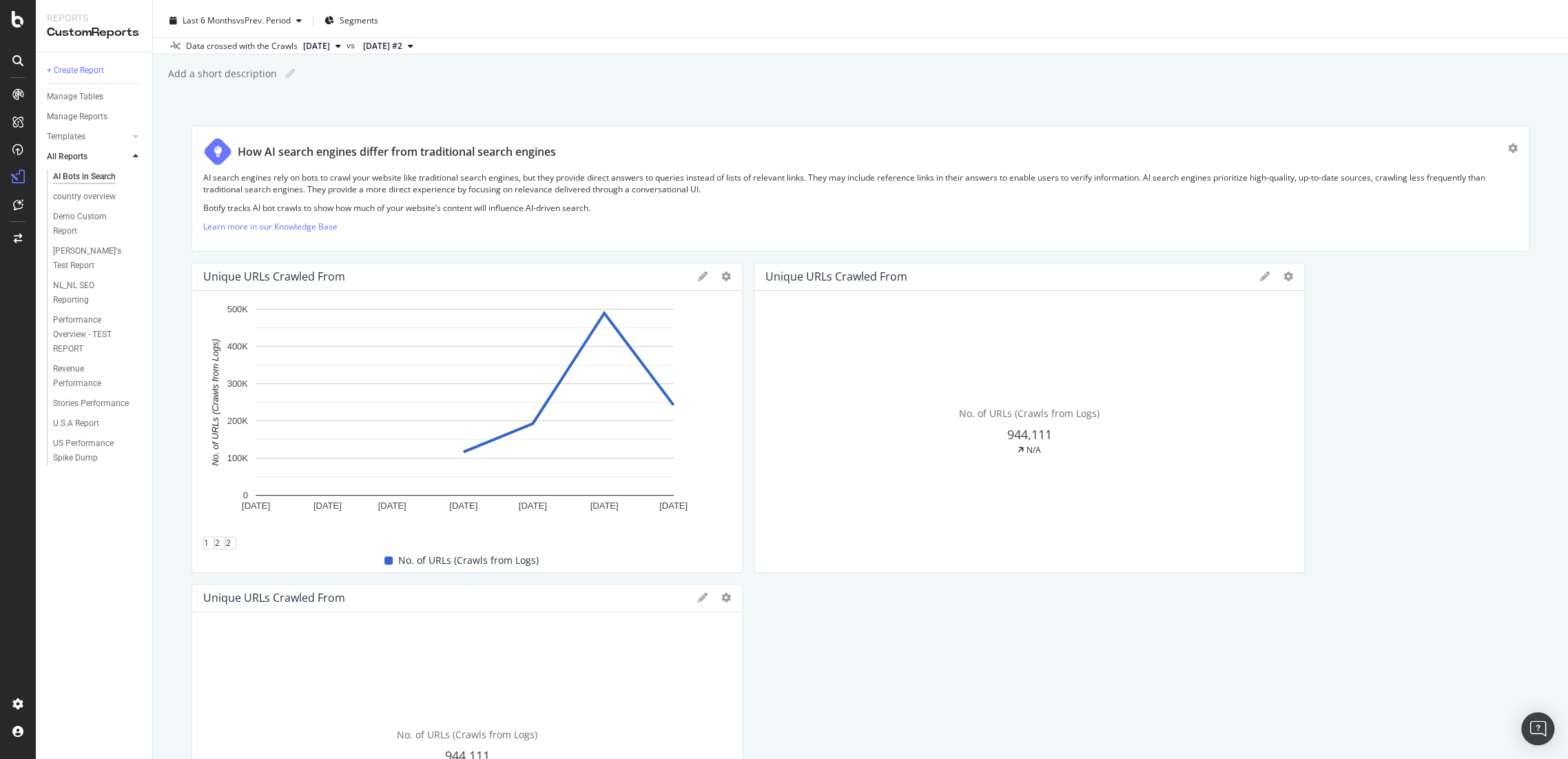 scroll, scrollTop: 0, scrollLeft: 0, axis: both 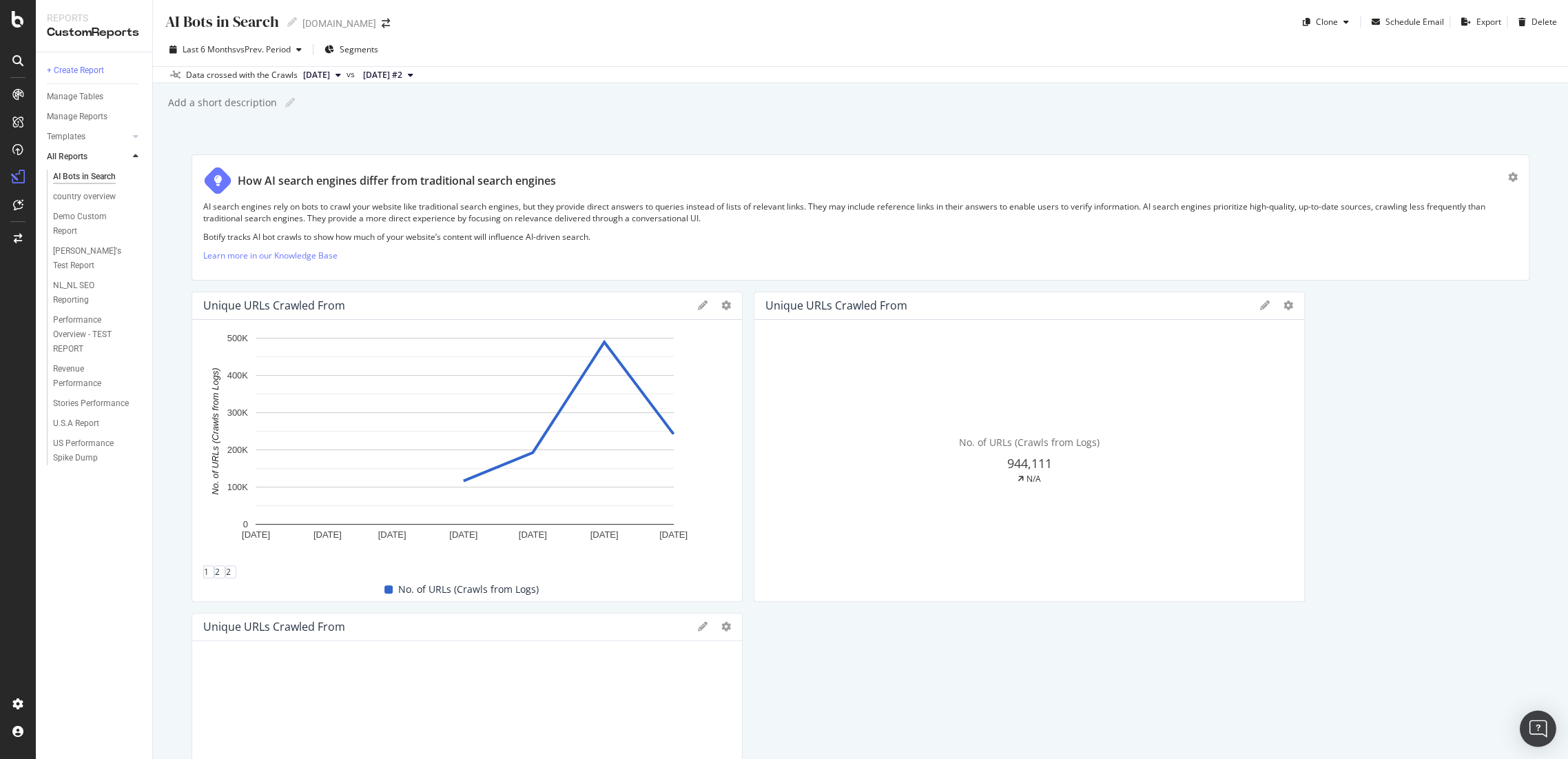click at bounding box center (1538, 729) 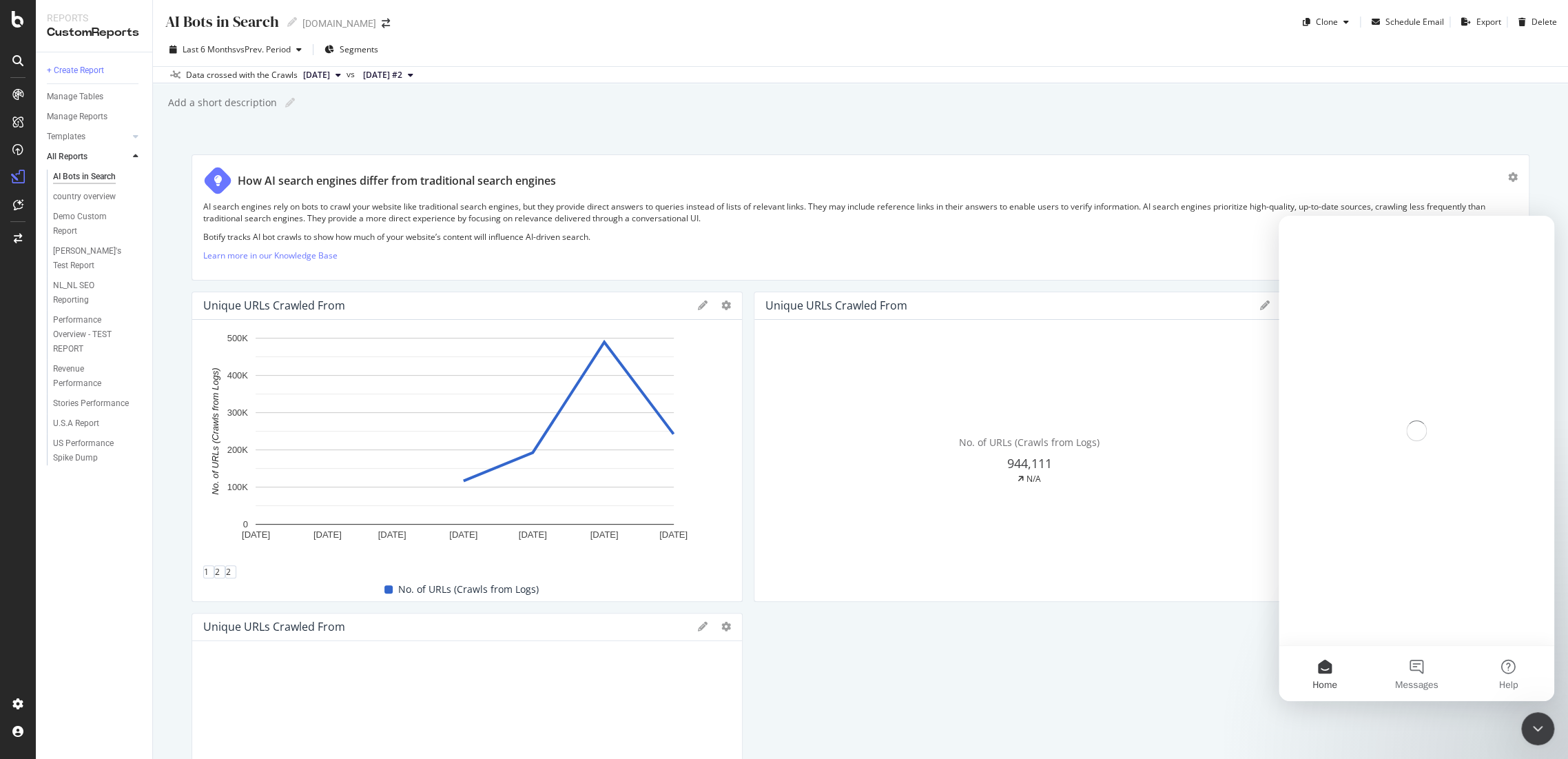 scroll, scrollTop: 0, scrollLeft: 0, axis: both 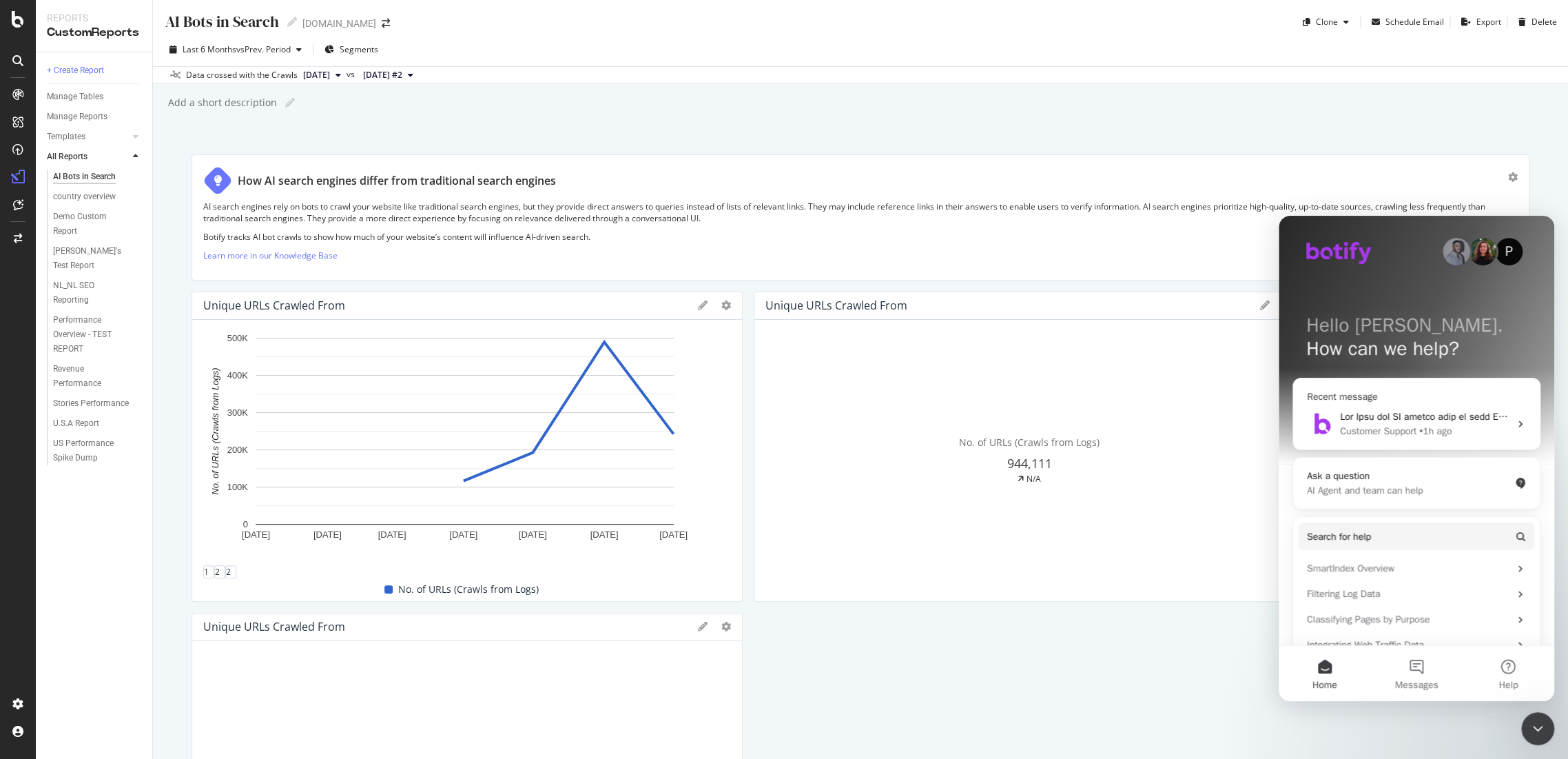 click on "•  1h ago" at bounding box center (1435, 431) 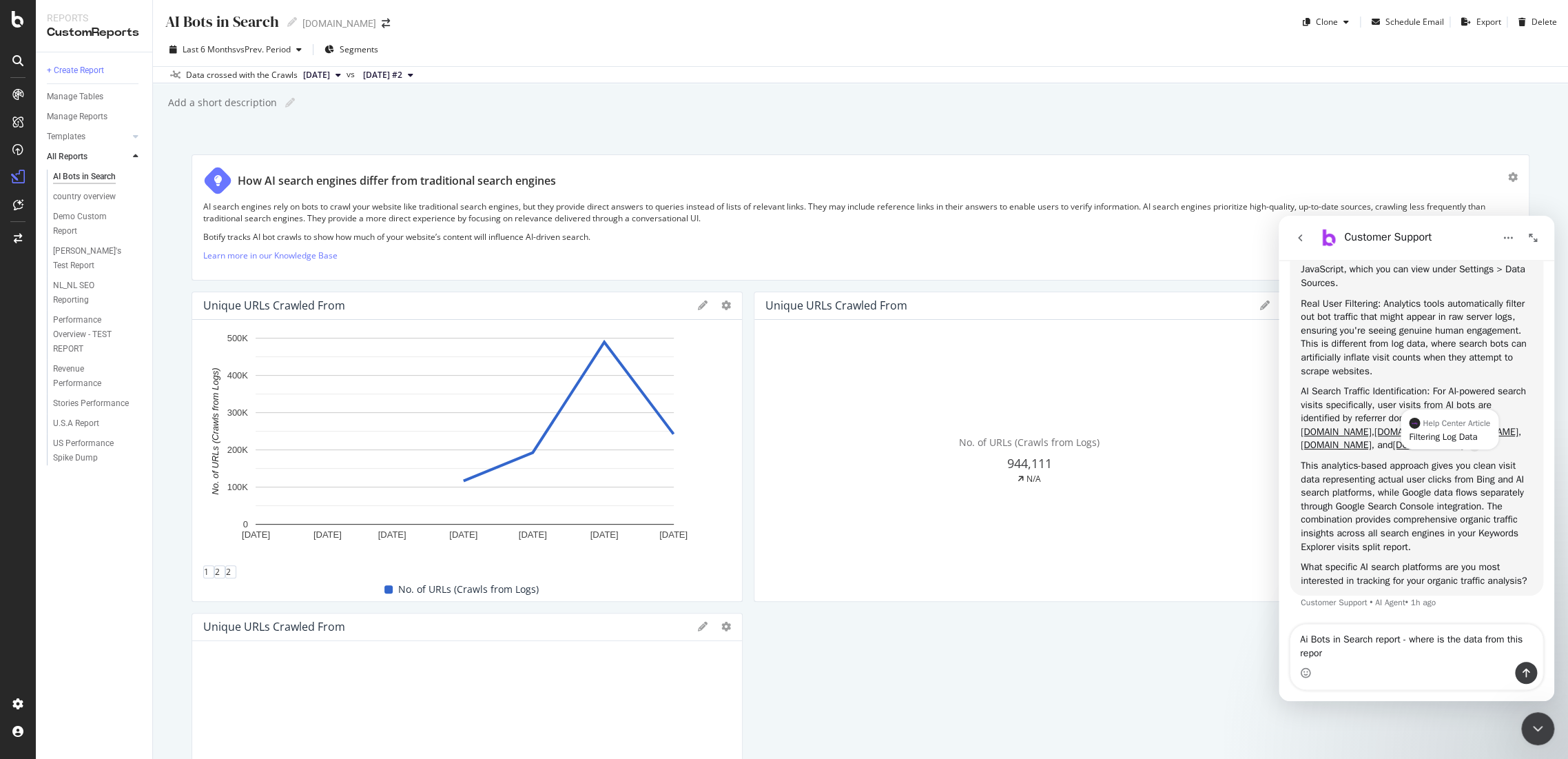 scroll, scrollTop: 4781, scrollLeft: 0, axis: vertical 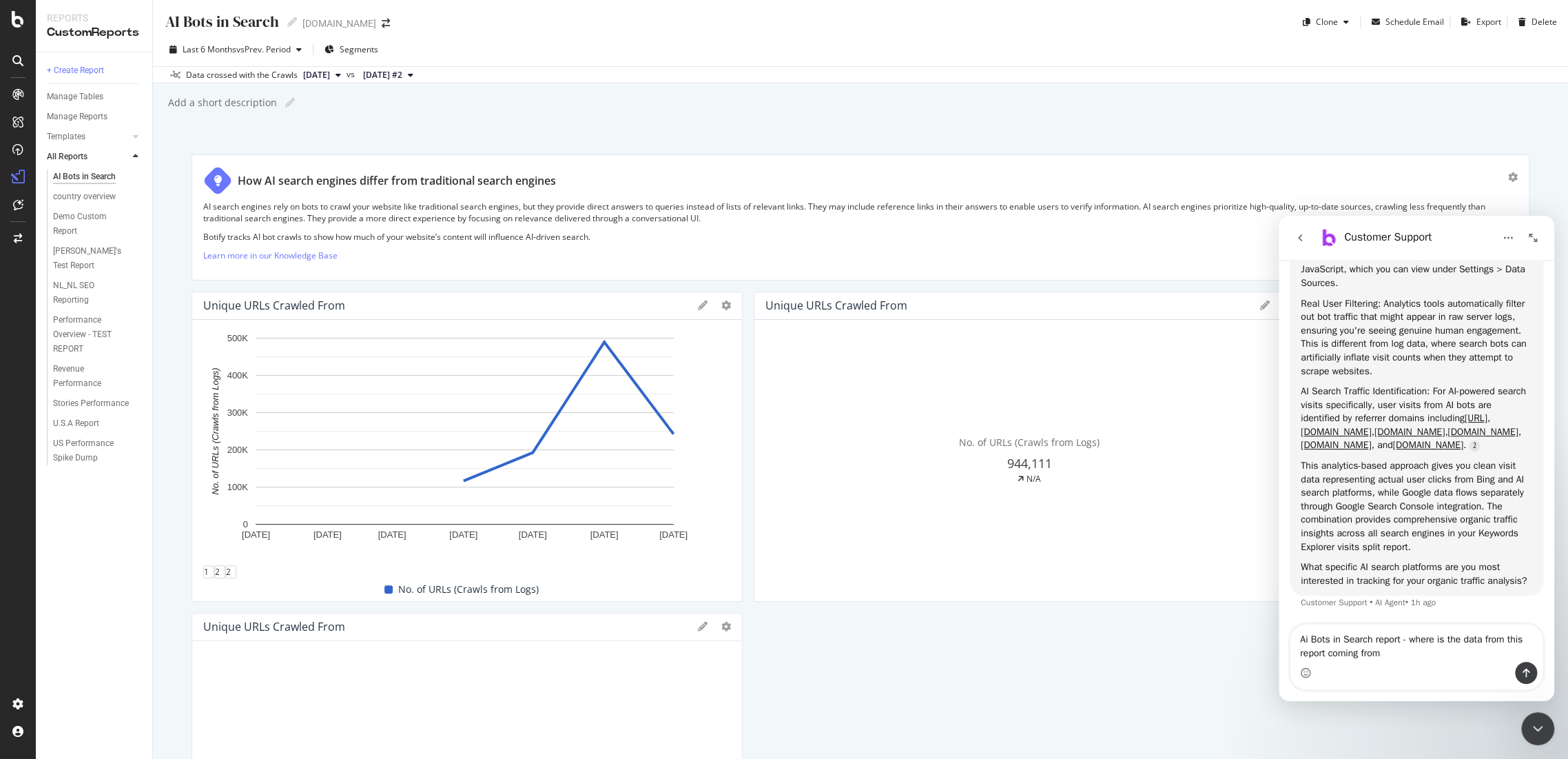 type on "Ai Bots in Search report - where is the data from this report coming from?" 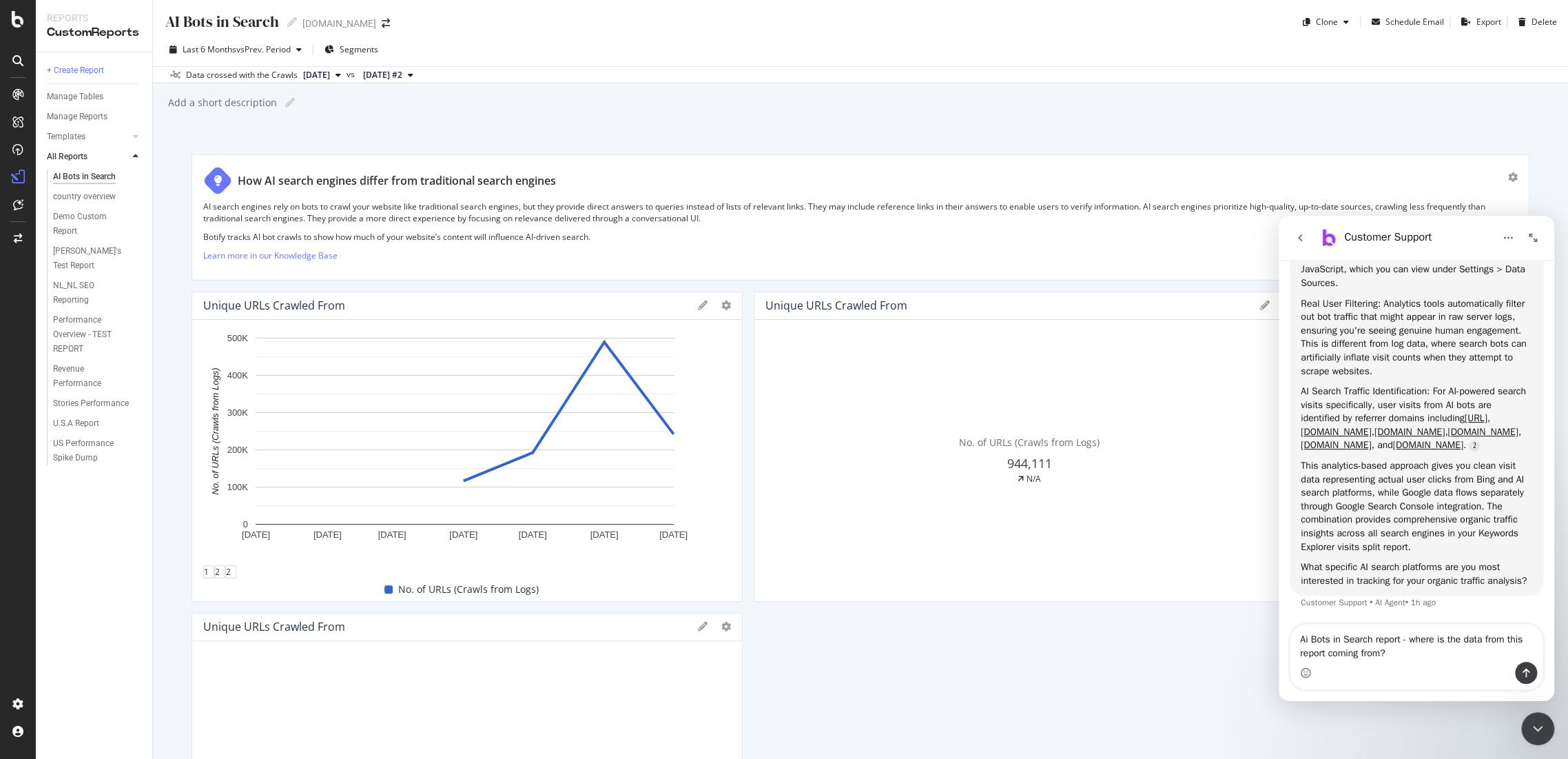 type 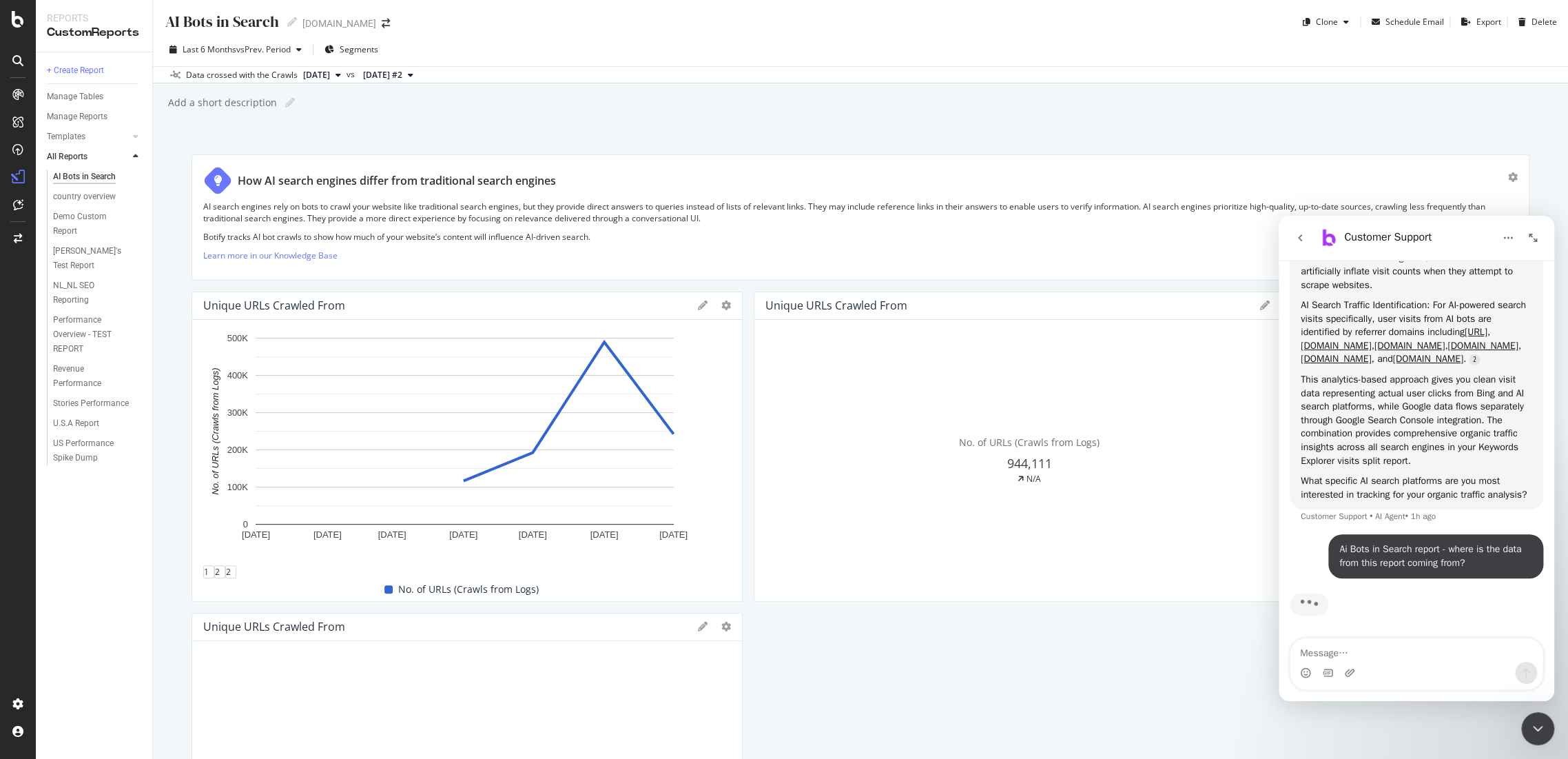 scroll, scrollTop: 4868, scrollLeft: 0, axis: vertical 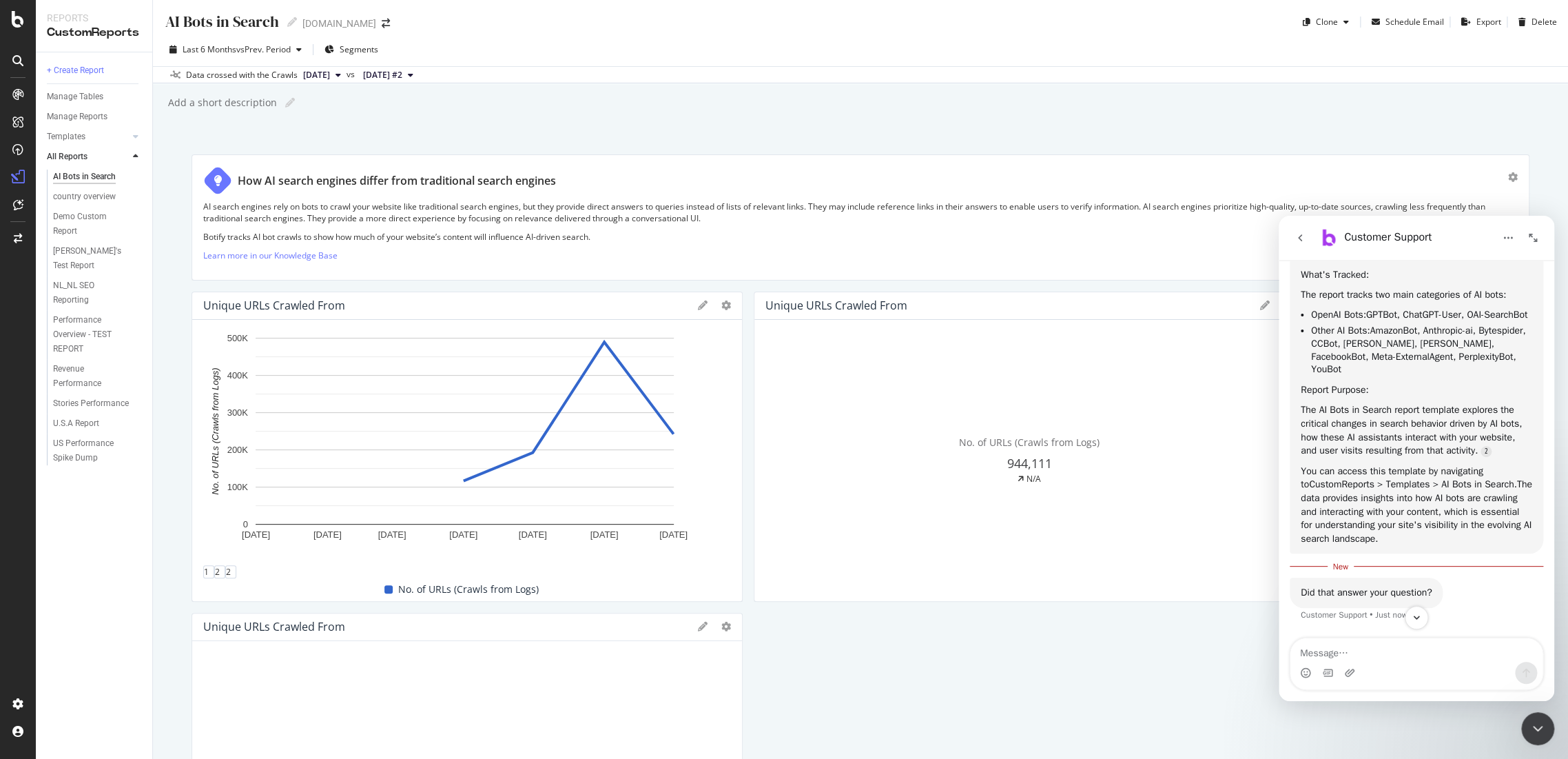 drag, startPoint x: 1469, startPoint y: 354, endPoint x: 1293, endPoint y: 345, distance: 176.22996 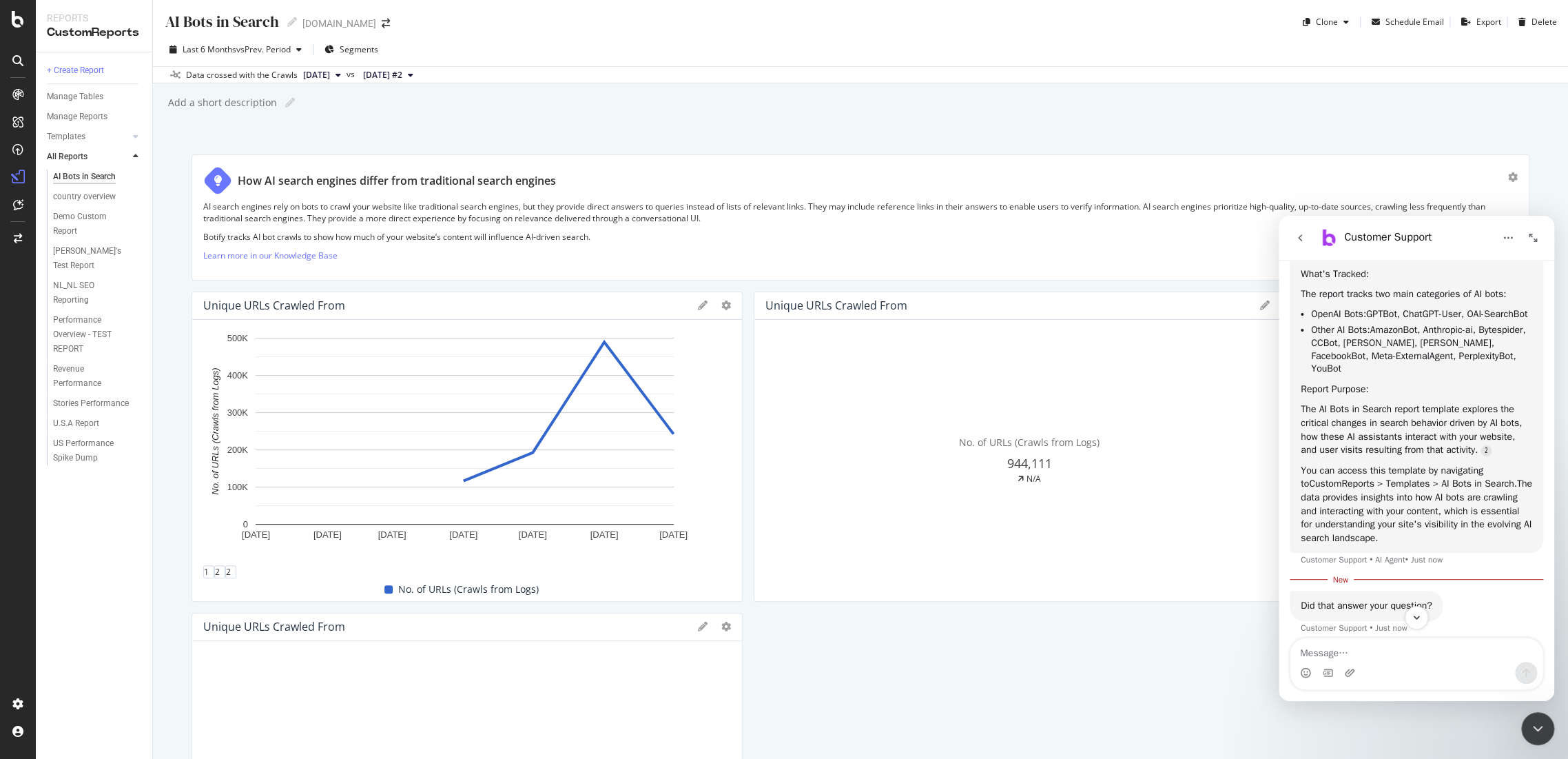 copy on "Every bot scan is recorded in your web server logs, just like user visits and search engines." 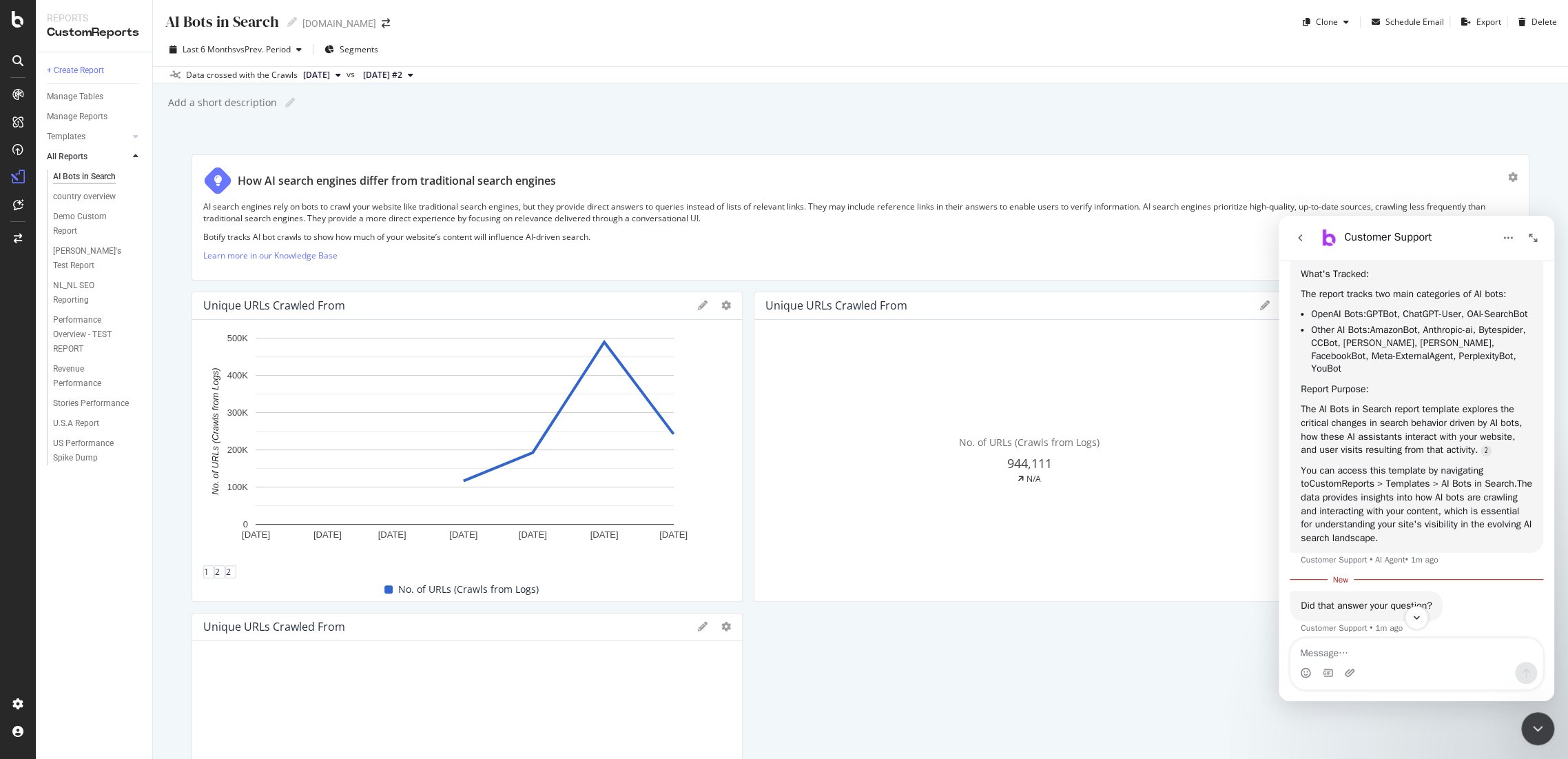 click on "Every bot scan is recorded in your web server logs, just like user visits and search engines. When you include bot activity in the logs integrated with your Botify project, you'll get bot activity reports in our custom report template." at bounding box center (1416, 227) 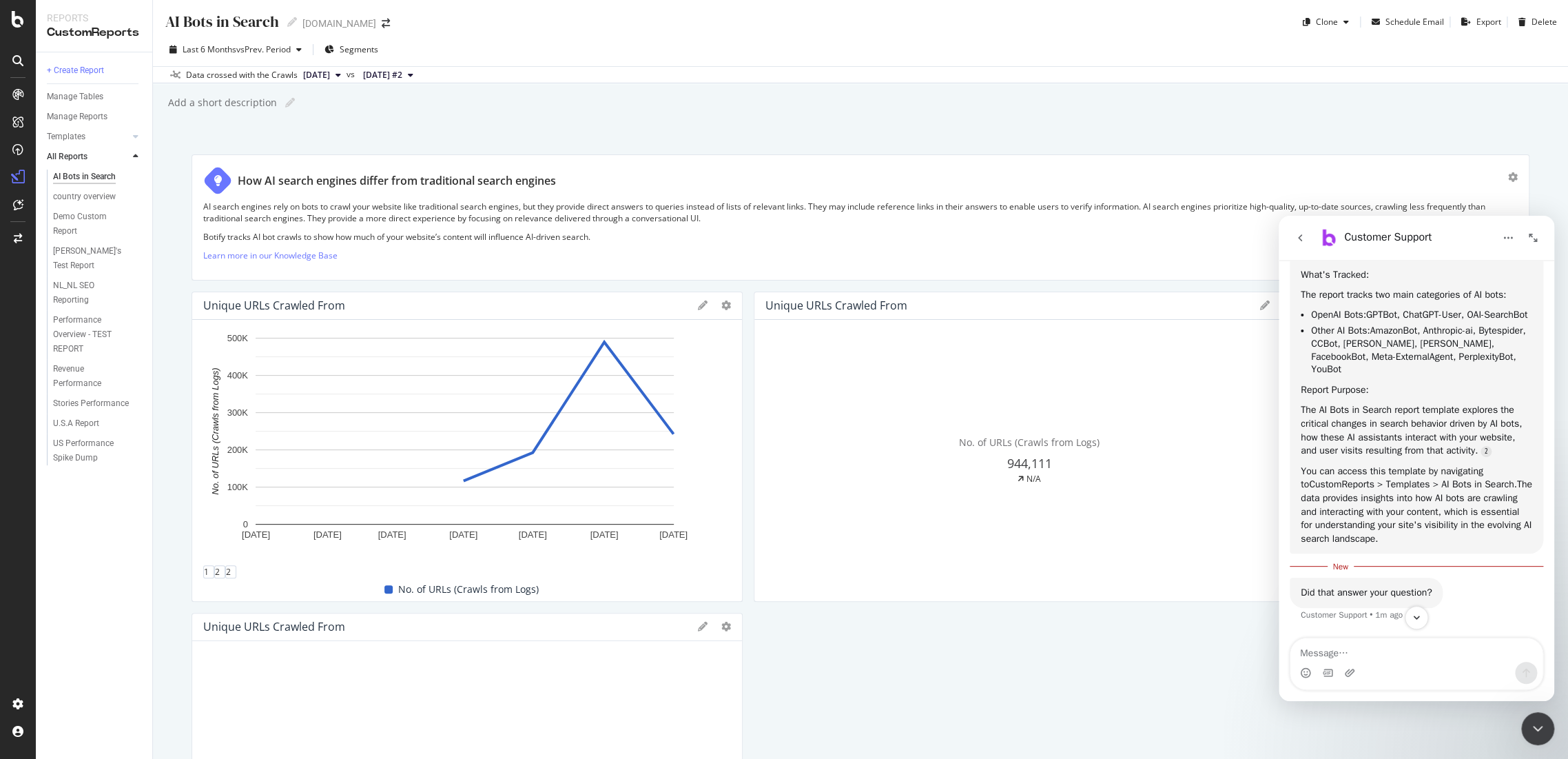 drag, startPoint x: 1465, startPoint y: 358, endPoint x: 1291, endPoint y: 335, distance: 175.5135 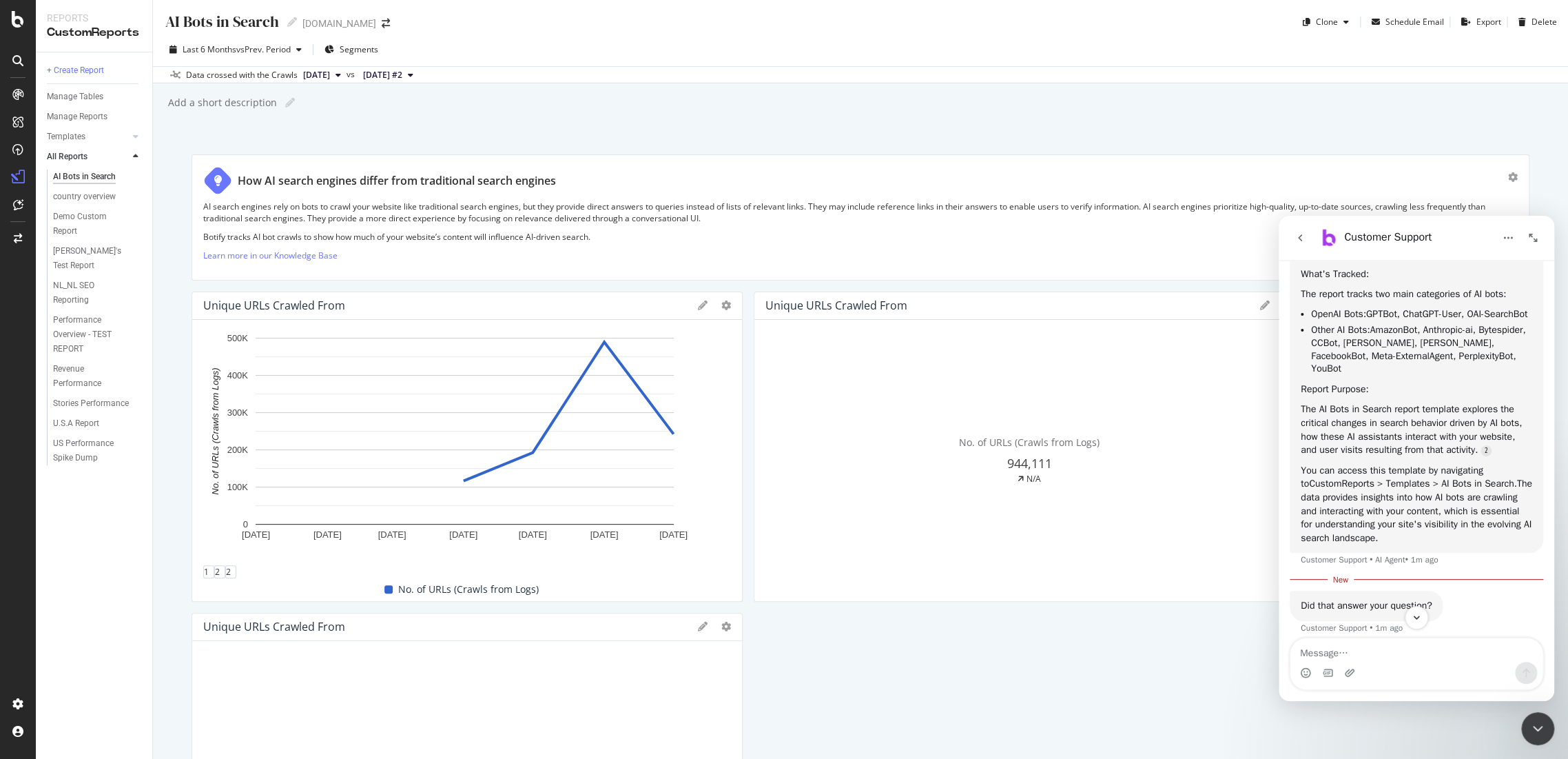 copy on "Every bot scan is recorded in your web server logs, just like user visits and search engines." 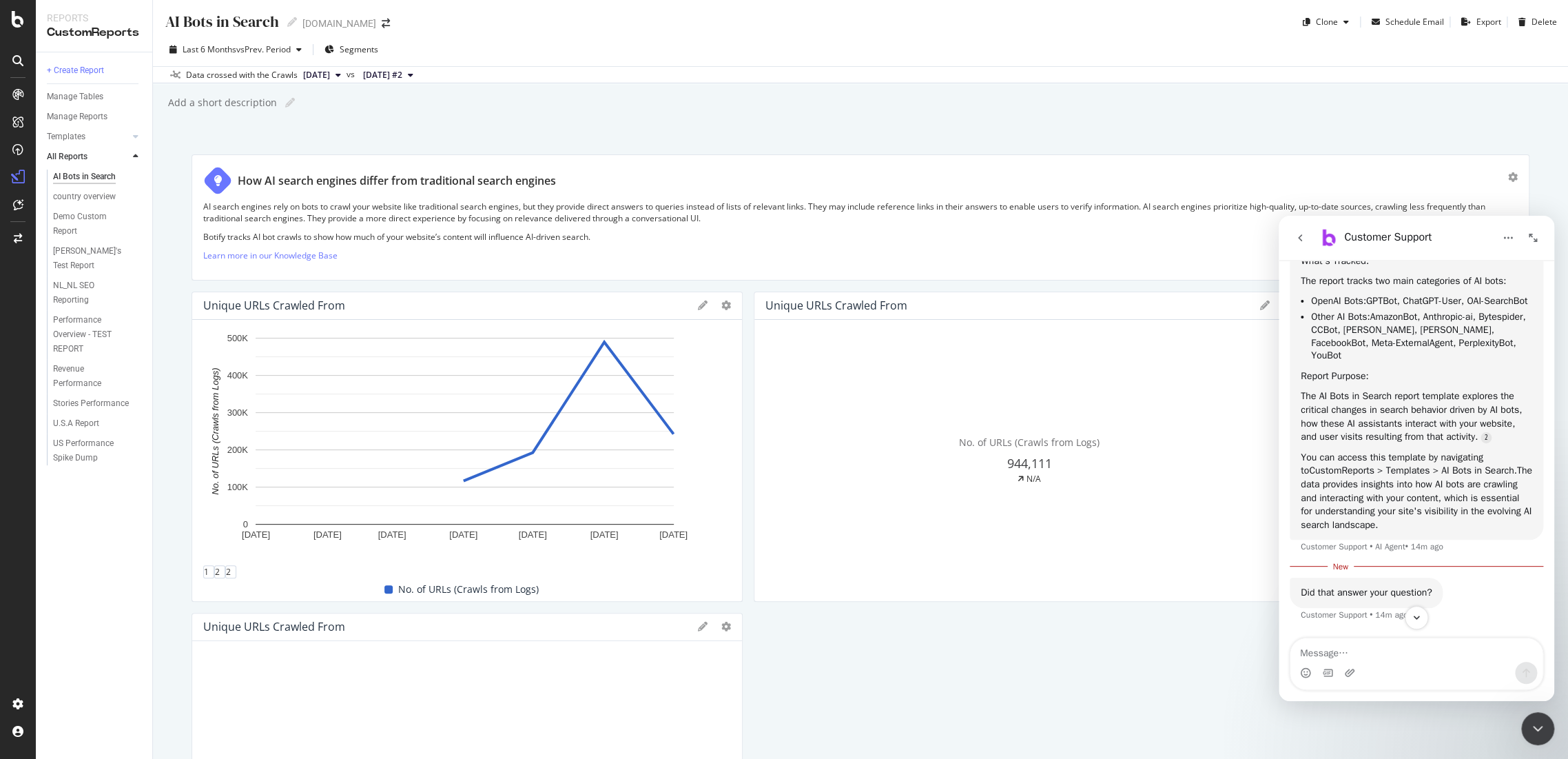 scroll, scrollTop: 5372, scrollLeft: 0, axis: vertical 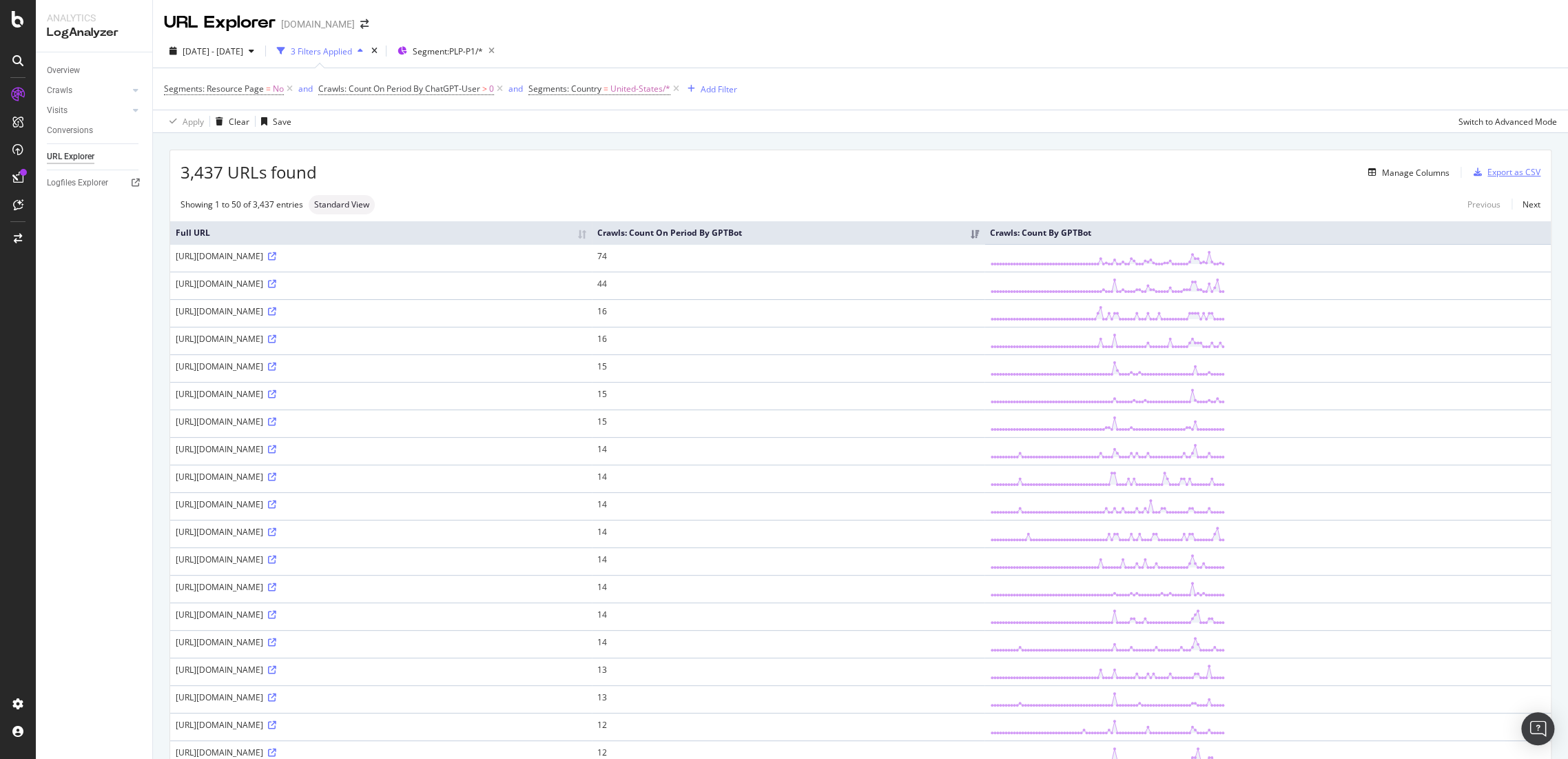 click on "Export as CSV" at bounding box center (1514, 172) 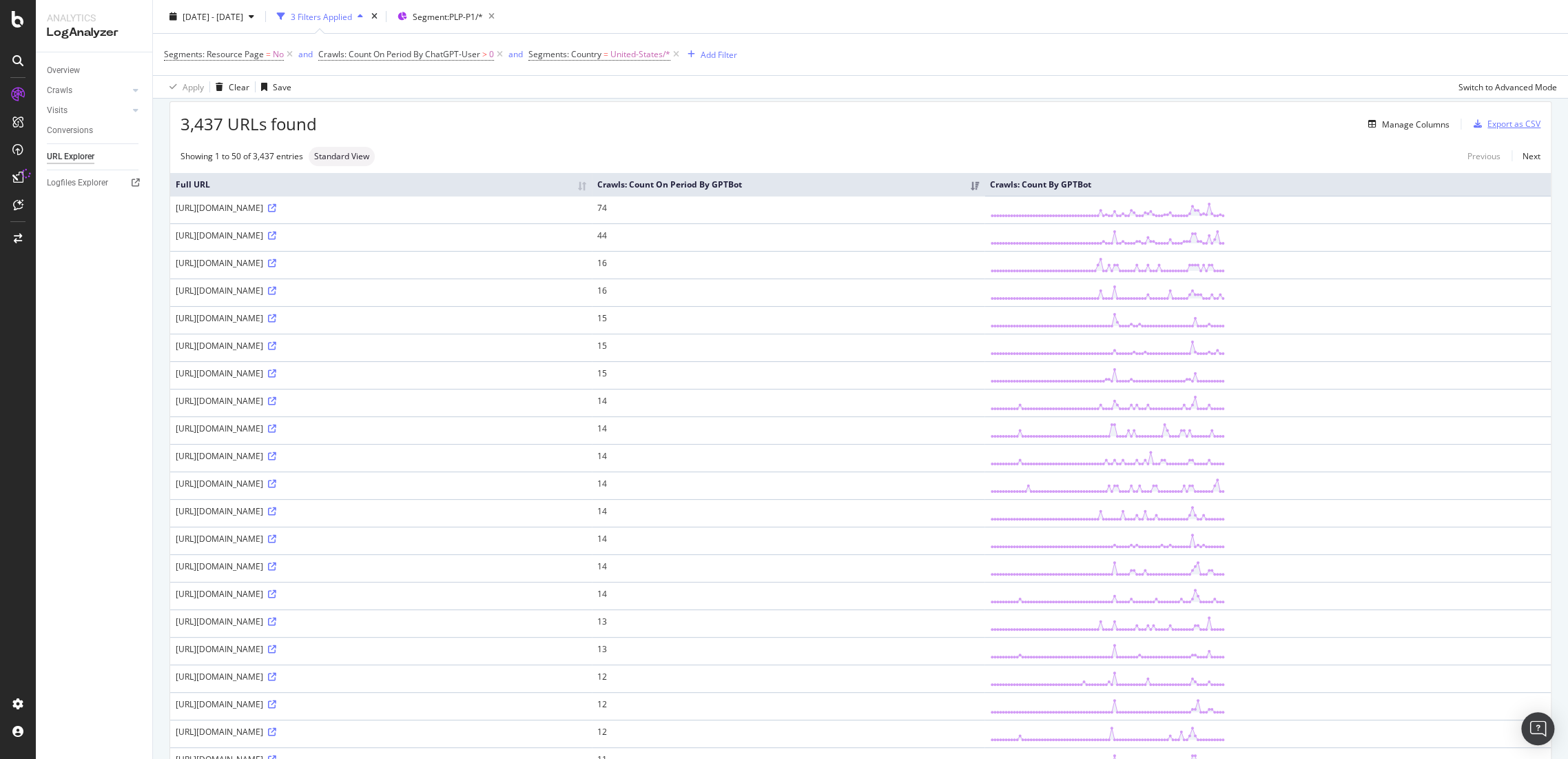scroll, scrollTop: 0, scrollLeft: 0, axis: both 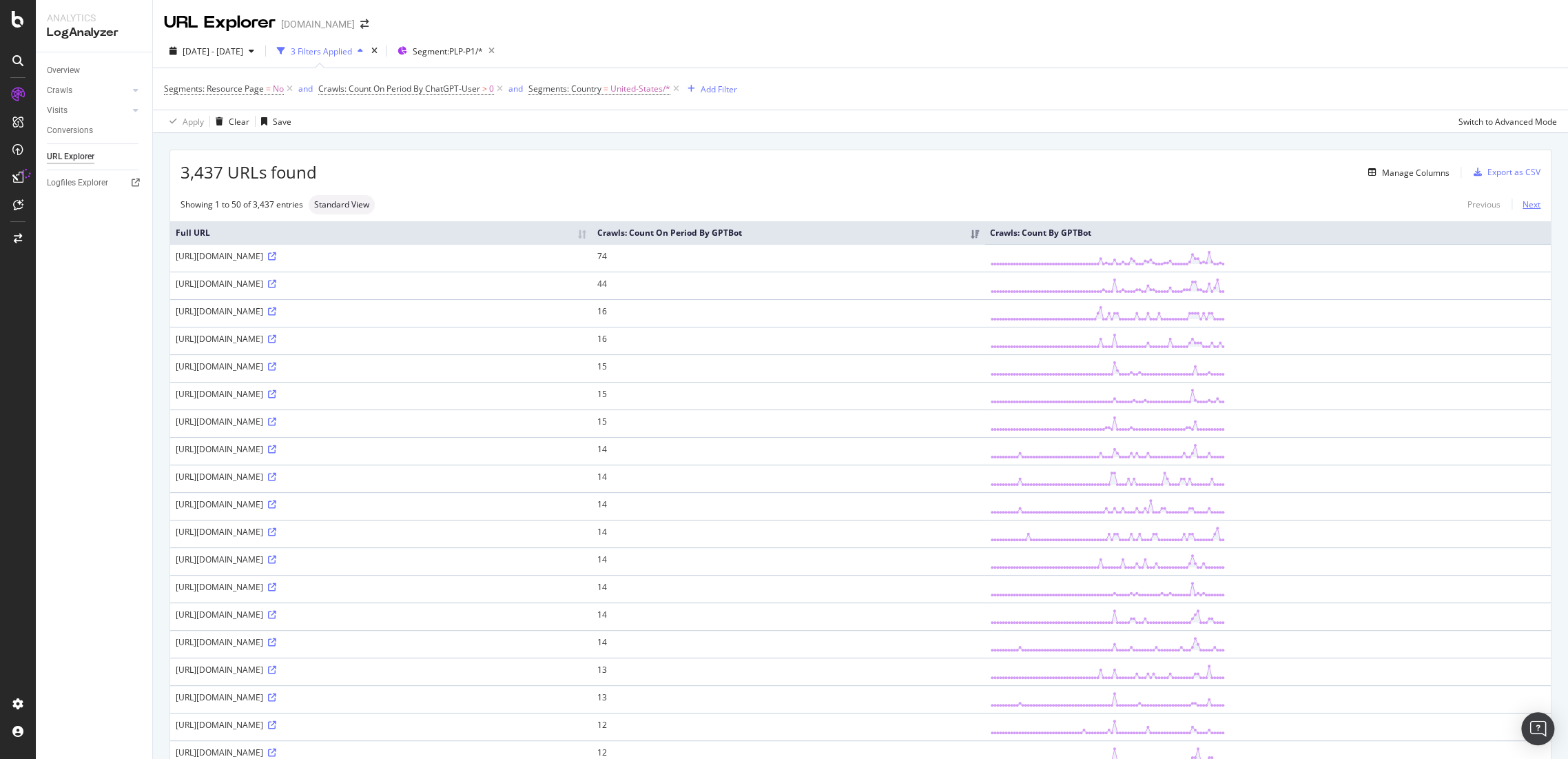 click on "Next" at bounding box center (1526, 204) 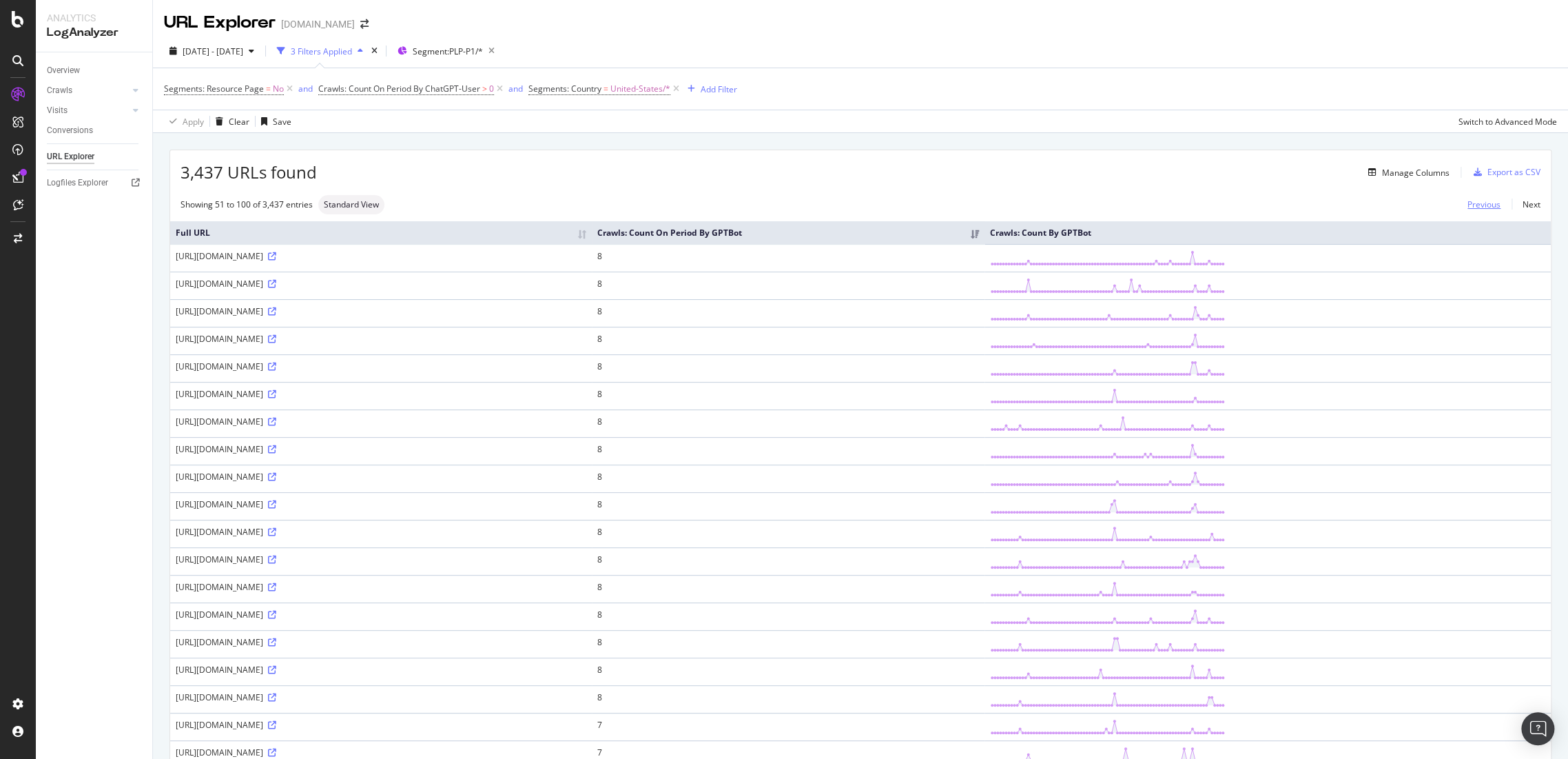 click on "Previous" at bounding box center (1484, 204) 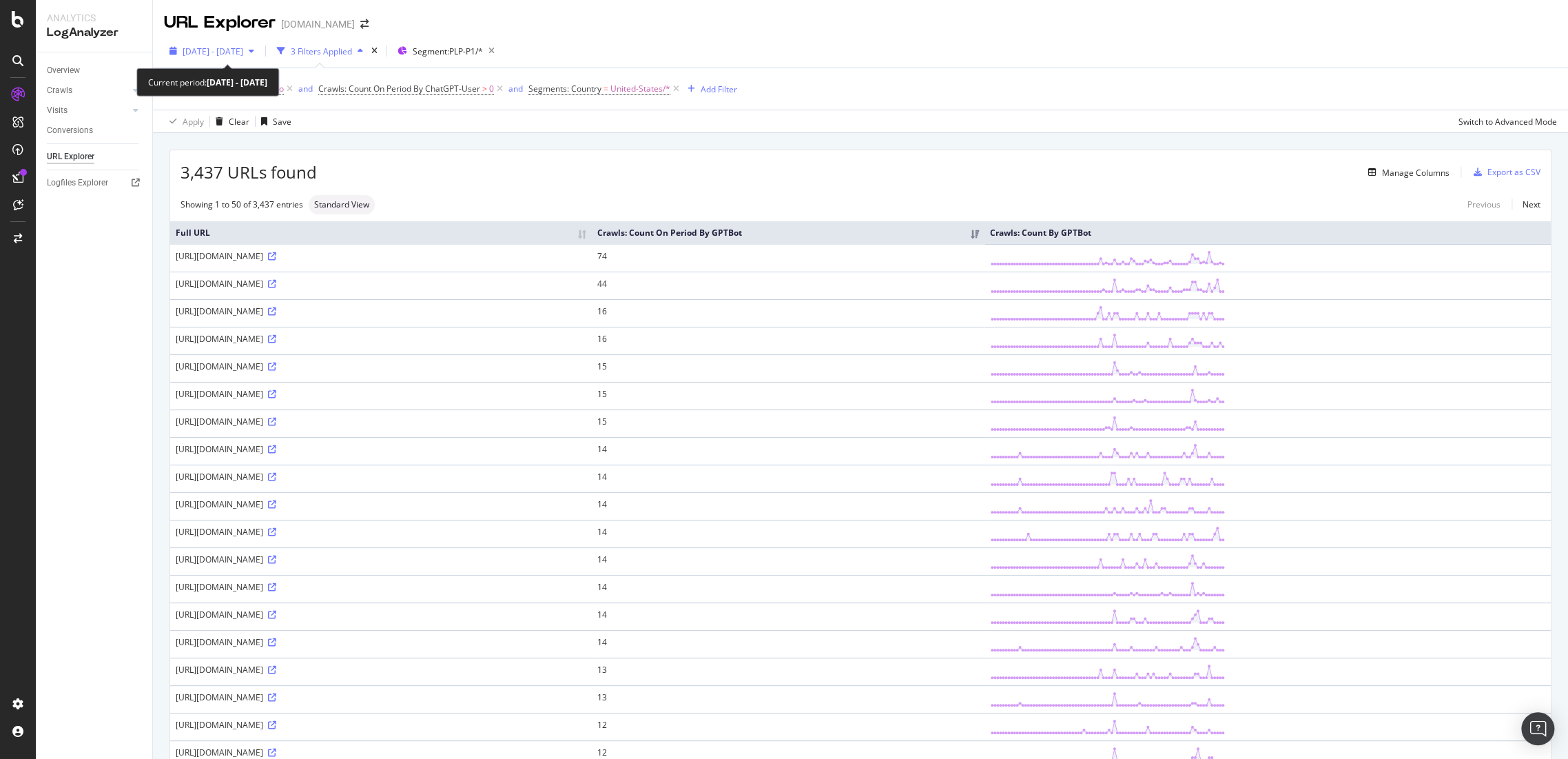click on "[DATE] - [DATE]" at bounding box center [213, 51] 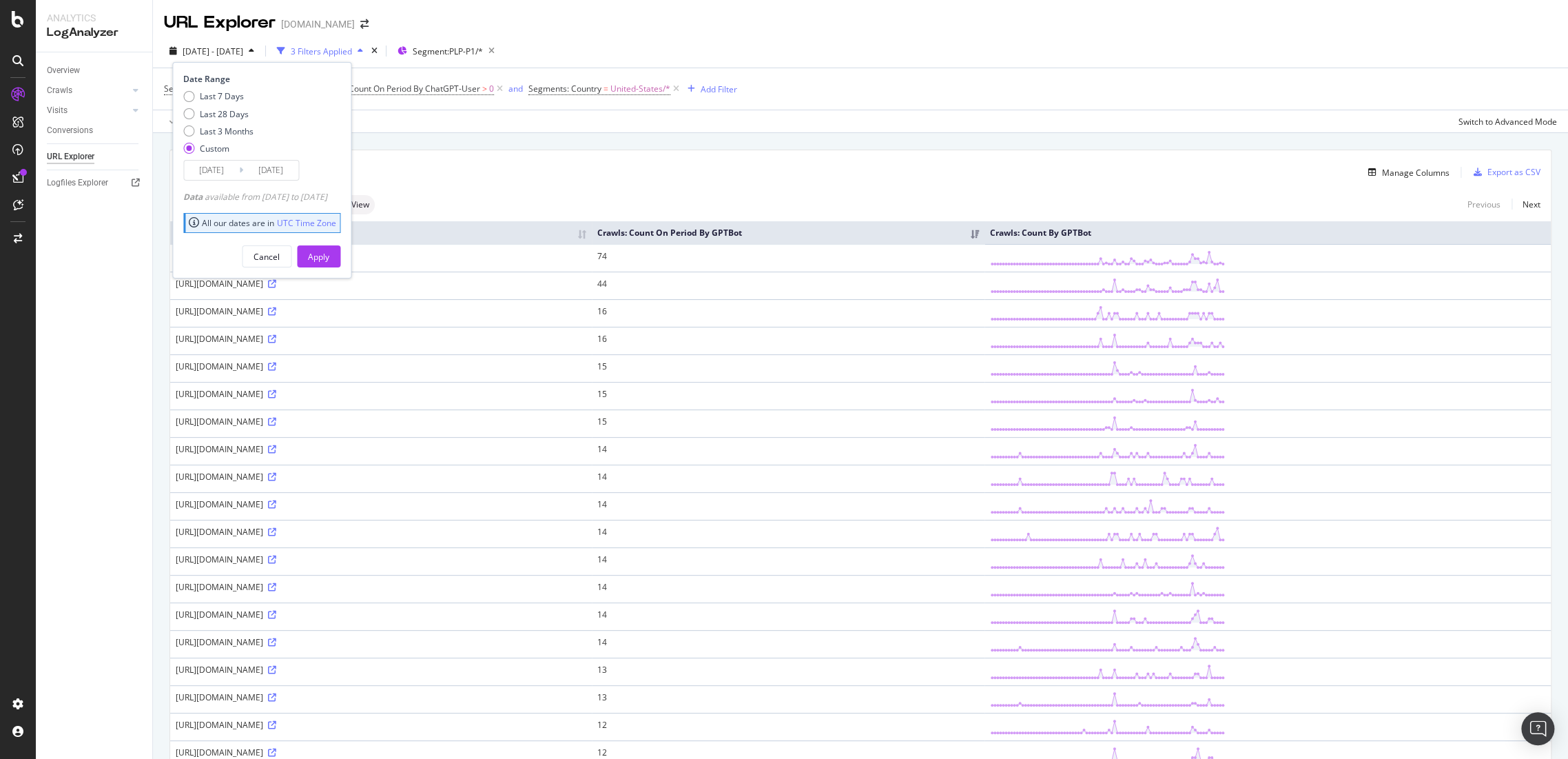 click on "[DATE]" at bounding box center [212, 170] 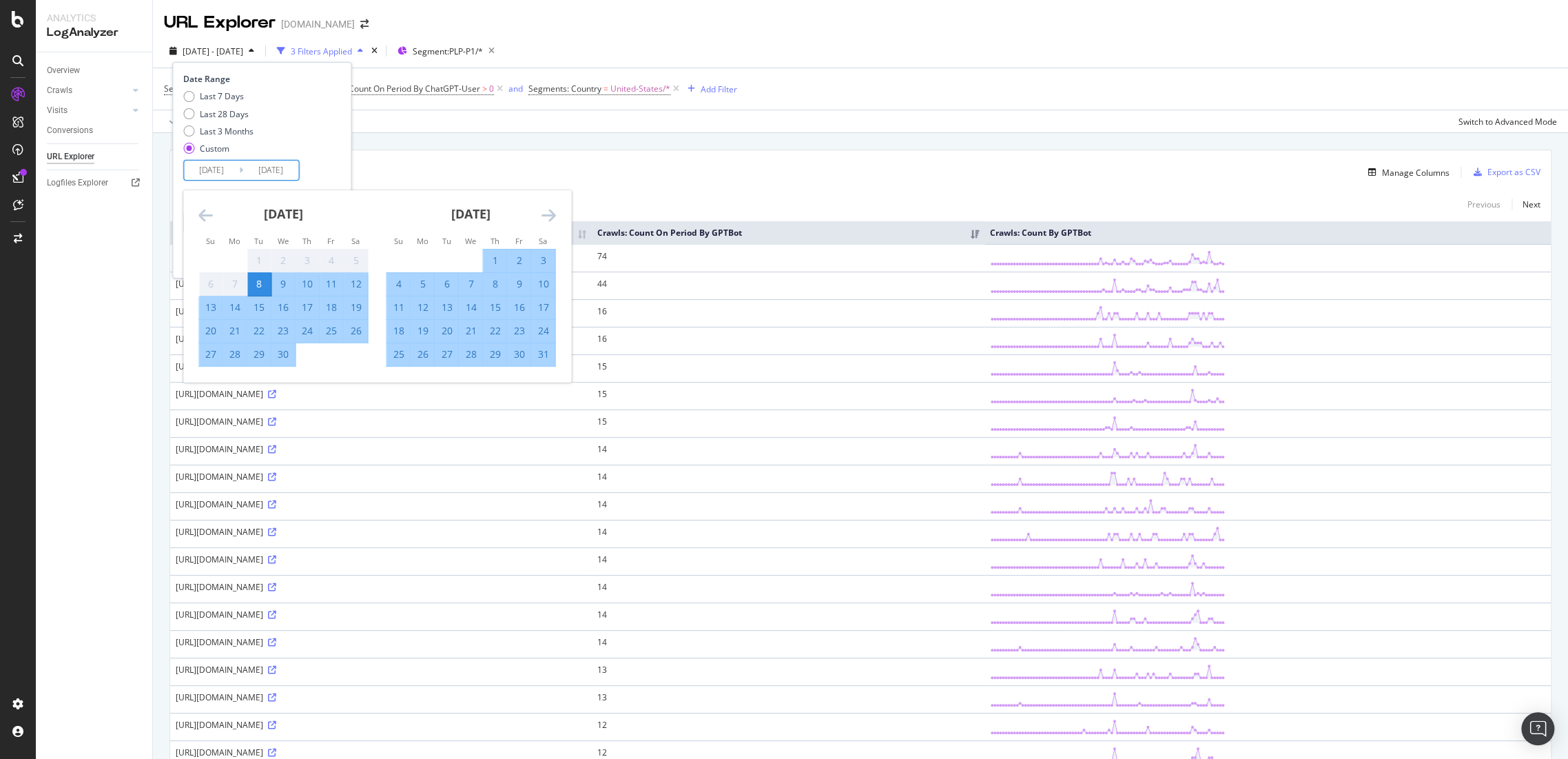 click on "8" at bounding box center (259, 284) 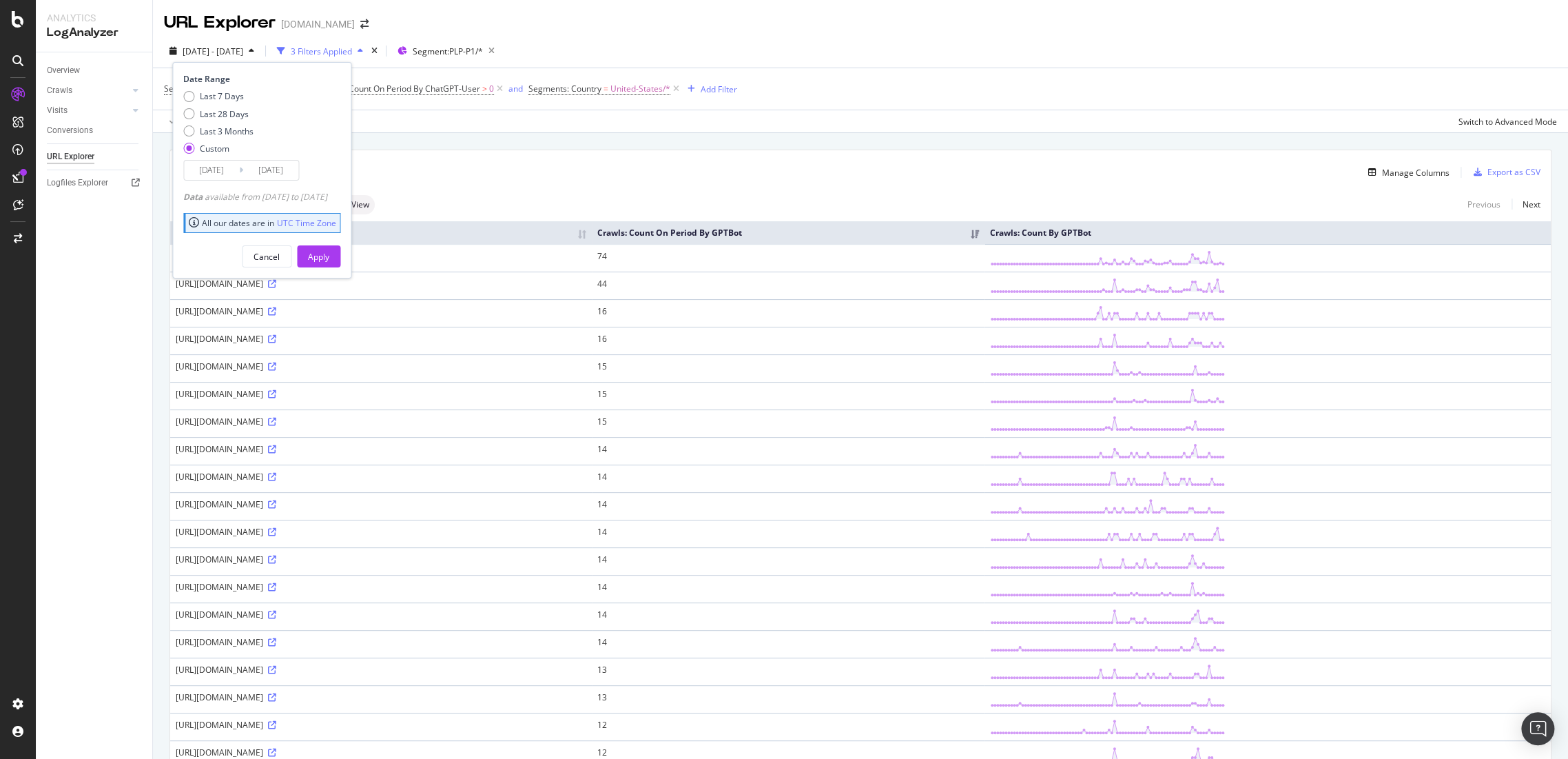 click on "[DATE]" at bounding box center (271, 170) 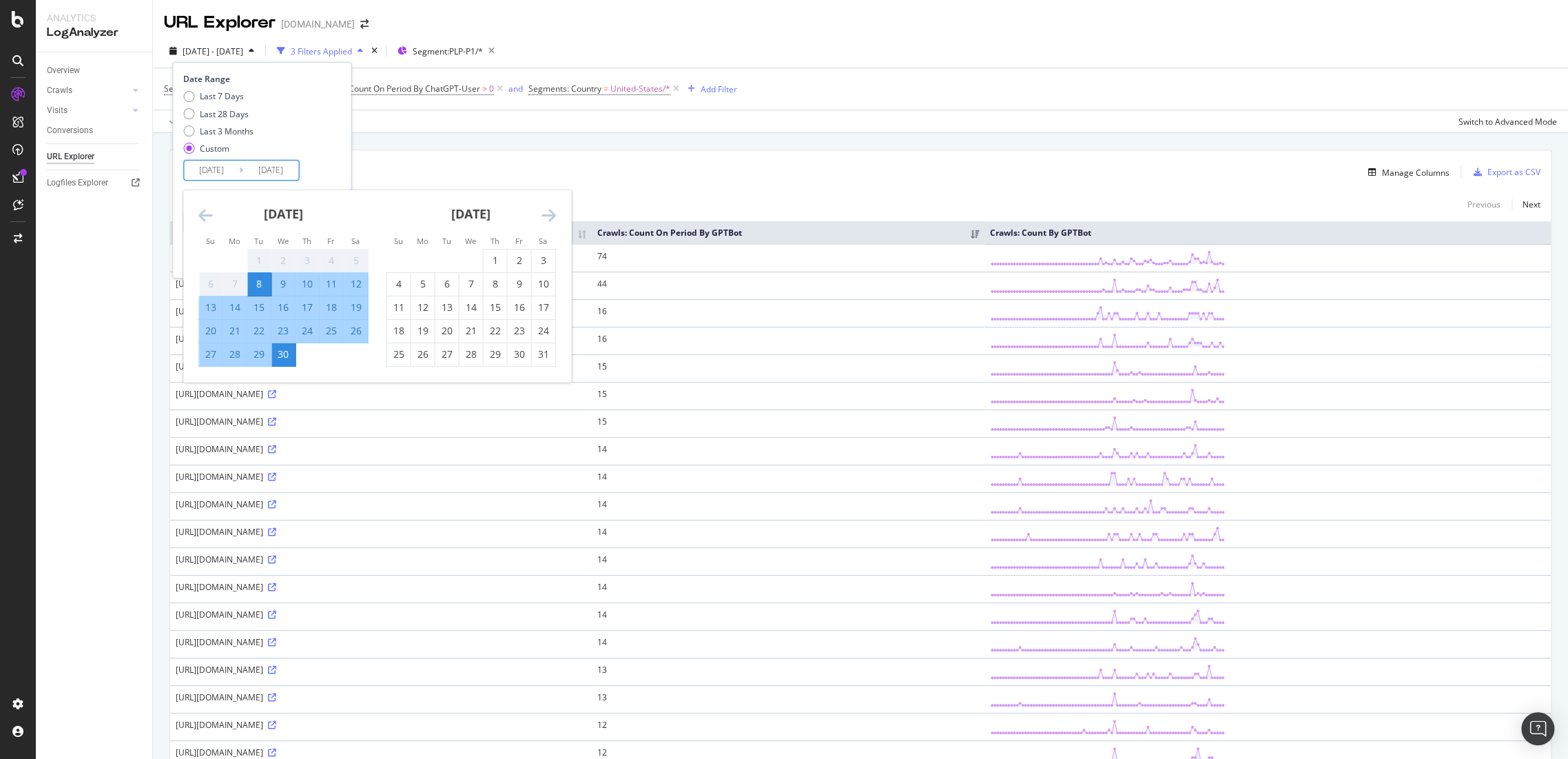 click on "Last 7 Days Last 28 Days Last 3 Months Custom" at bounding box center (260, 125) 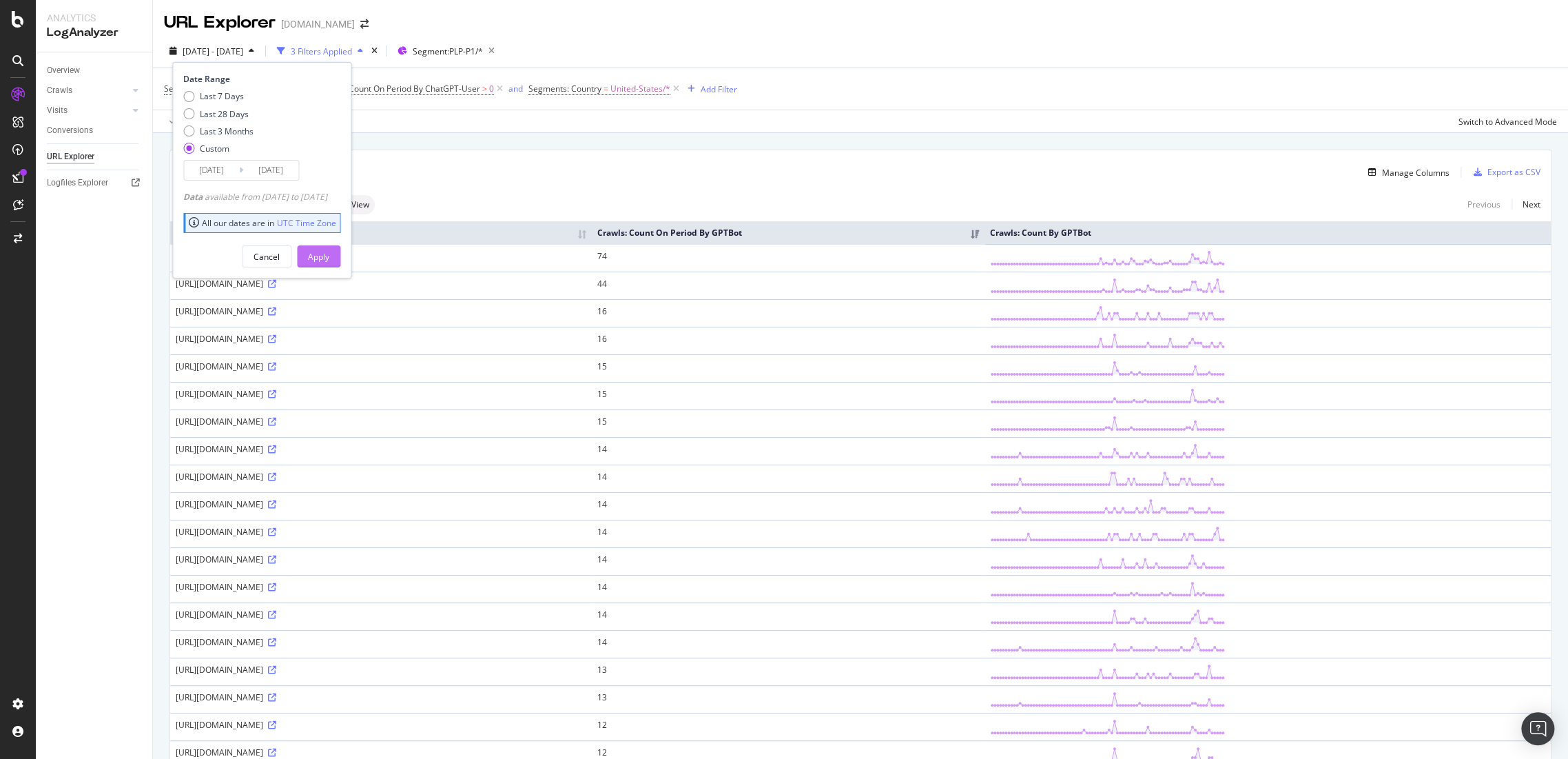 click on "Apply" at bounding box center (318, 256) 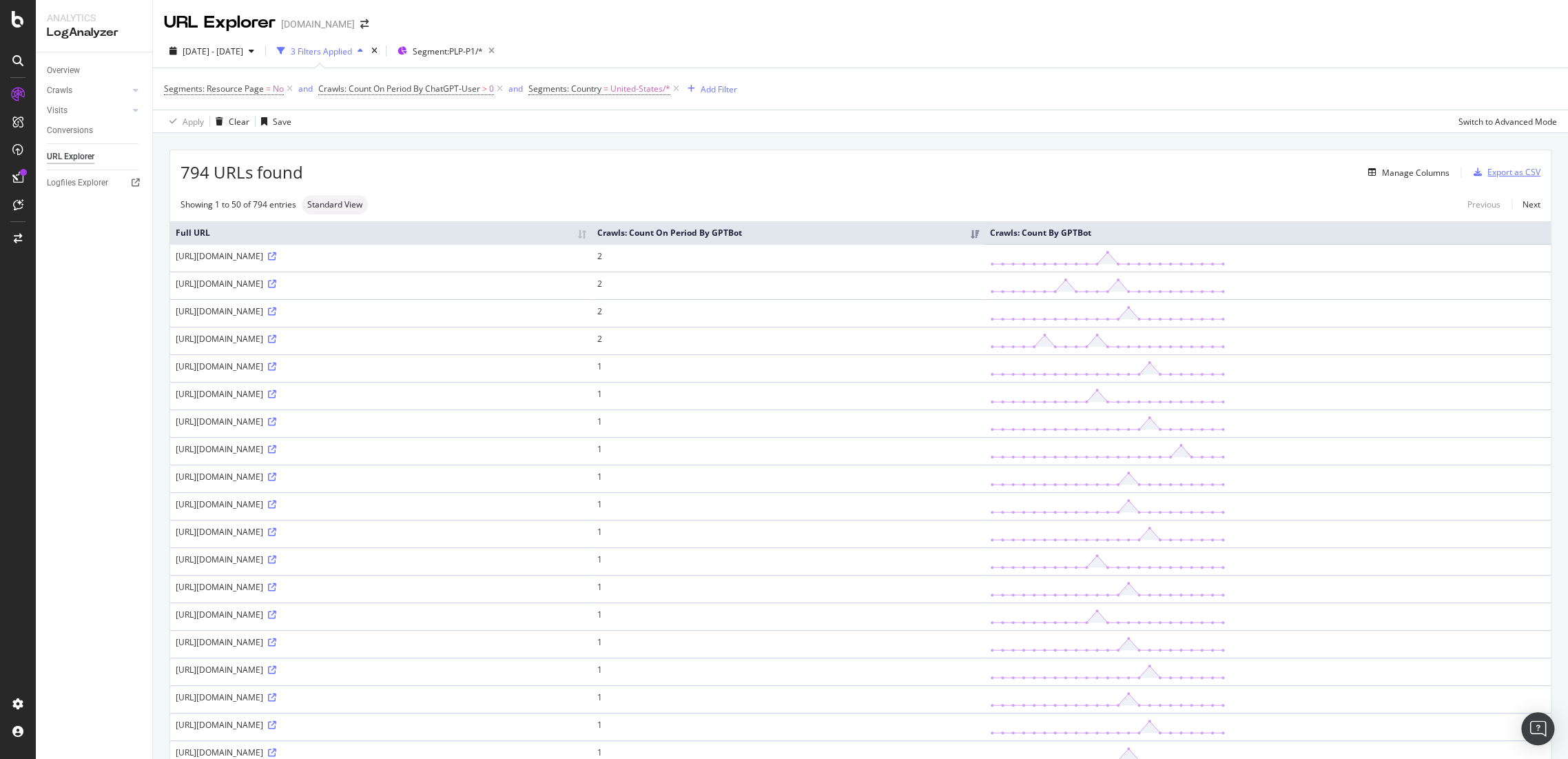 click on "Export as CSV" at bounding box center (1514, 172) 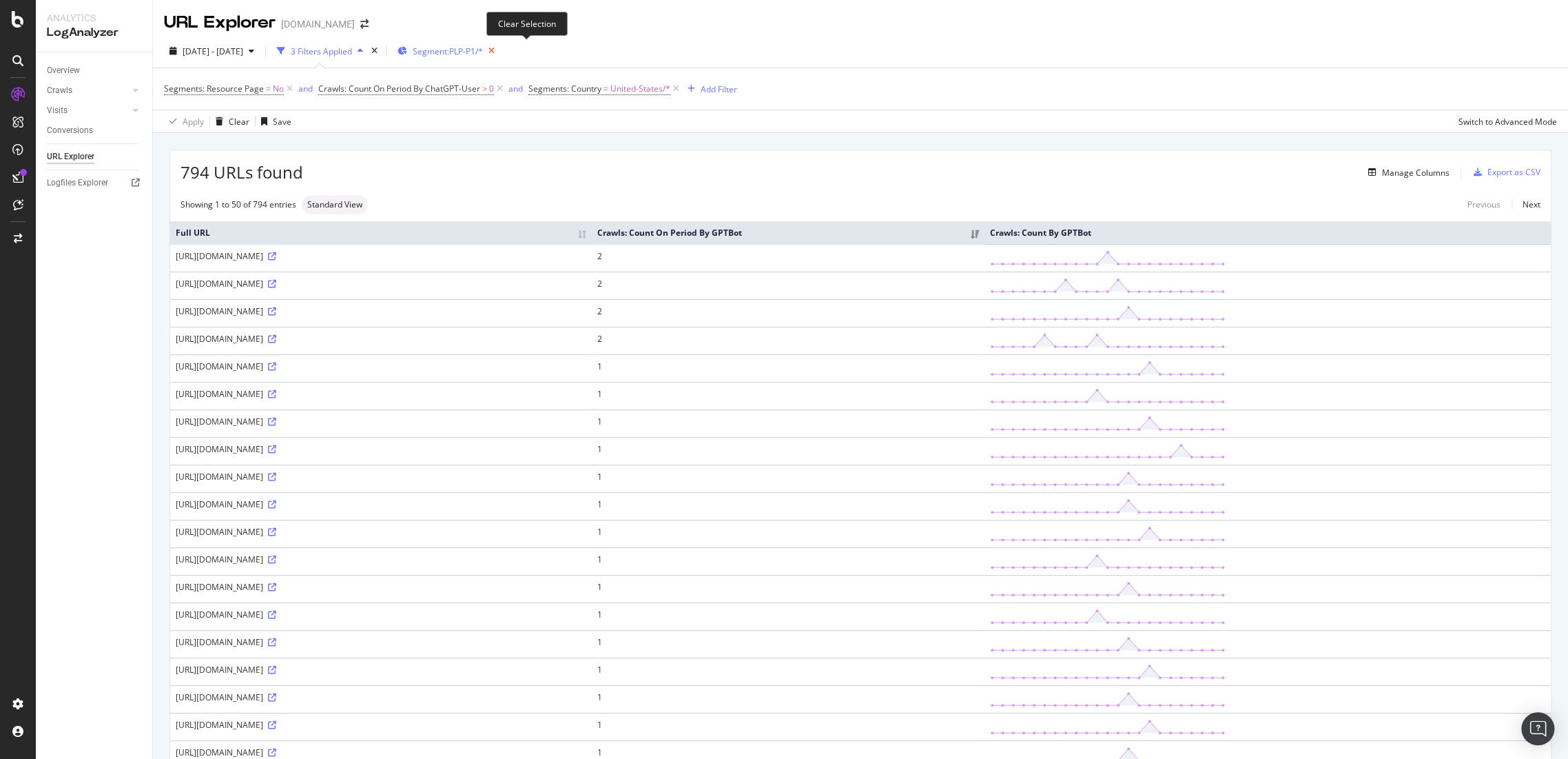 click at bounding box center [491, 51] 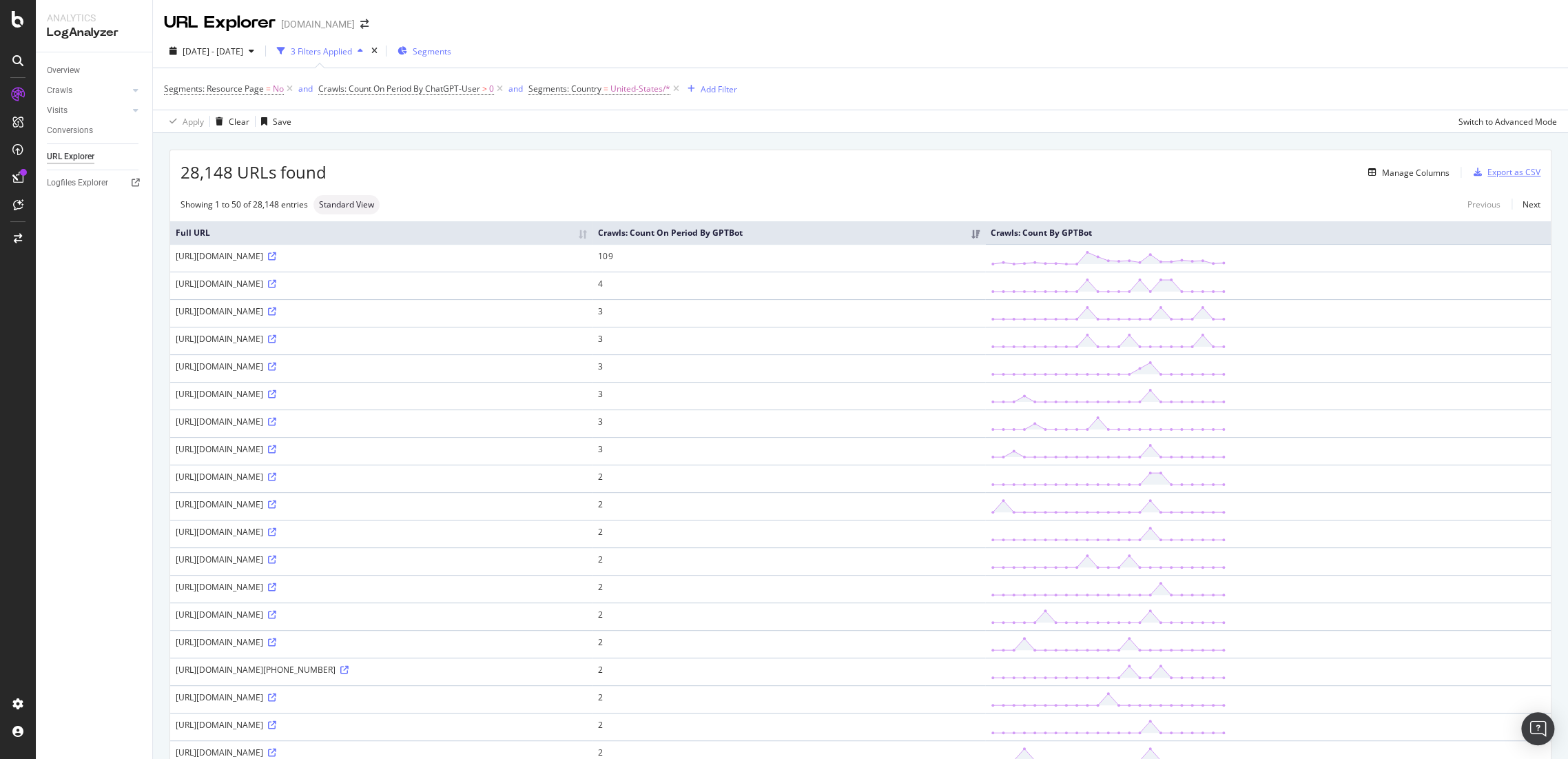 click on "Export as CSV" at bounding box center (1514, 172) 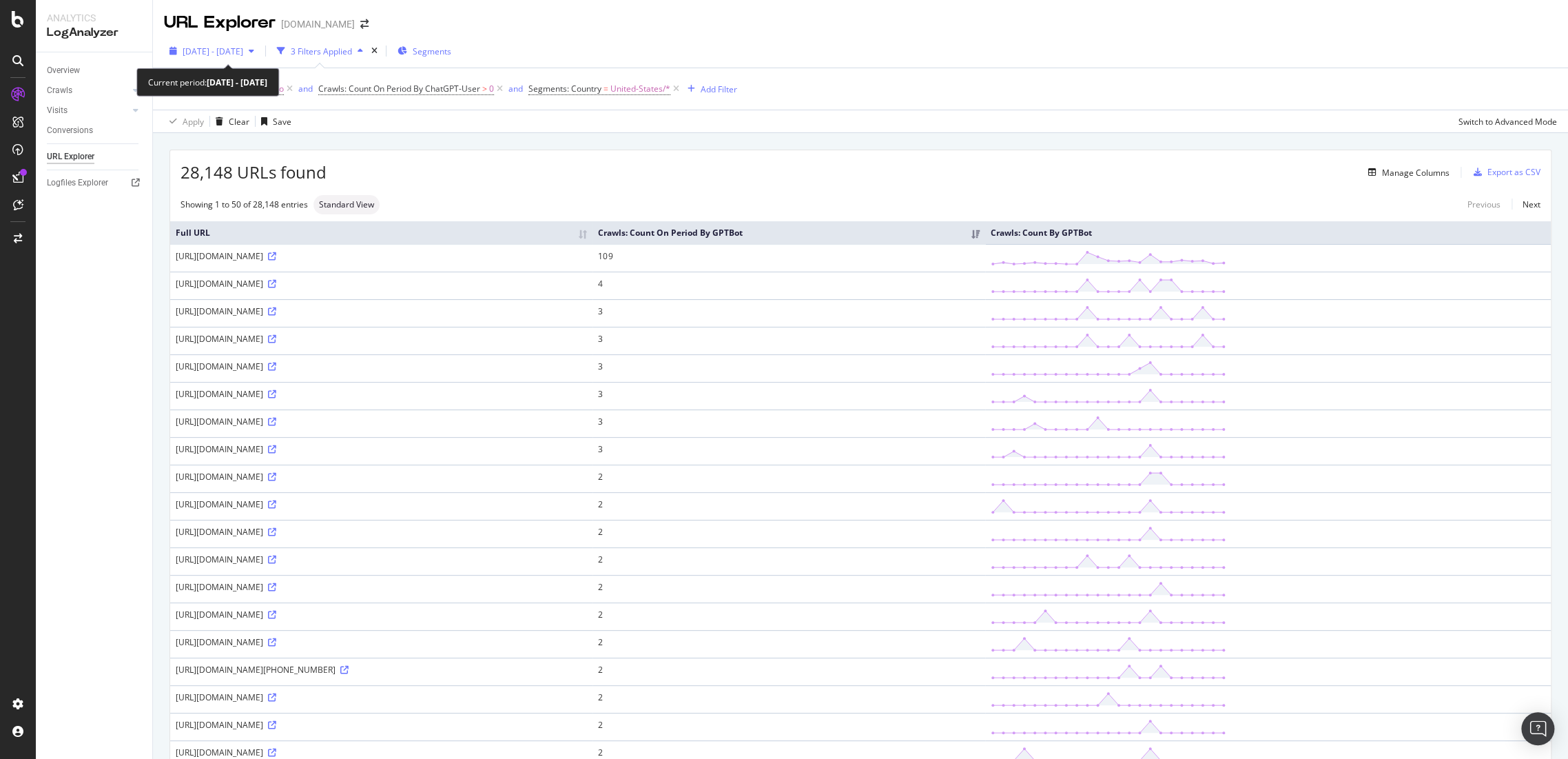 click on "[DATE] - [DATE]" at bounding box center [213, 51] 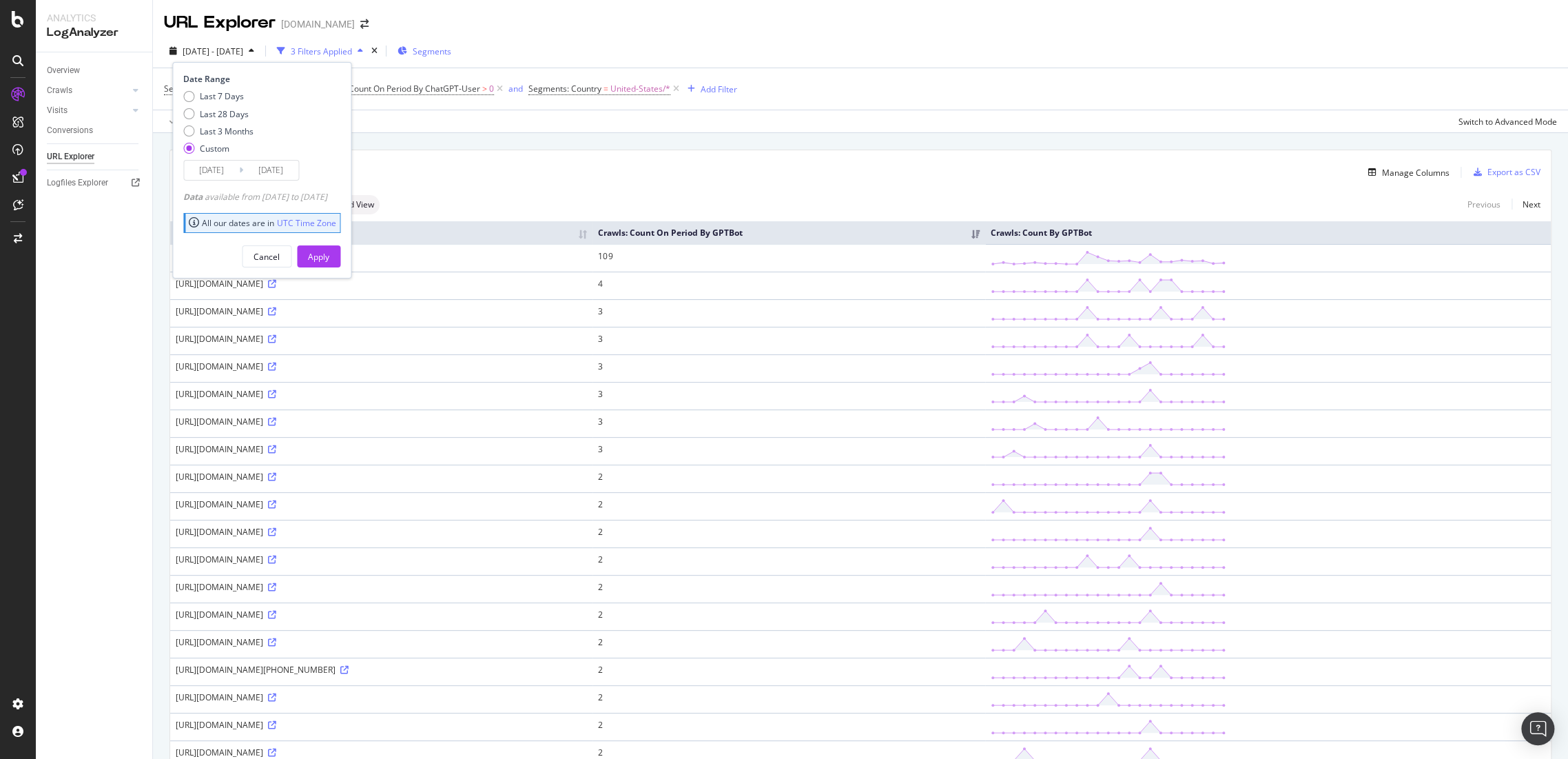 click on "[DATE]" at bounding box center [271, 170] 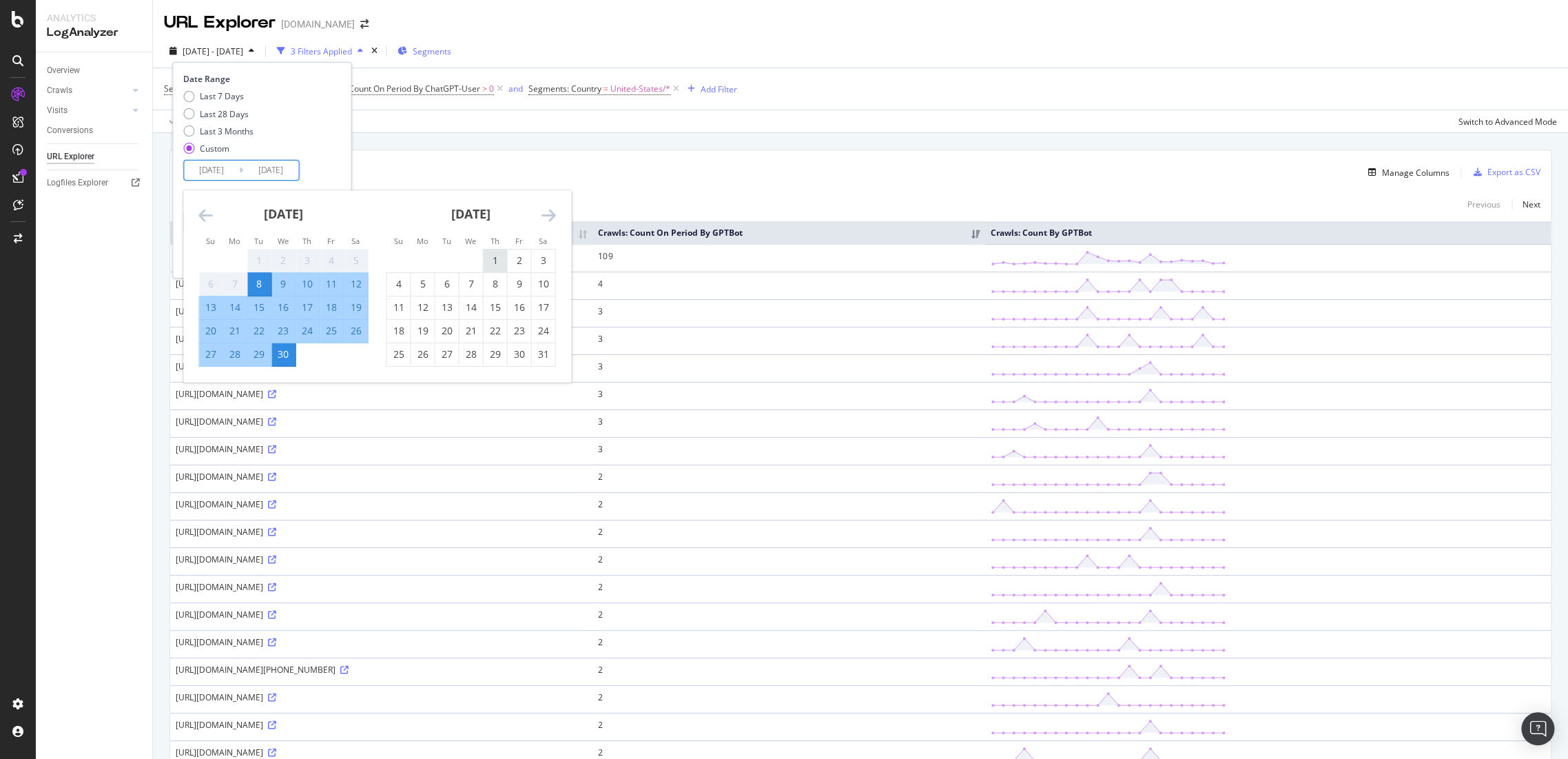 click on "1" at bounding box center (495, 261) 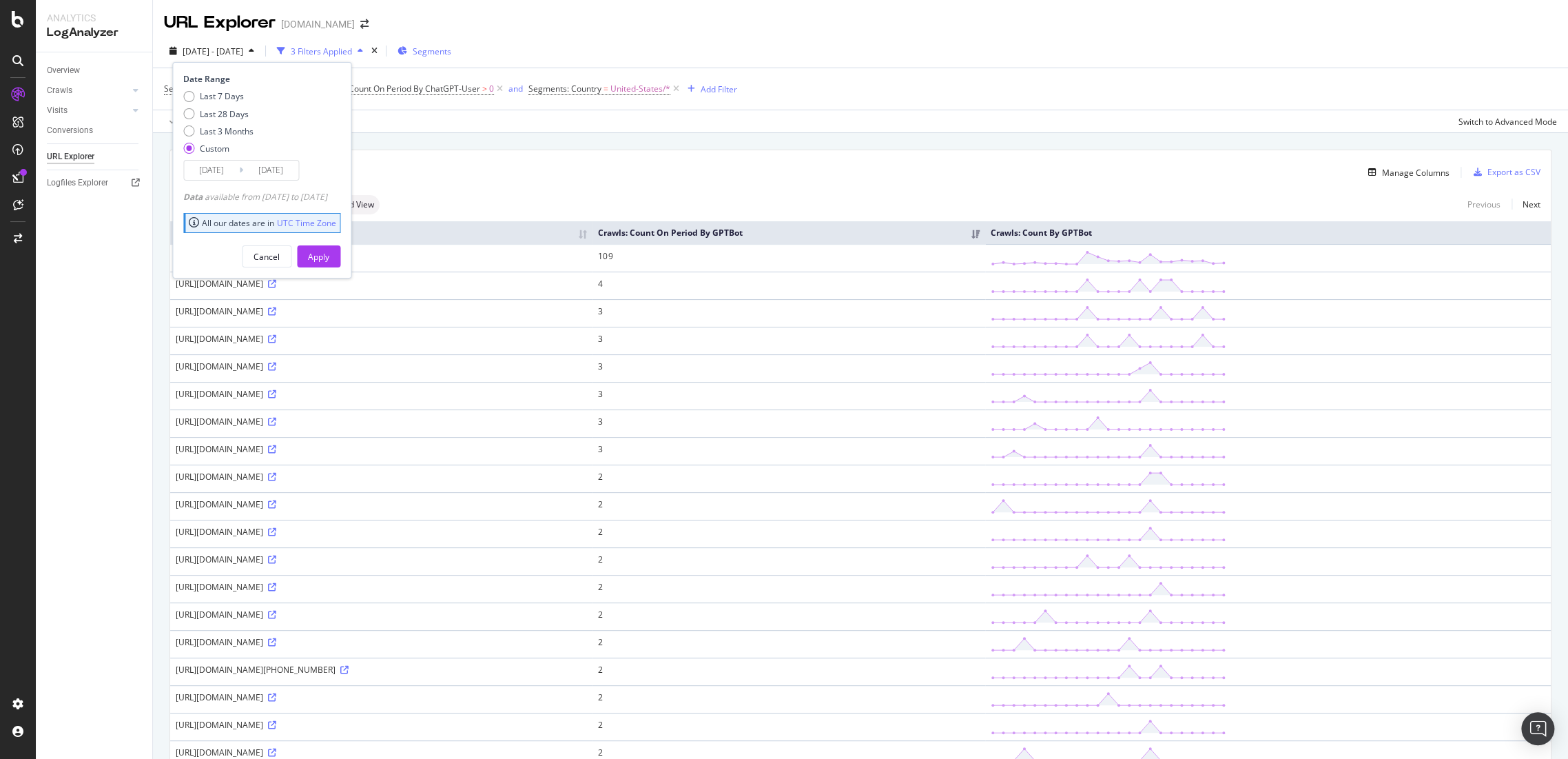 click on "[DATE]" at bounding box center [271, 170] 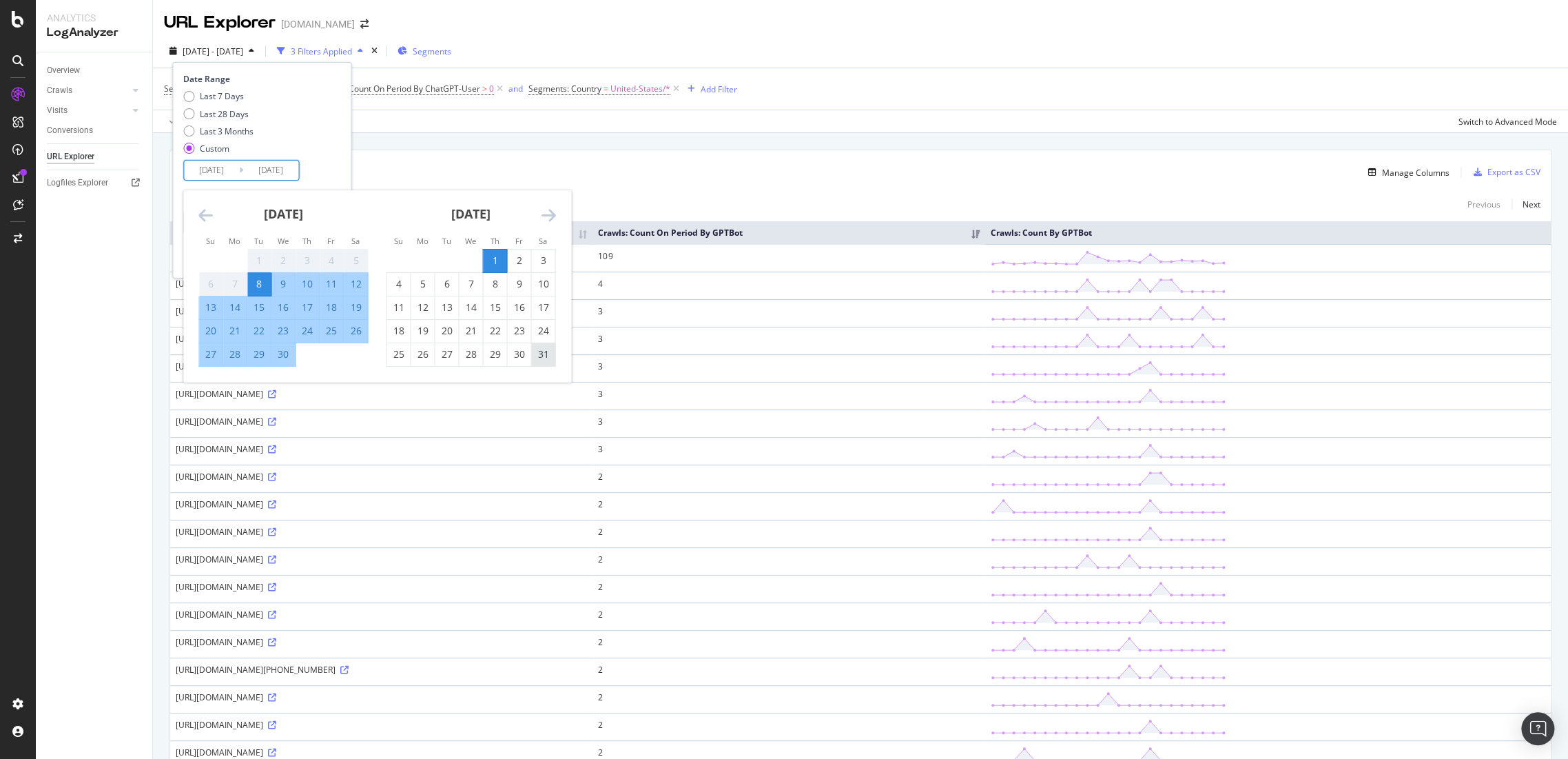 click on "31" at bounding box center (543, 354) 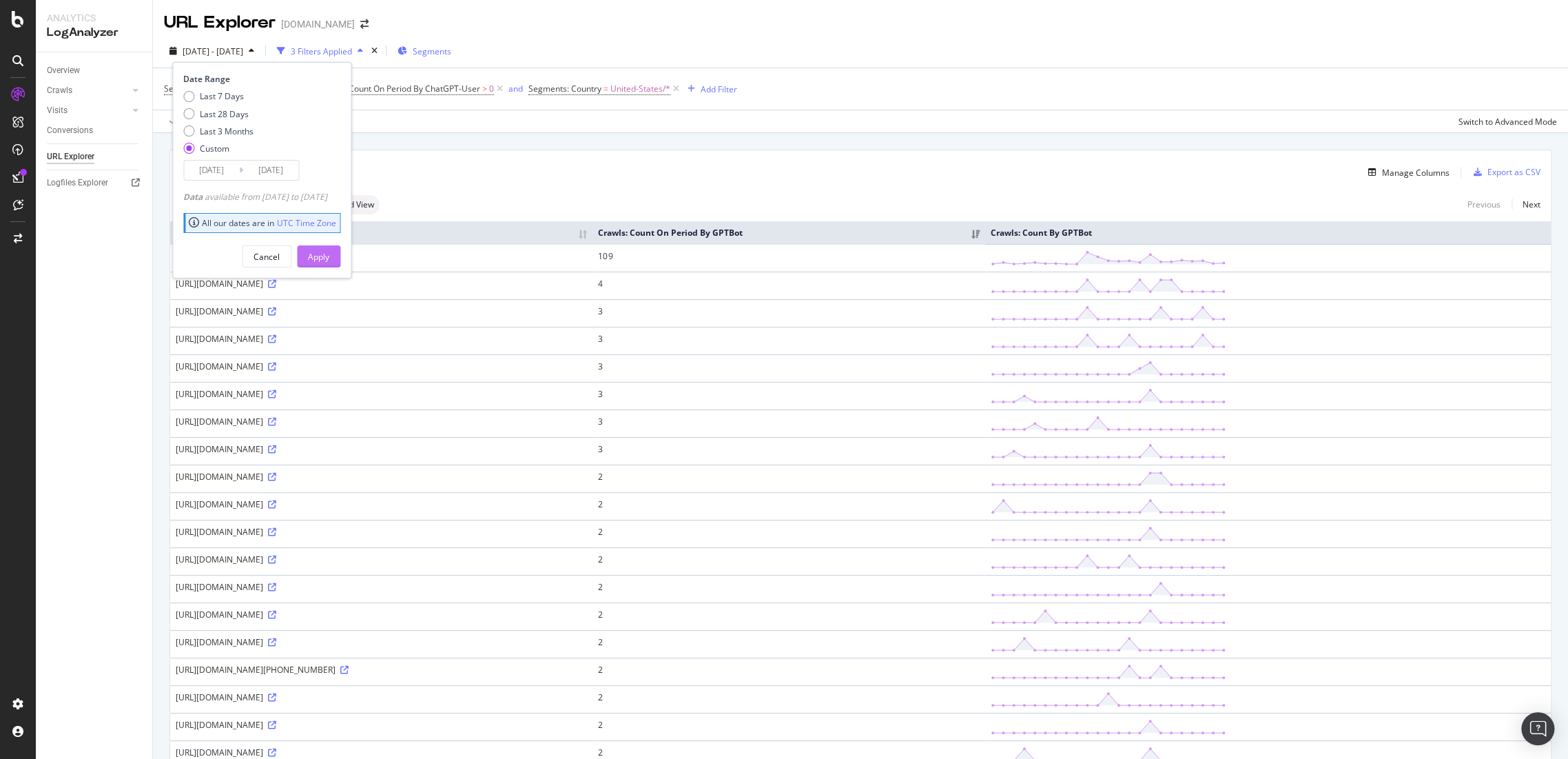 click on "Apply" at bounding box center [318, 256] 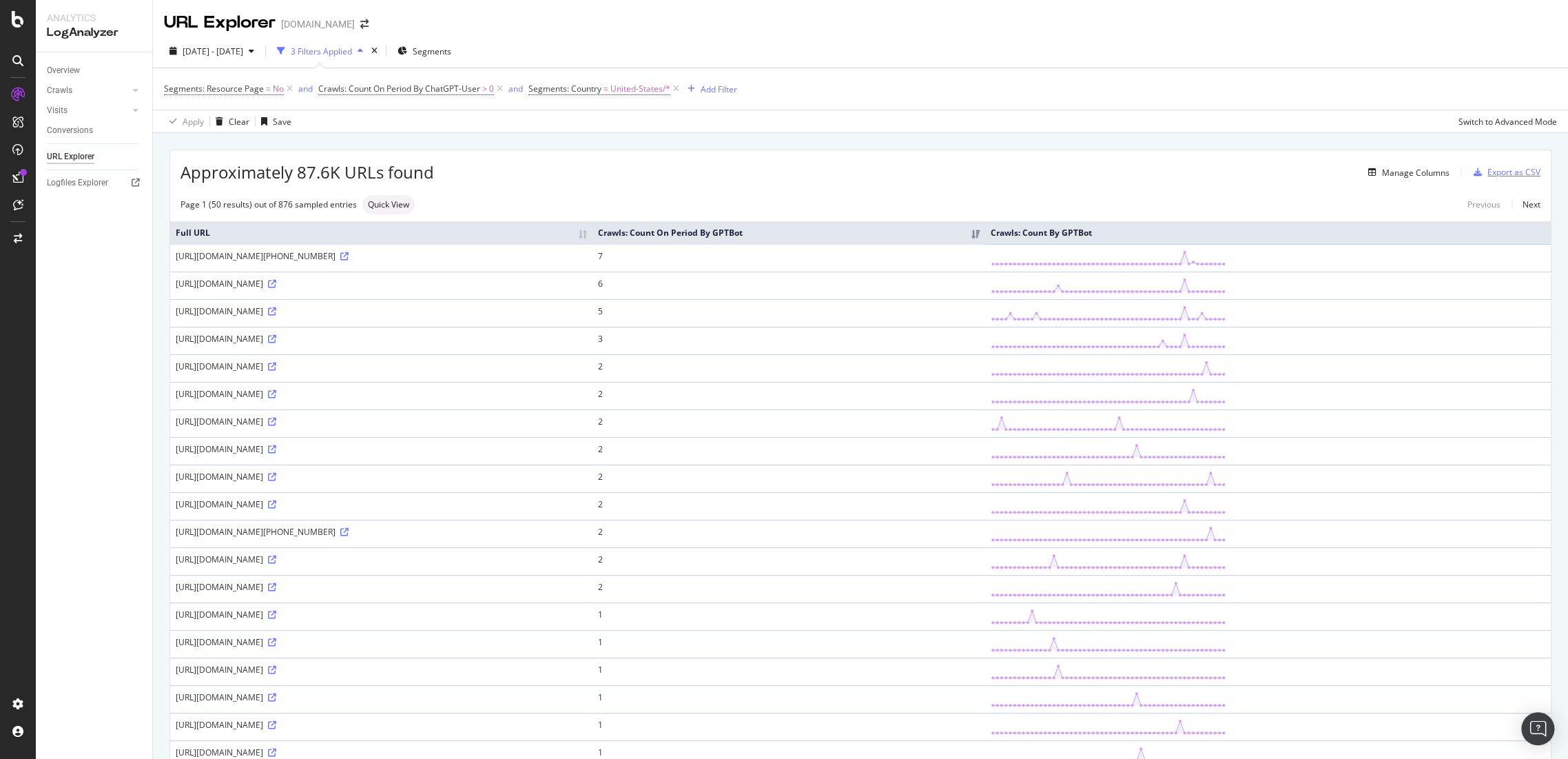 click on "Export as CSV" at bounding box center [1514, 172] 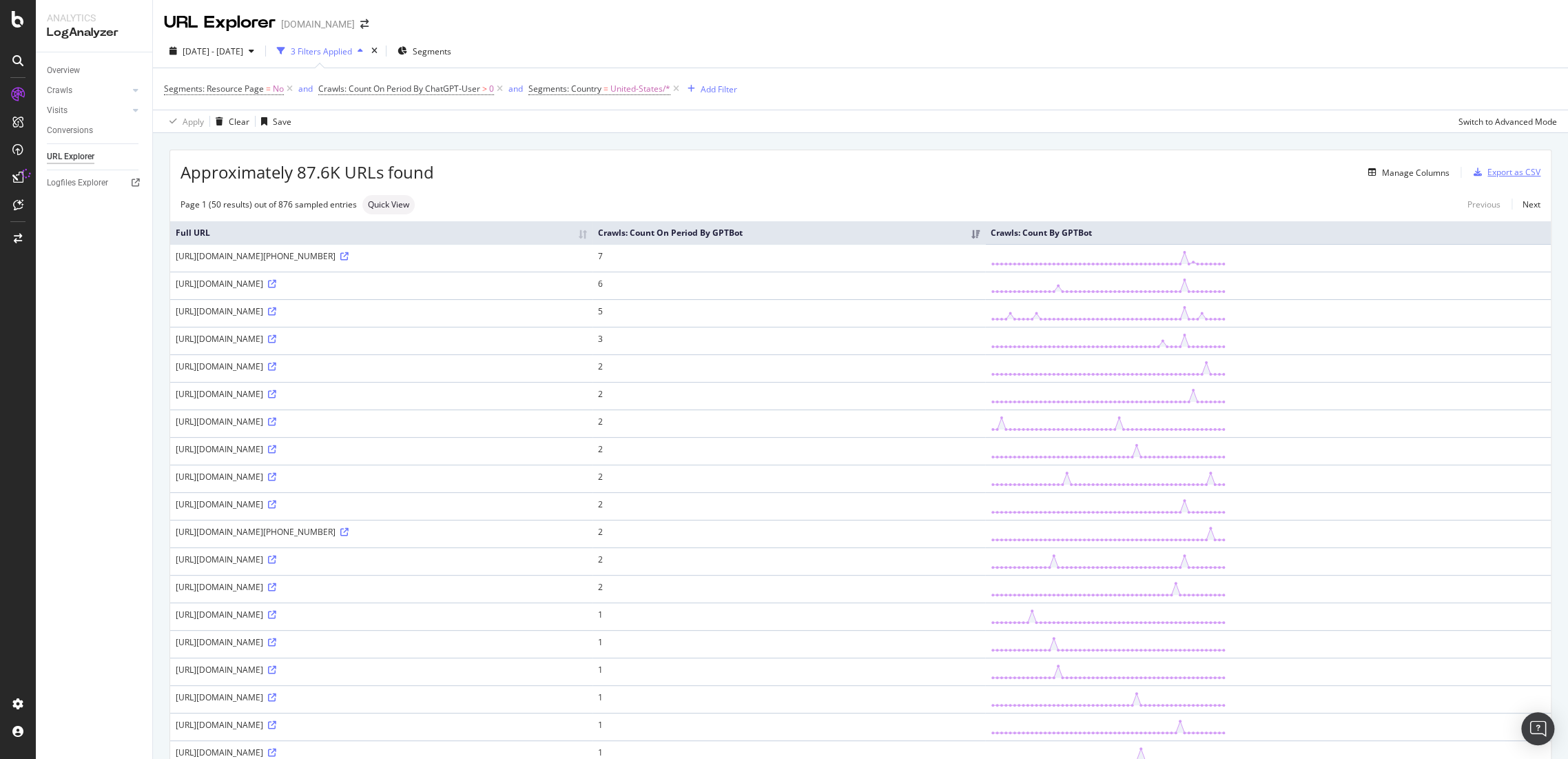 type 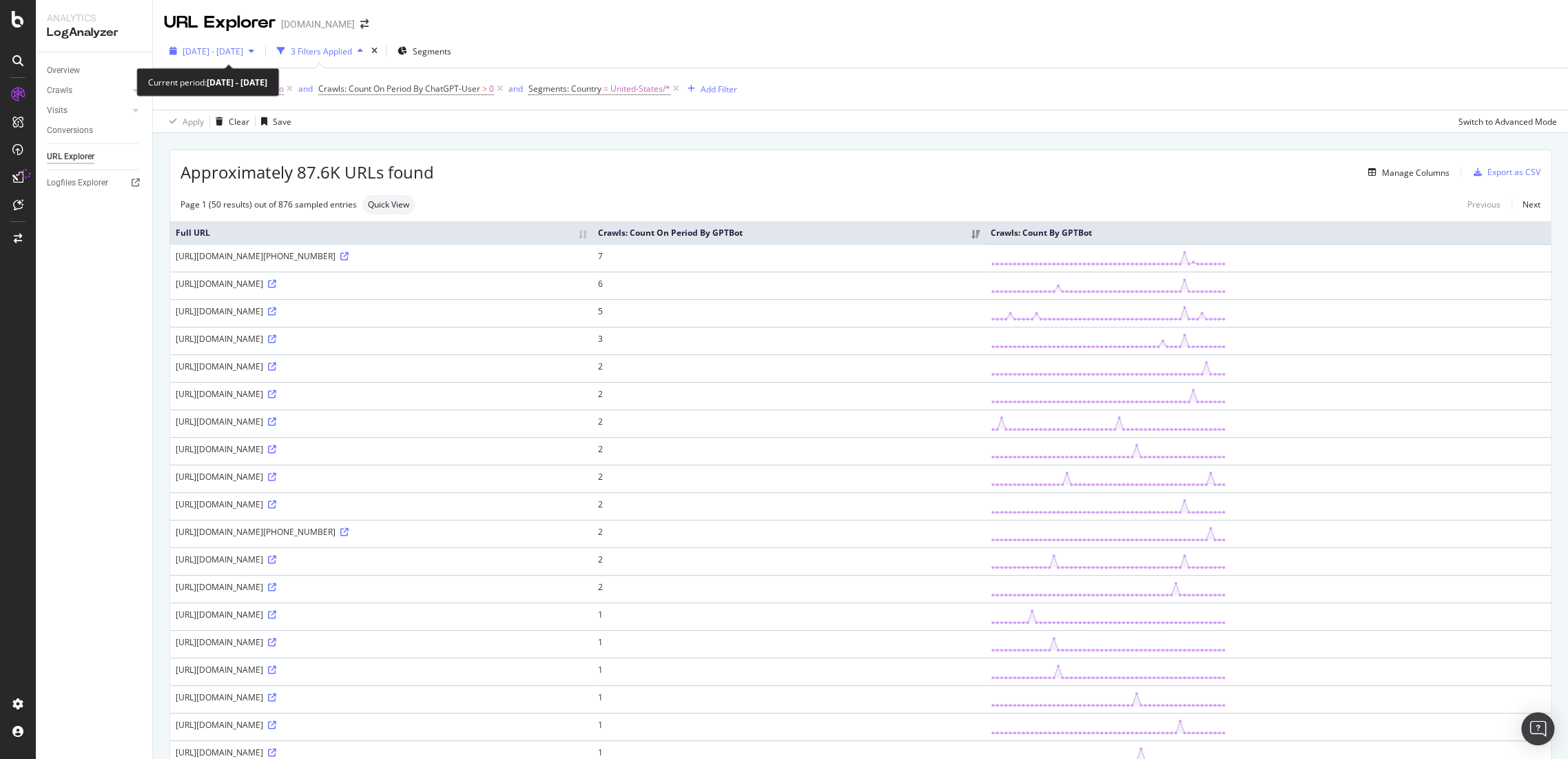click on "2025 Apr. 8th - May. 31st" at bounding box center (213, 51) 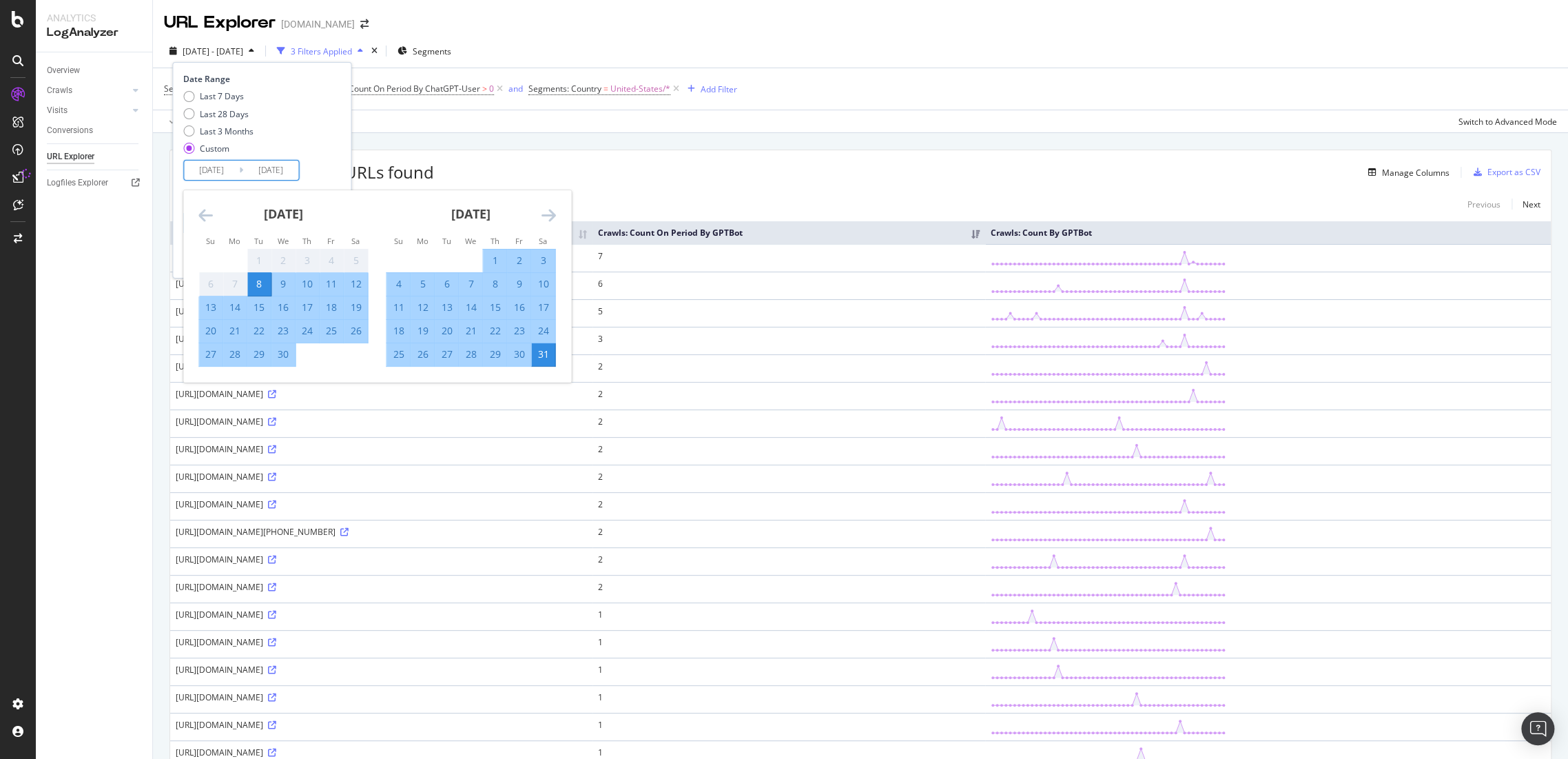 click on "2025/04/08" at bounding box center [212, 170] 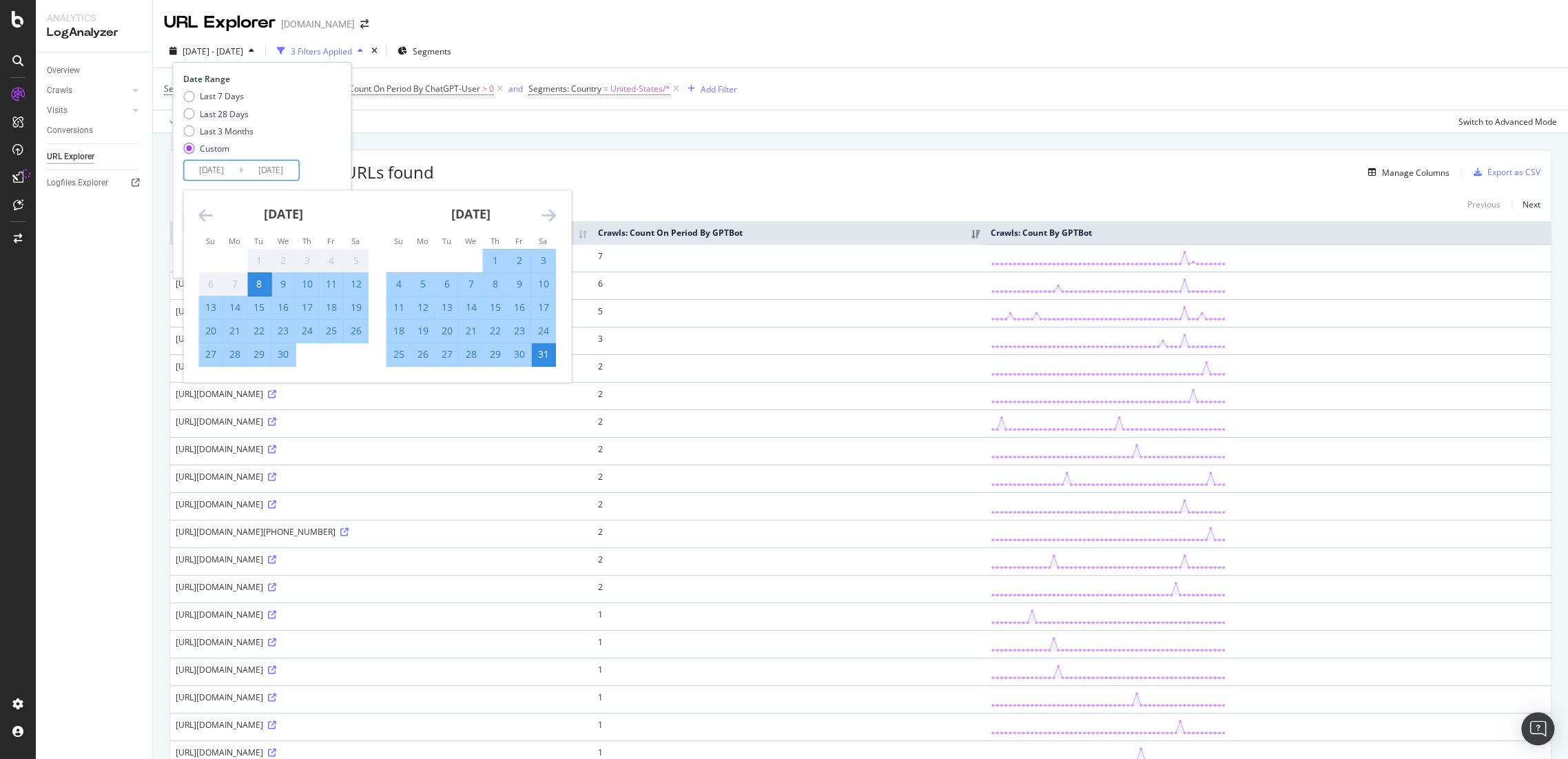 click on "1" at bounding box center (495, 261) 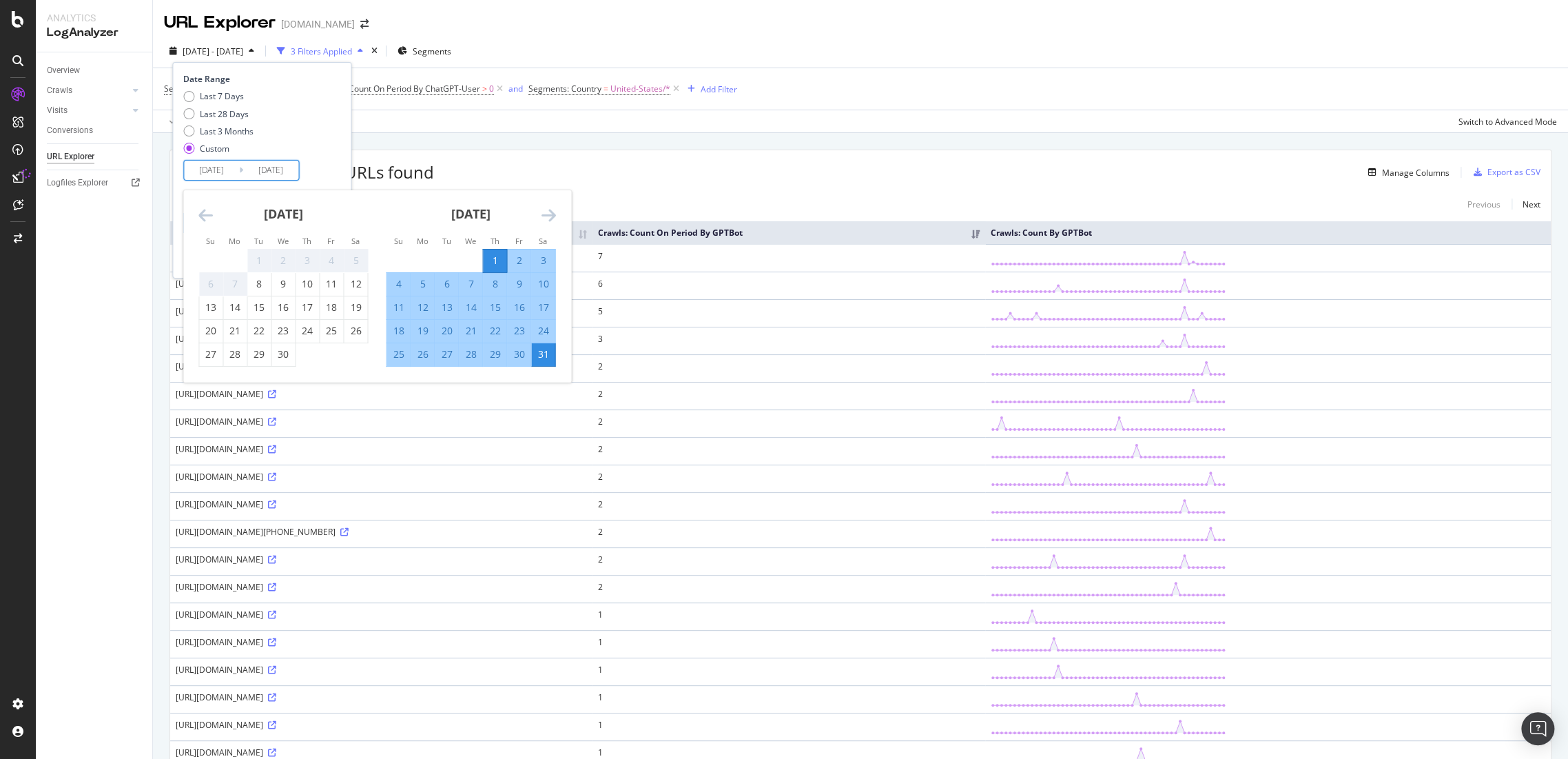 click on "30" at bounding box center [519, 354] 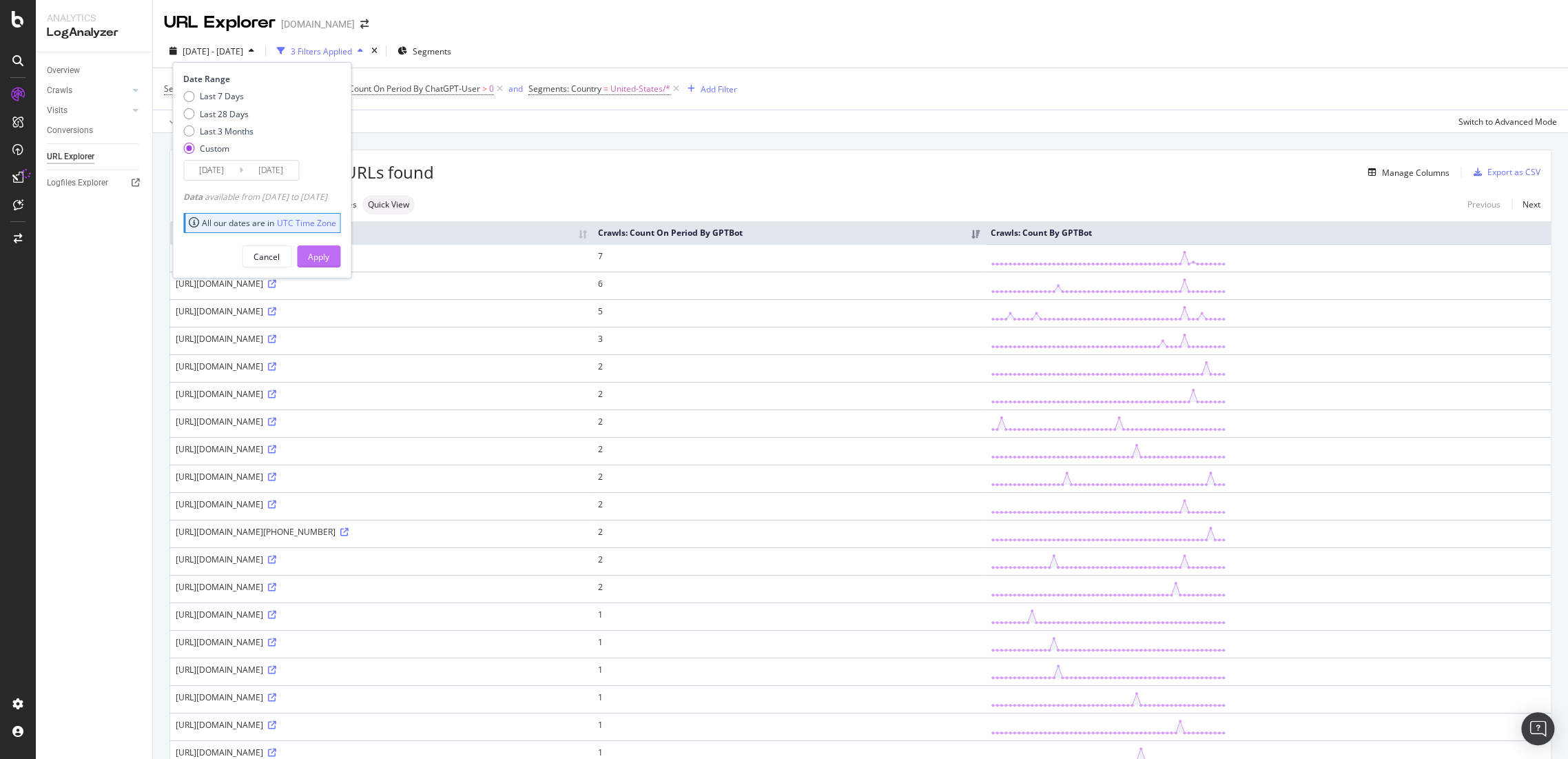 click on "Apply" at bounding box center [318, 256] 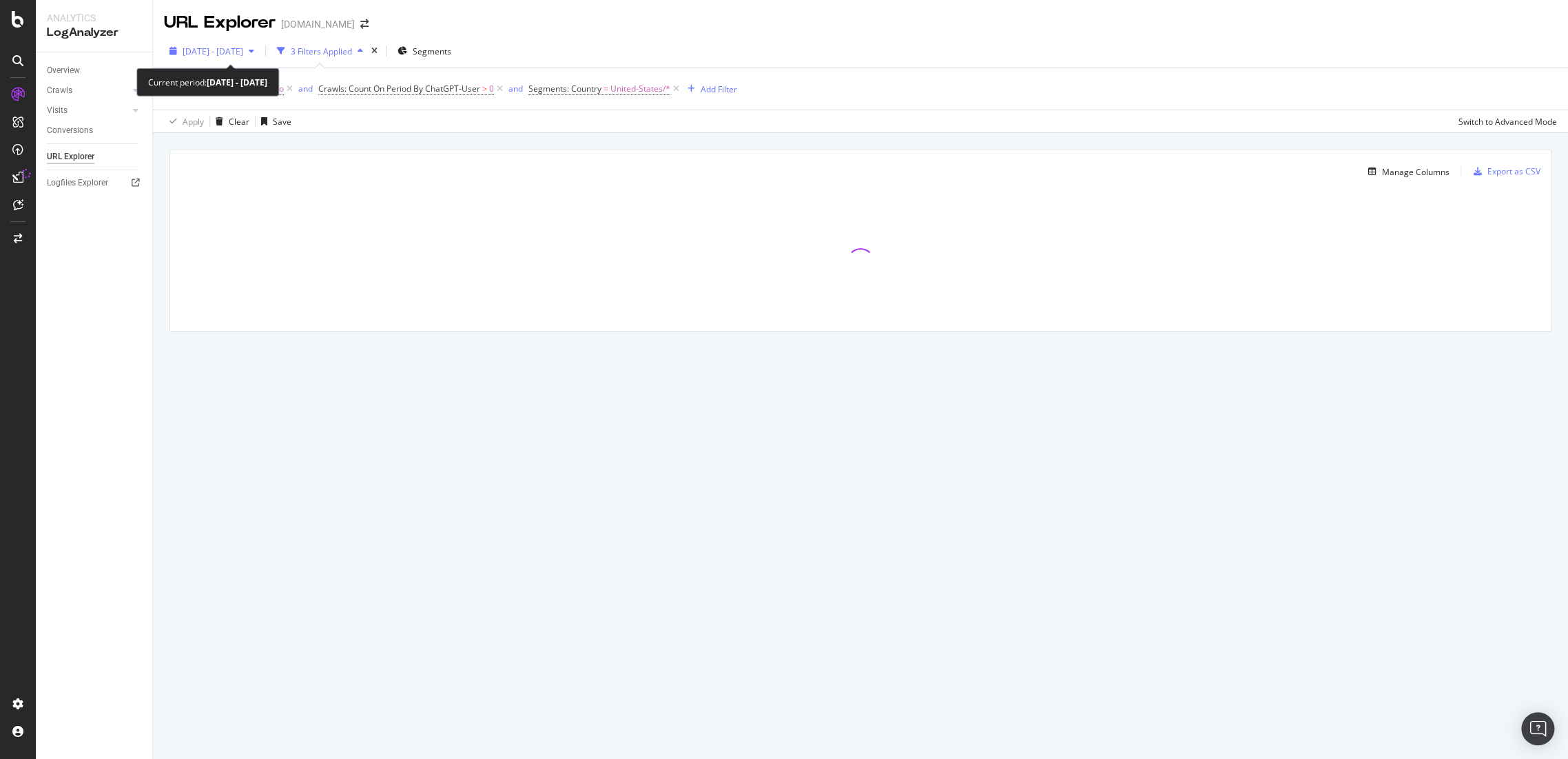 click on "2025 May. 1st - May. 30th" at bounding box center [213, 51] 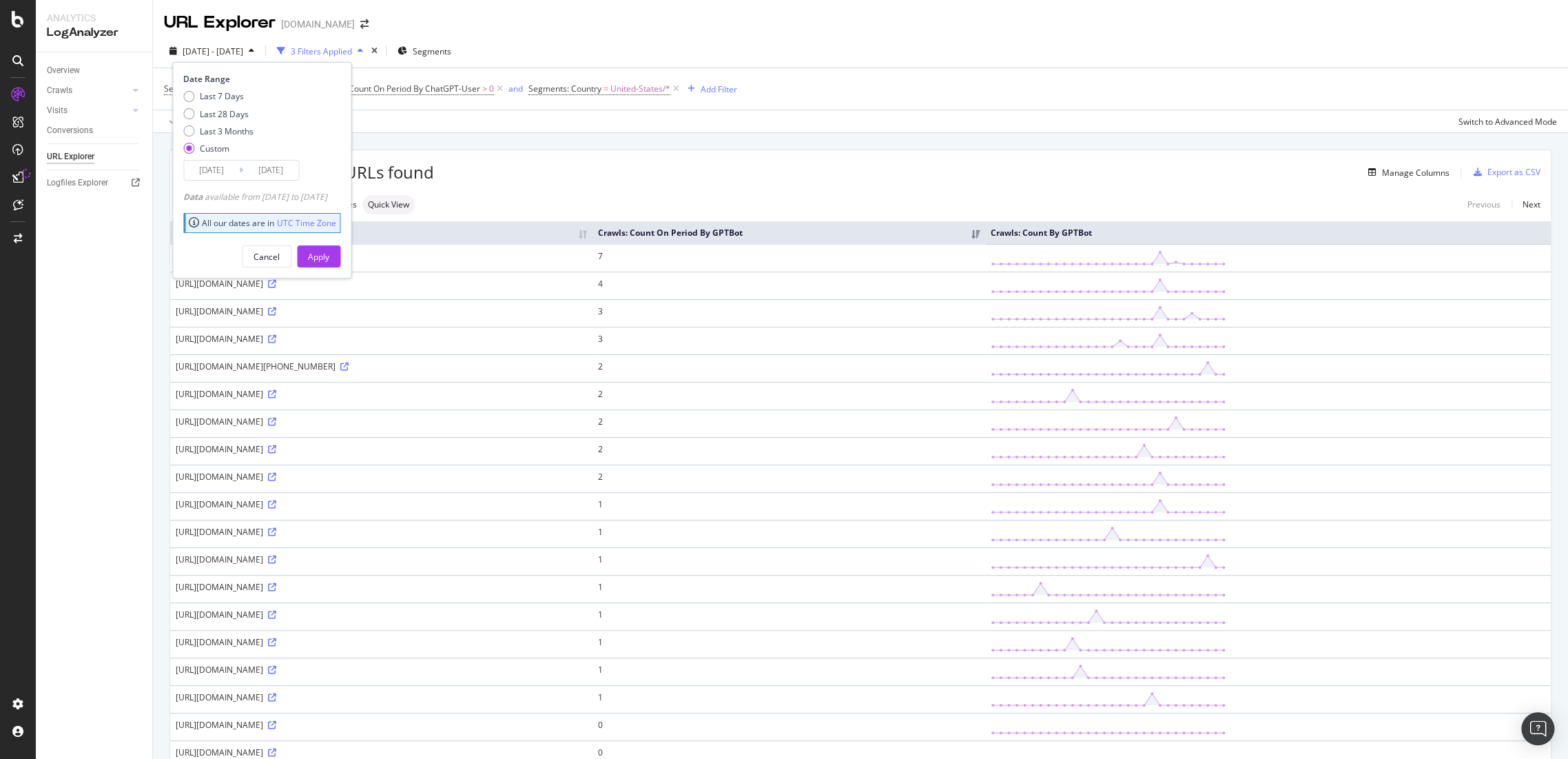 click on "2025/05/30" at bounding box center (271, 170) 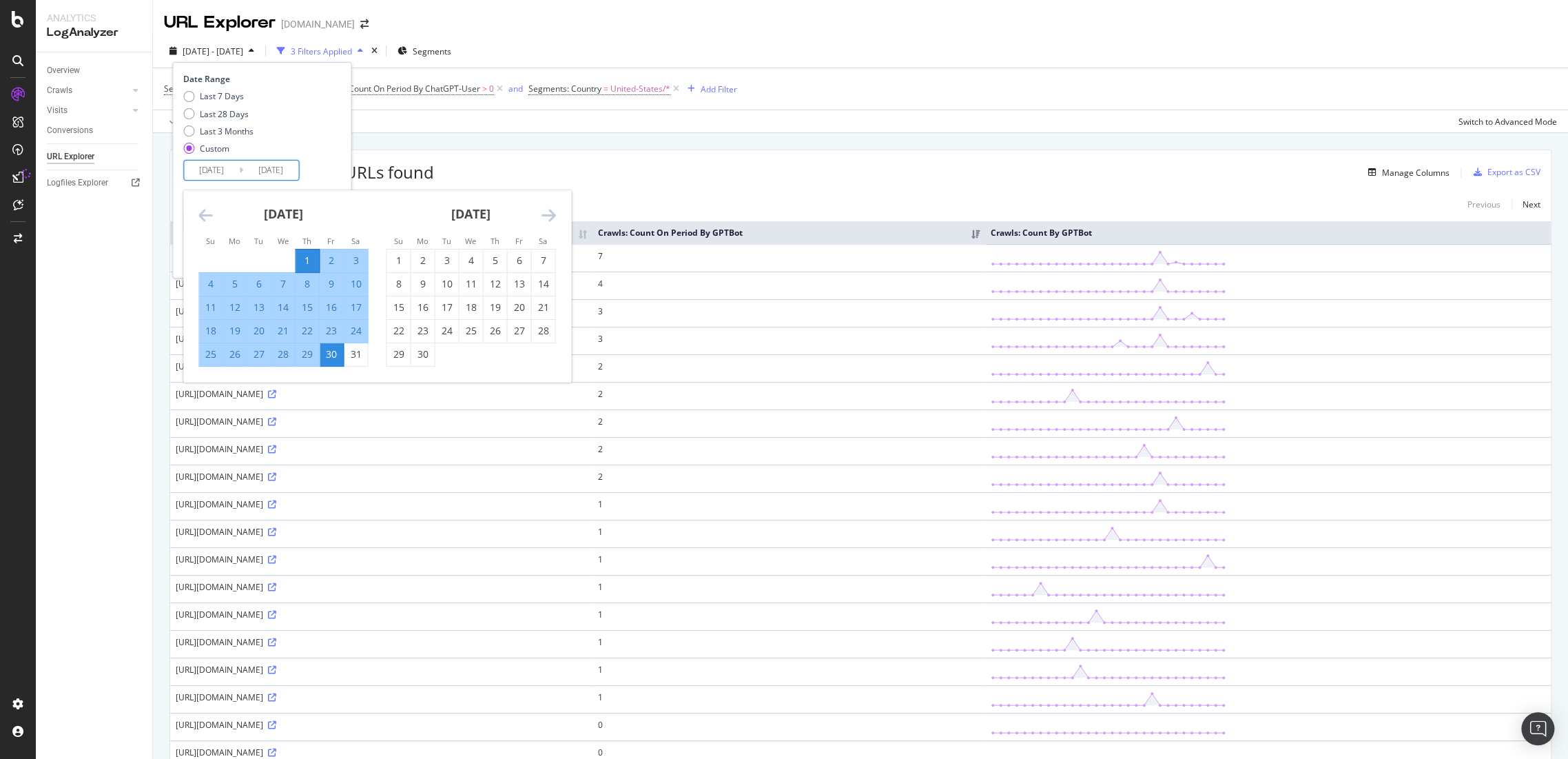 click on "1" at bounding box center [307, 261] 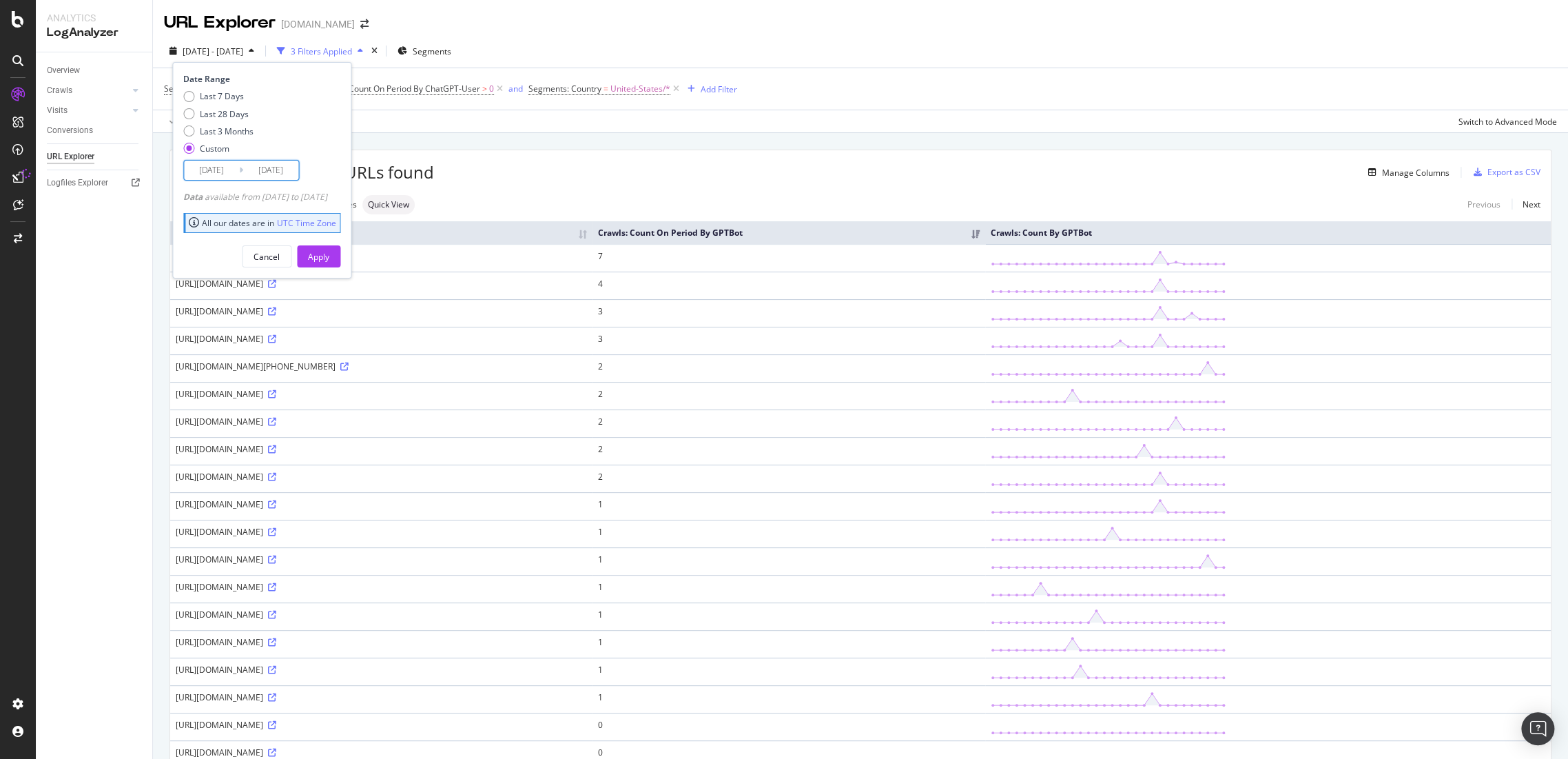 click on "2025/05/01" at bounding box center [271, 170] 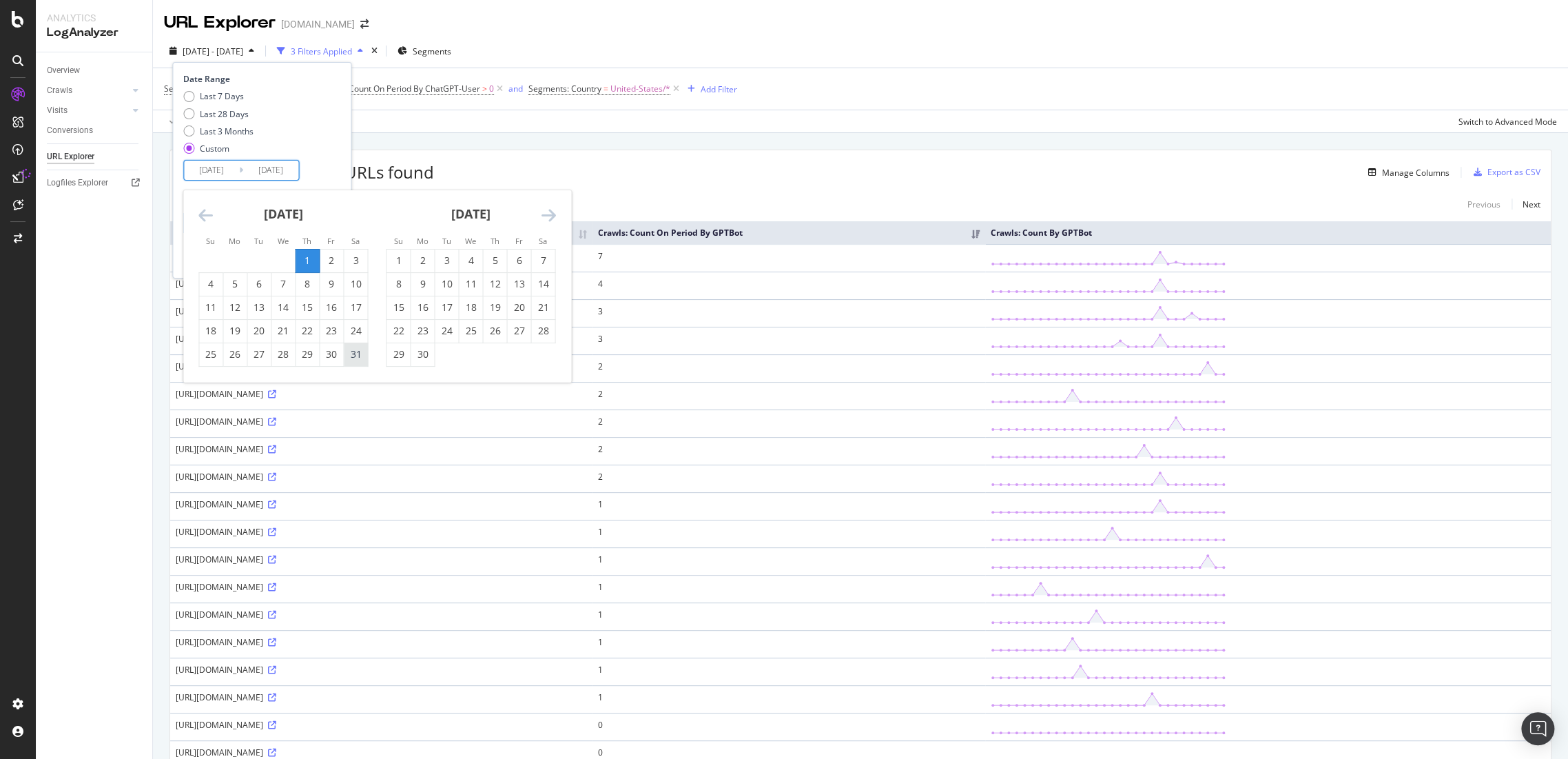 click on "31" at bounding box center [355, 354] 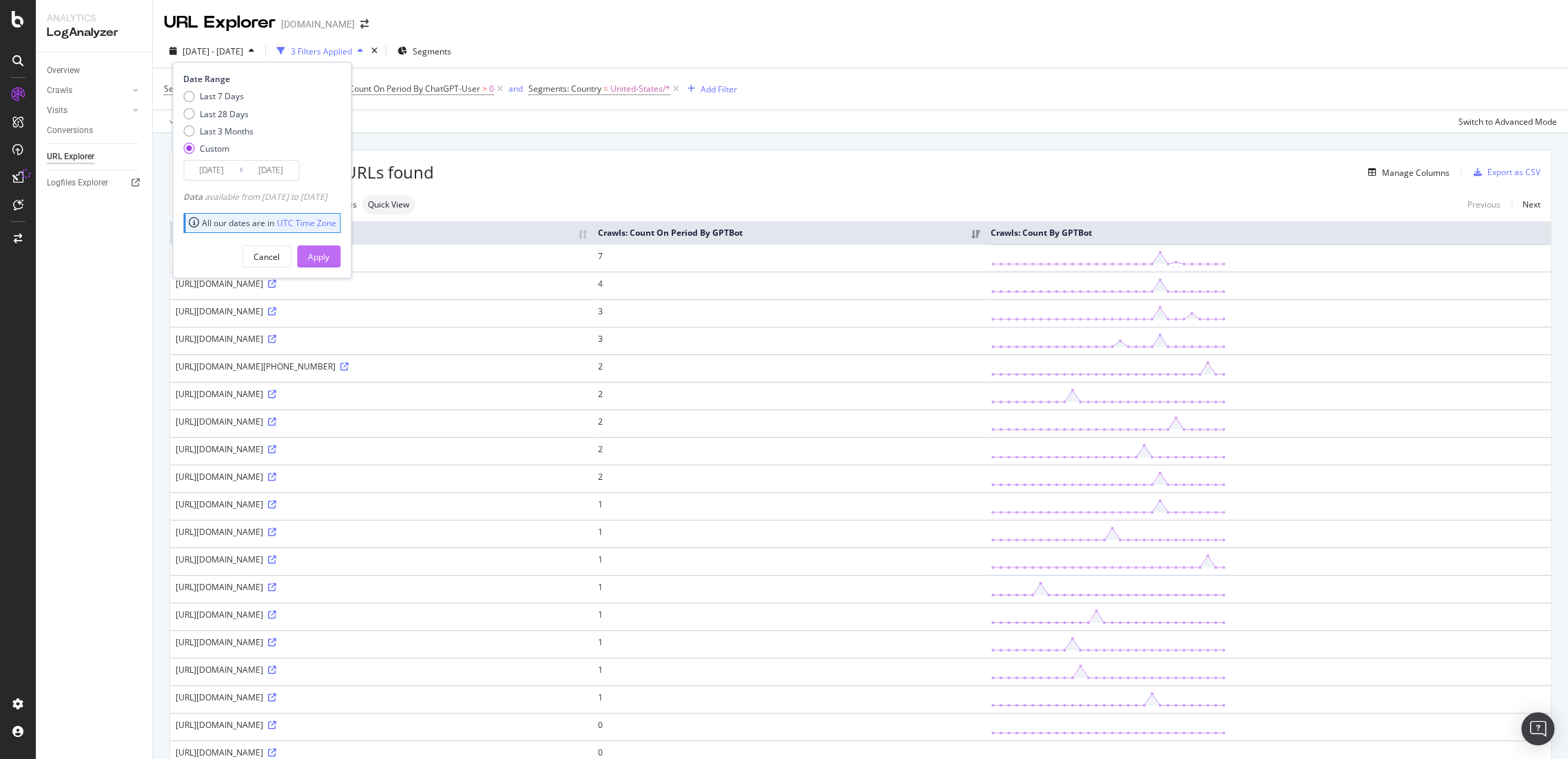 click on "Apply" at bounding box center (318, 256) 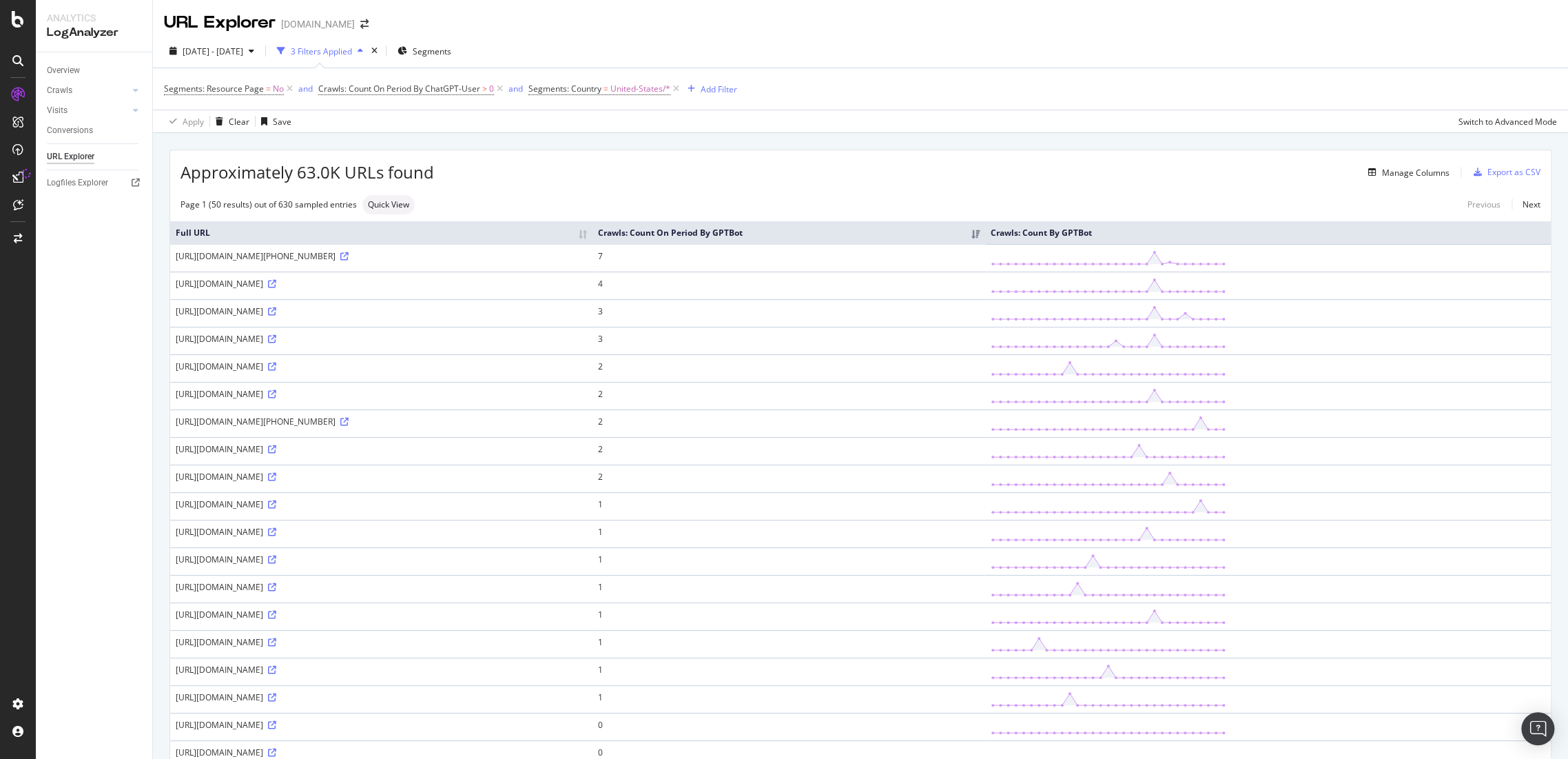 drag, startPoint x: 1525, startPoint y: 33, endPoint x: 1525, endPoint y: 57, distance: 24 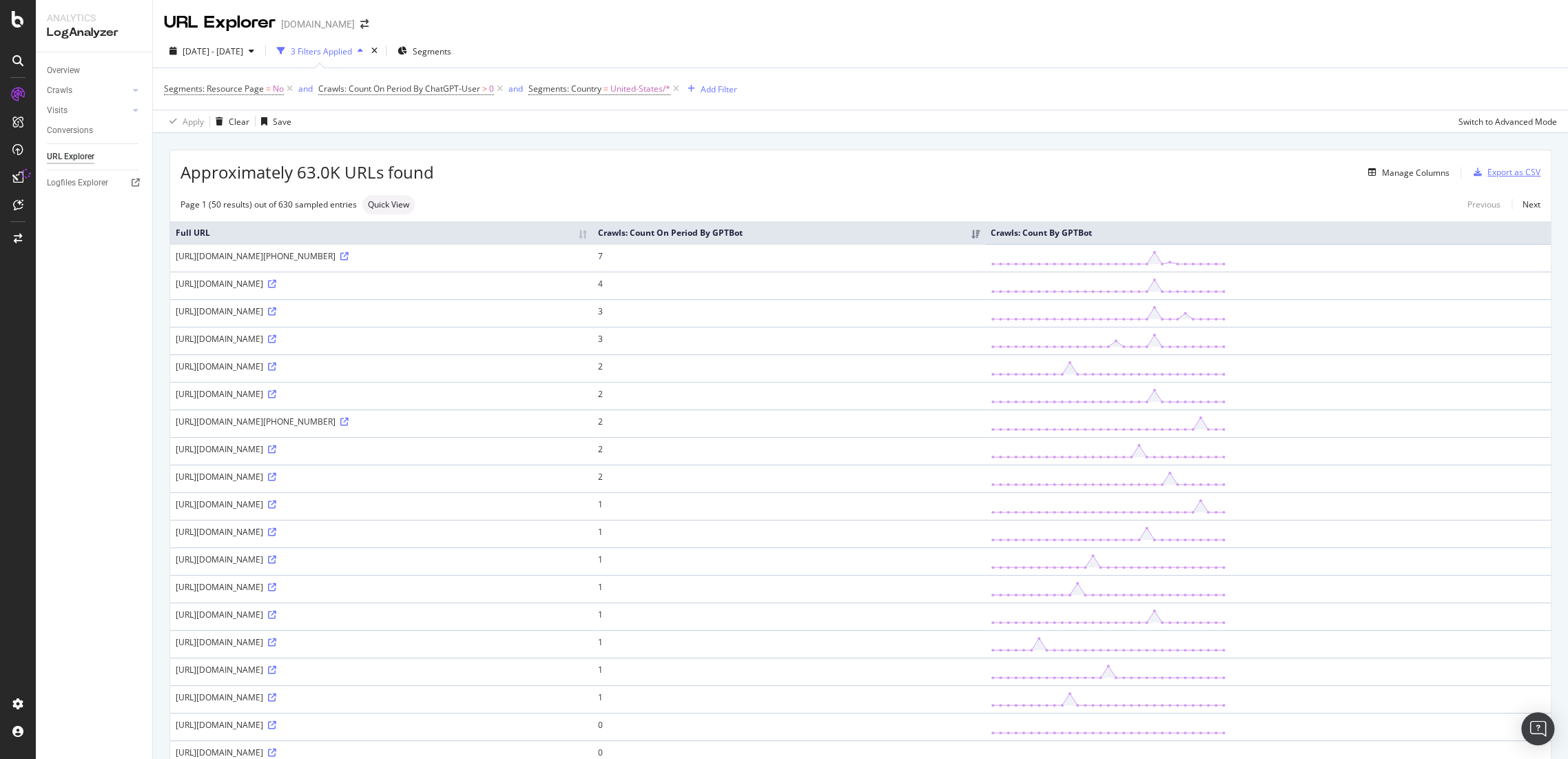 click on "Export as CSV" at bounding box center (1514, 172) 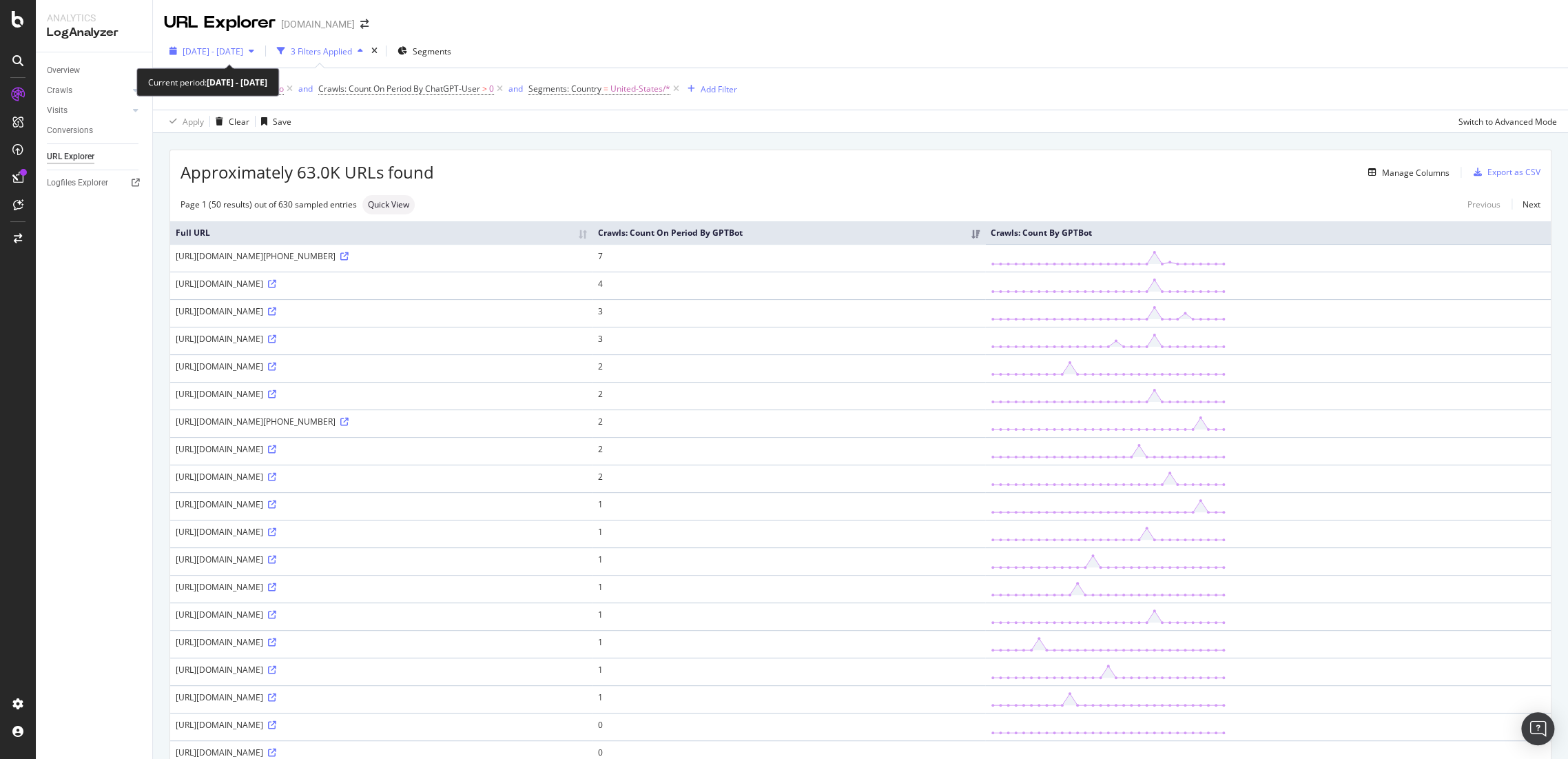click on "2025 May. 1st - May. 31st" at bounding box center [213, 51] 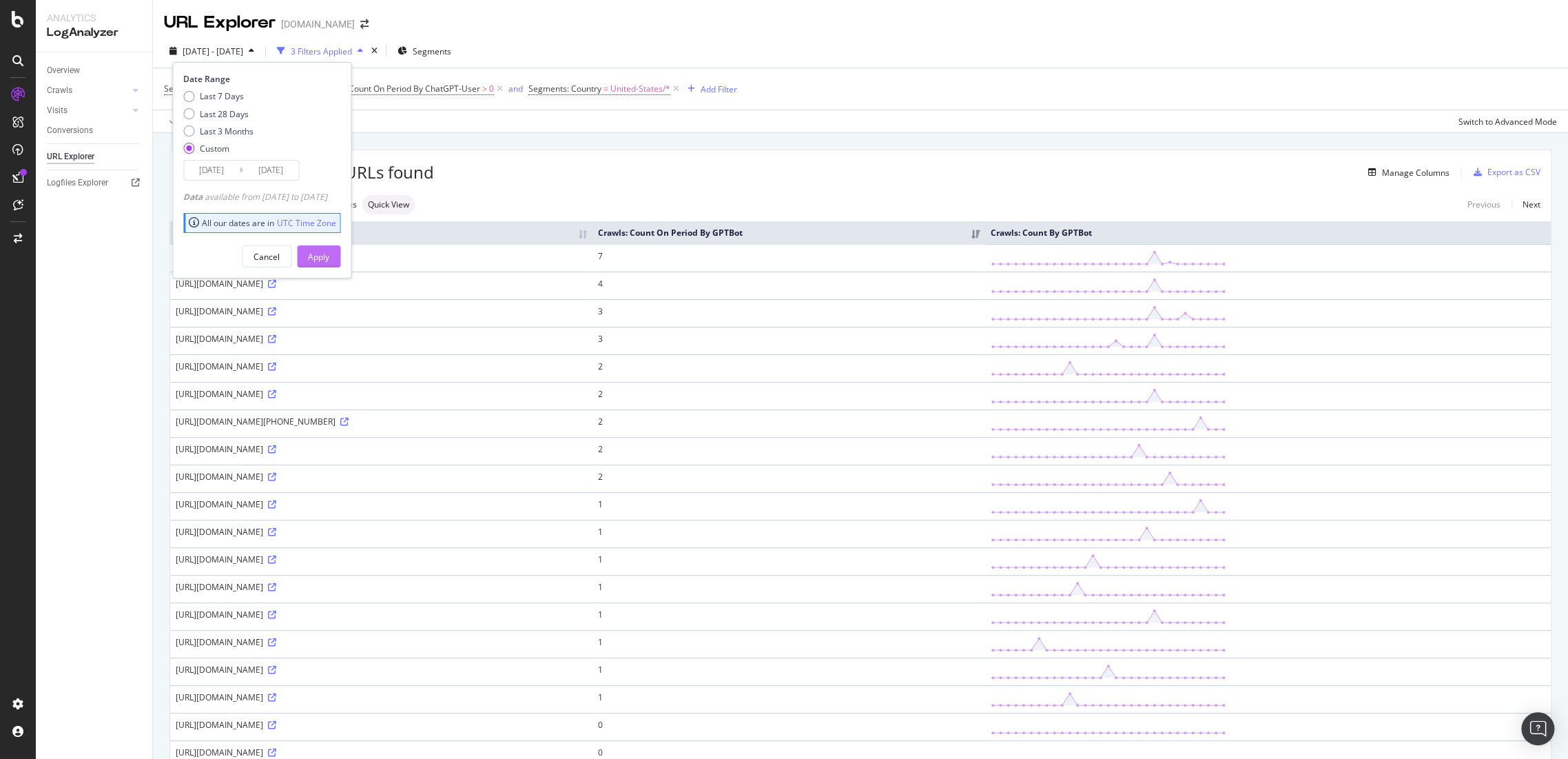 click on "Apply" at bounding box center [318, 256] 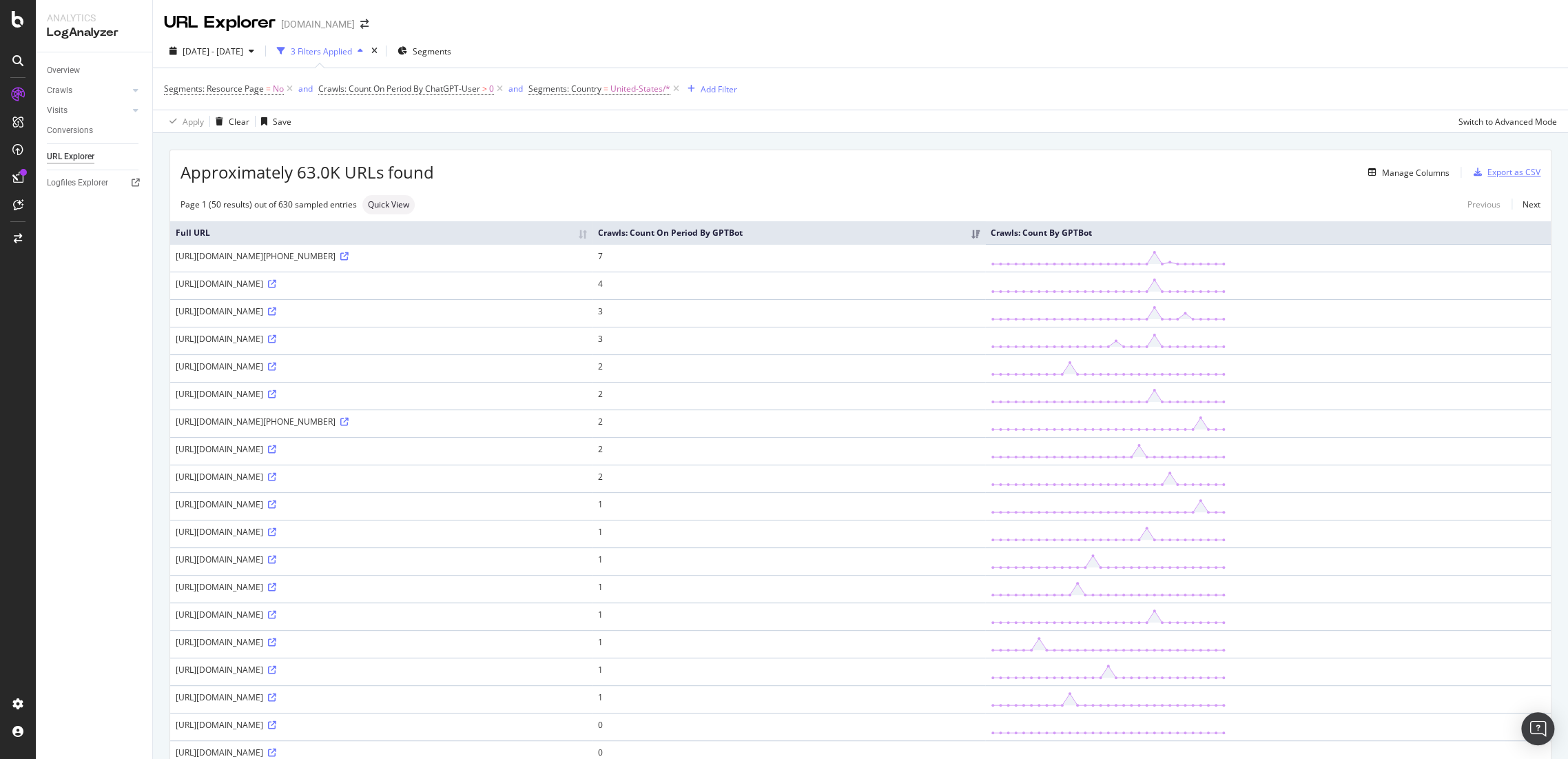 click on "Export as CSV" at bounding box center (1514, 172) 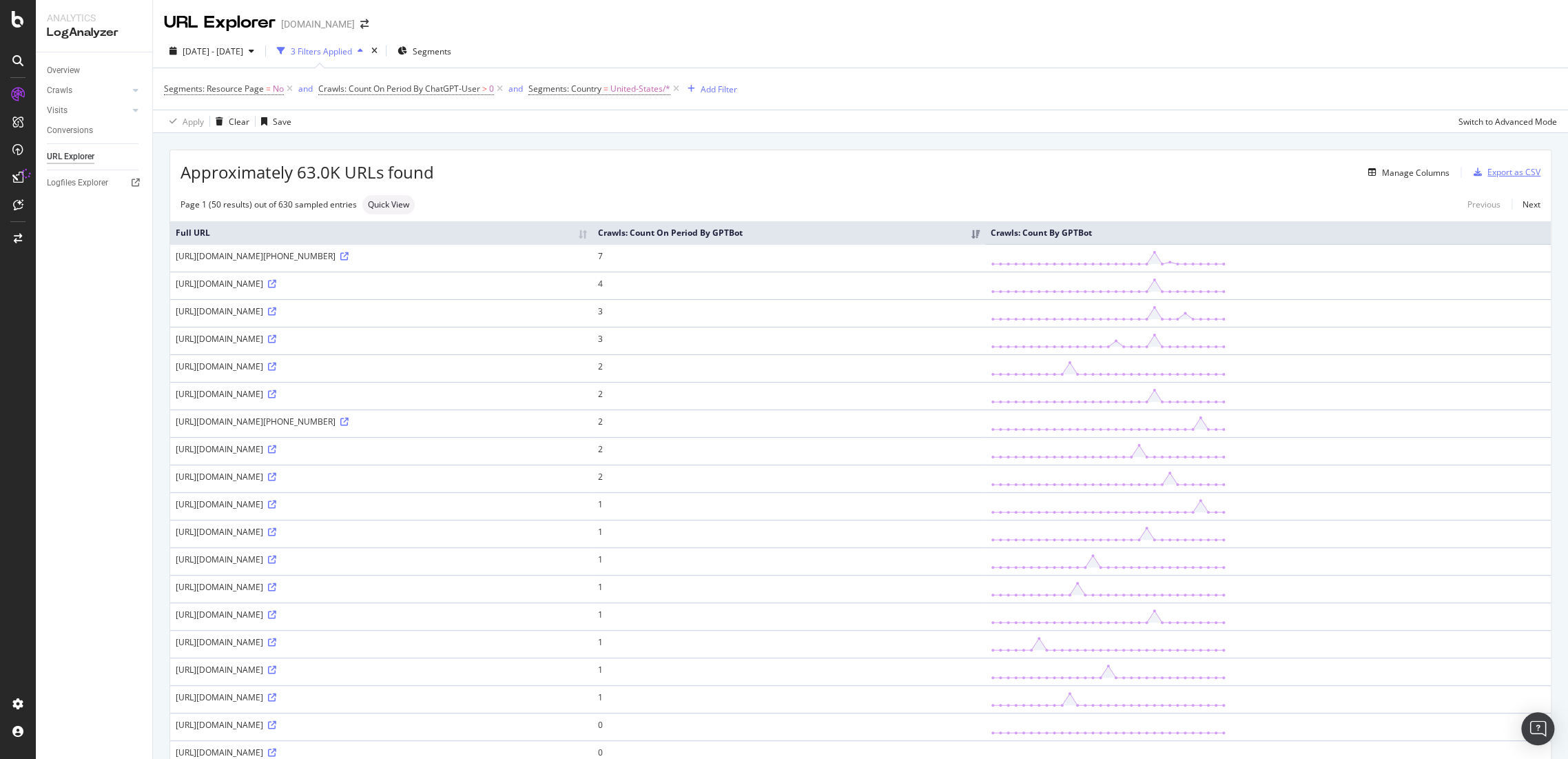 click on "Export as CSV" at bounding box center (1514, 172) 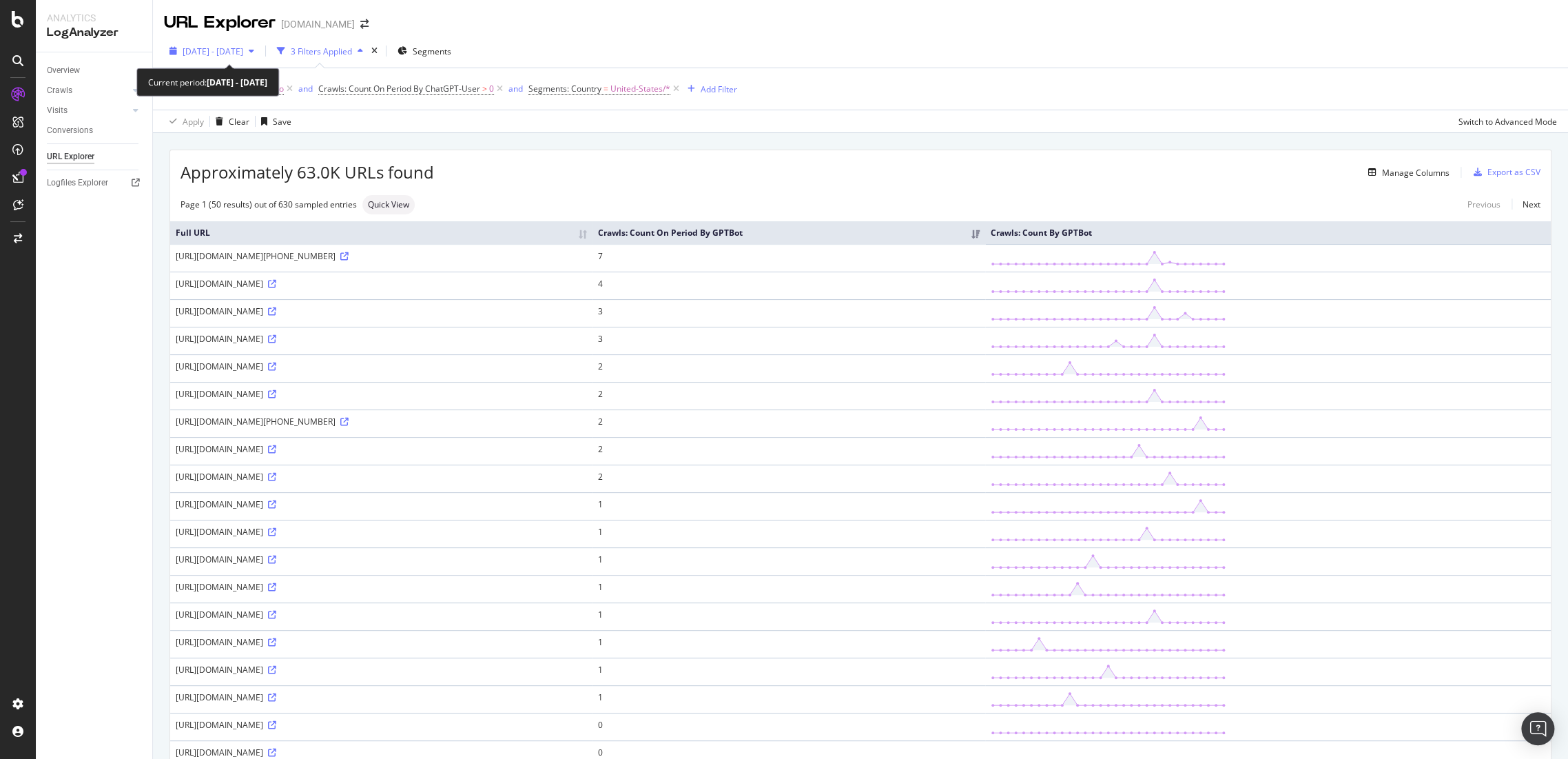 click on "2025 May. 1st - May. 31st" at bounding box center (213, 51) 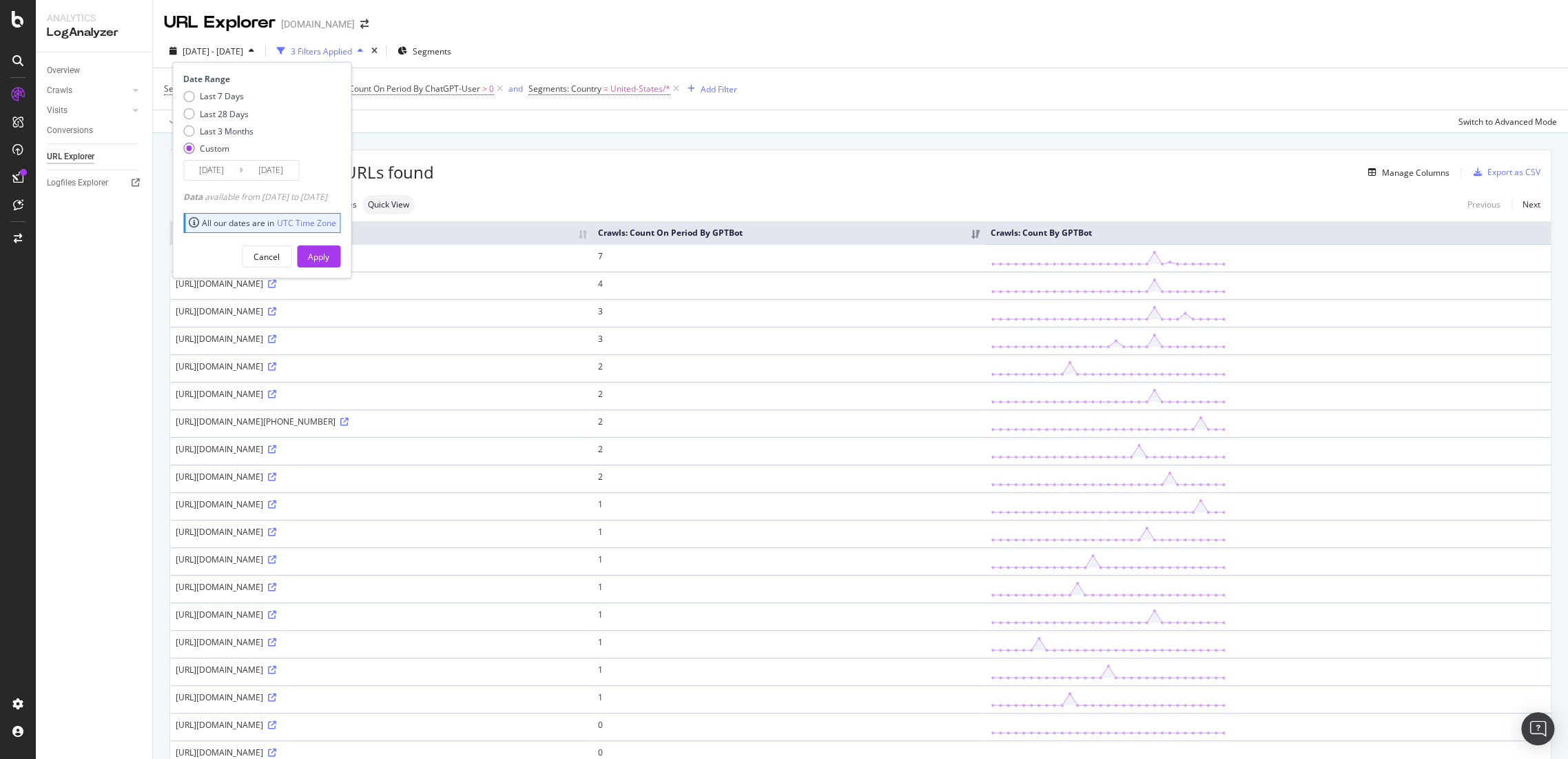 click on "2025/05/01" at bounding box center (212, 170) 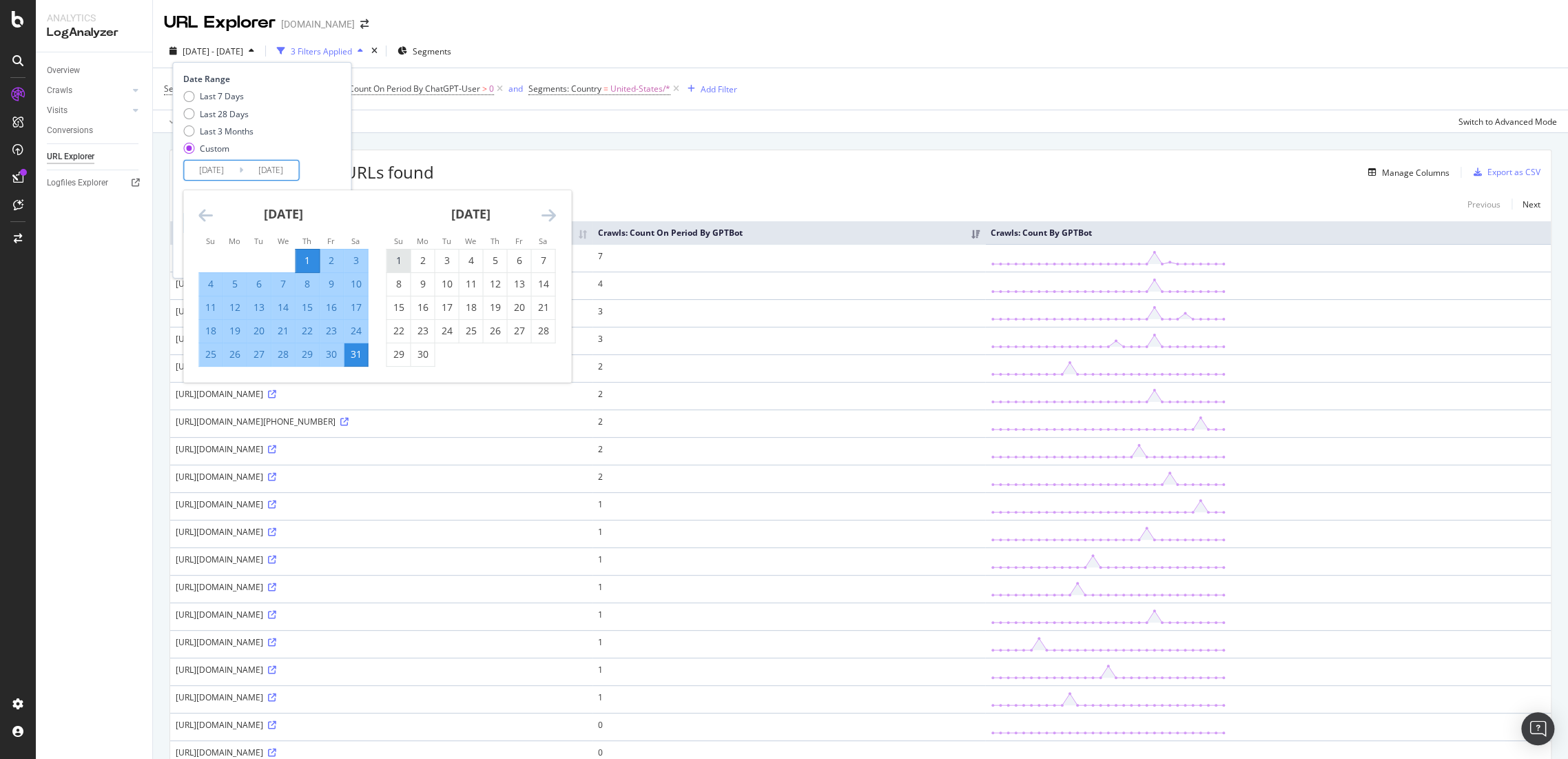 click on "1" at bounding box center [398, 261] 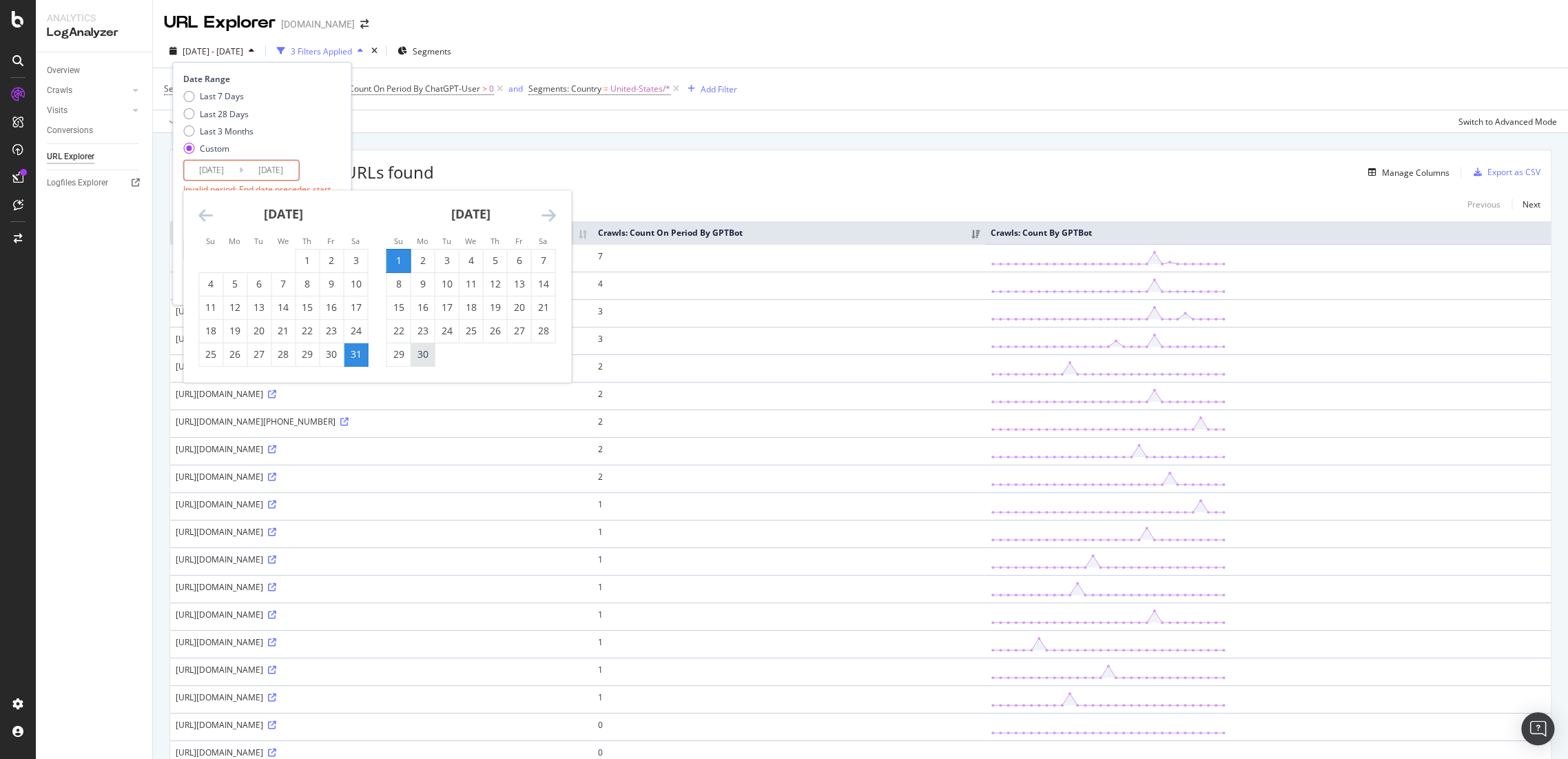 click on "30" at bounding box center [422, 354] 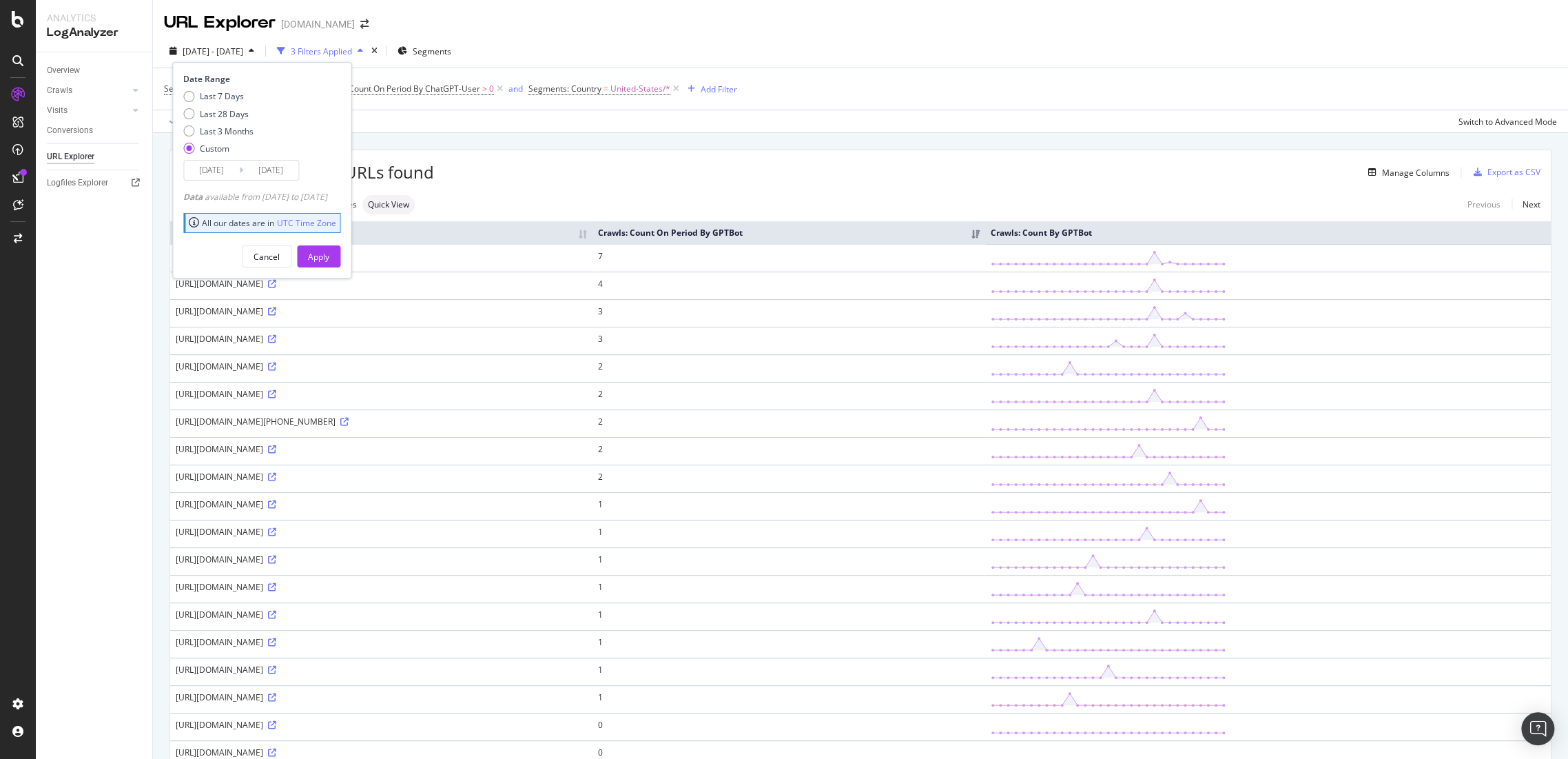 type on "2025/06/30" 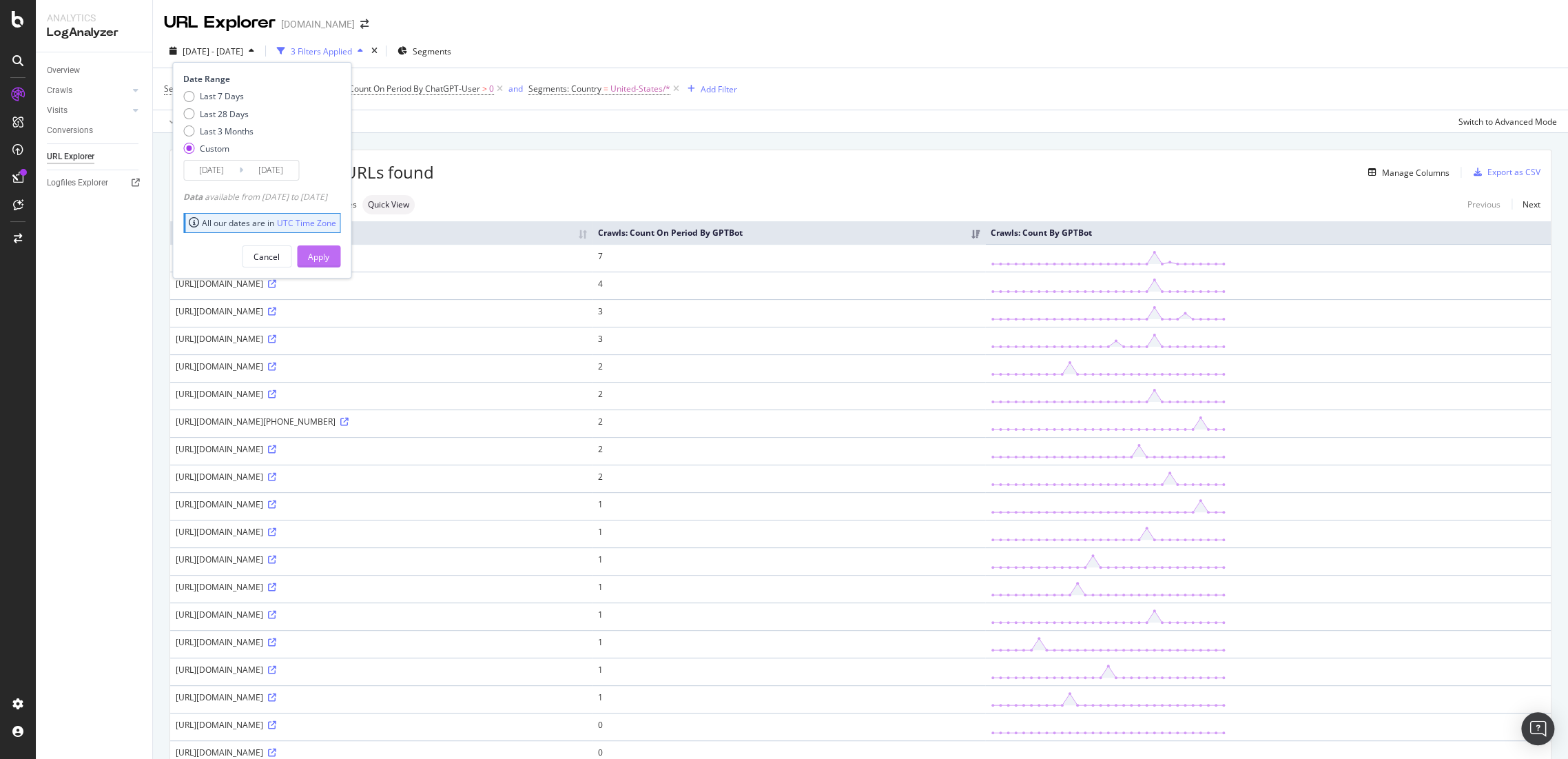 click on "Apply" at bounding box center [318, 256] 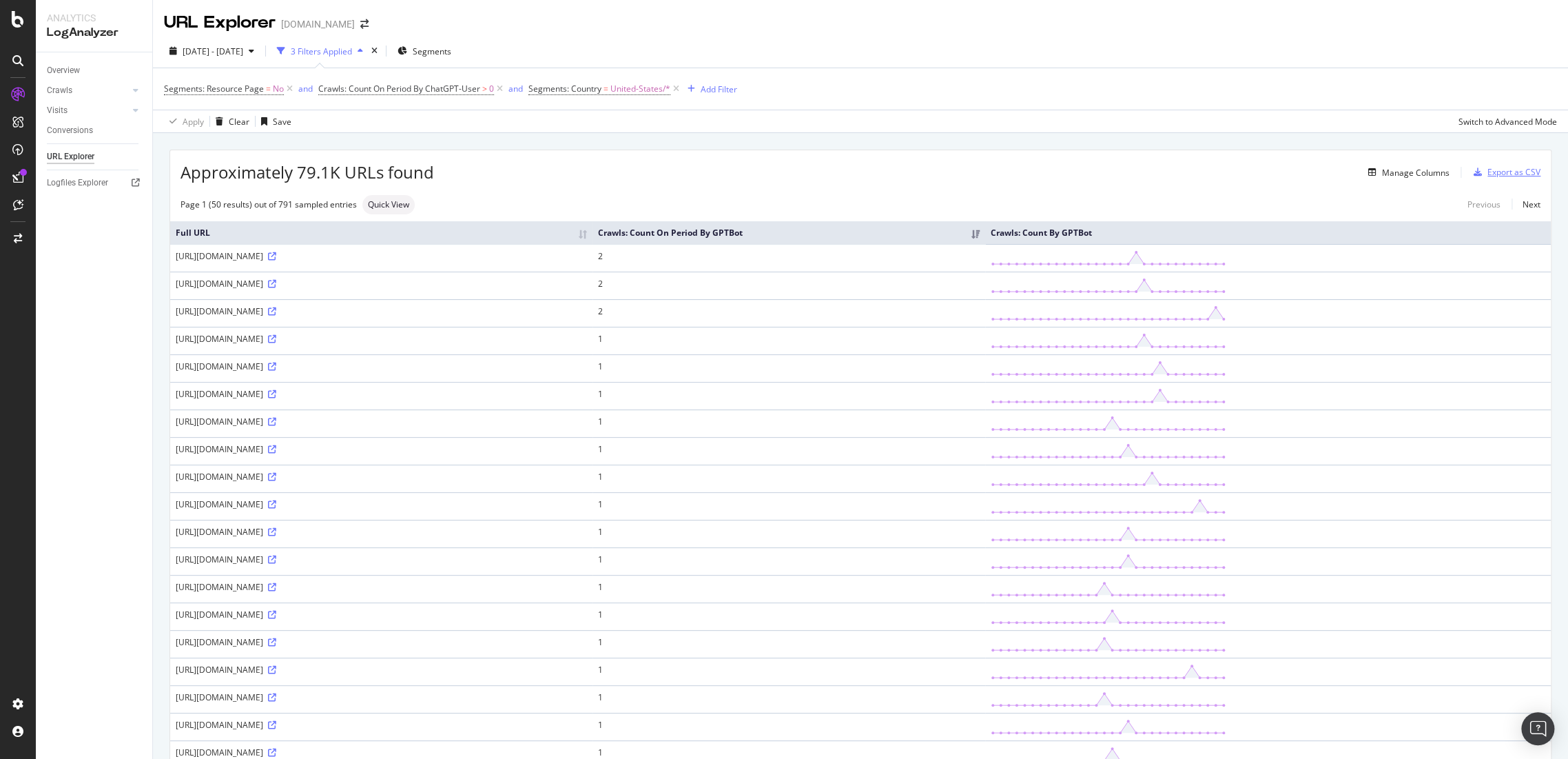 click on "Export as CSV" at bounding box center (1514, 172) 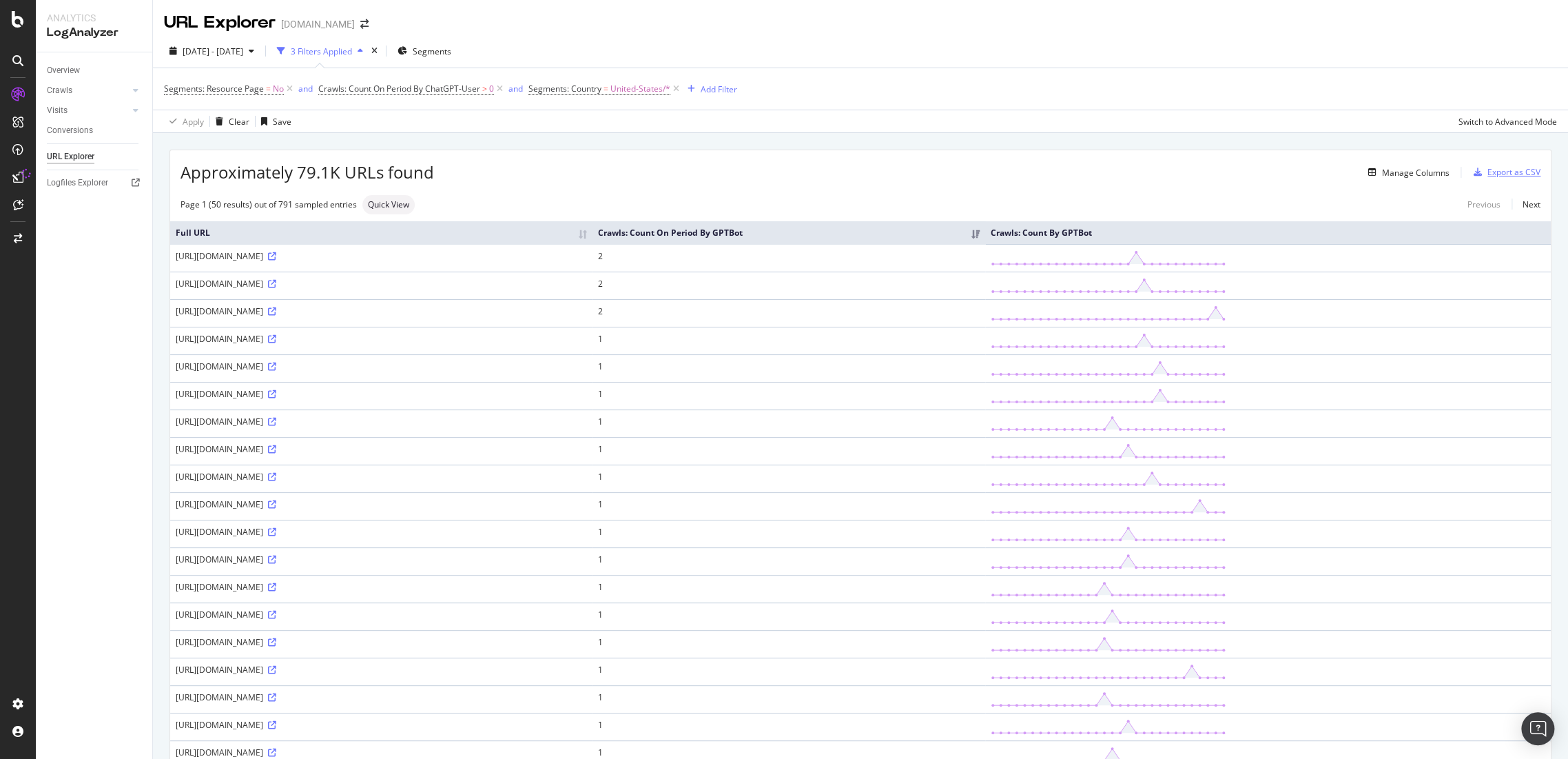 click on "Export as CSV" at bounding box center [1514, 172] 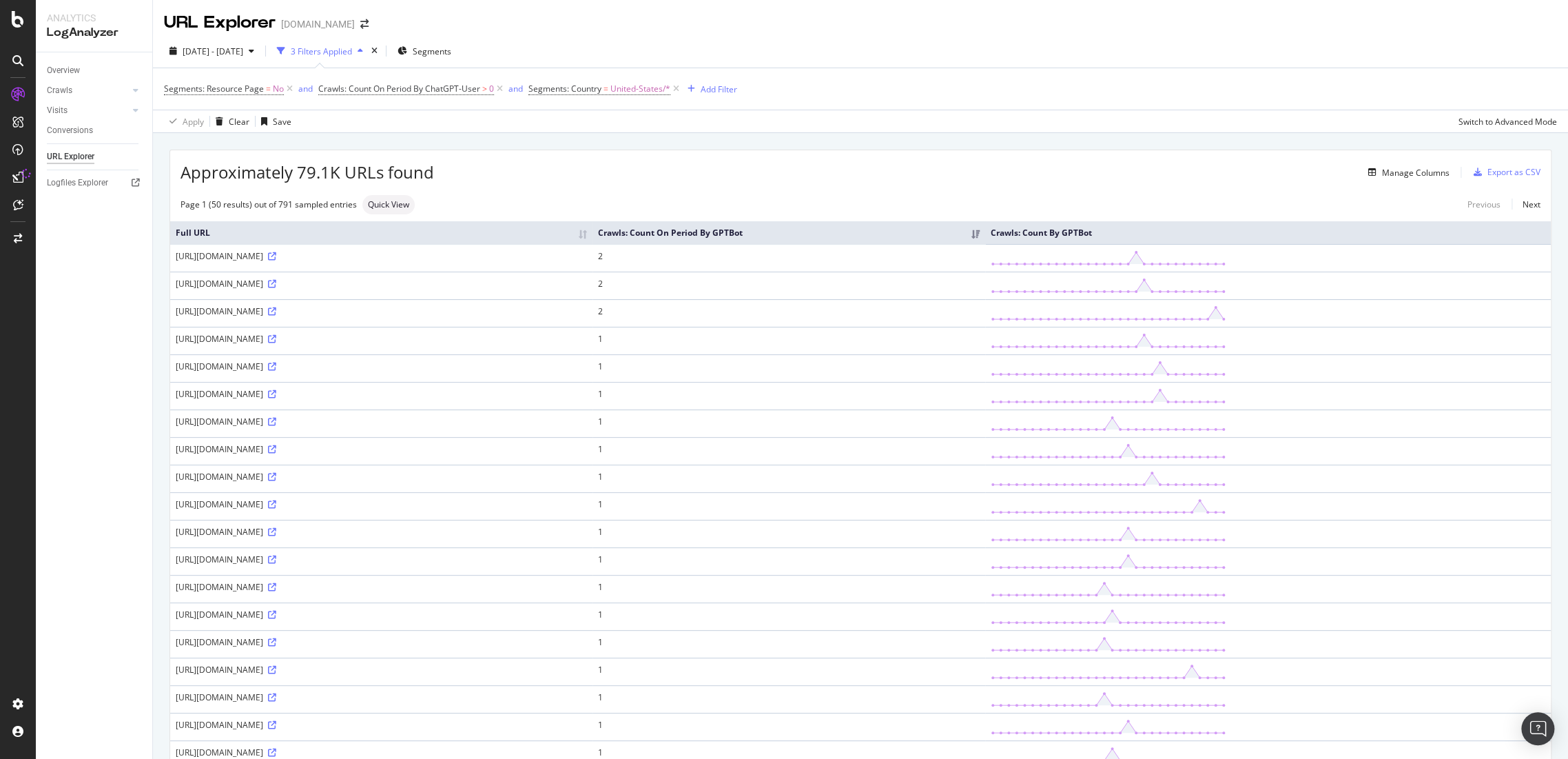 click on "Approximately 79.1K URLs found Manage Columns Export as CSV" at bounding box center [860, 167] 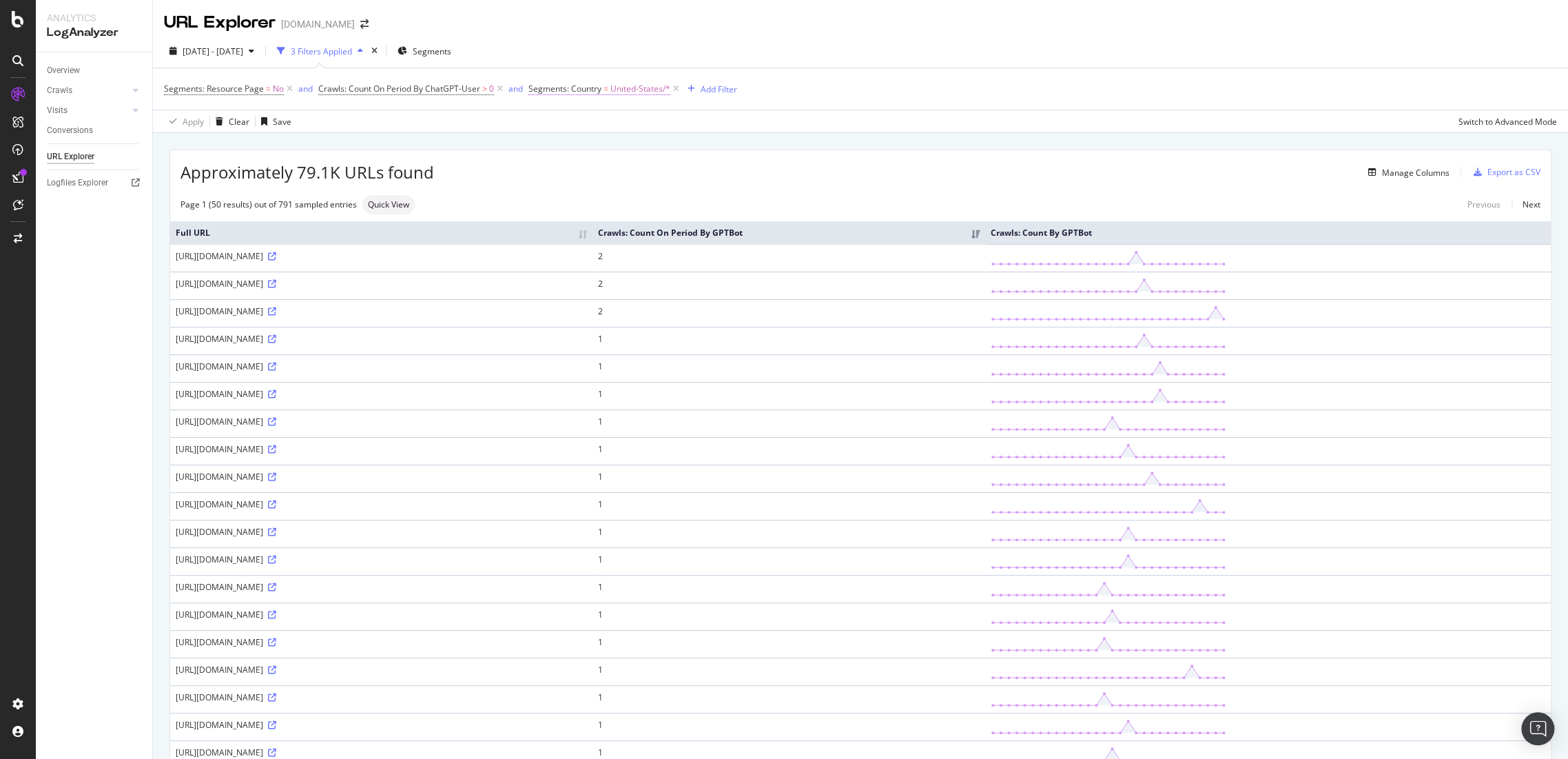 click on "Segments: Country" at bounding box center (565, 88) 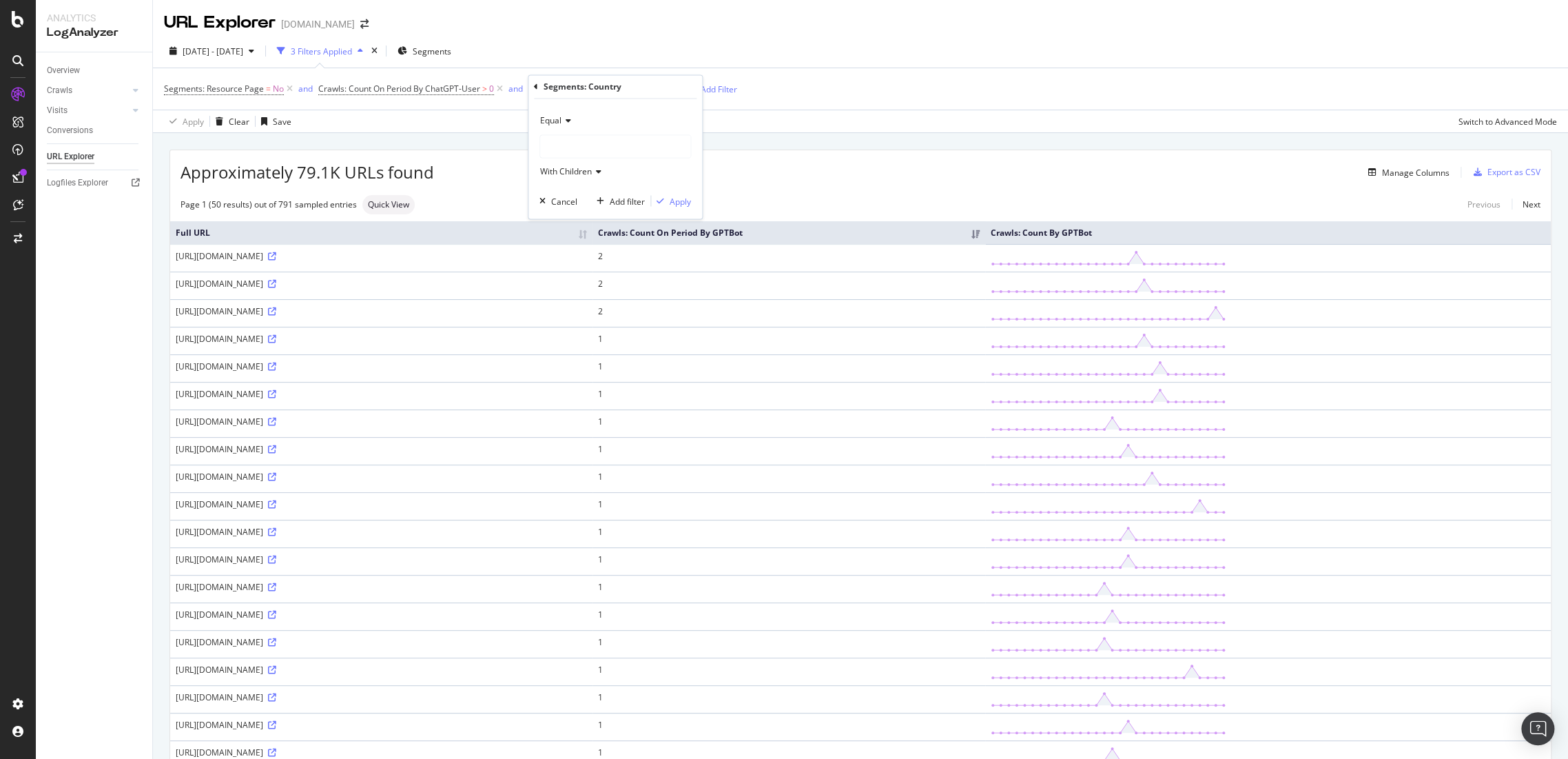 click at bounding box center [615, 147] 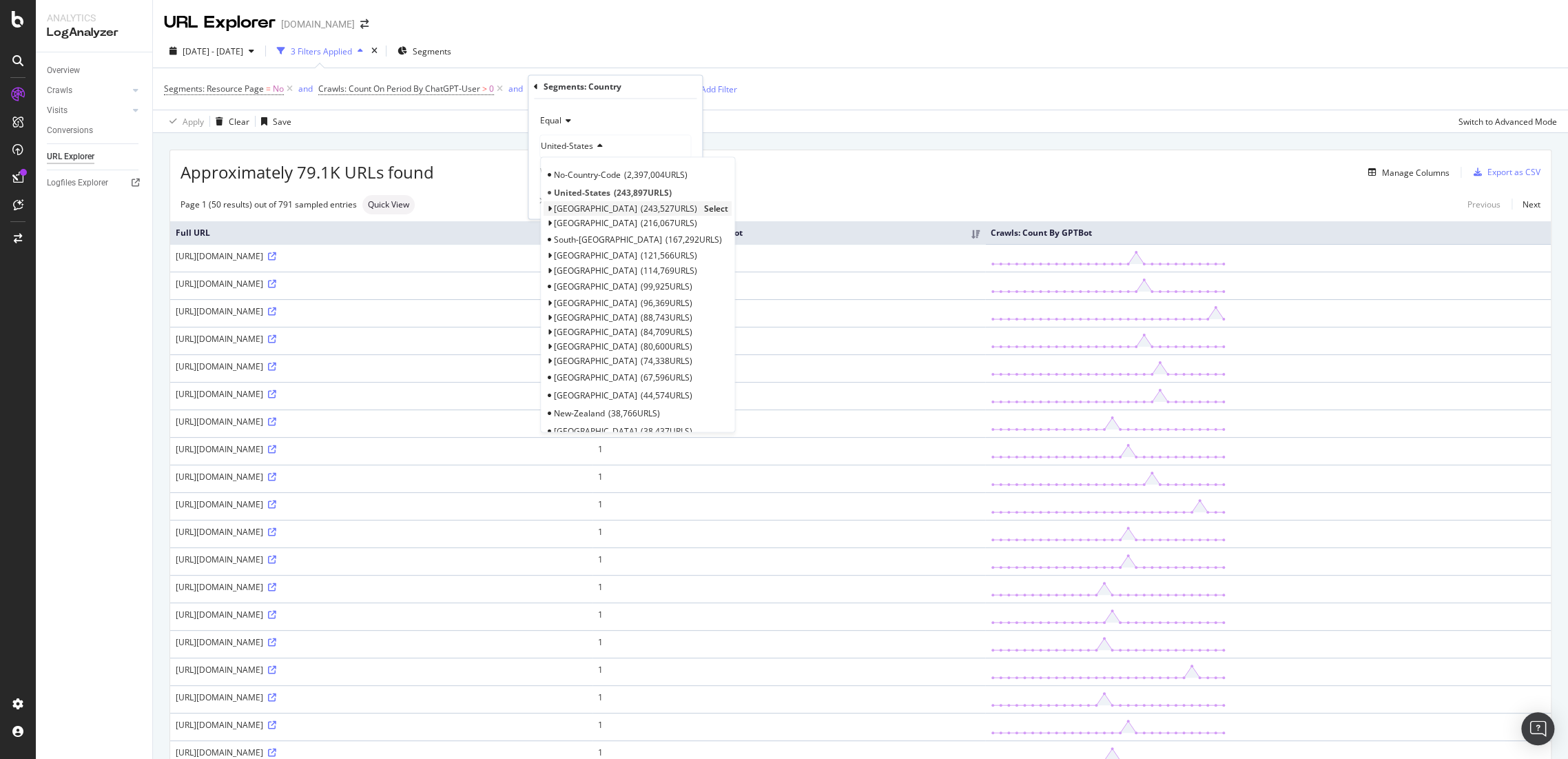 click on "Netherlands" at bounding box center (595, 209) 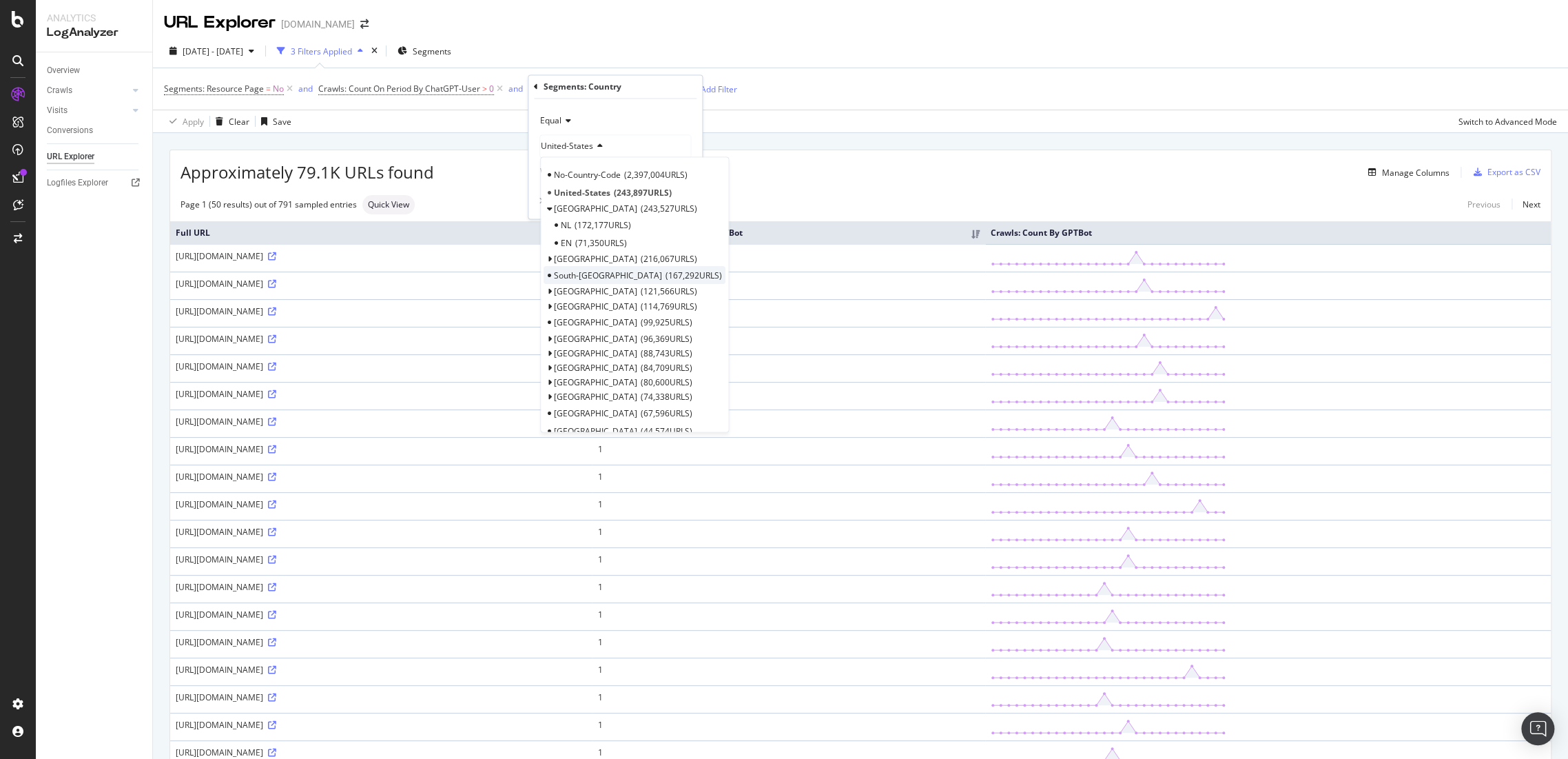 click on "South-Africa 167,292  URLS" at bounding box center [635, 276] 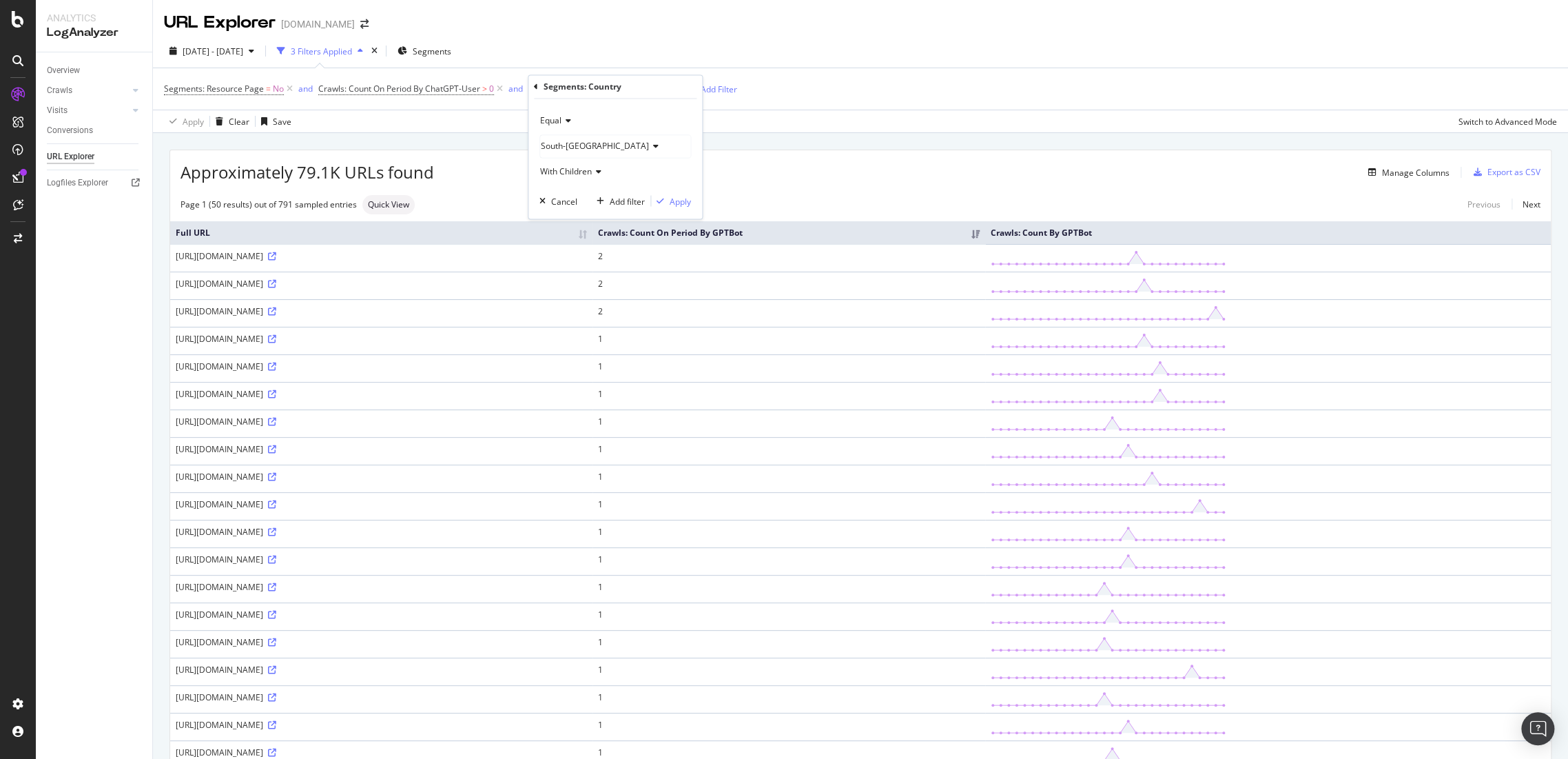 click on "South-Africa" at bounding box center [615, 147] 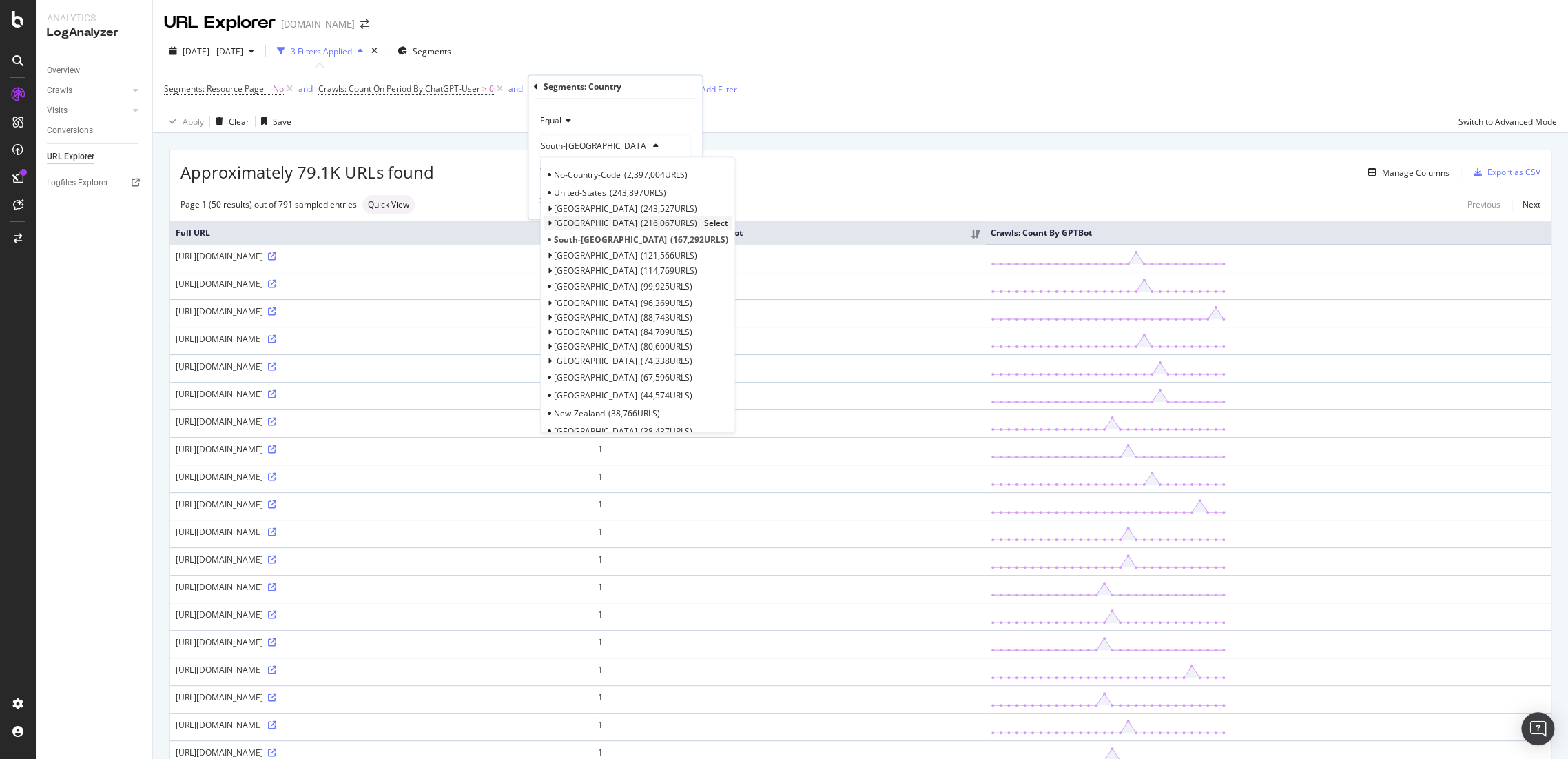 click on "Germany 216,067  URLS" at bounding box center (626, 223) 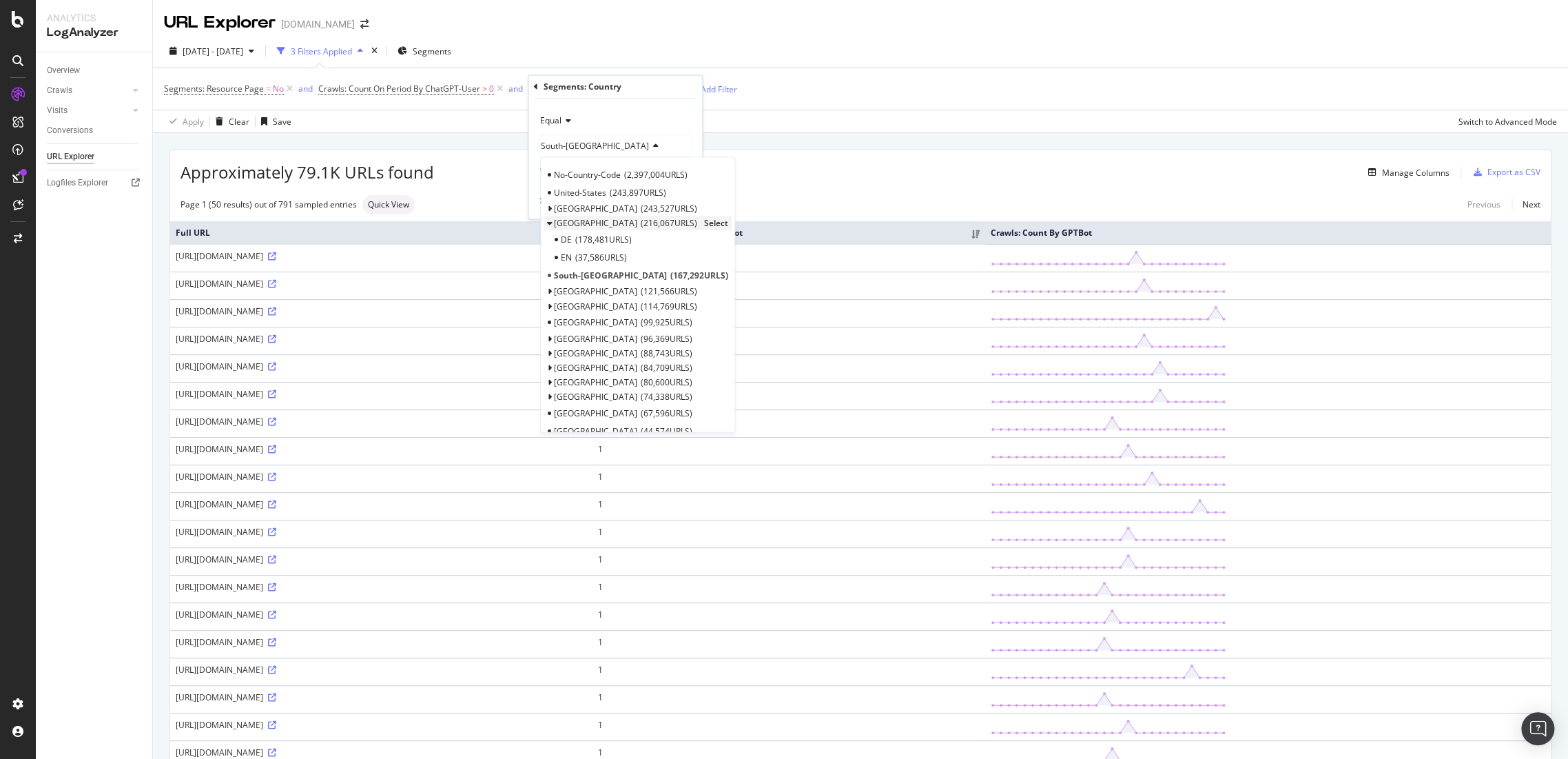 click on "216,067  URLS" at bounding box center (669, 223) 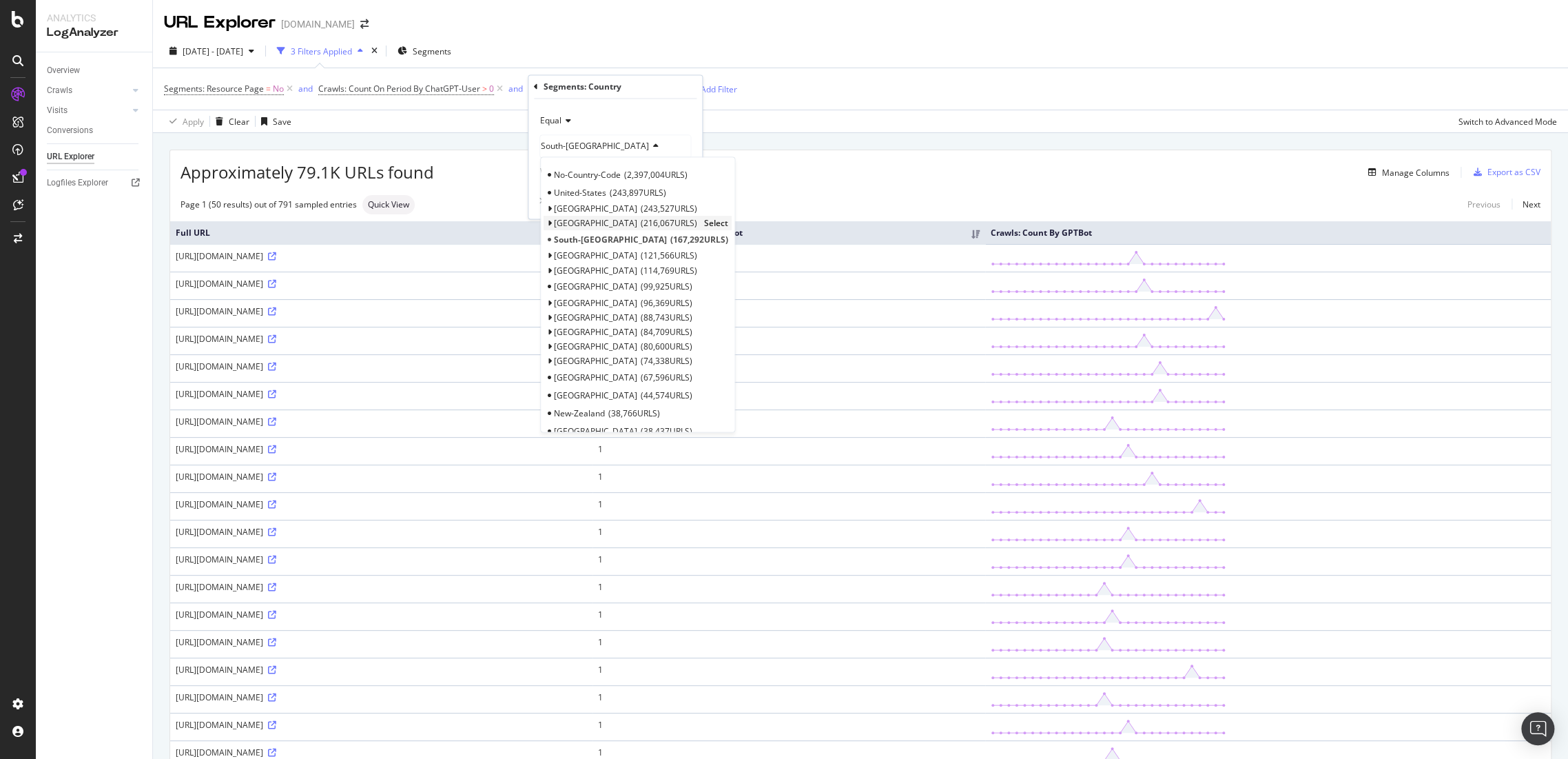 click on "216,067  URLS" at bounding box center (669, 223) 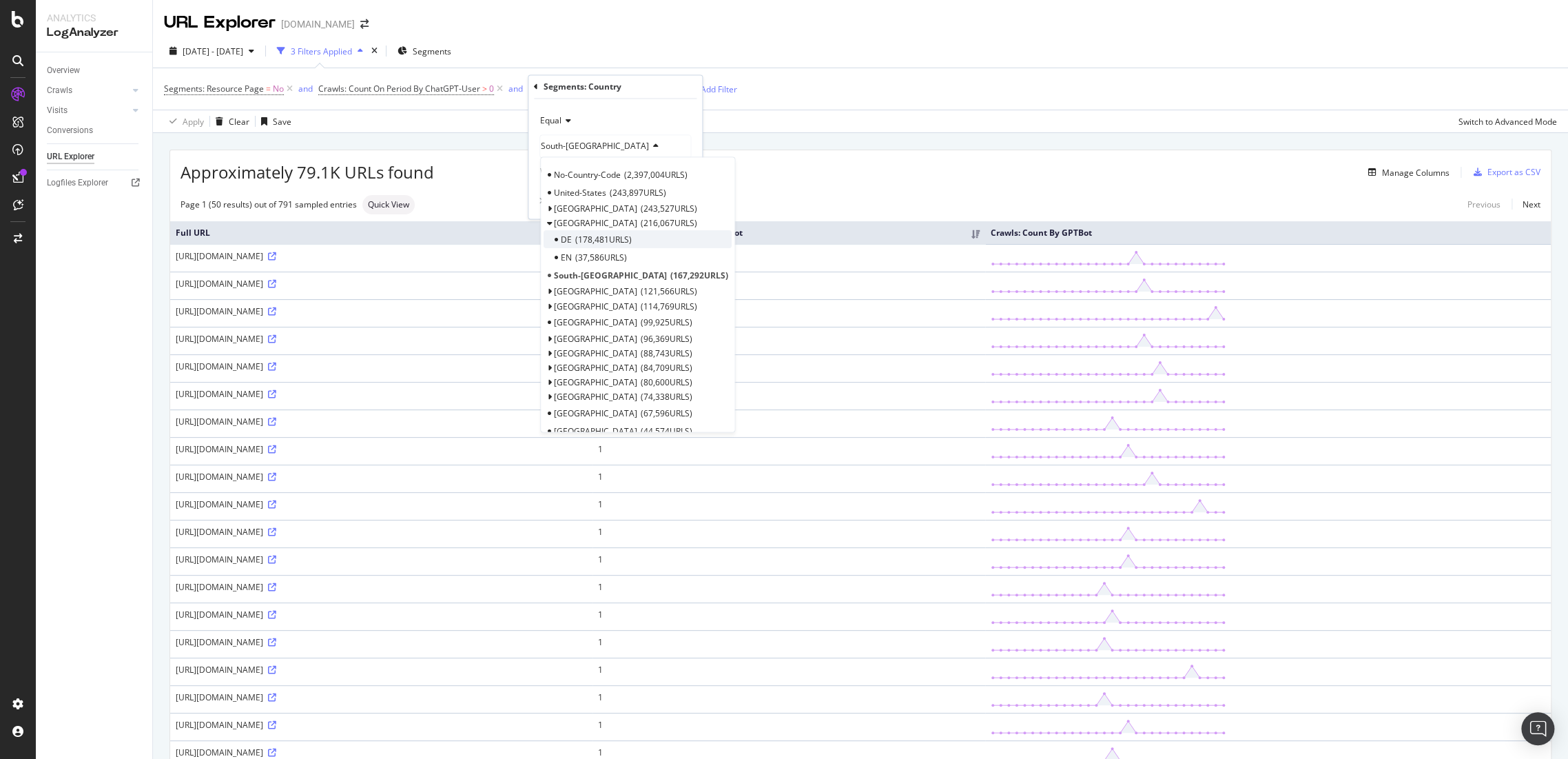 click on "DE 178,481  URLS" at bounding box center [637, 240] 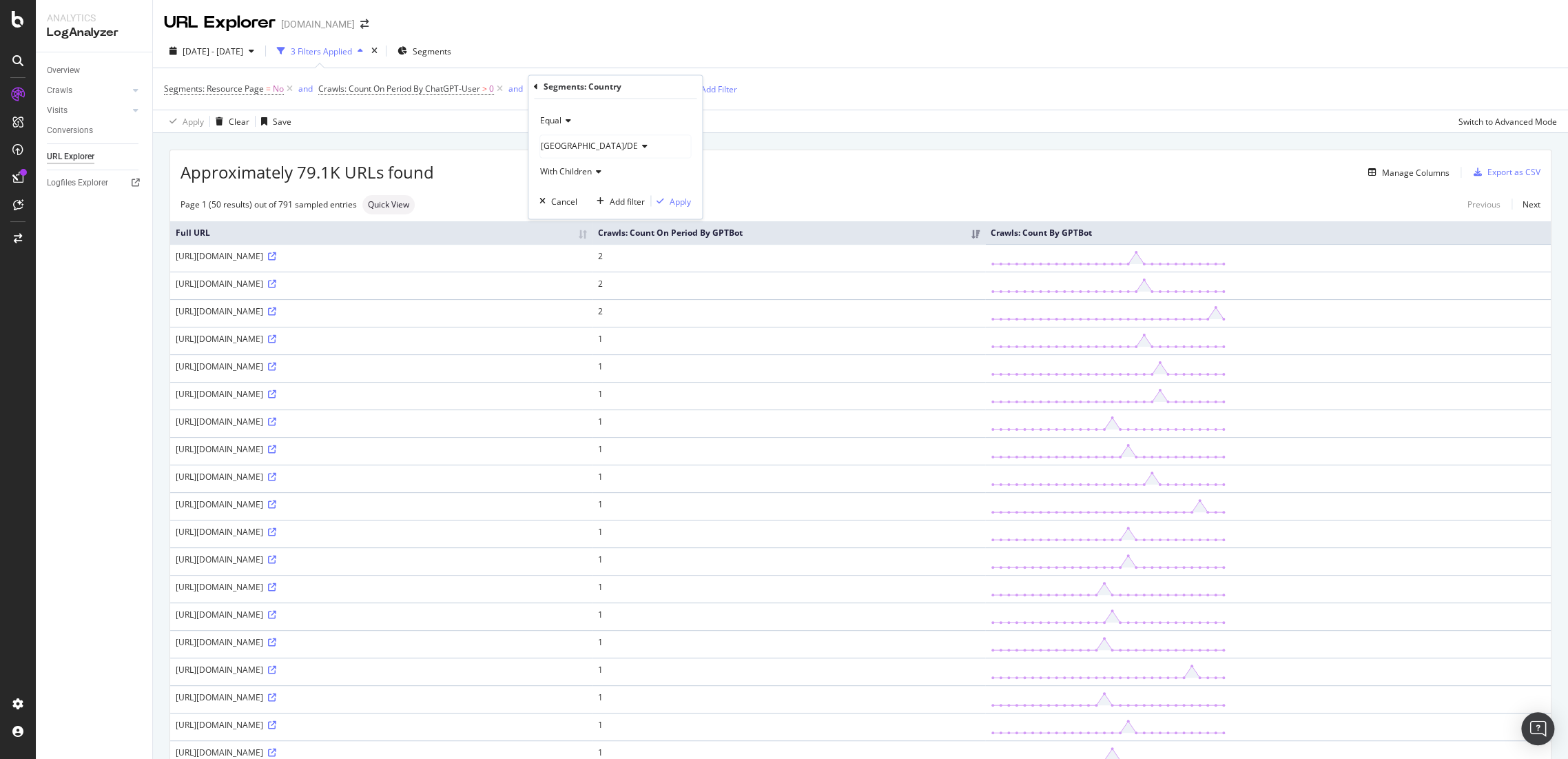 click on "With Children" at bounding box center [566, 172] 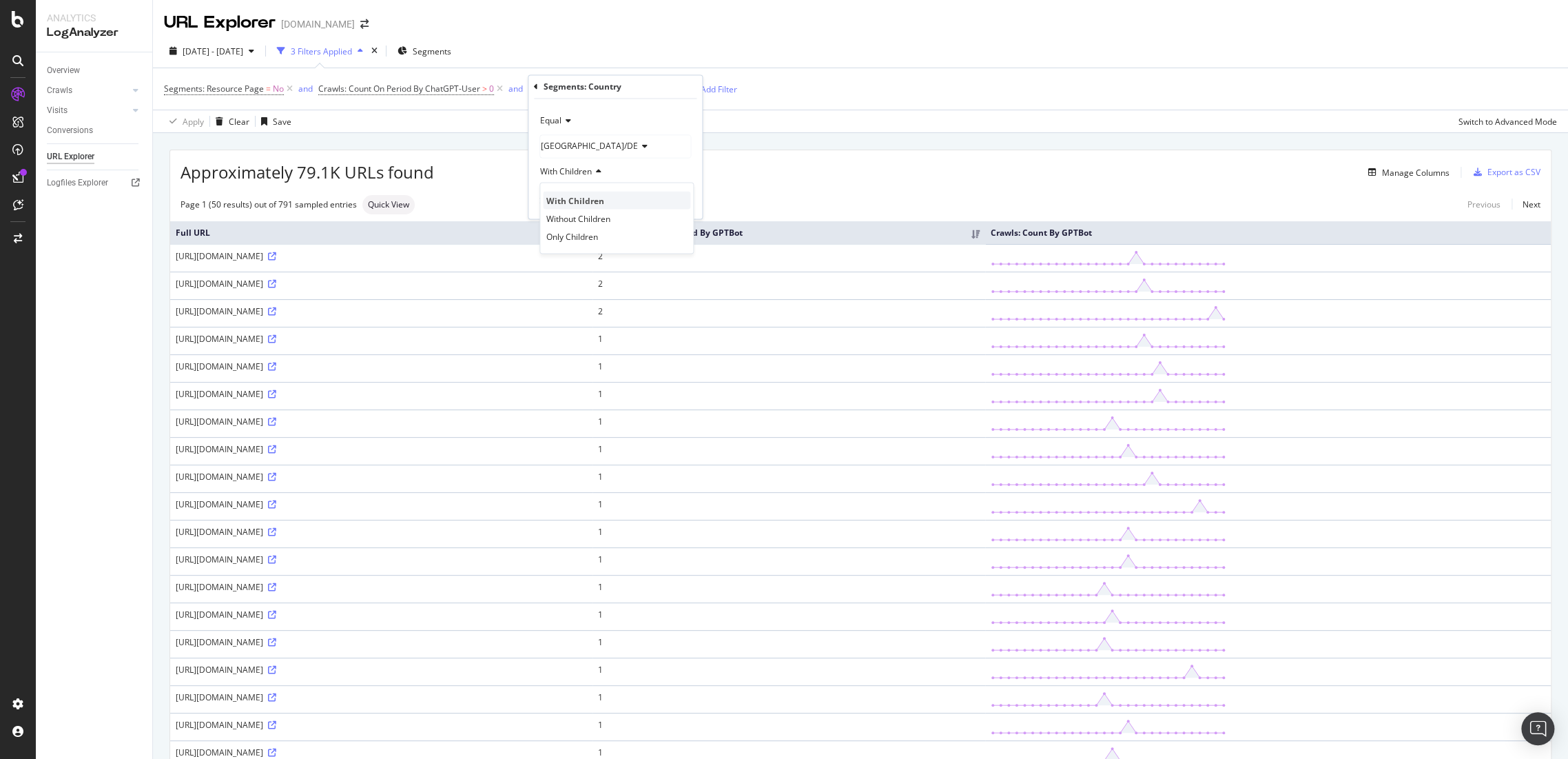 click on "With Children" at bounding box center (575, 200) 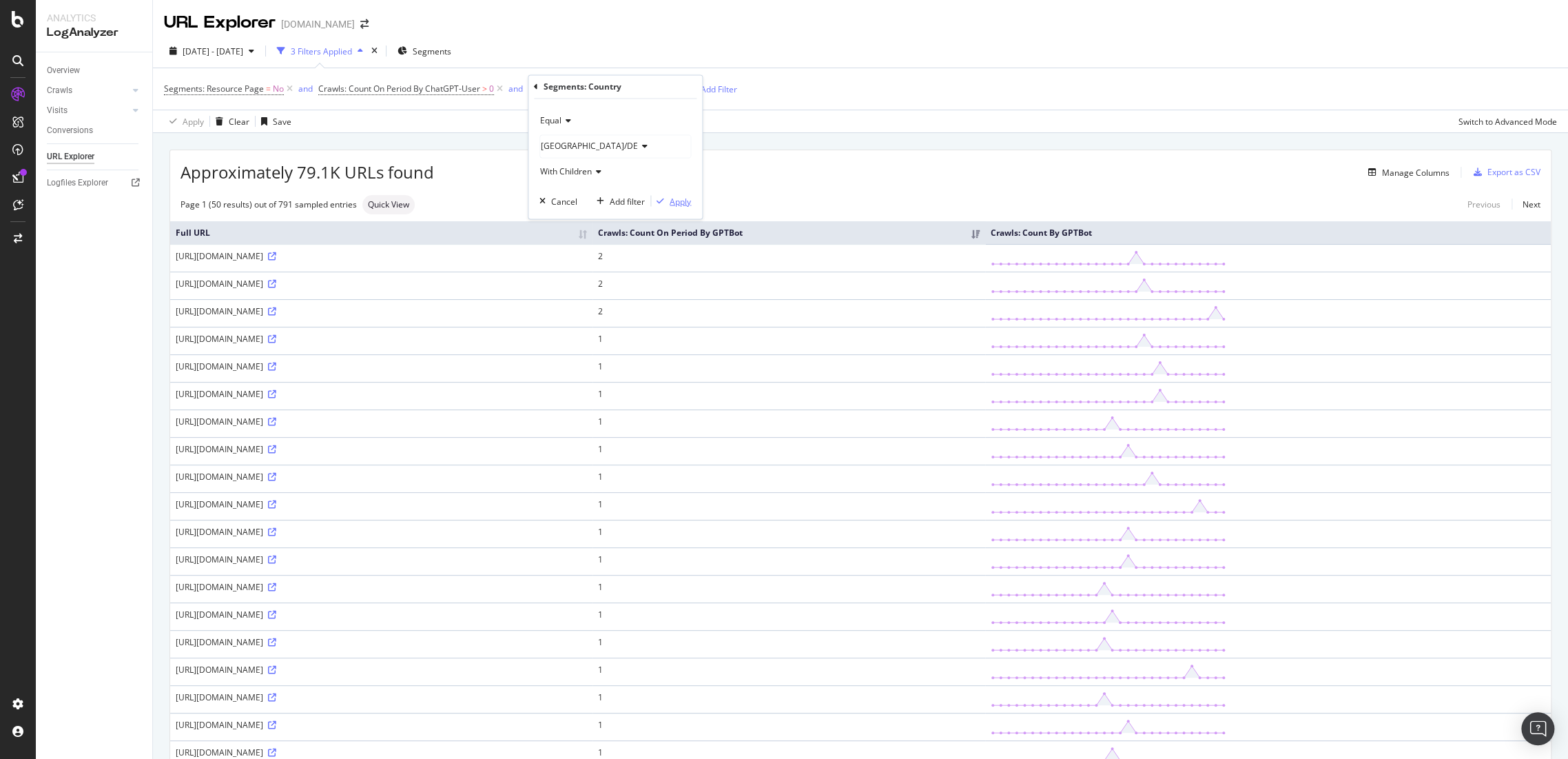 click at bounding box center [660, 201] 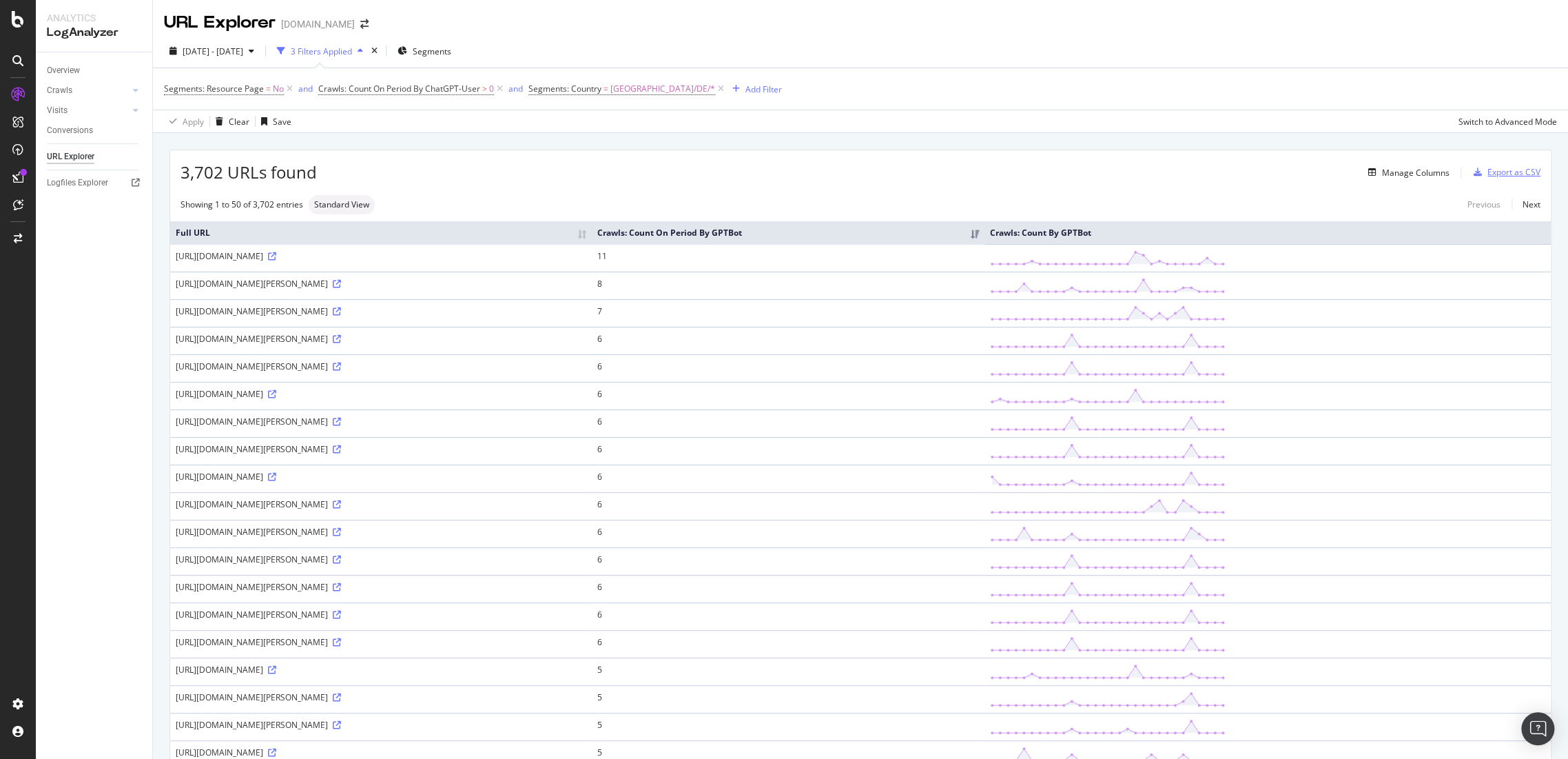 click on "Export as CSV" at bounding box center [1514, 172] 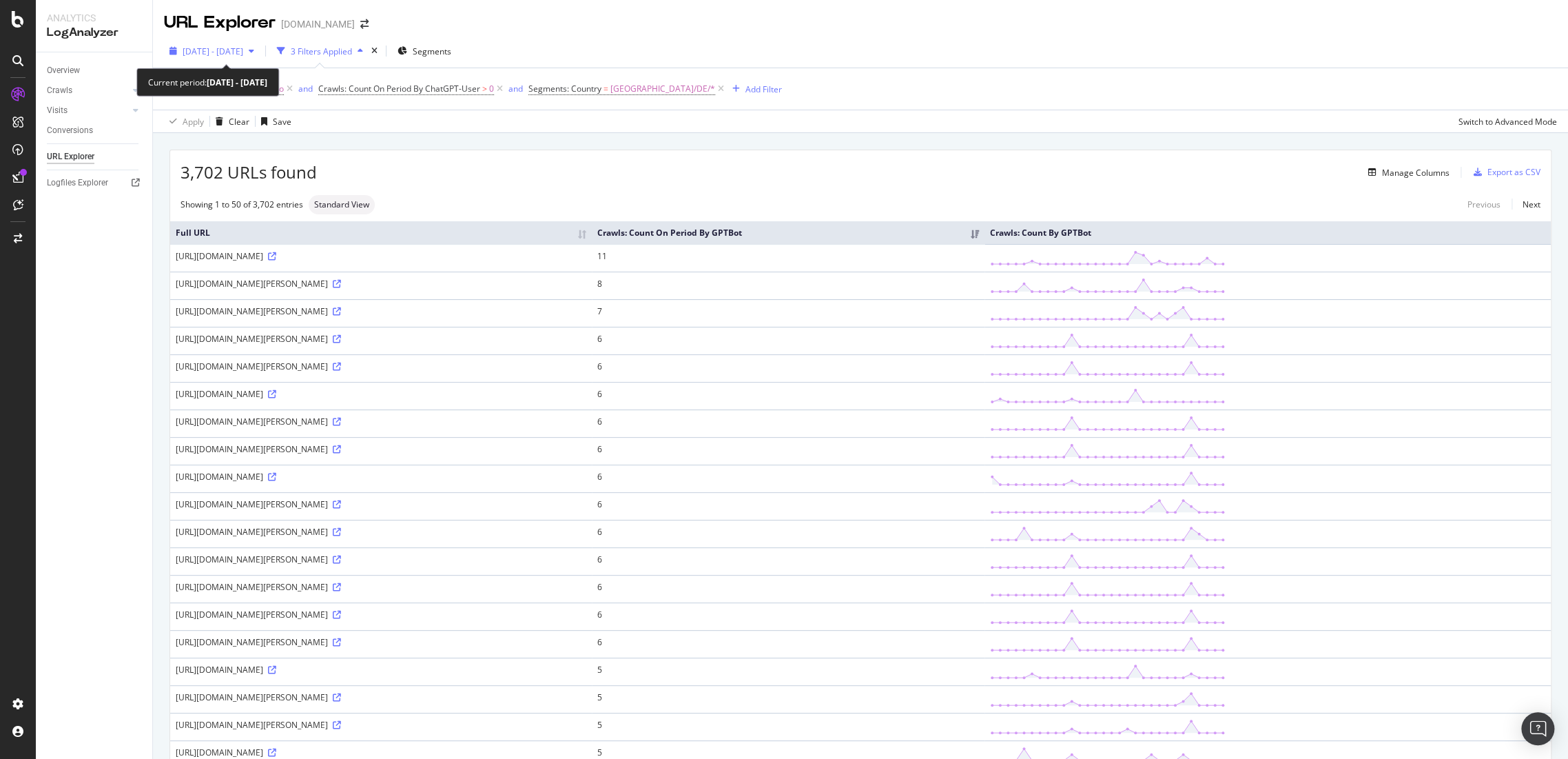 click on "2025 Jun. 1st - Jun. 30th" at bounding box center (213, 51) 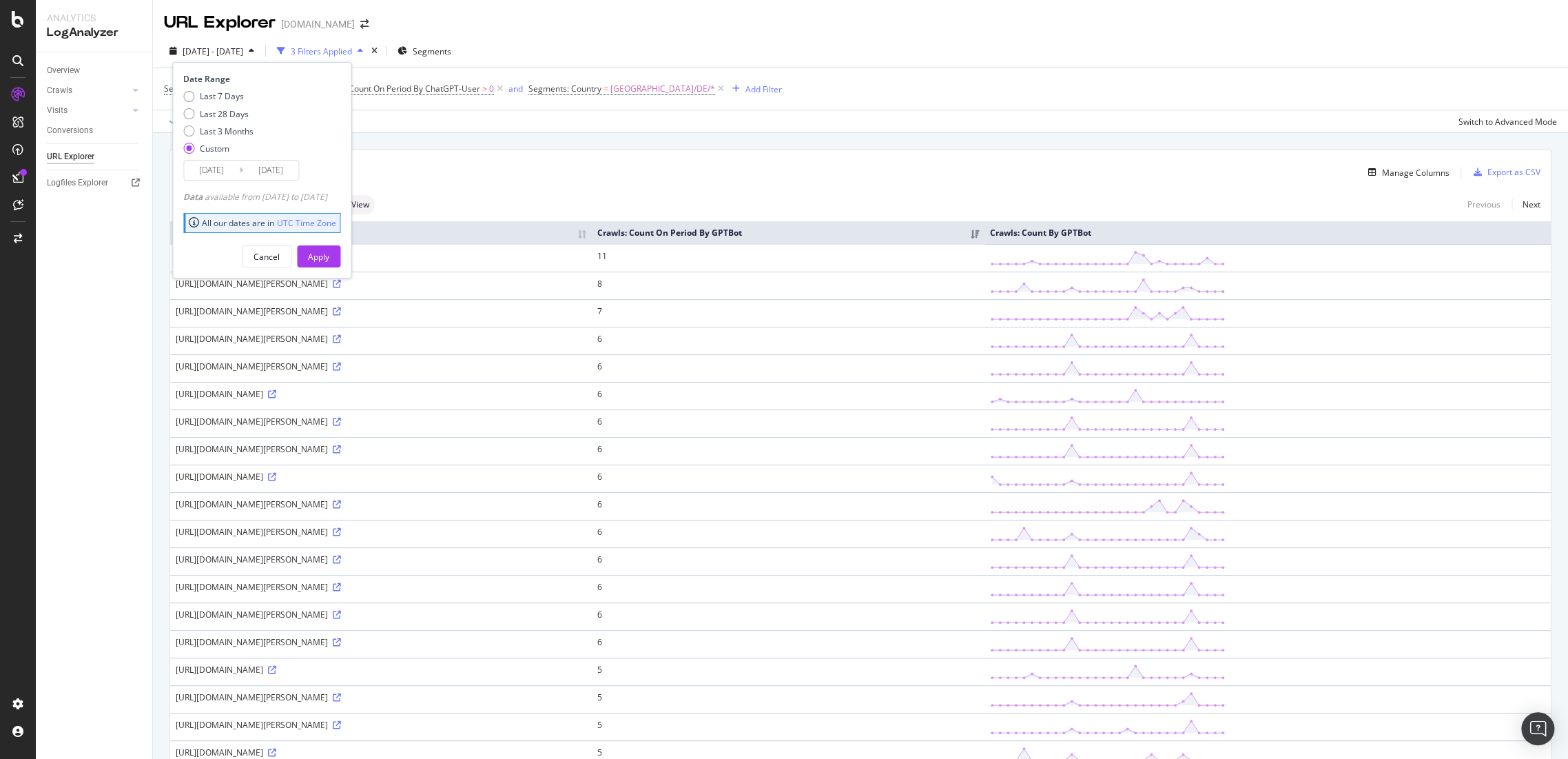 click on "2025/06/01" at bounding box center (212, 170) 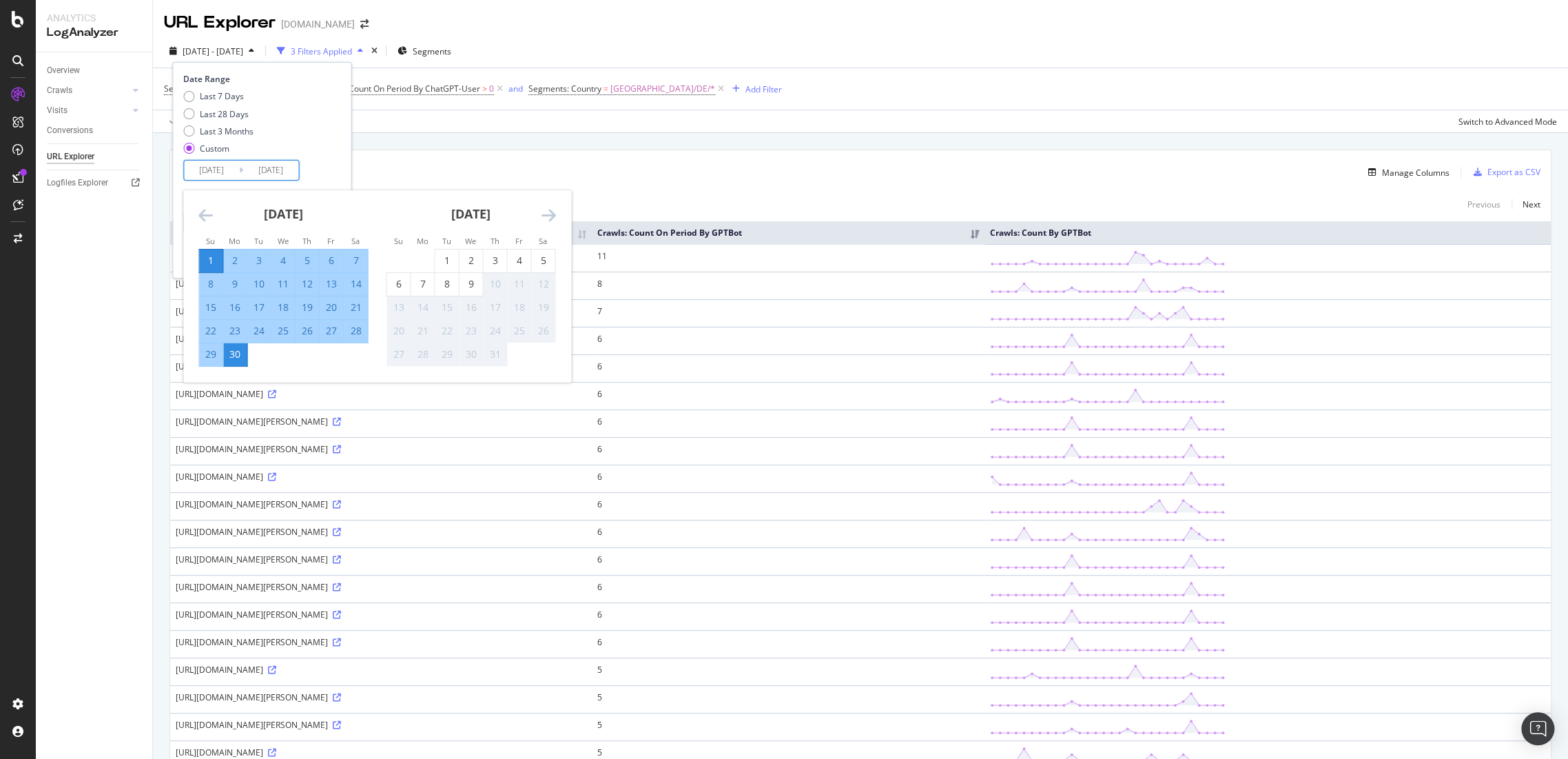 click at bounding box center (205, 215) 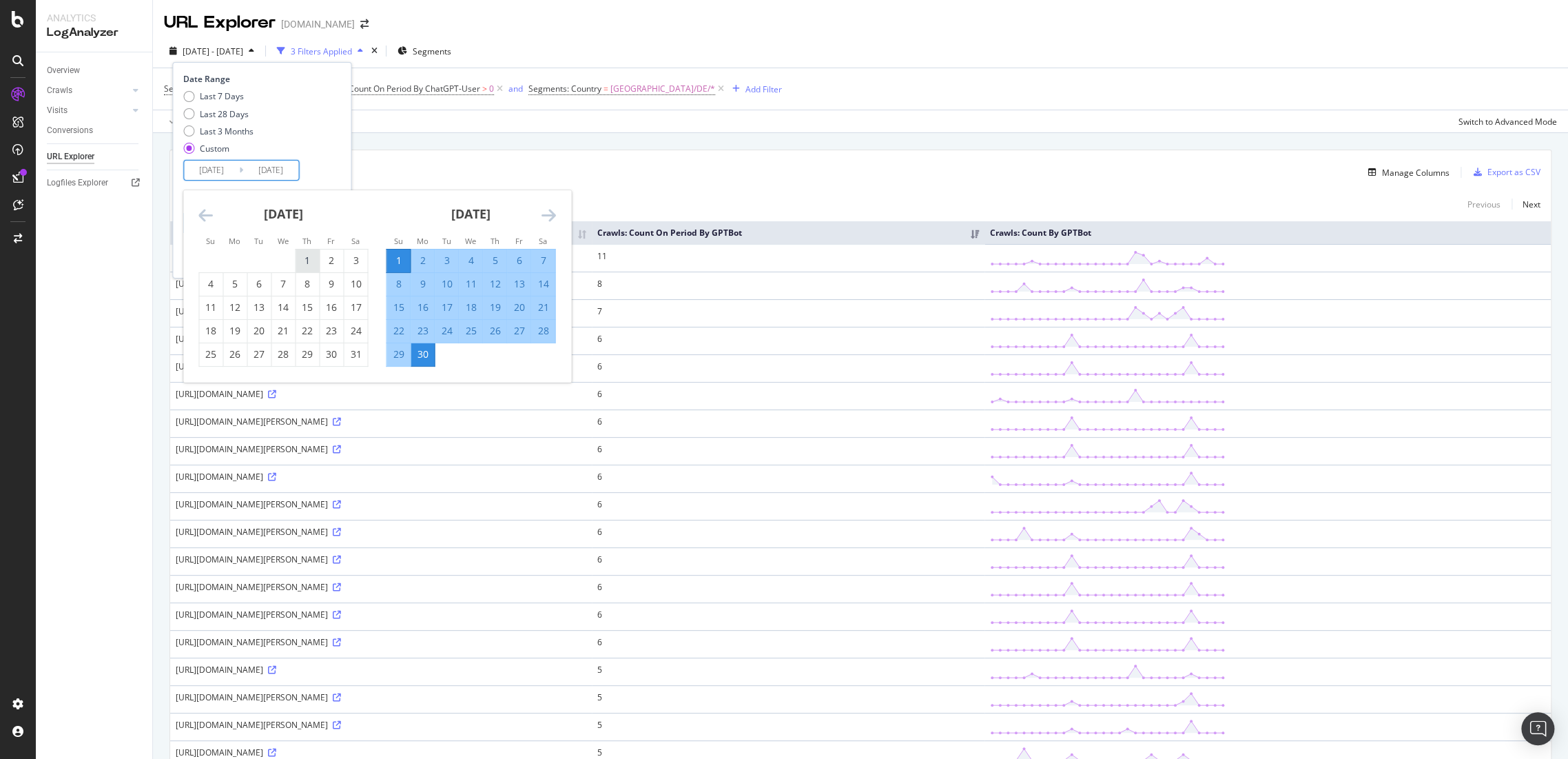 click on "1" at bounding box center (307, 261) 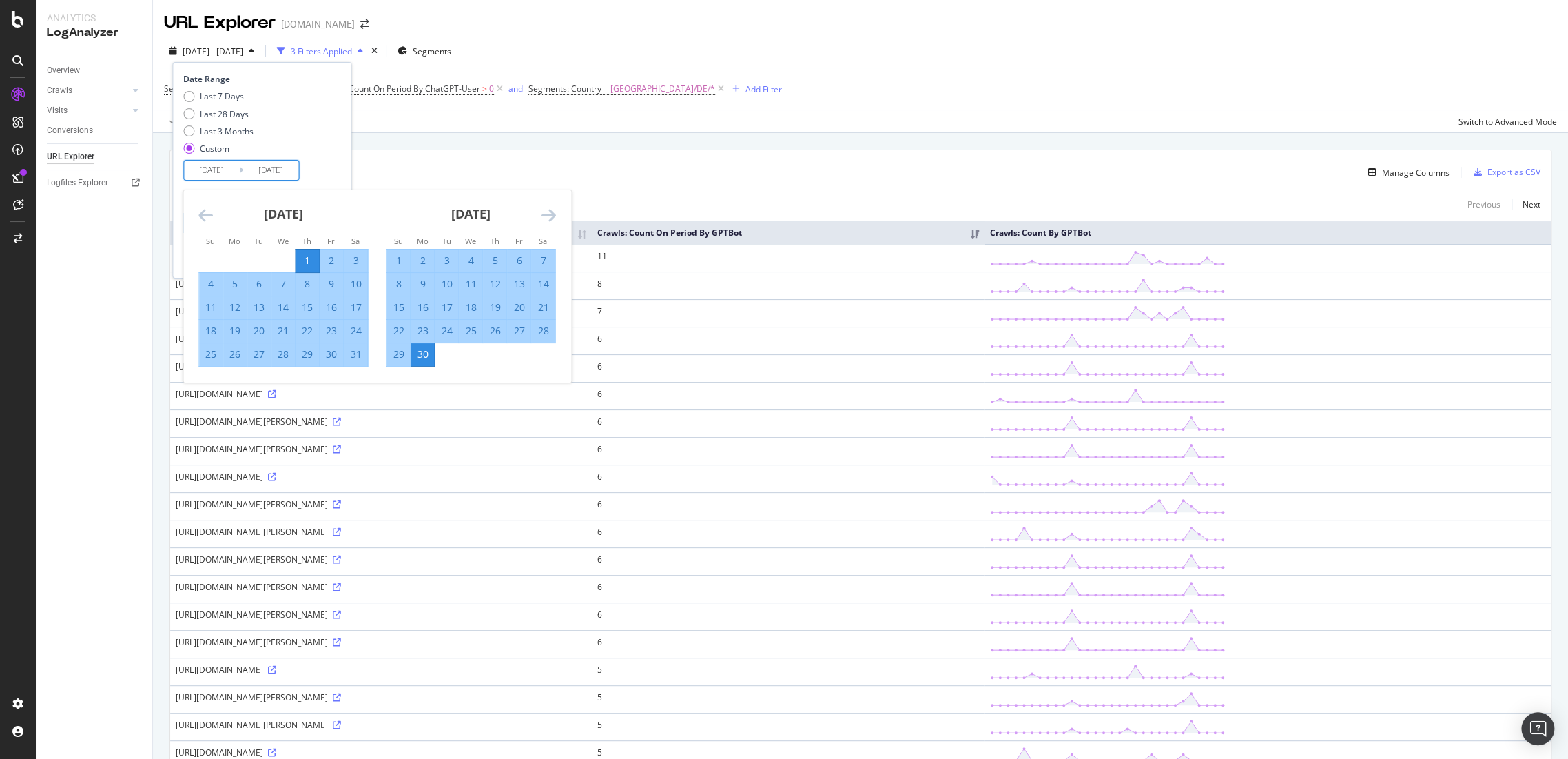 click on "31" at bounding box center [355, 354] 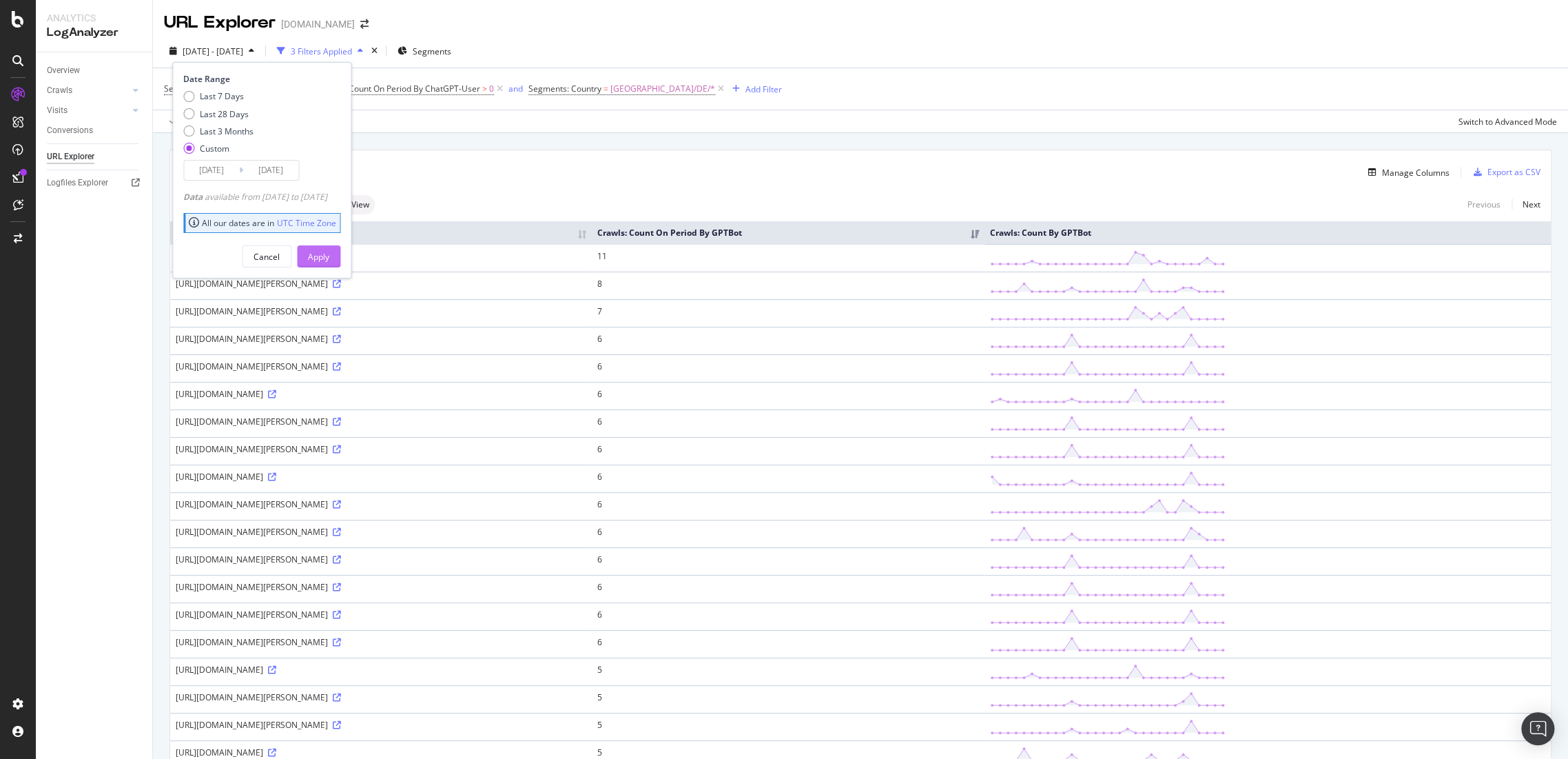 click on "Apply" at bounding box center (318, 256) 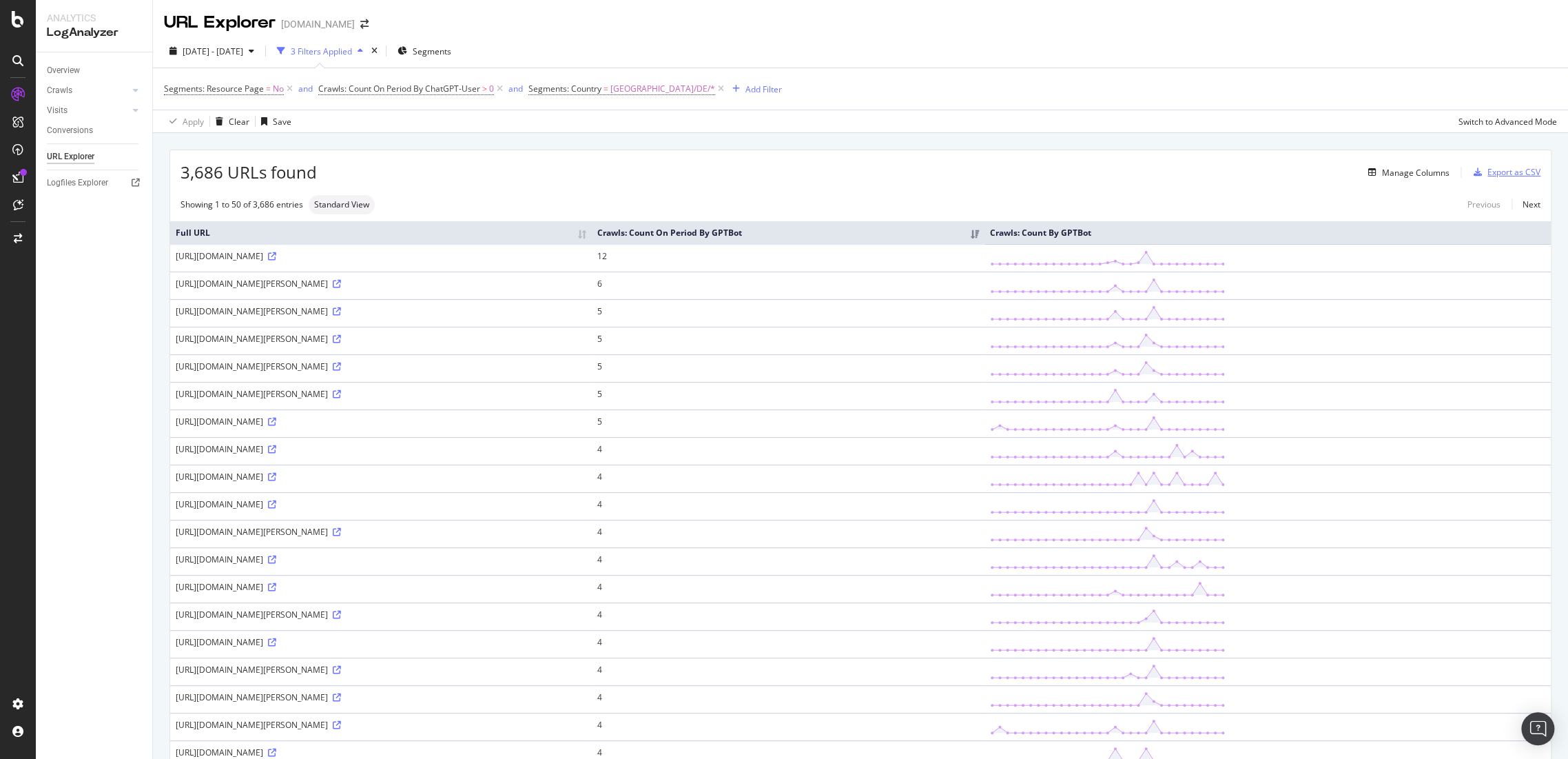 click on "Export as CSV" at bounding box center [1514, 172] 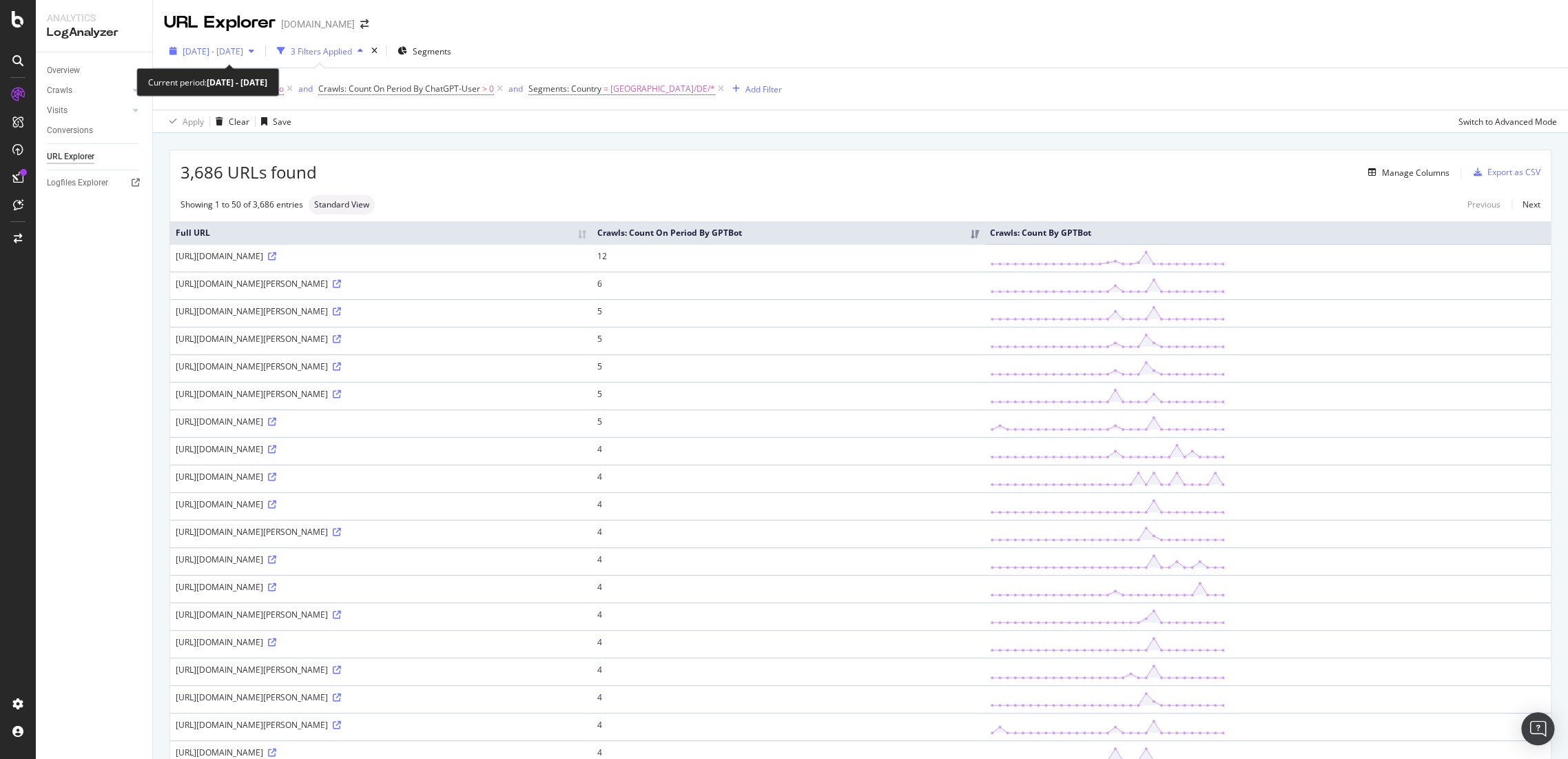 click on "2025 May. 1st - May. 31st" at bounding box center (213, 51) 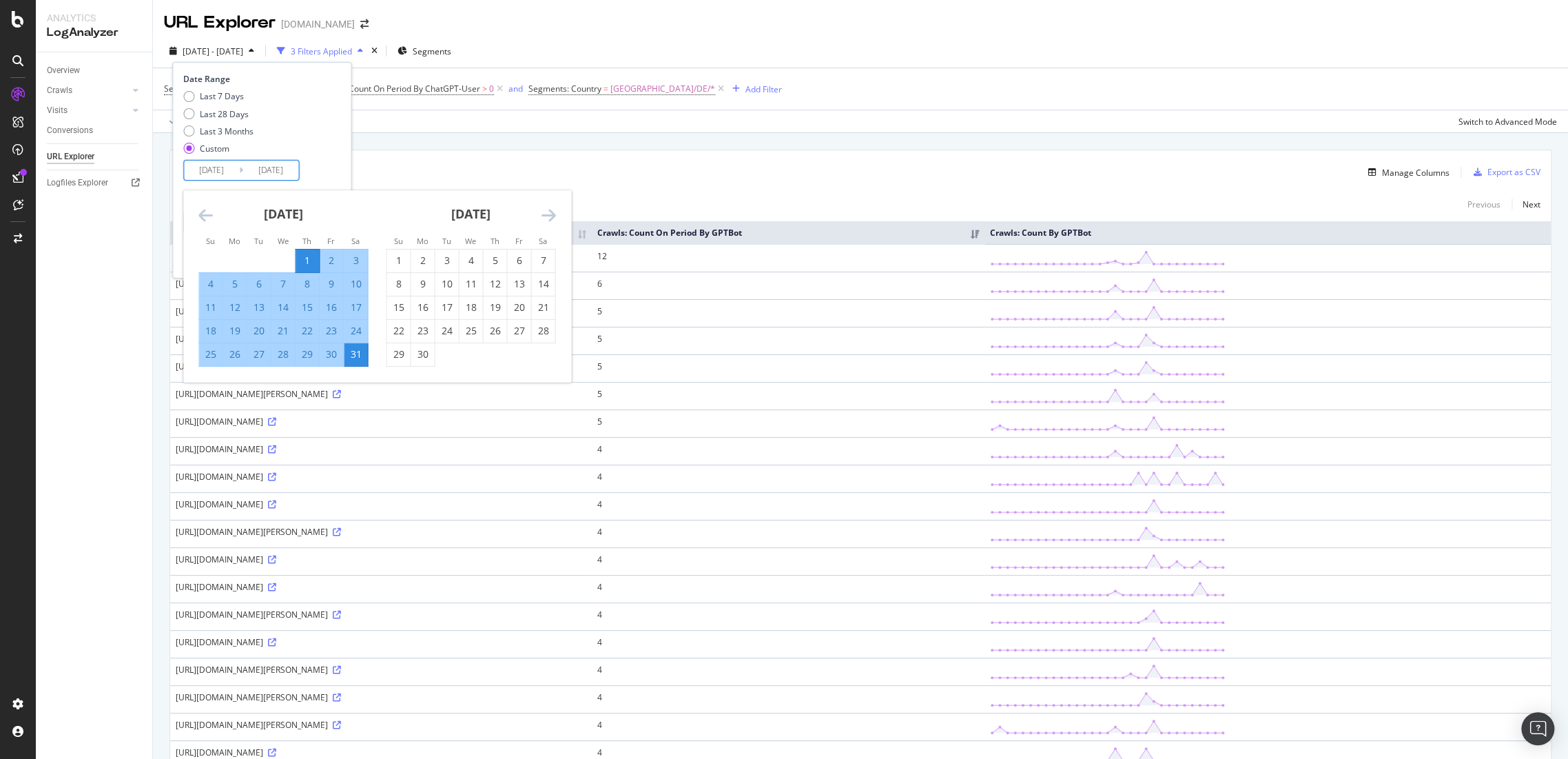 click on "2025/05/01" at bounding box center (212, 170) 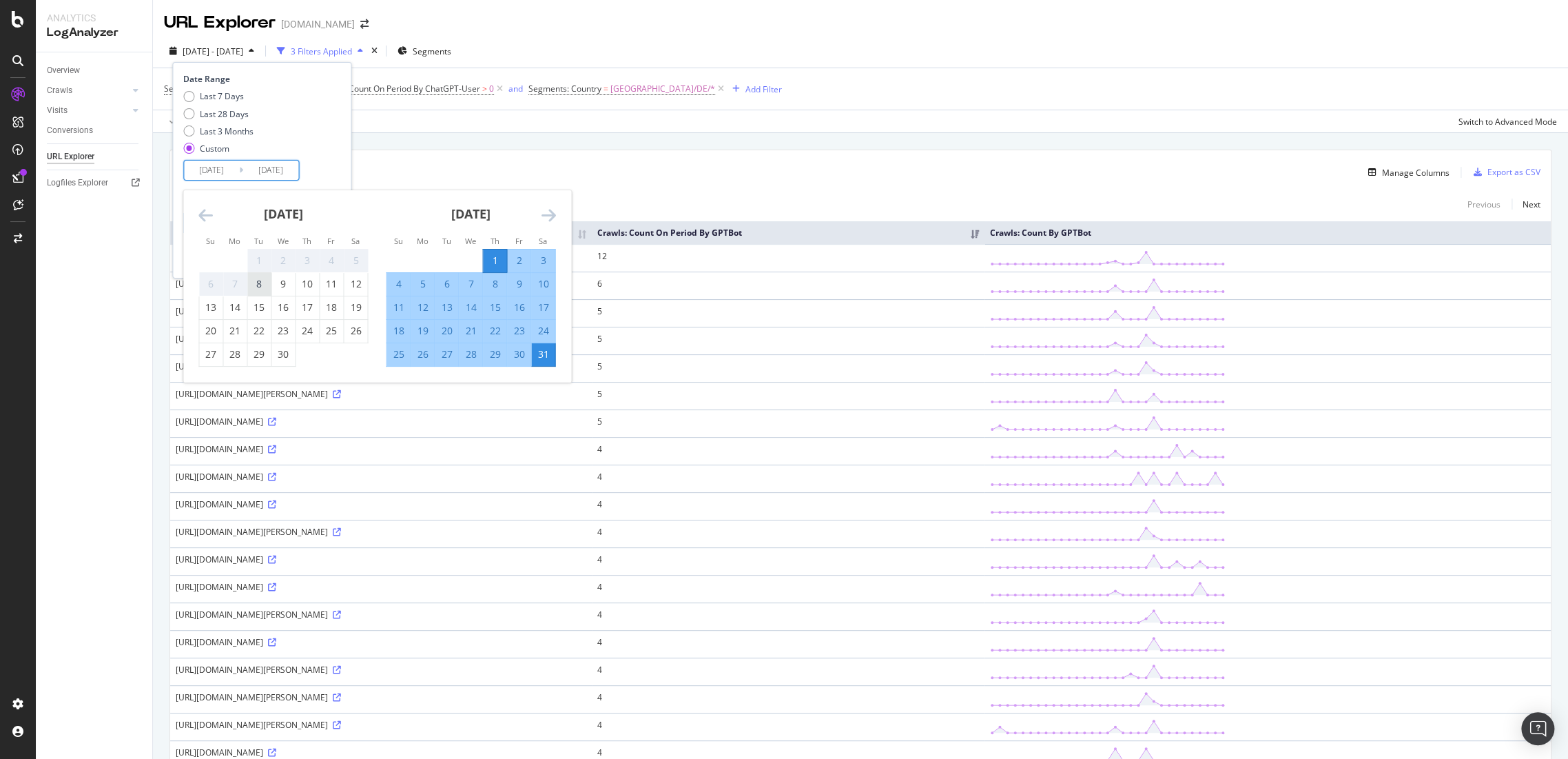 click on "8" at bounding box center [259, 284] 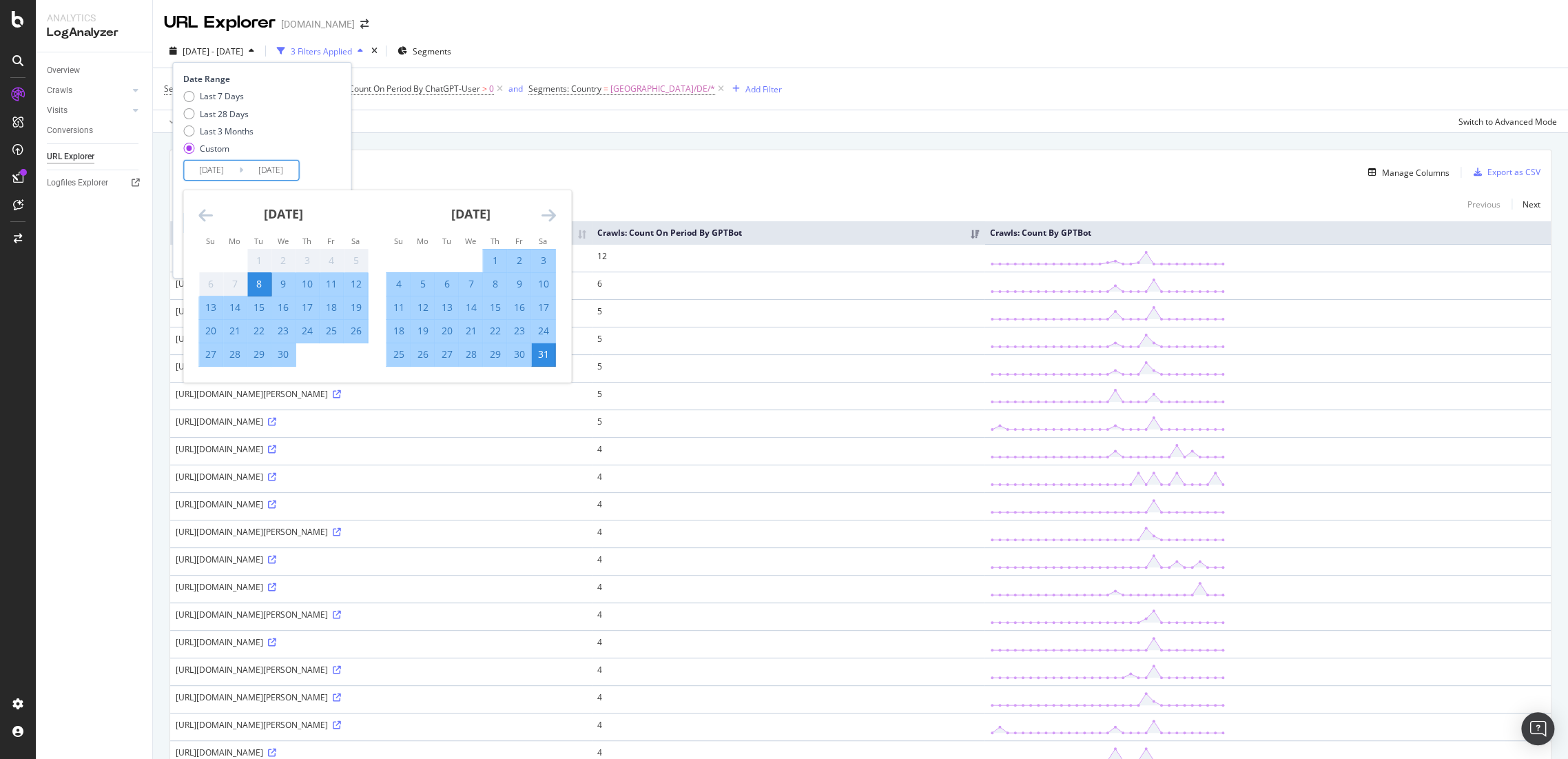 click on "30" at bounding box center [283, 354] 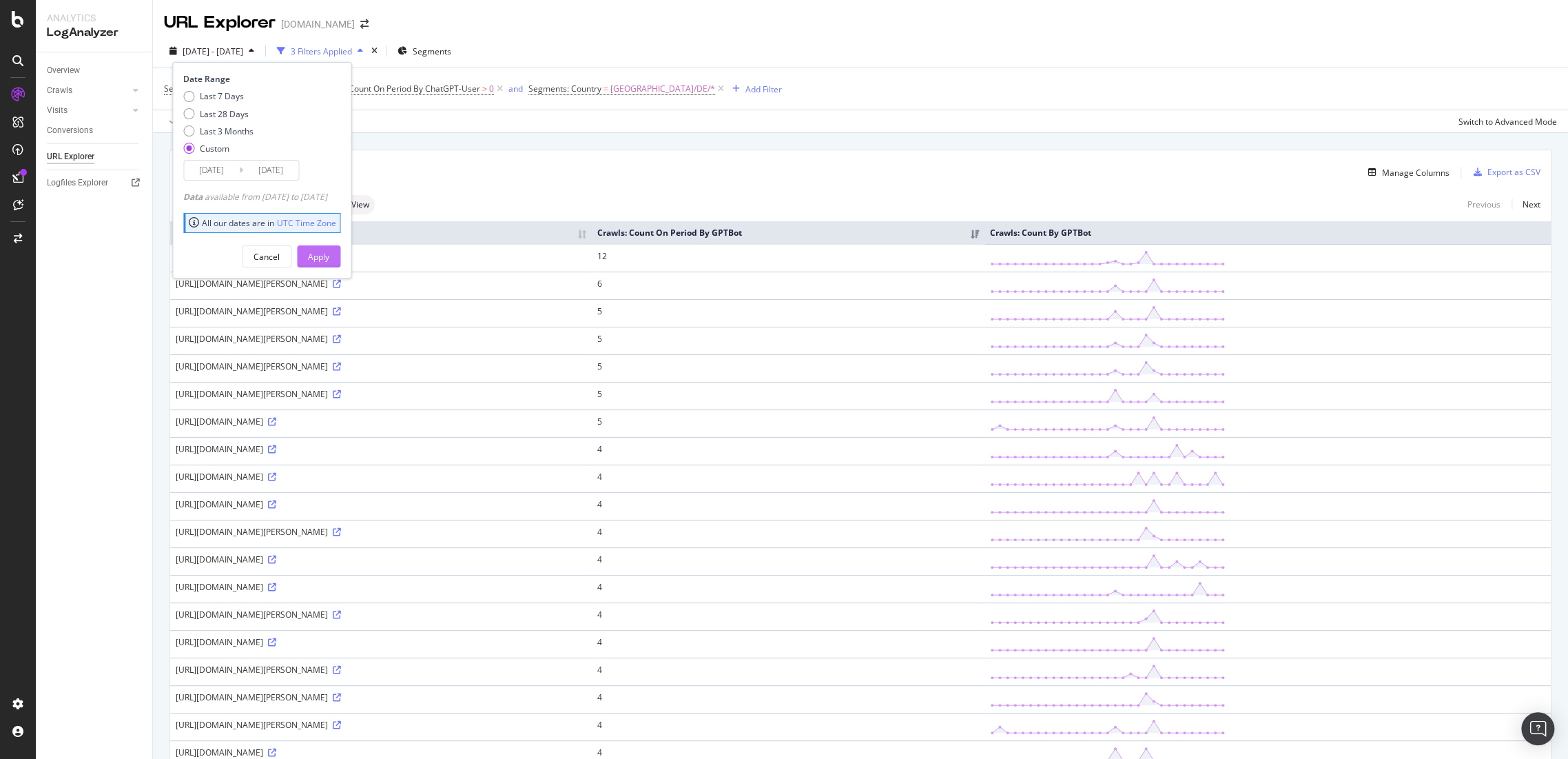 click on "Apply" at bounding box center [318, 256] 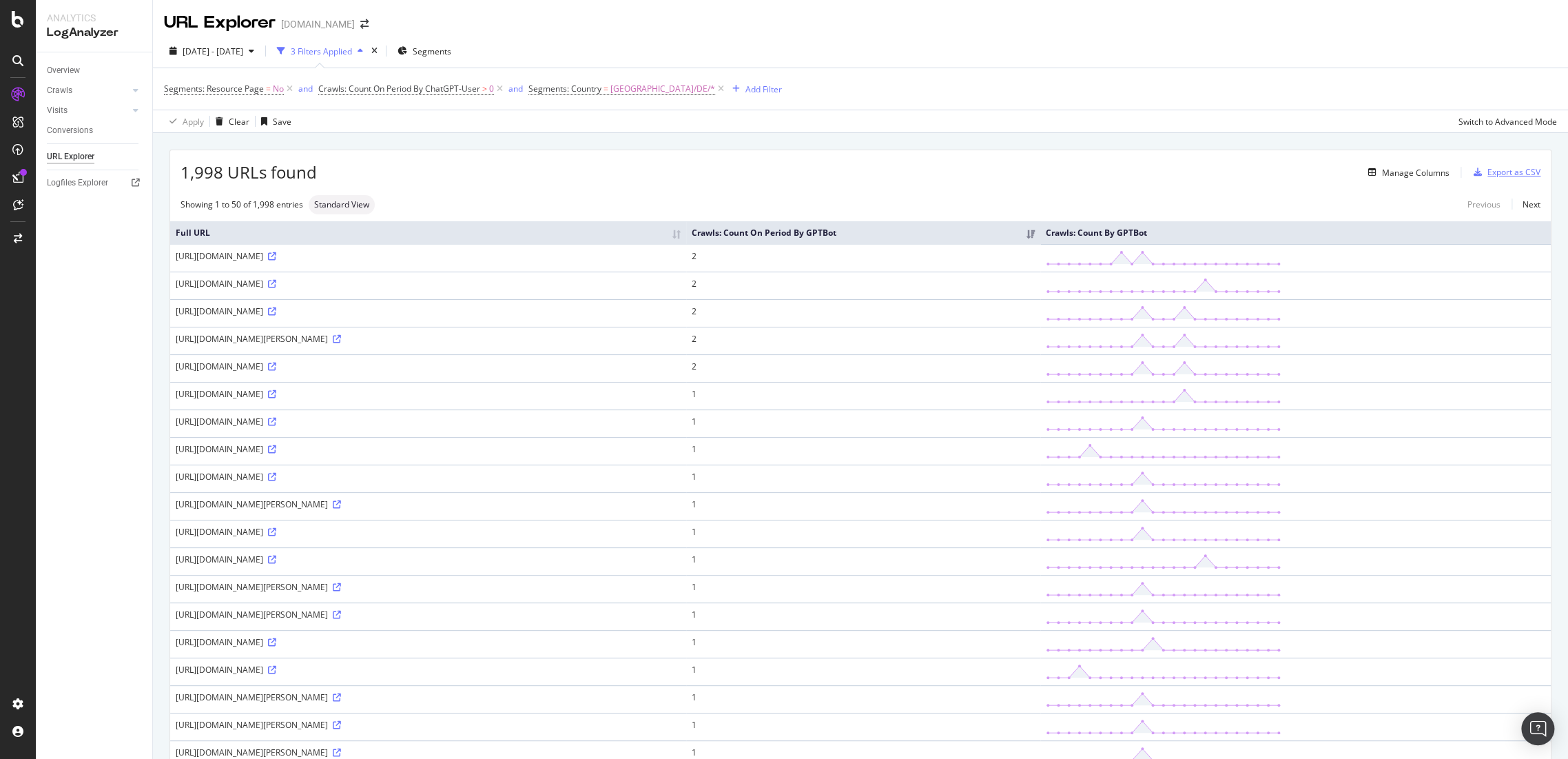 click on "Export as CSV" at bounding box center (1514, 172) 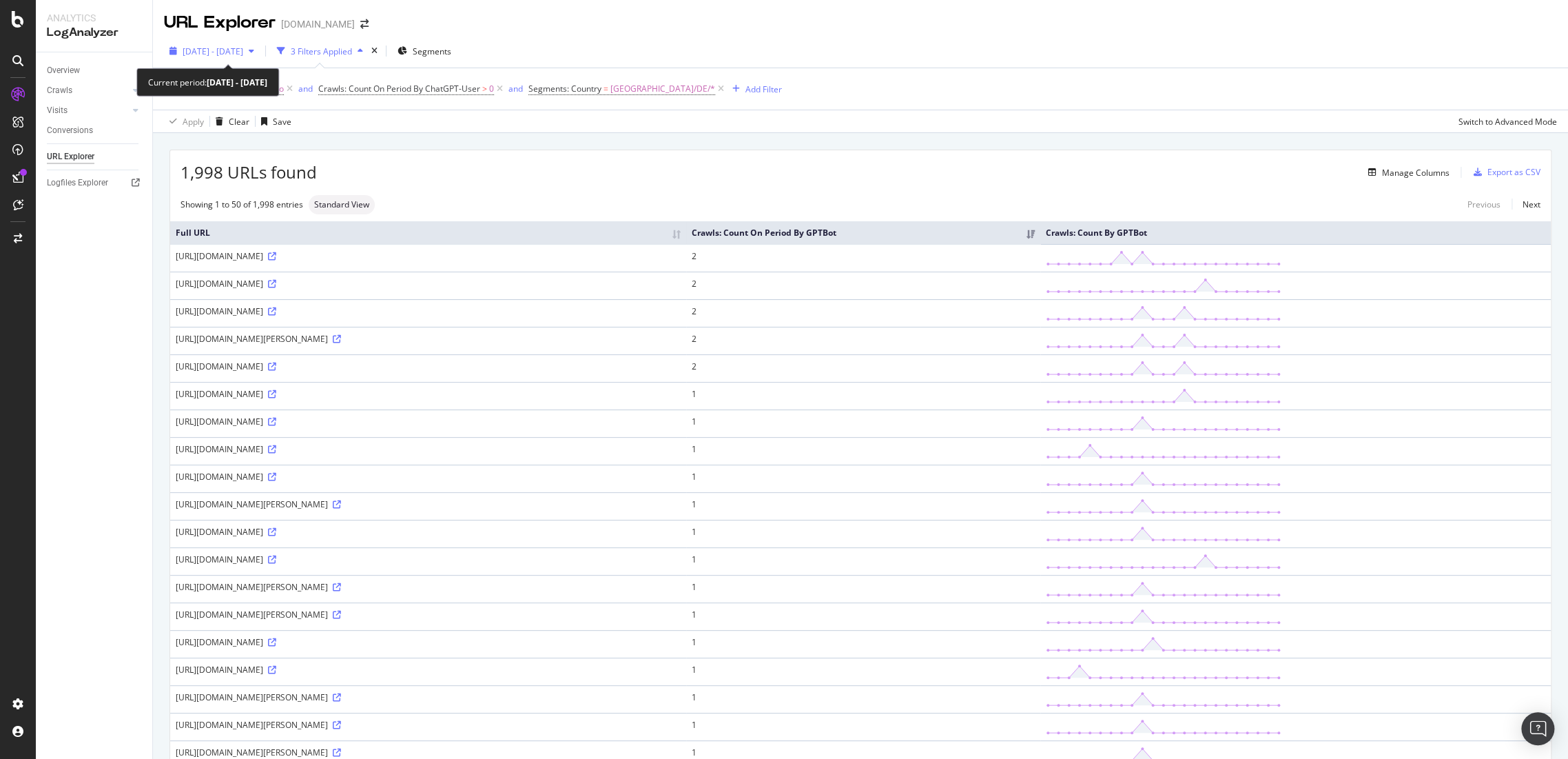 click on "2025 Apr. 8th - Apr. 30th" at bounding box center [212, 51] 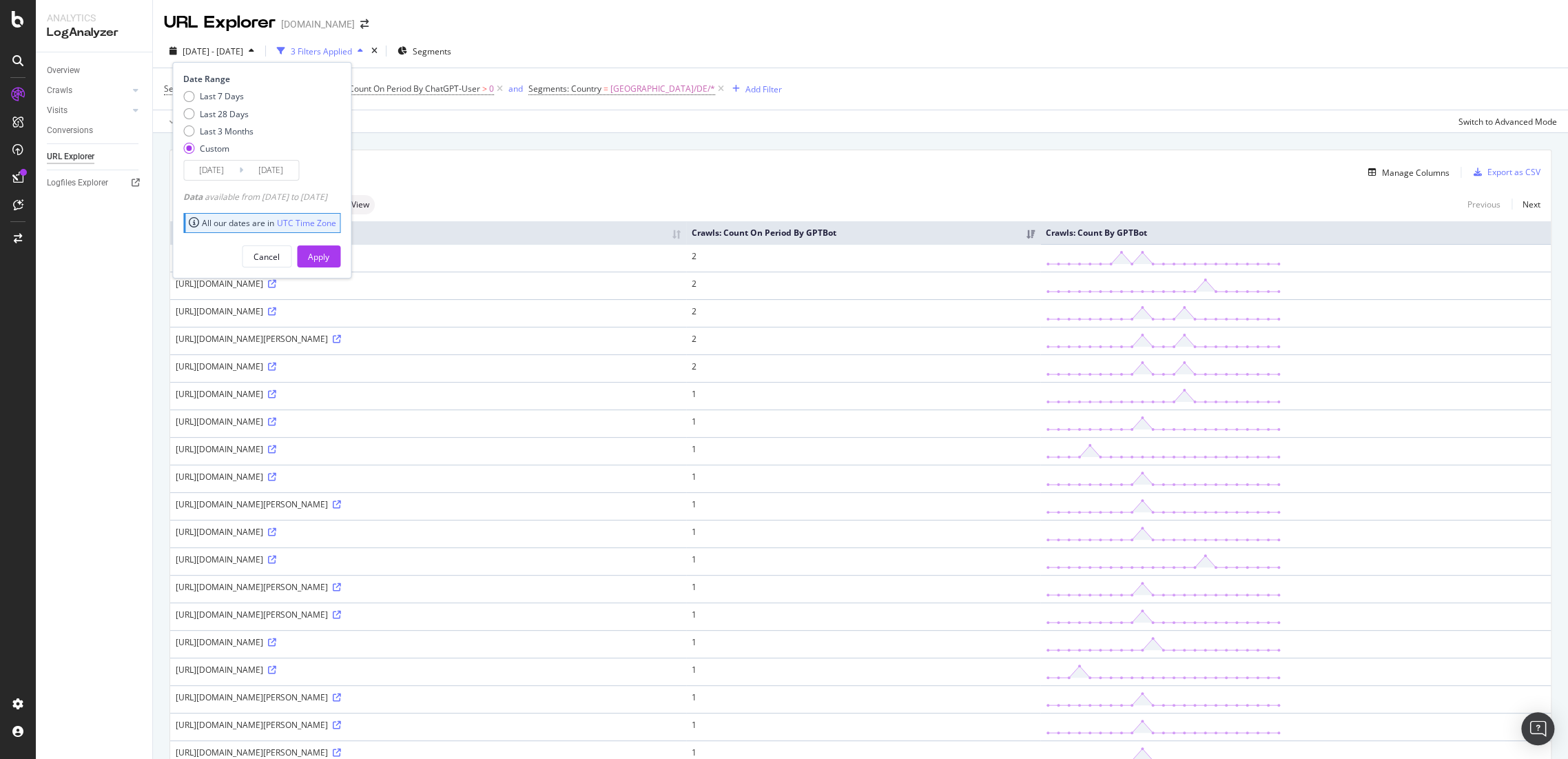 click on "2025/04/30" at bounding box center [271, 170] 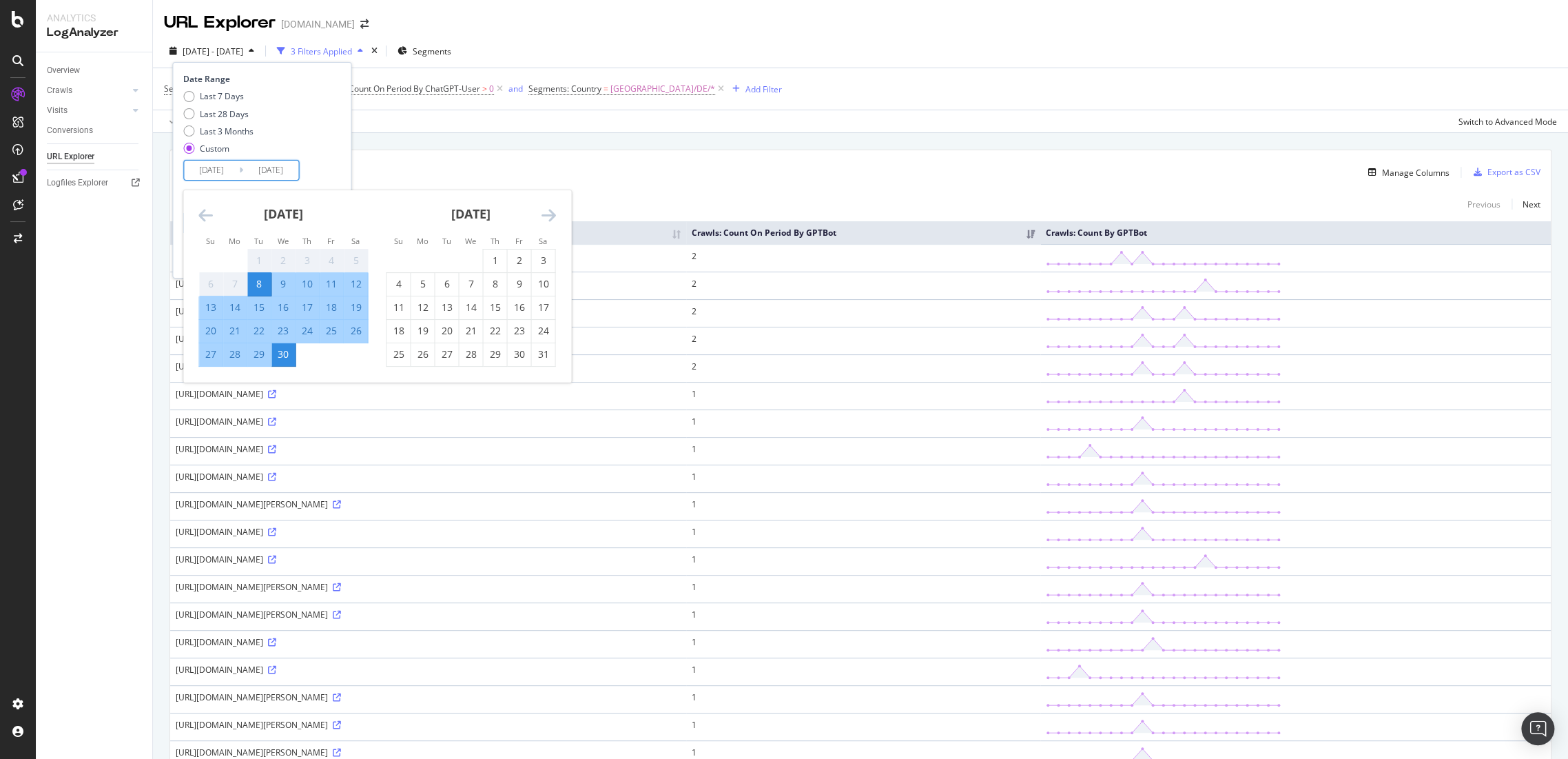 click at bounding box center (548, 215) 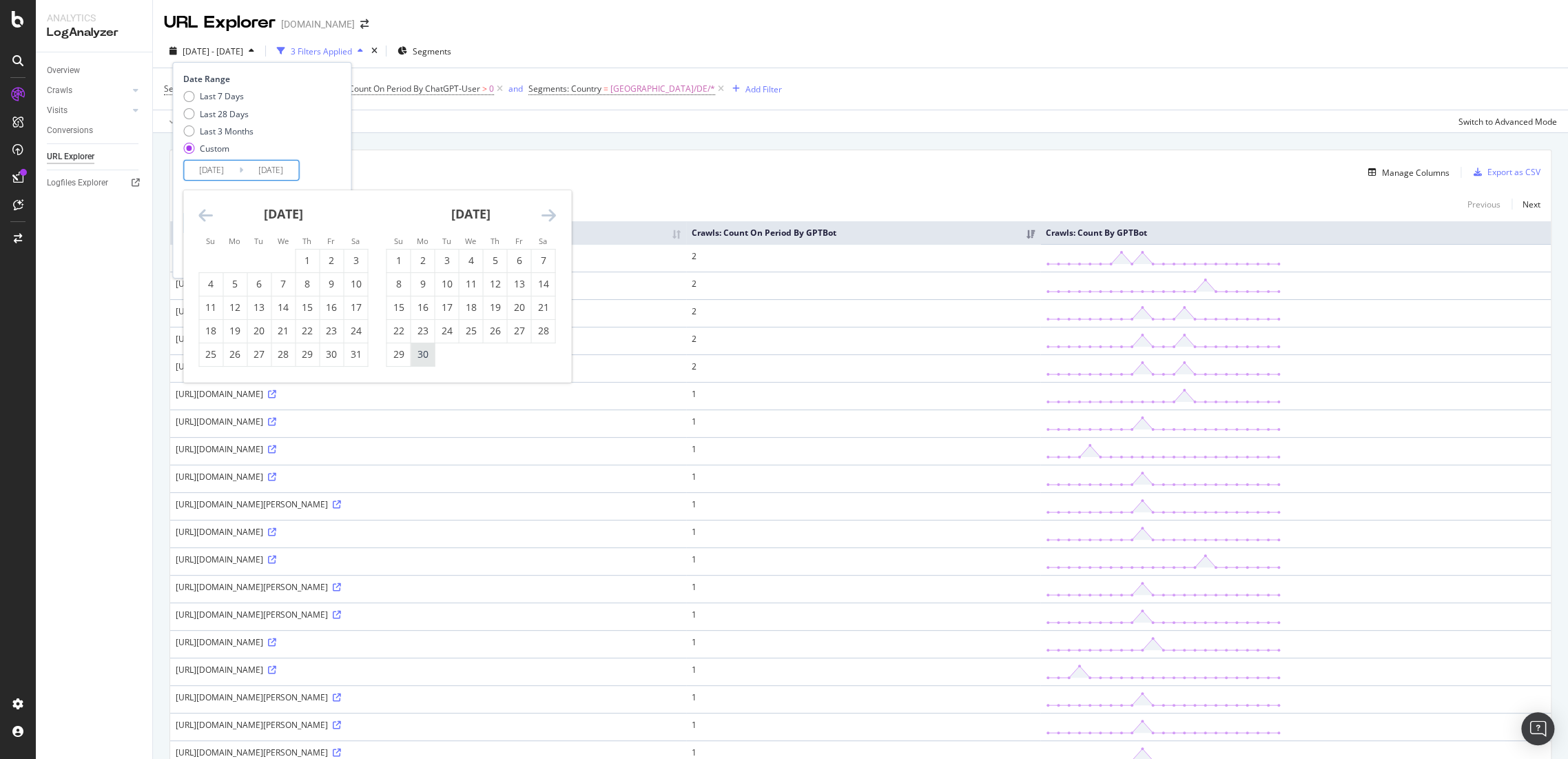 click on "30" at bounding box center (422, 354) 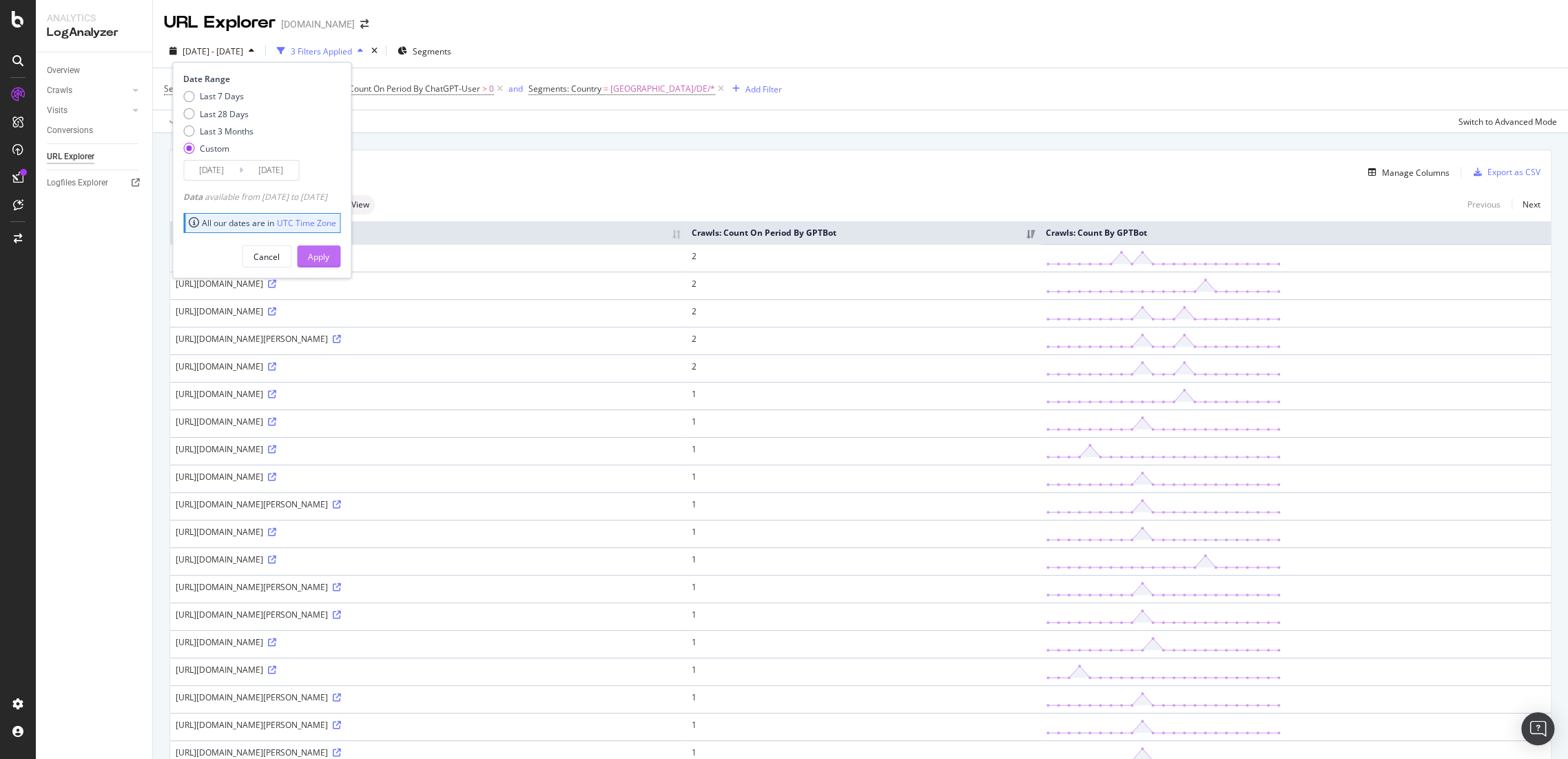 click on "Apply" at bounding box center [318, 256] 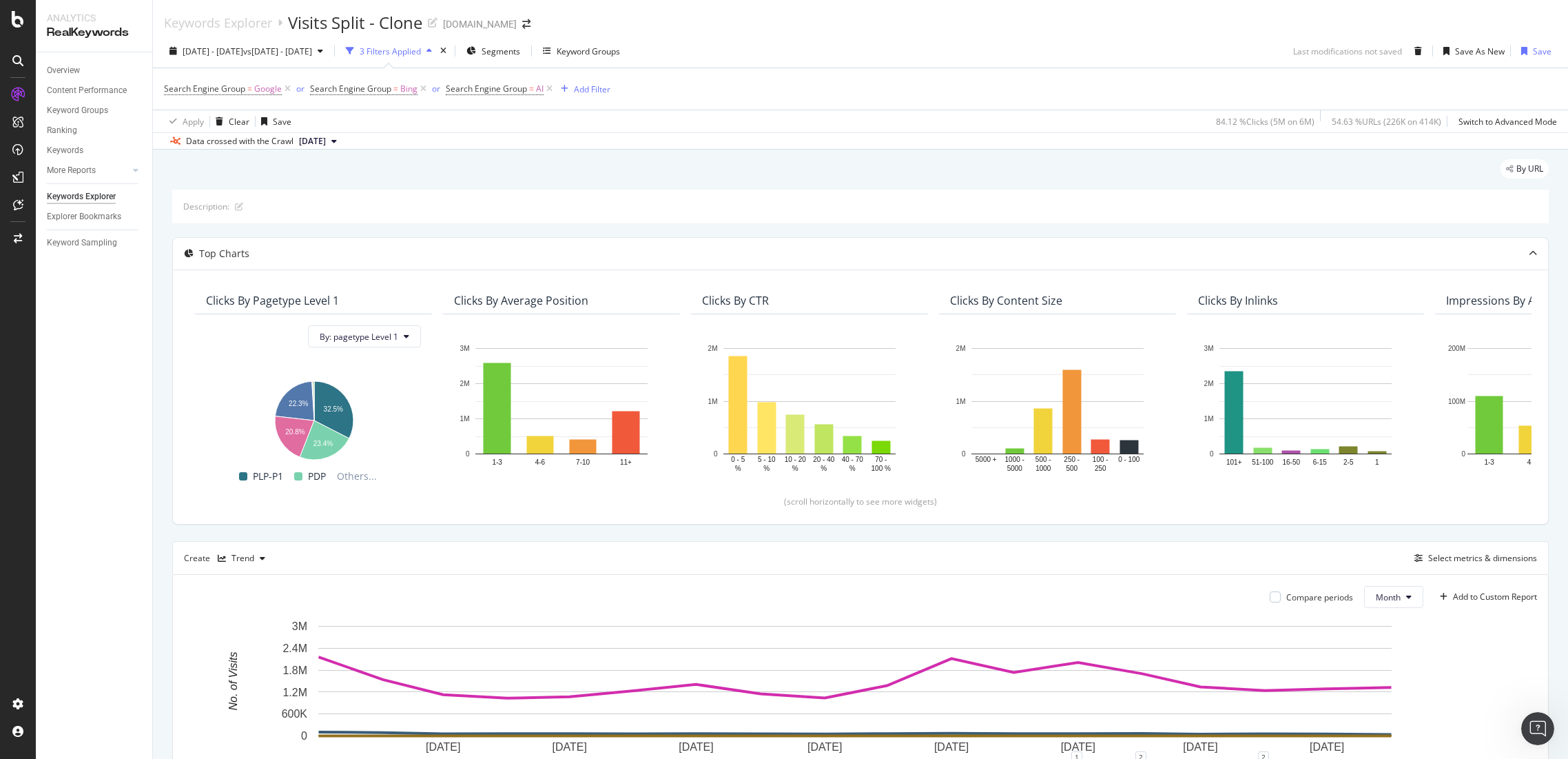 scroll, scrollTop: 0, scrollLeft: 0, axis: both 